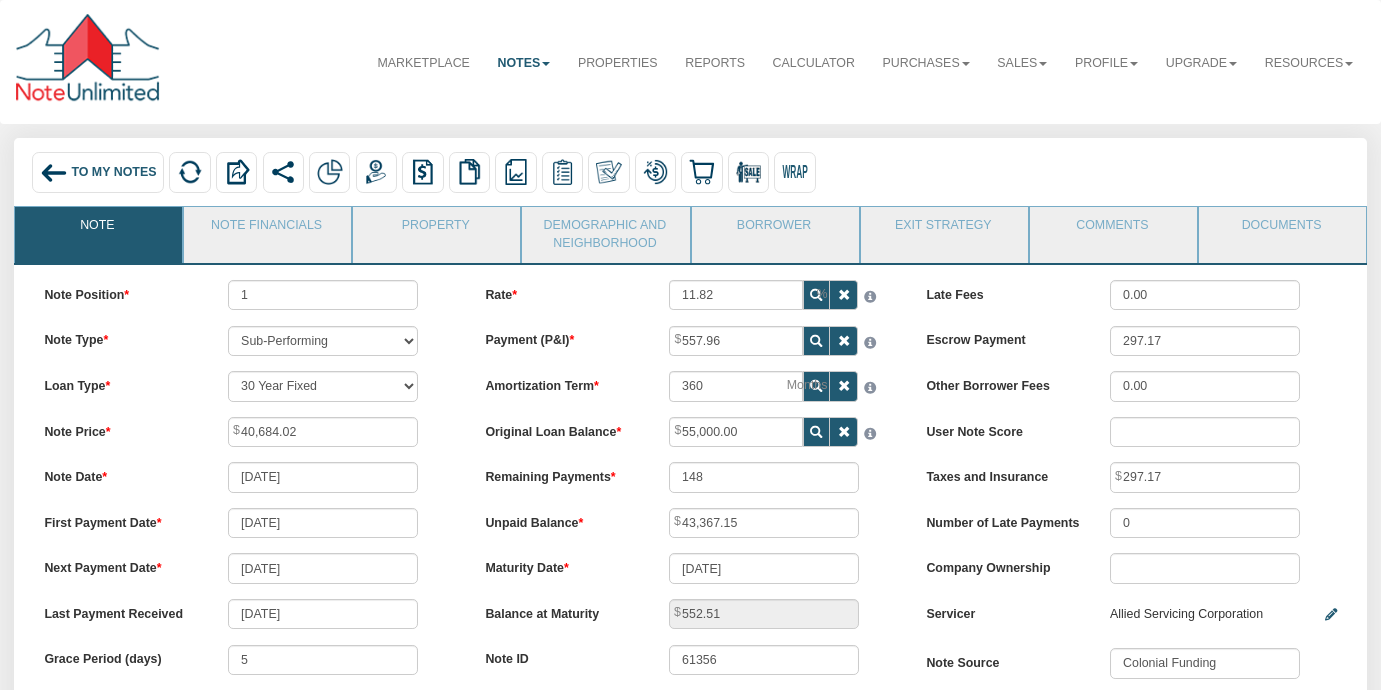 scroll, scrollTop: 0, scrollLeft: 0, axis: both 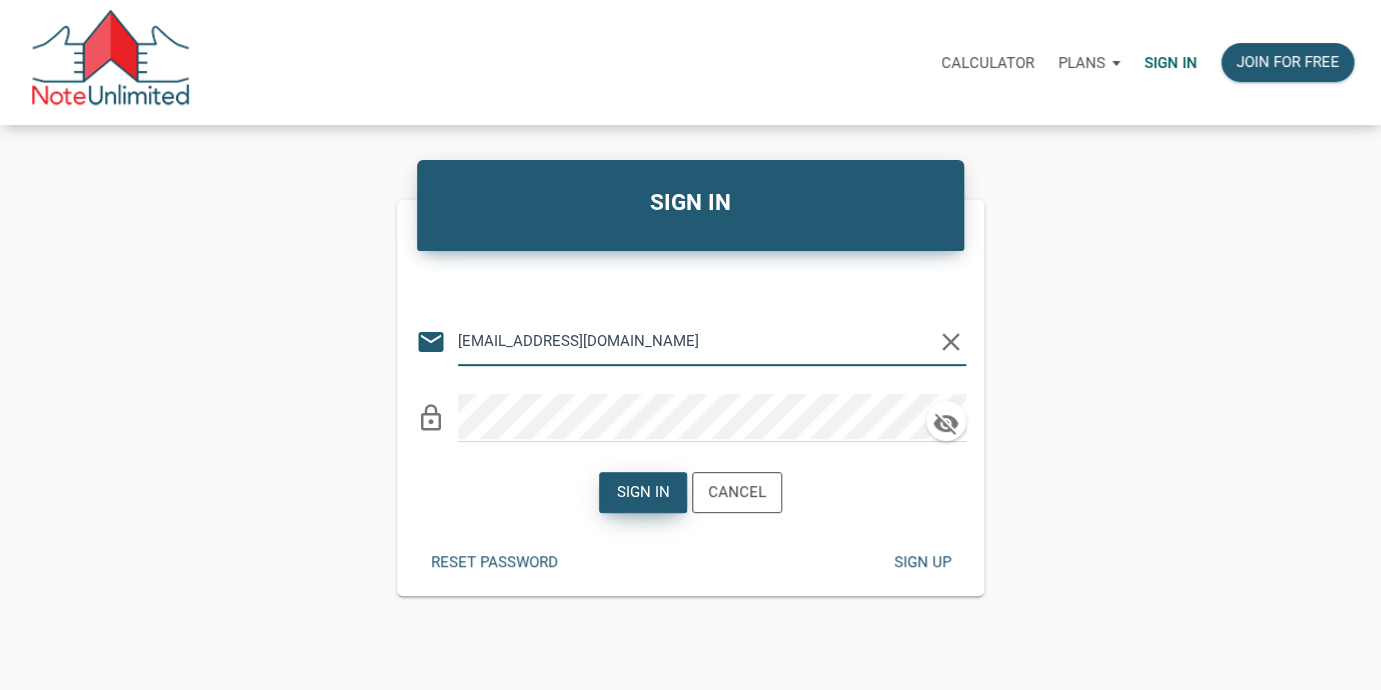 type on "lethasiddons@gmail.com" 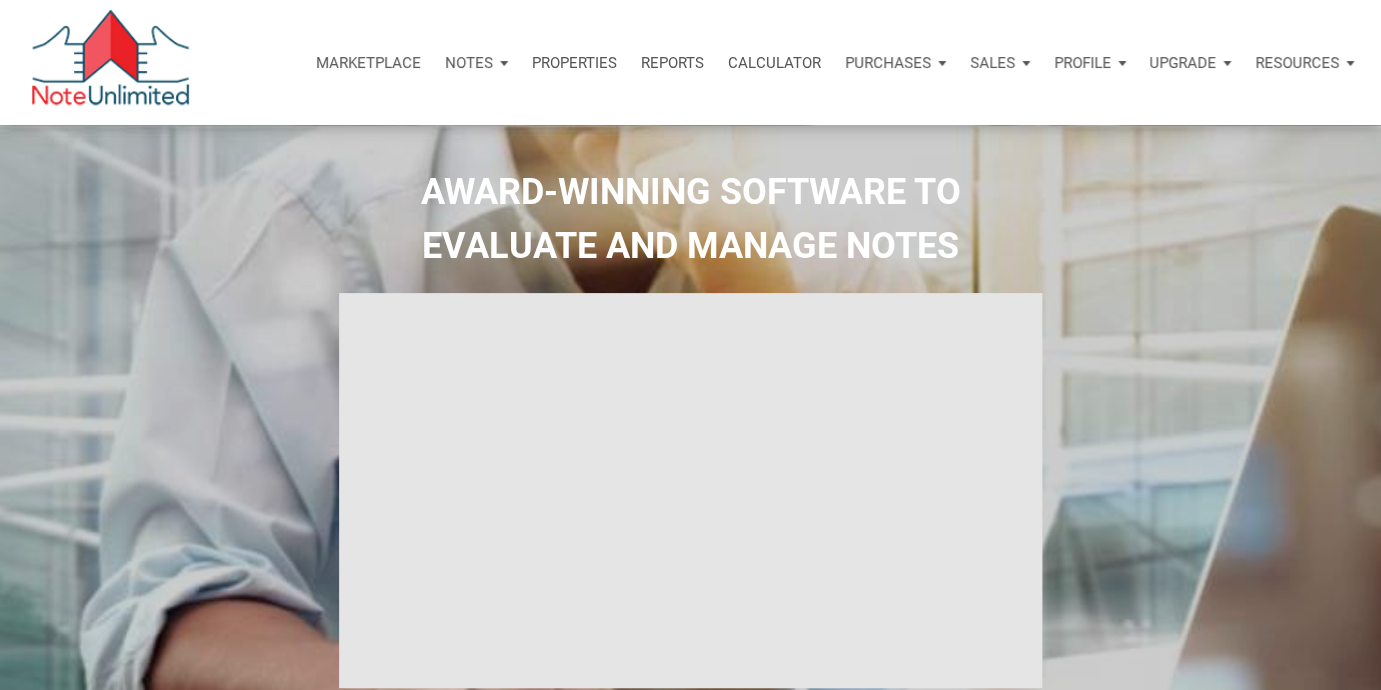 type on "Introduction to new features" 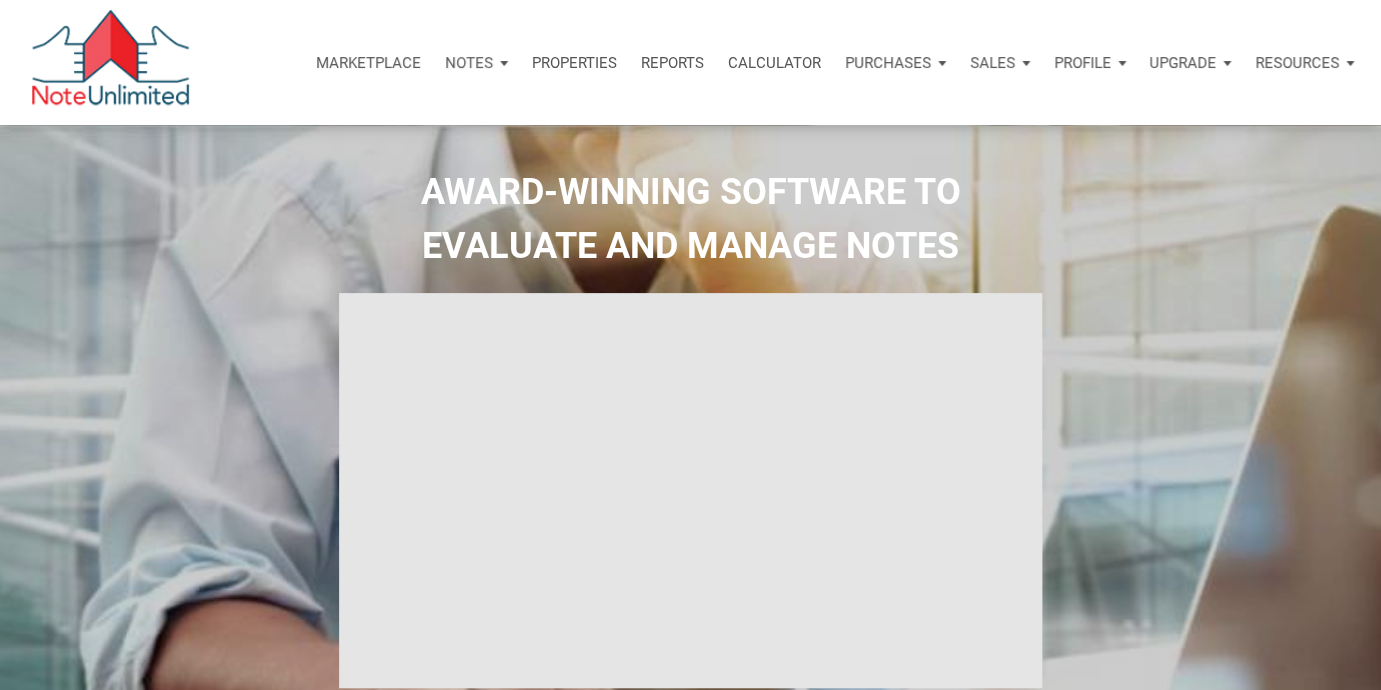 click on "Notes" at bounding box center [469, 63] 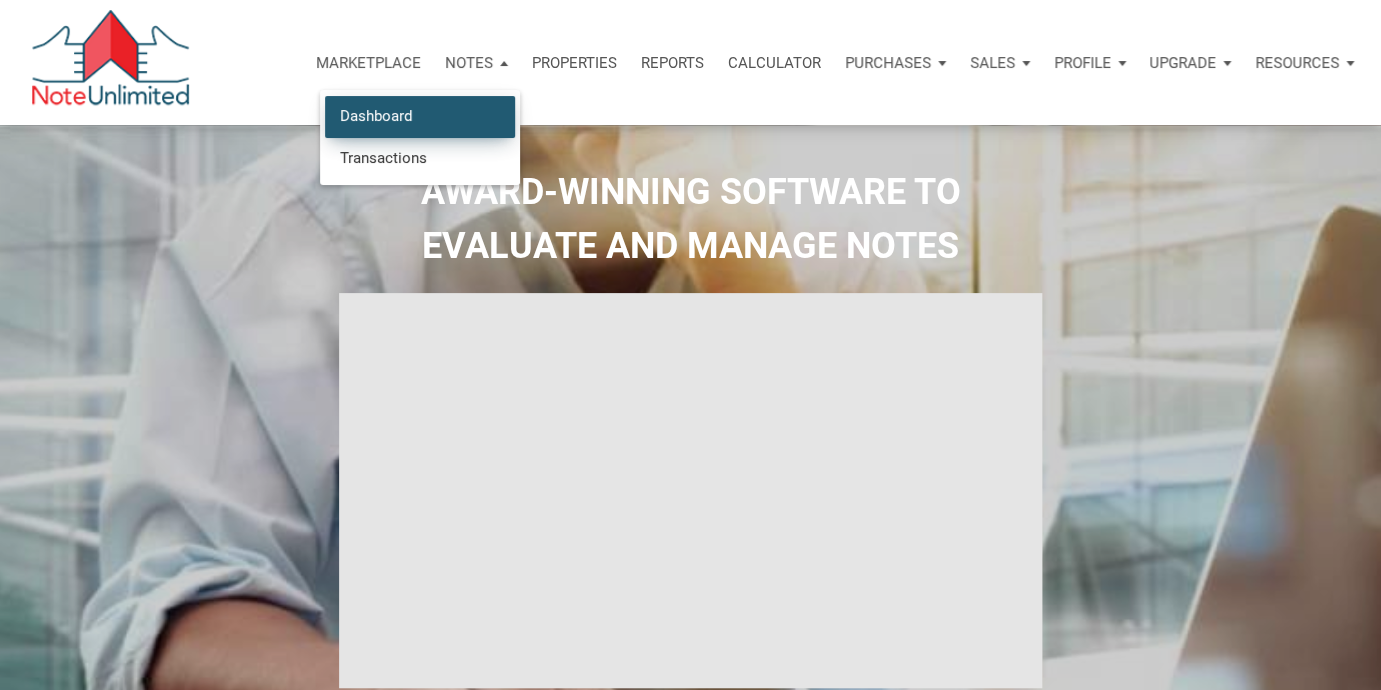 click on "Dashboard" at bounding box center [420, 116] 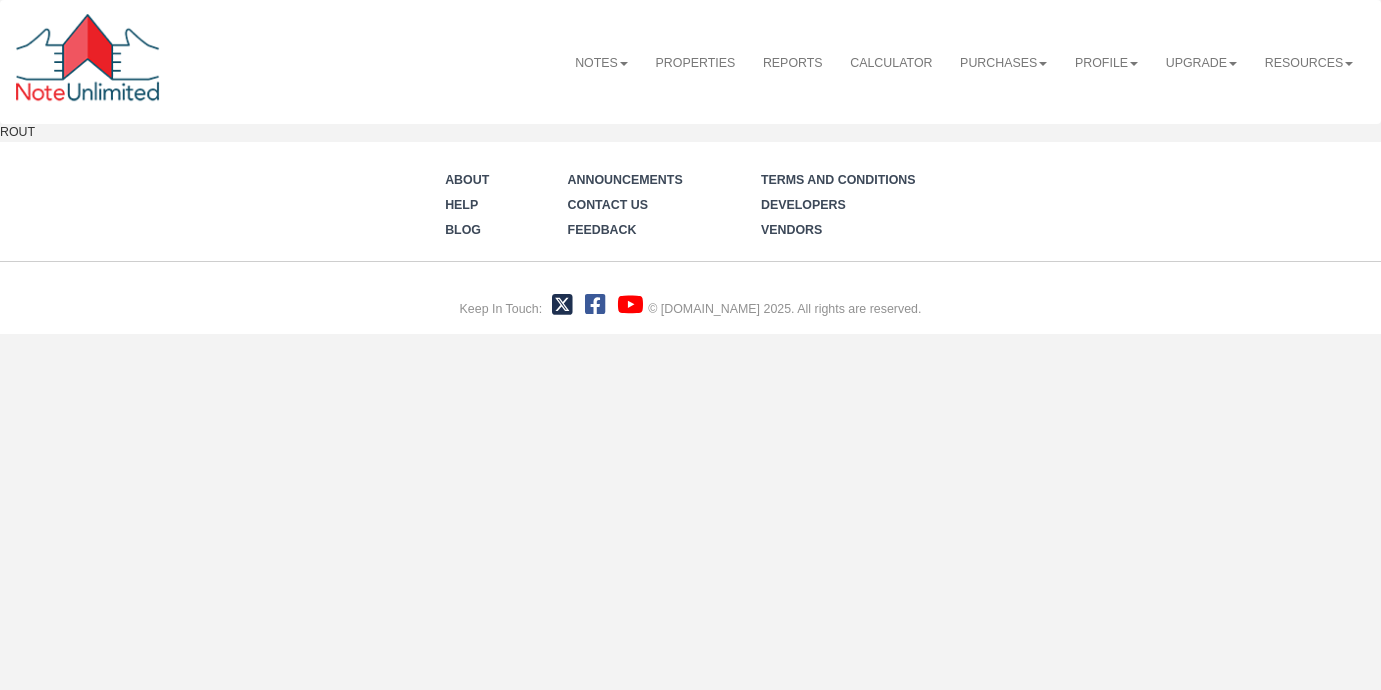 scroll, scrollTop: 0, scrollLeft: 0, axis: both 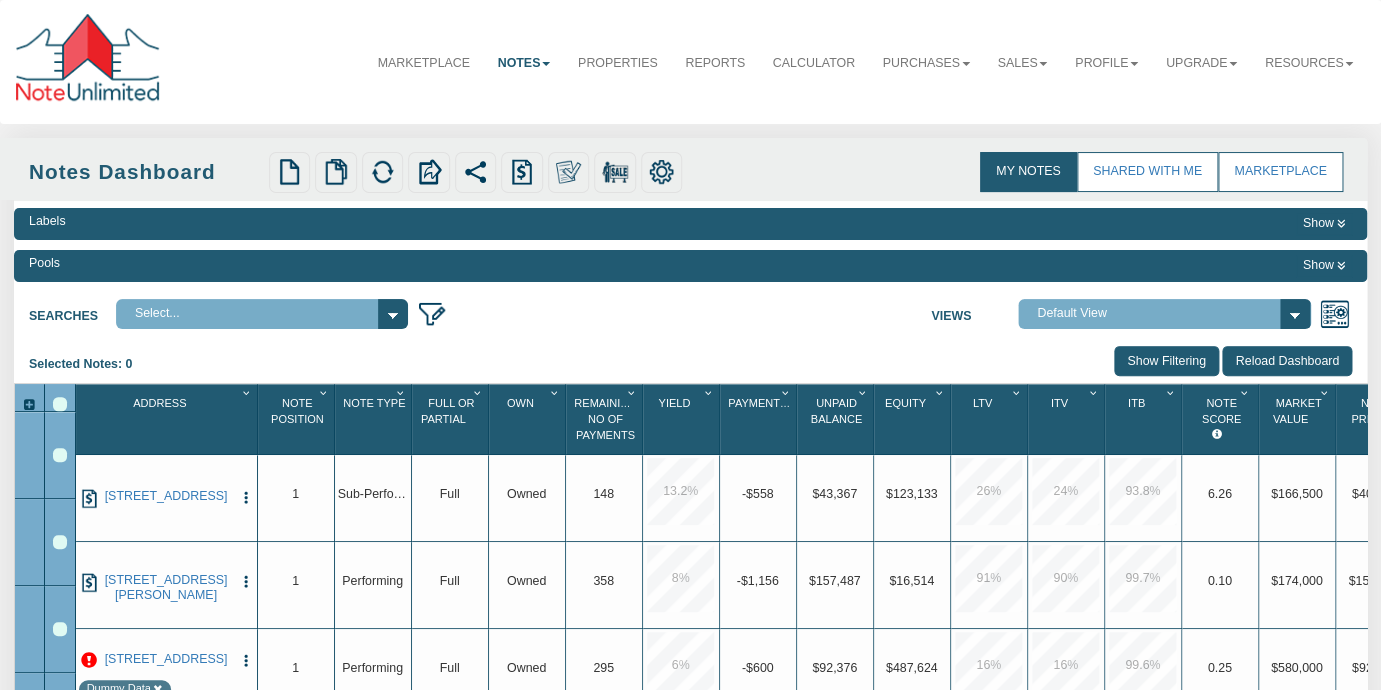select on "3" 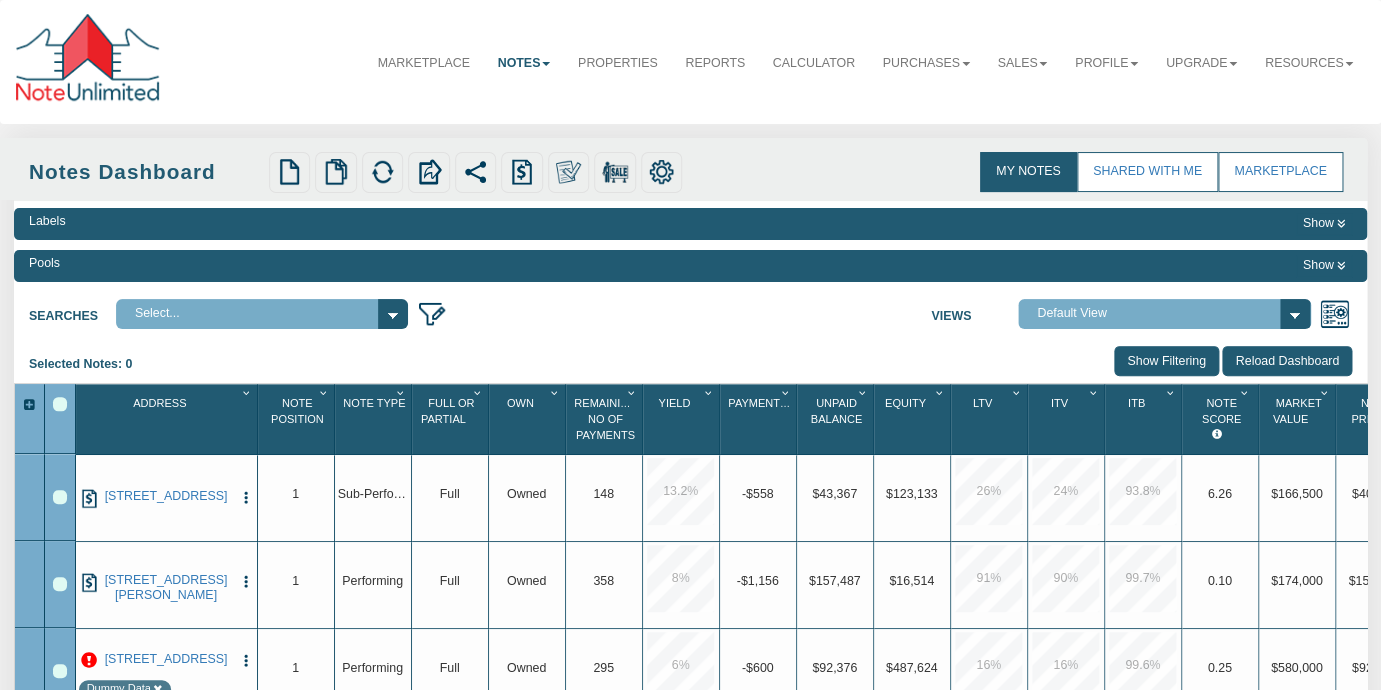 click on "Searches
Select...
Views
Default View NS Default (Colonial Funding Group) (Colonial Funding Group)" at bounding box center [690, 311] 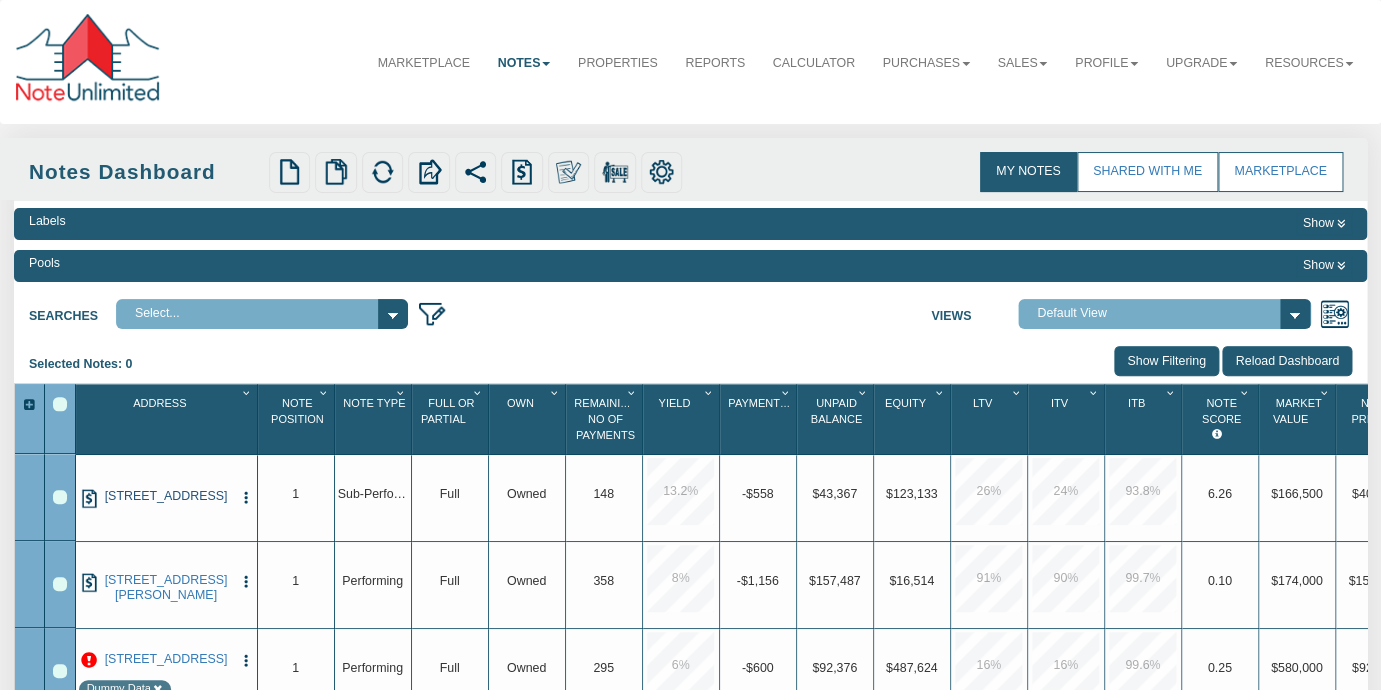 click on "[STREET_ADDRESS]" at bounding box center (166, 496) 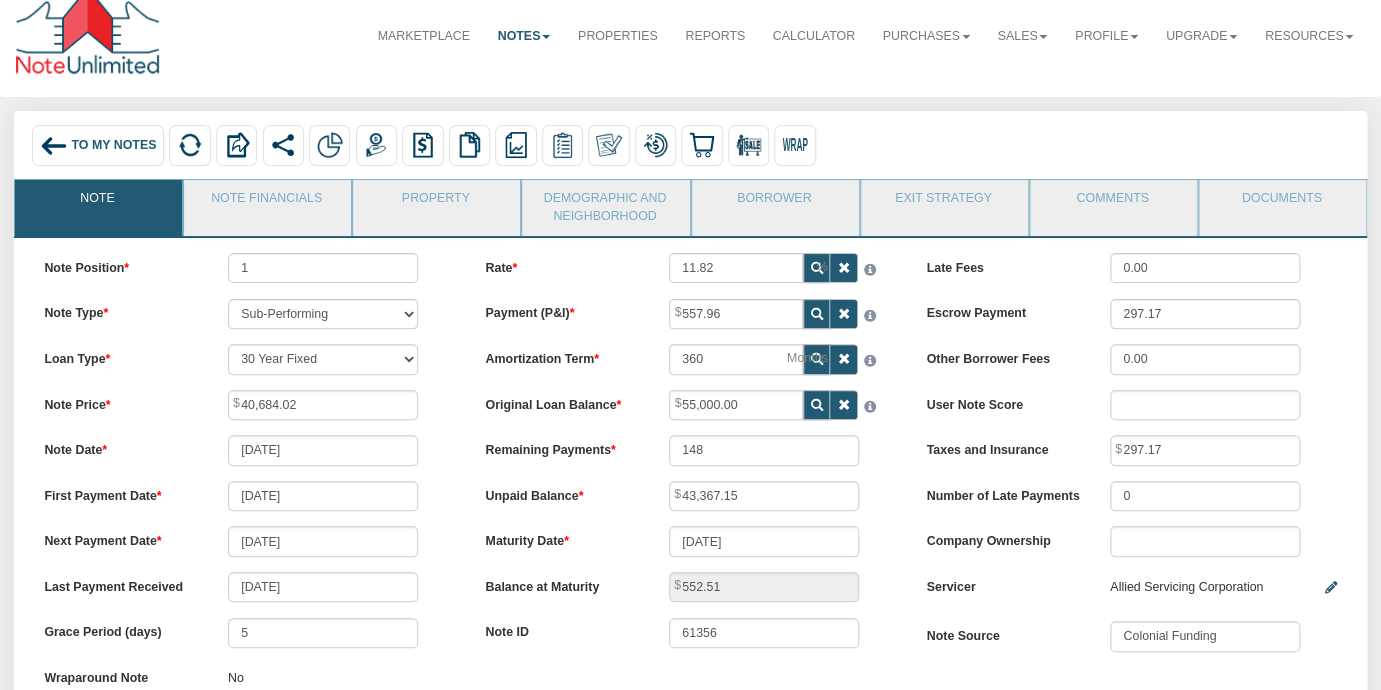 scroll, scrollTop: 0, scrollLeft: 0, axis: both 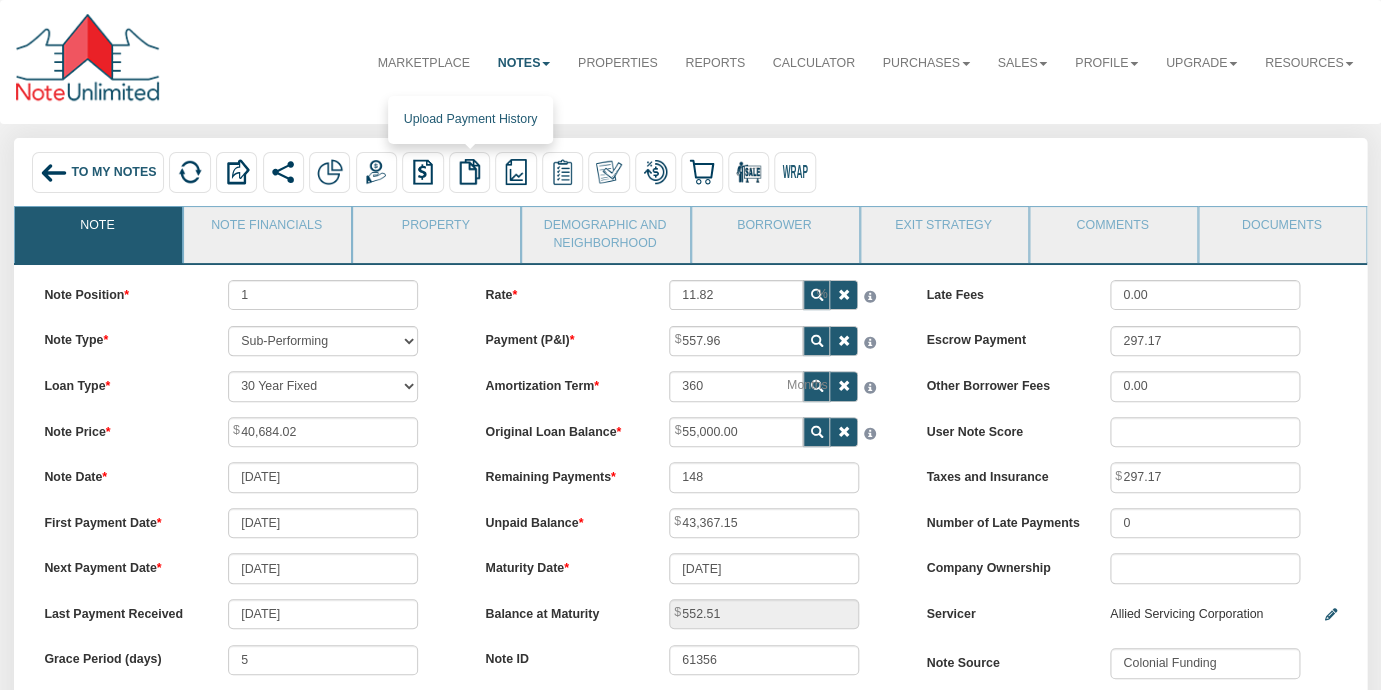 click at bounding box center (470, 172) 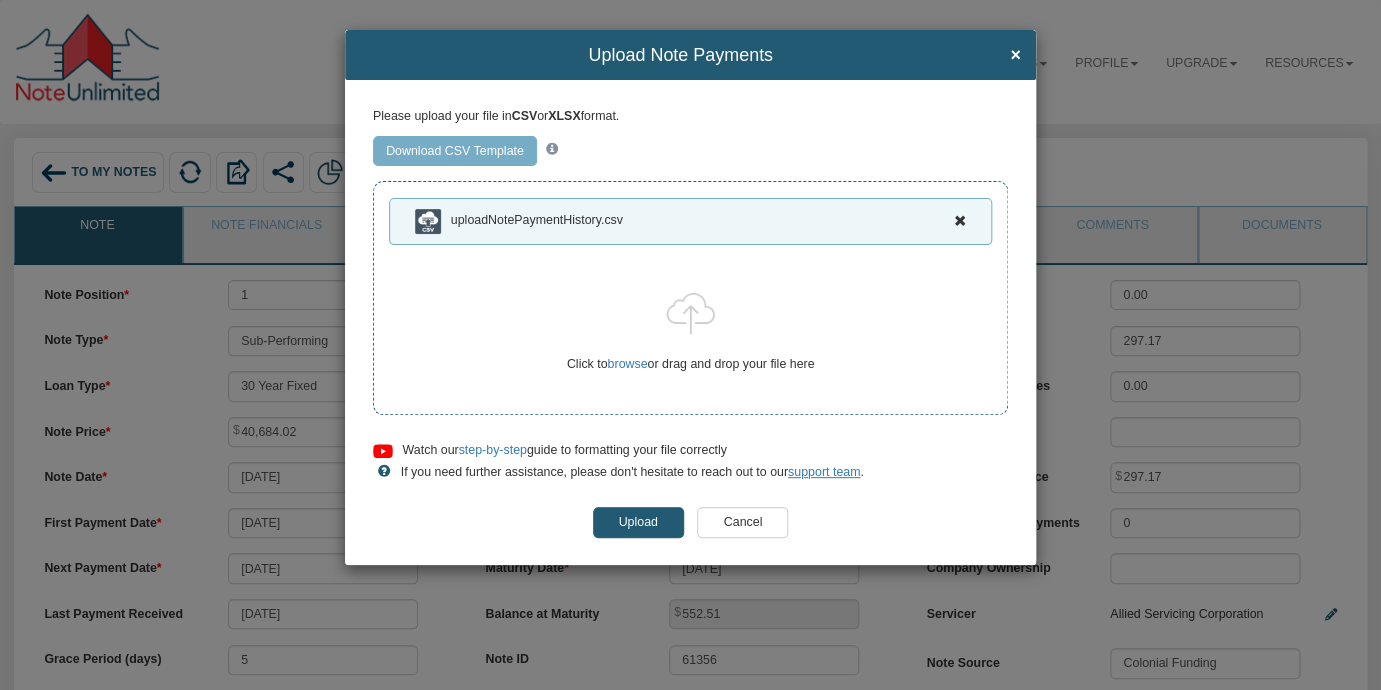 click on "Upload" at bounding box center [638, 522] 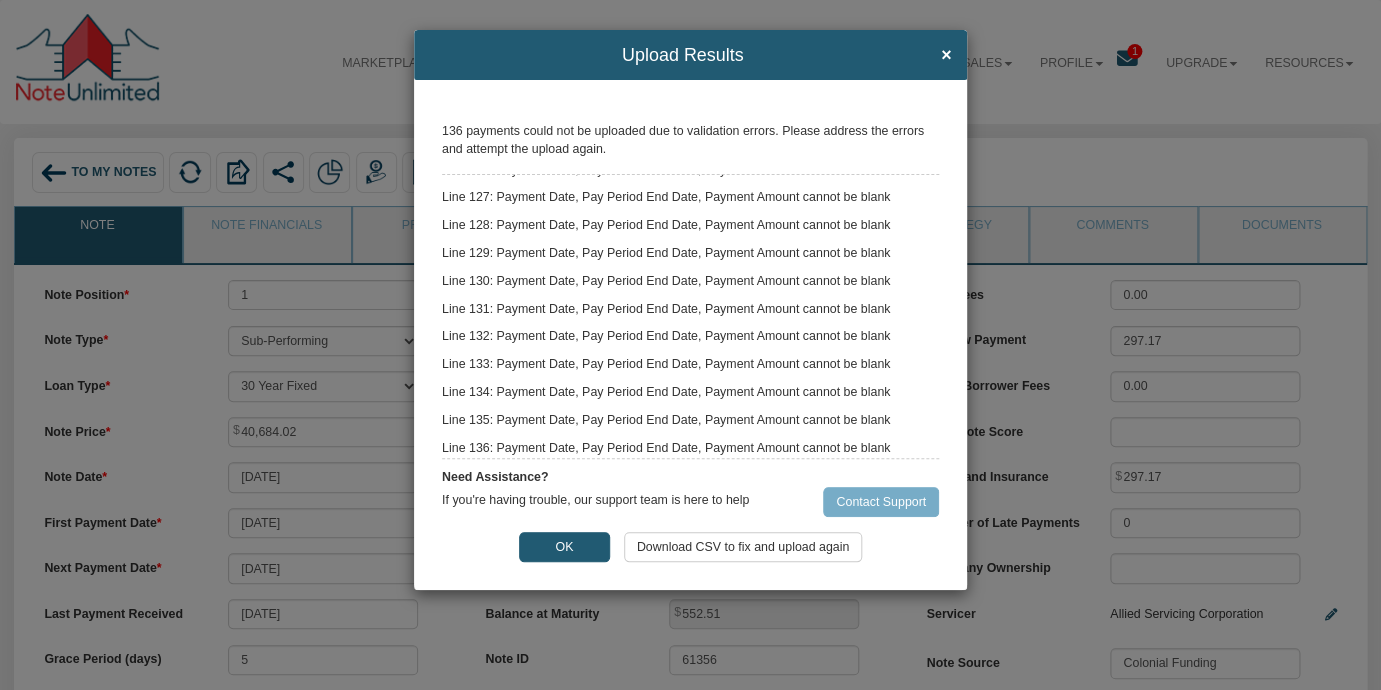 scroll, scrollTop: 3509, scrollLeft: 0, axis: vertical 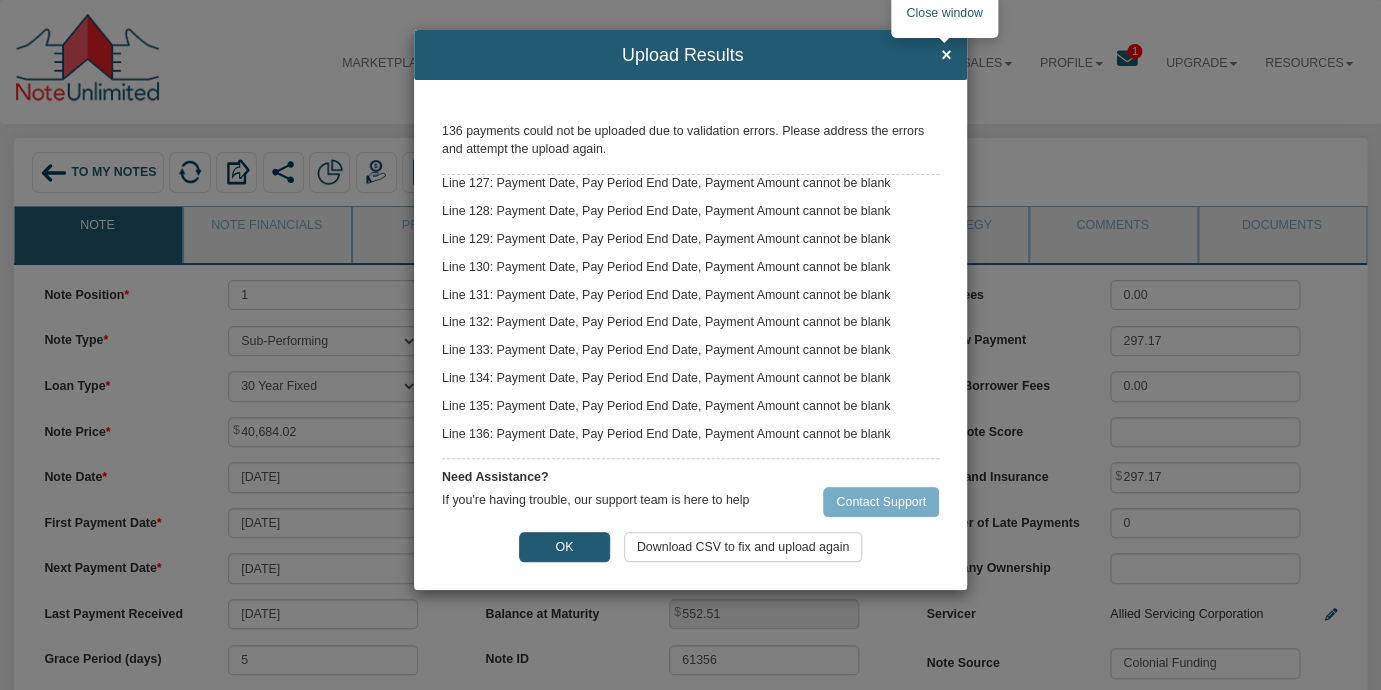click on "×" at bounding box center [946, 56] 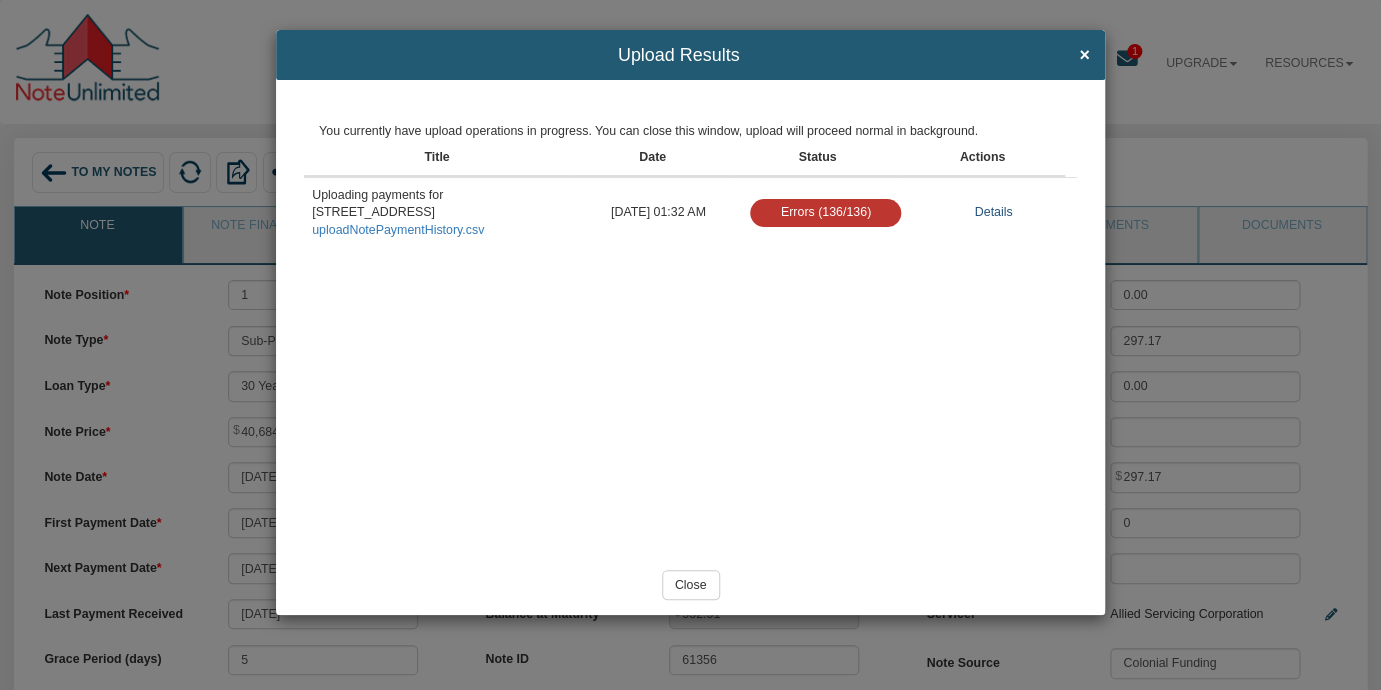 click on "Details" at bounding box center (993, 212) 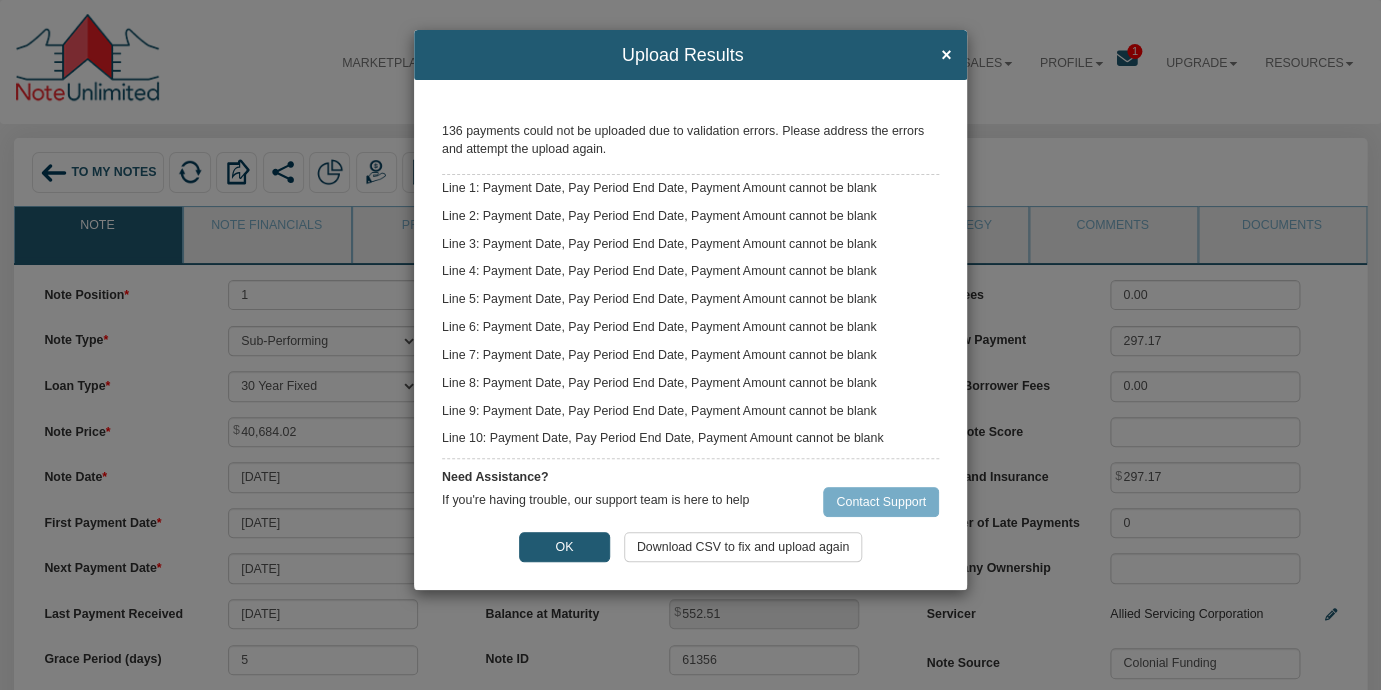 click on "OK" at bounding box center (564, 547) 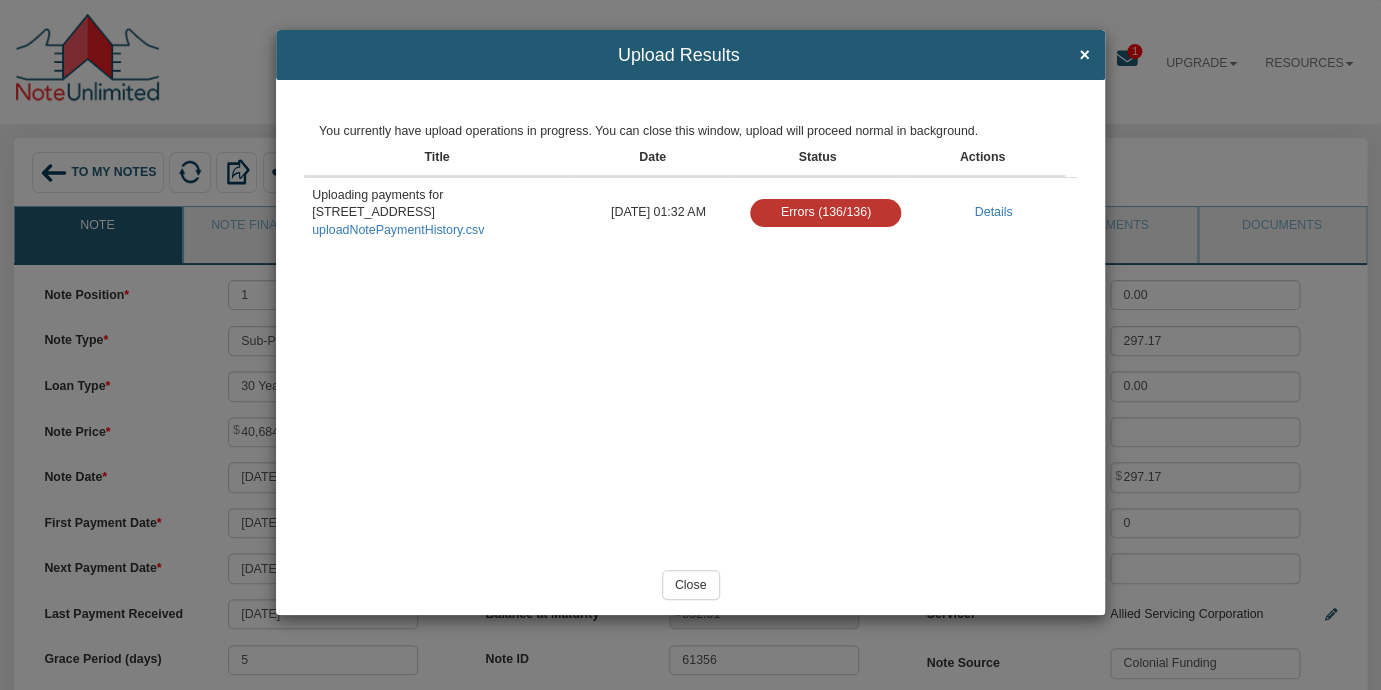 click on "Close" at bounding box center [691, 585] 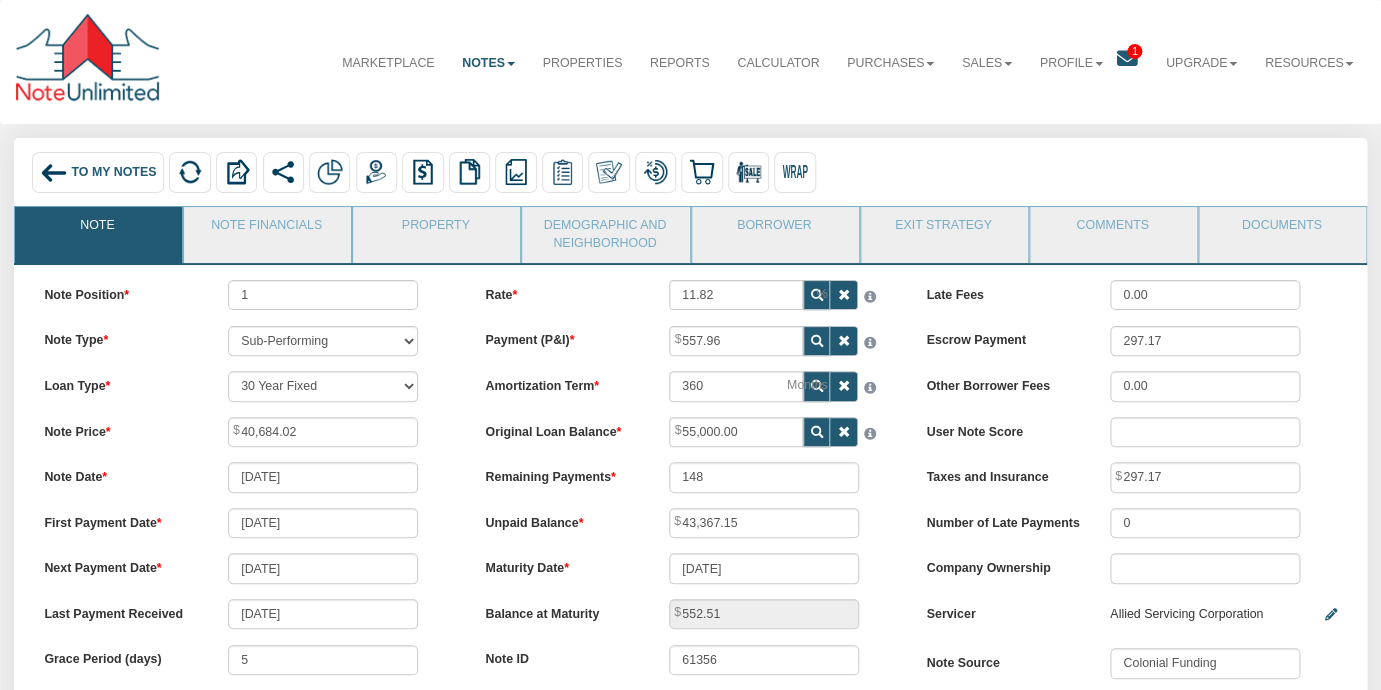 click at bounding box center [1127, 59] 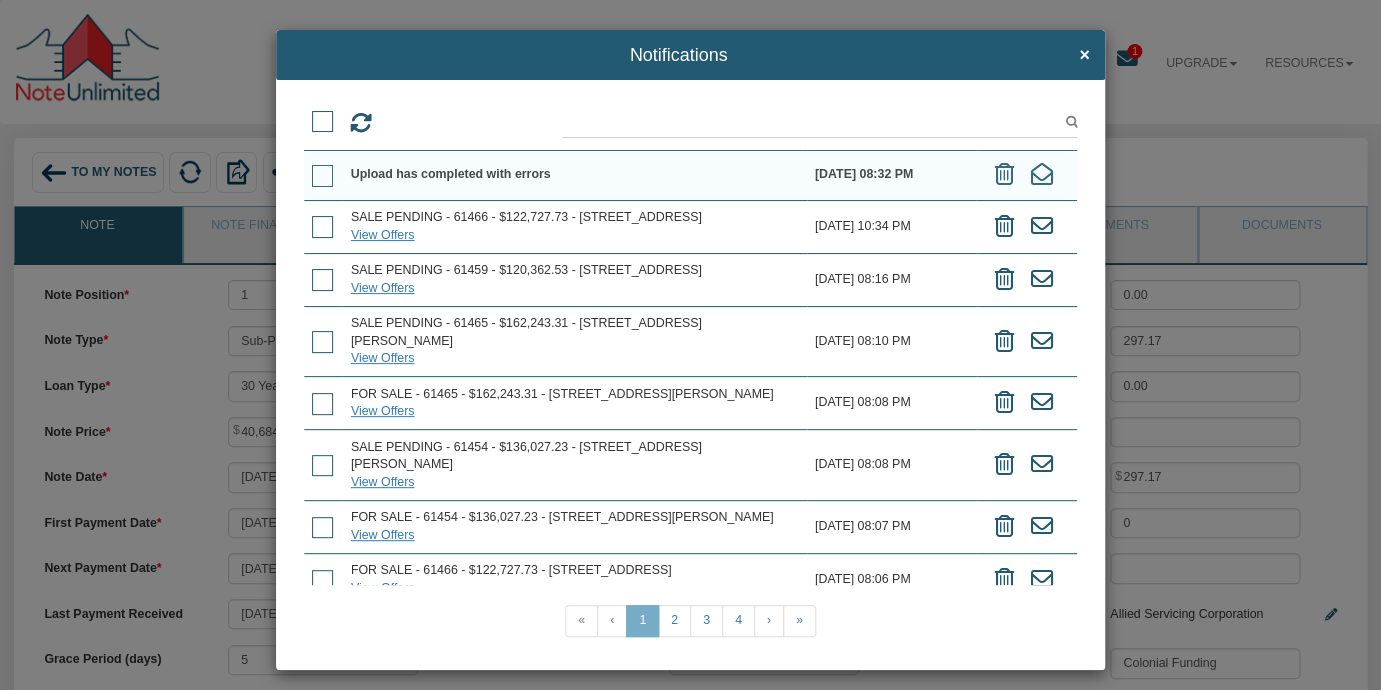 click on "Upload has completed with errors" at bounding box center [574, 175] 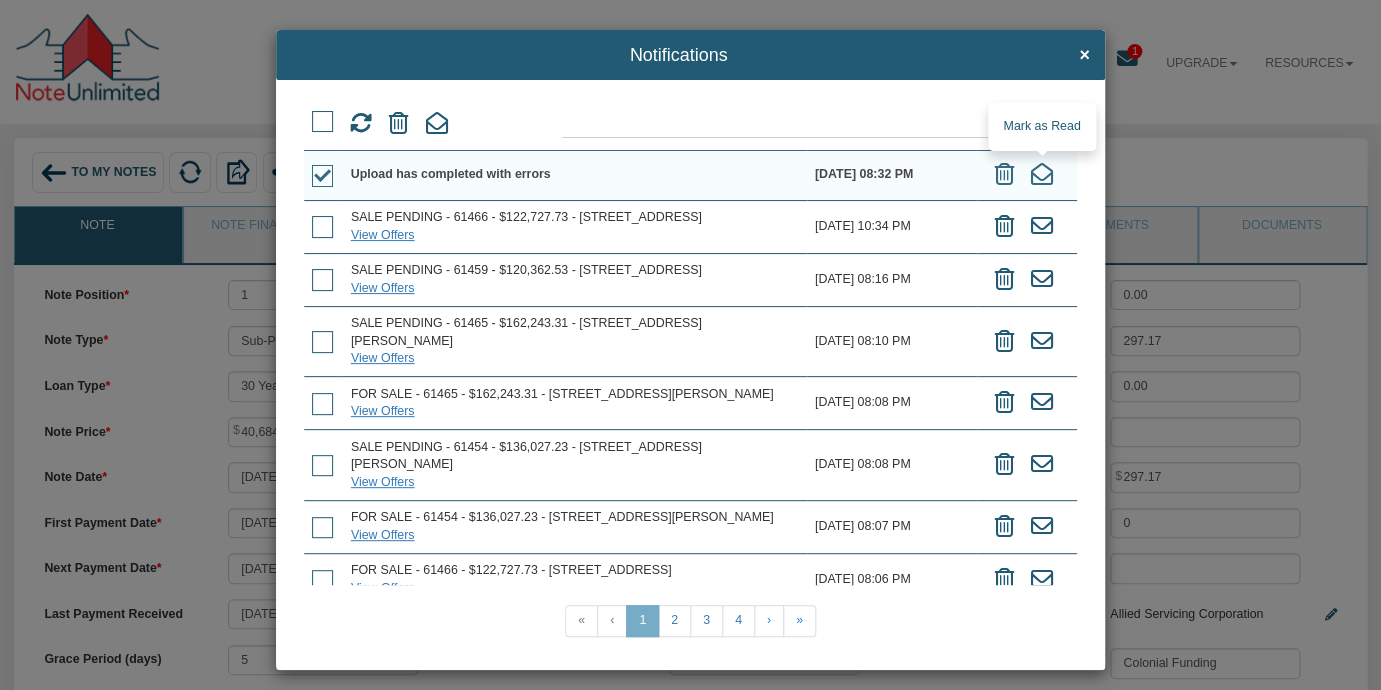 click at bounding box center (1042, 174) 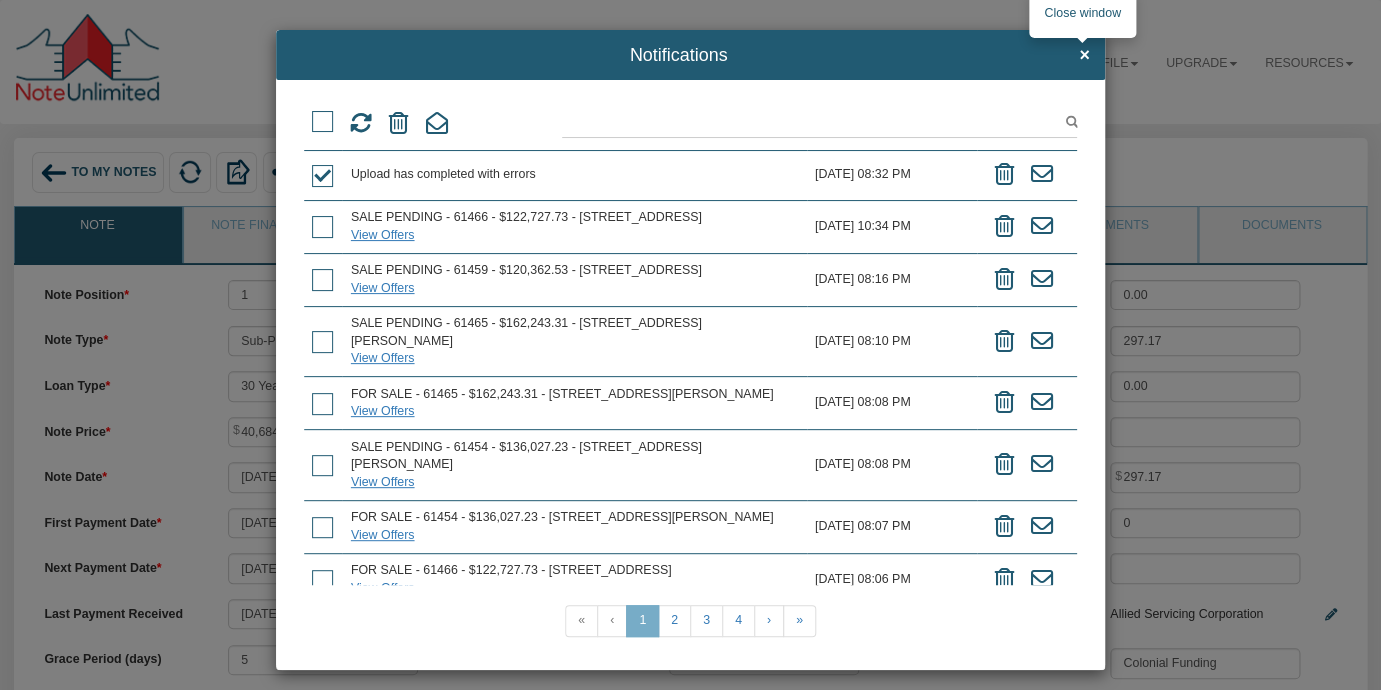 click on "×" at bounding box center [1084, 56] 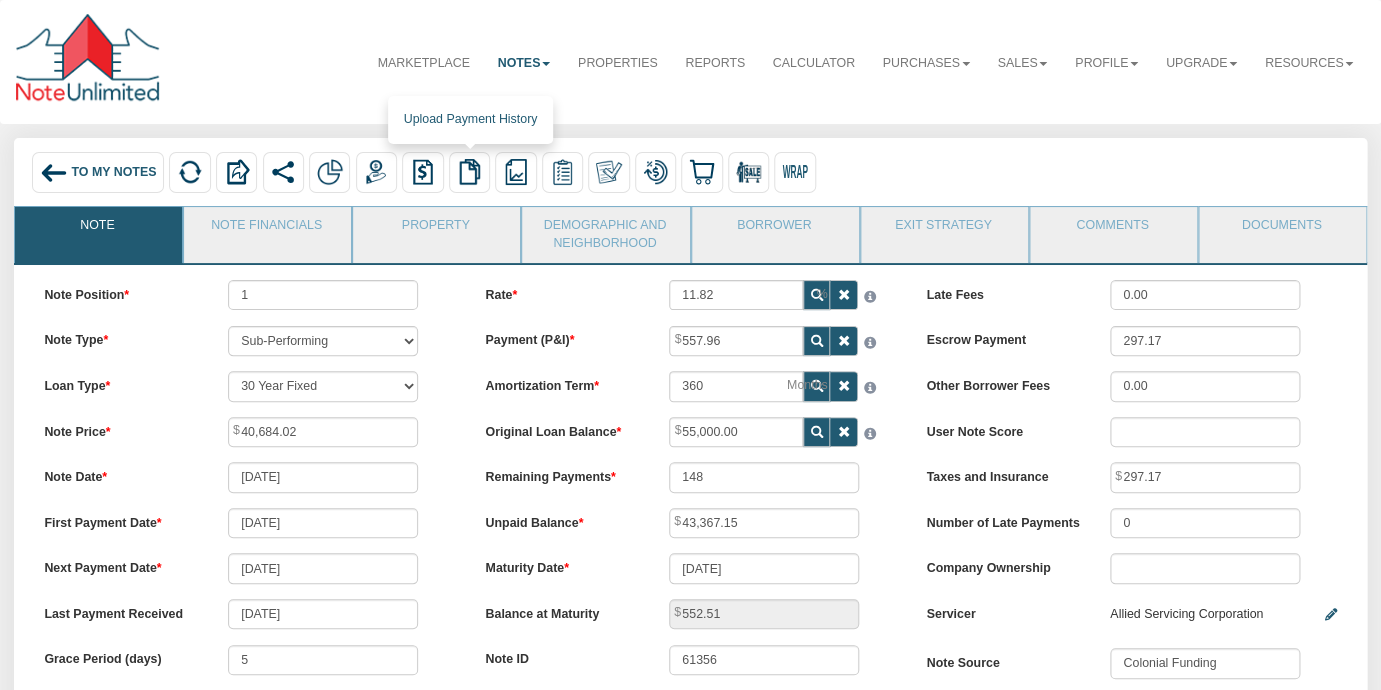 click at bounding box center (470, 172) 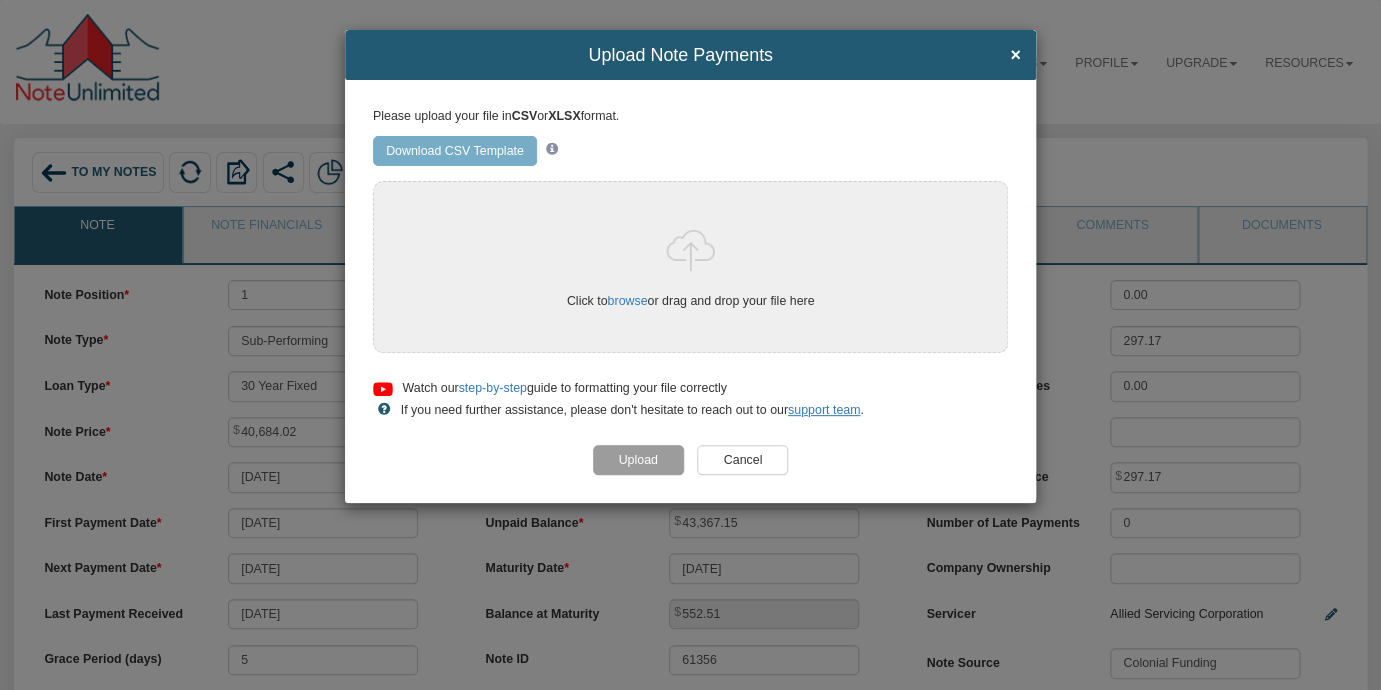 click on "Cancel" at bounding box center (742, 460) 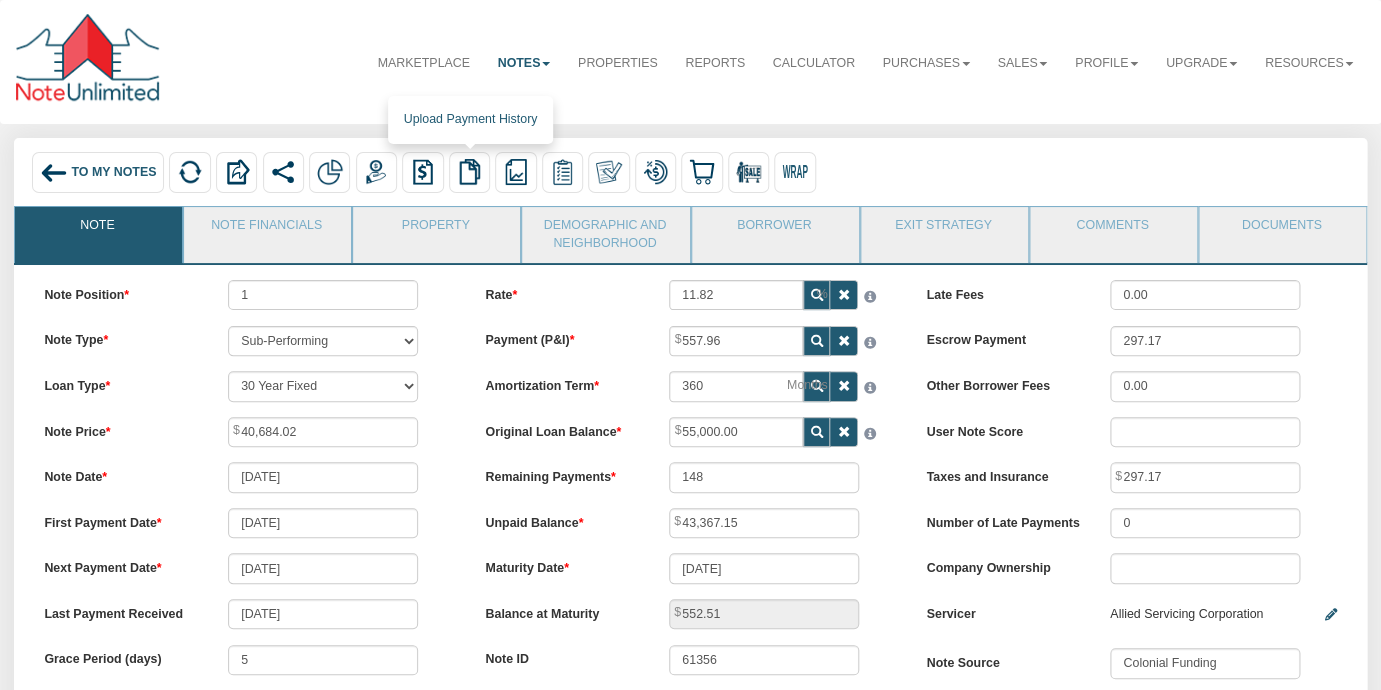 click at bounding box center [470, 172] 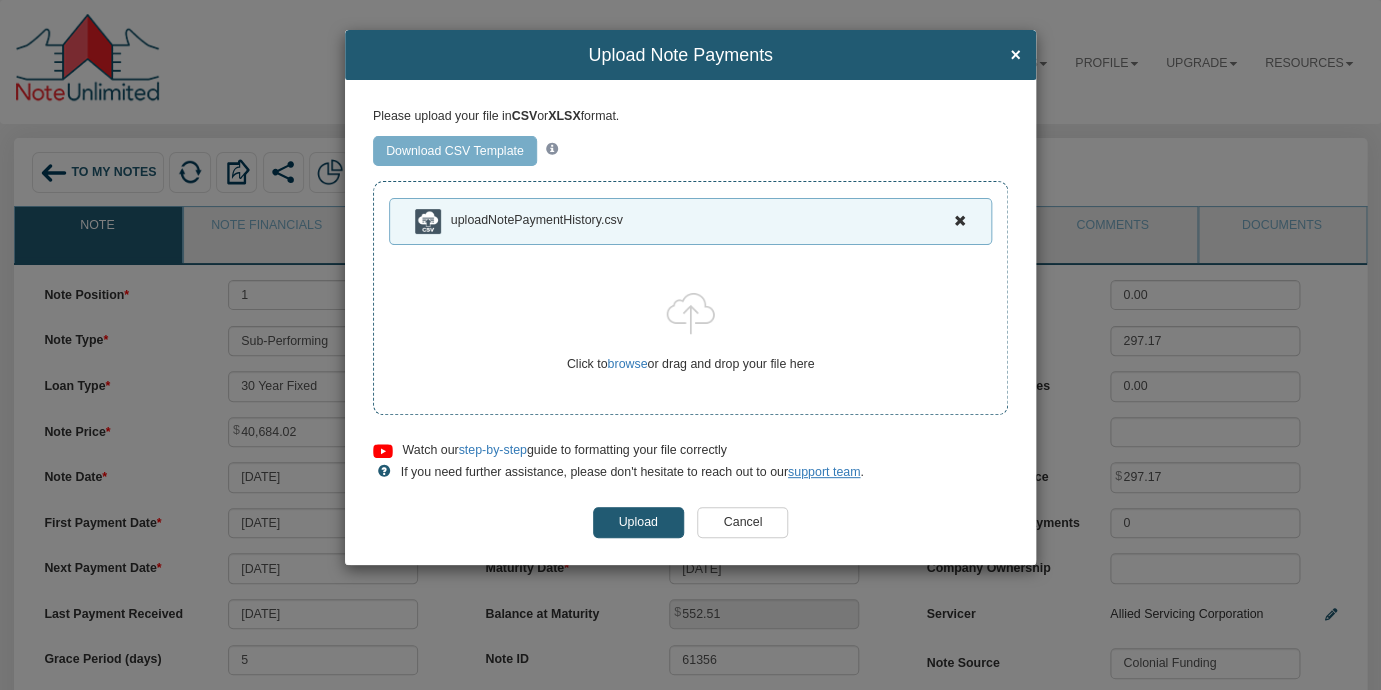 click on "uploadNotePaymentHistory.csv
browse" at bounding box center [690, 306] 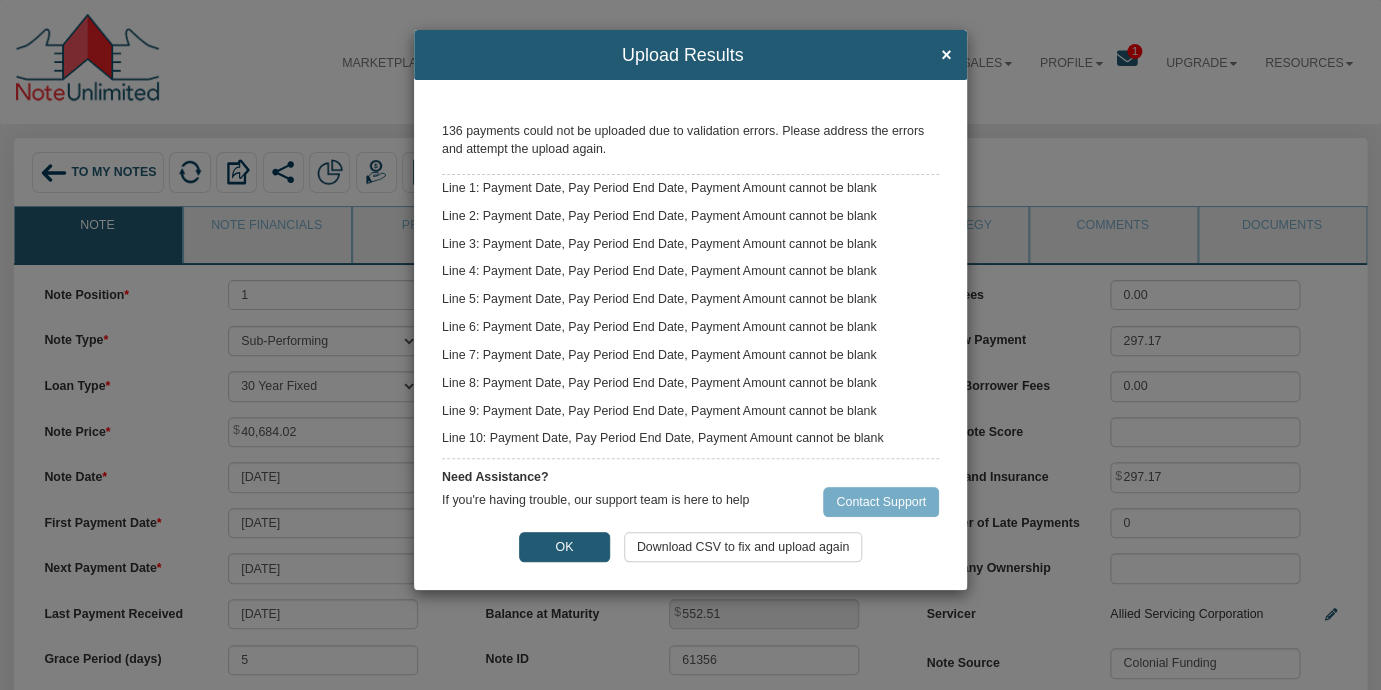 click on "OK" at bounding box center (564, 547) 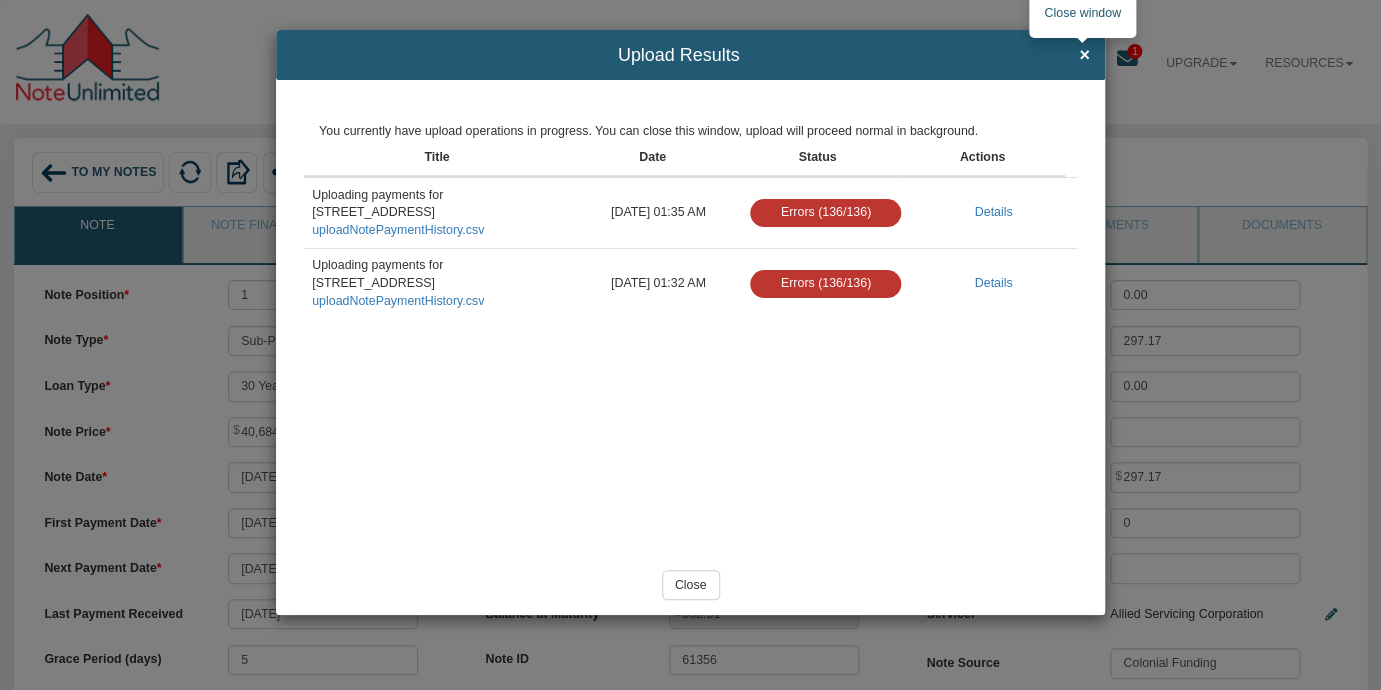 click on "×" at bounding box center (1084, 56) 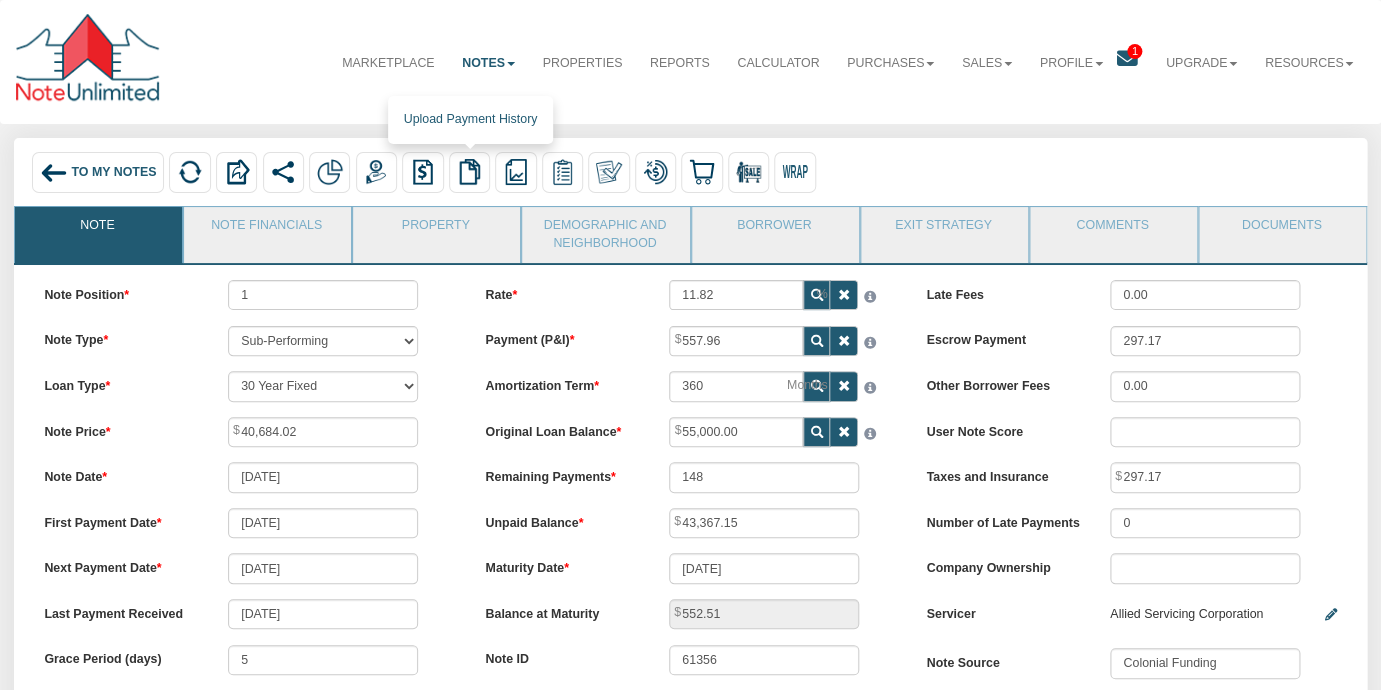 click at bounding box center (470, 172) 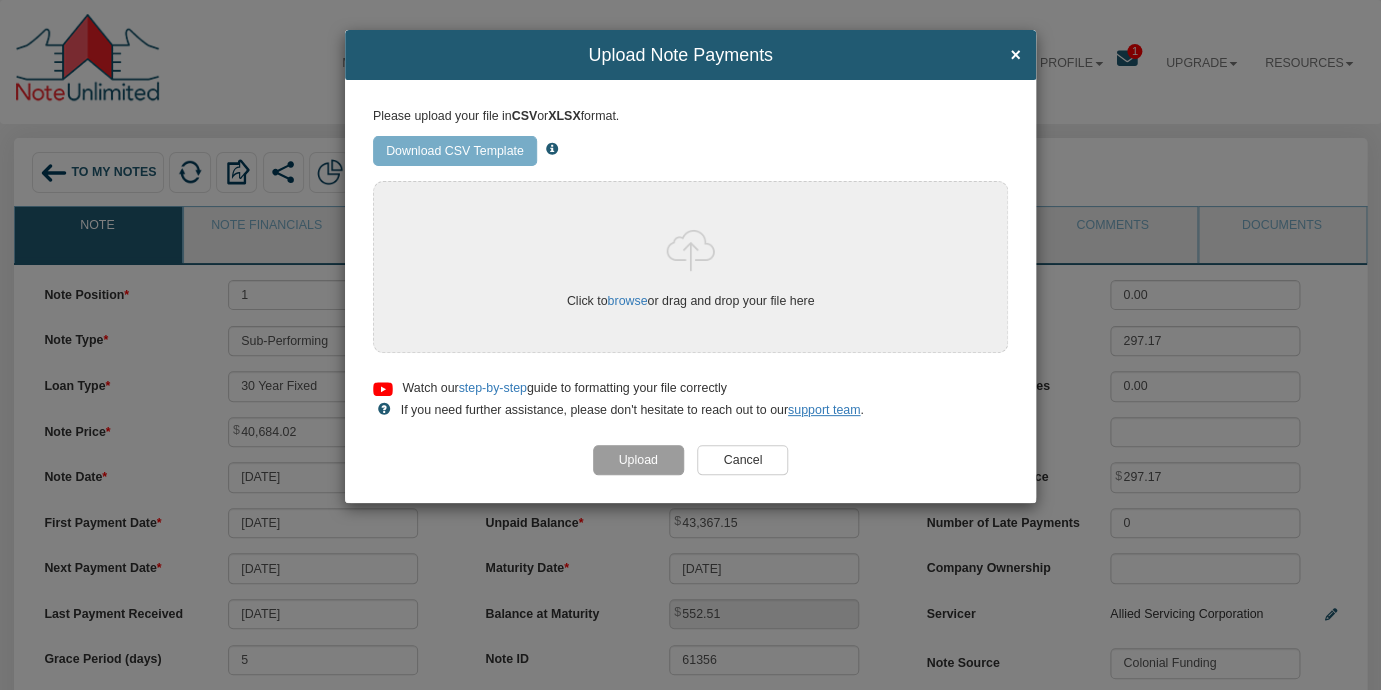 click at bounding box center [549, 149] 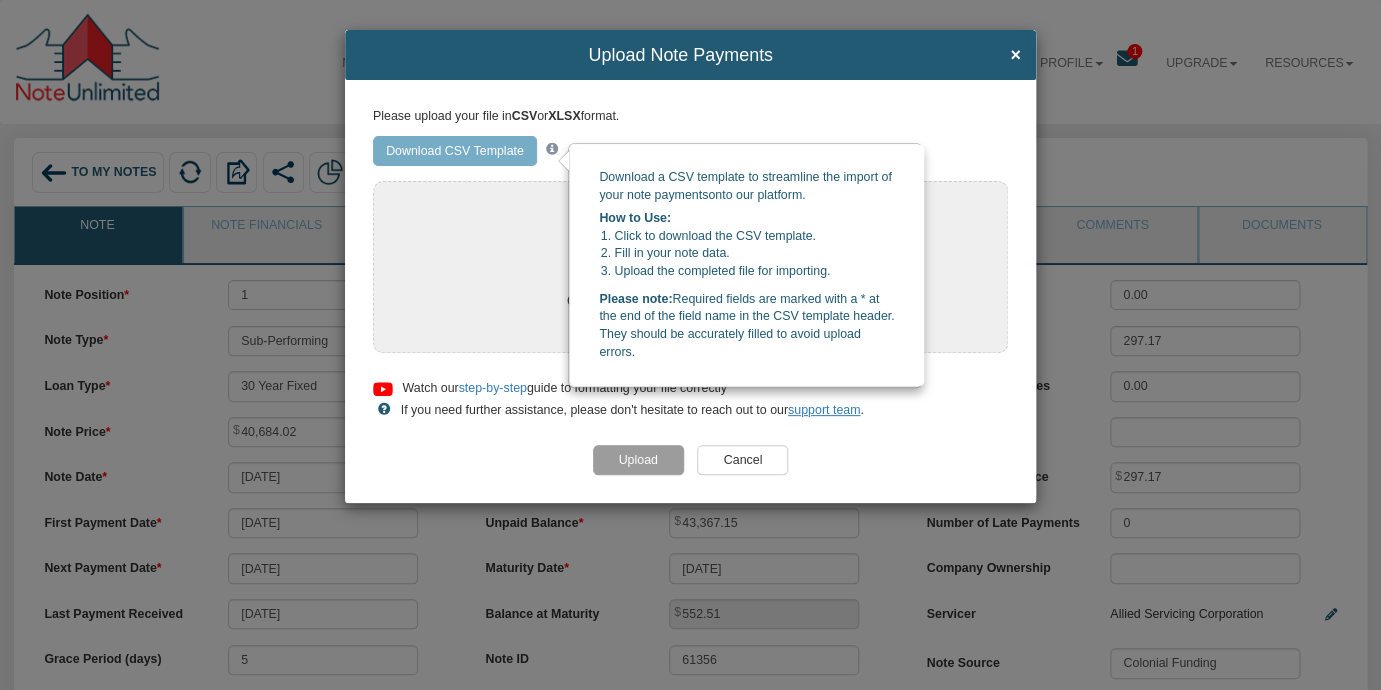 click on "Download CSV Template" at bounding box center [455, 151] 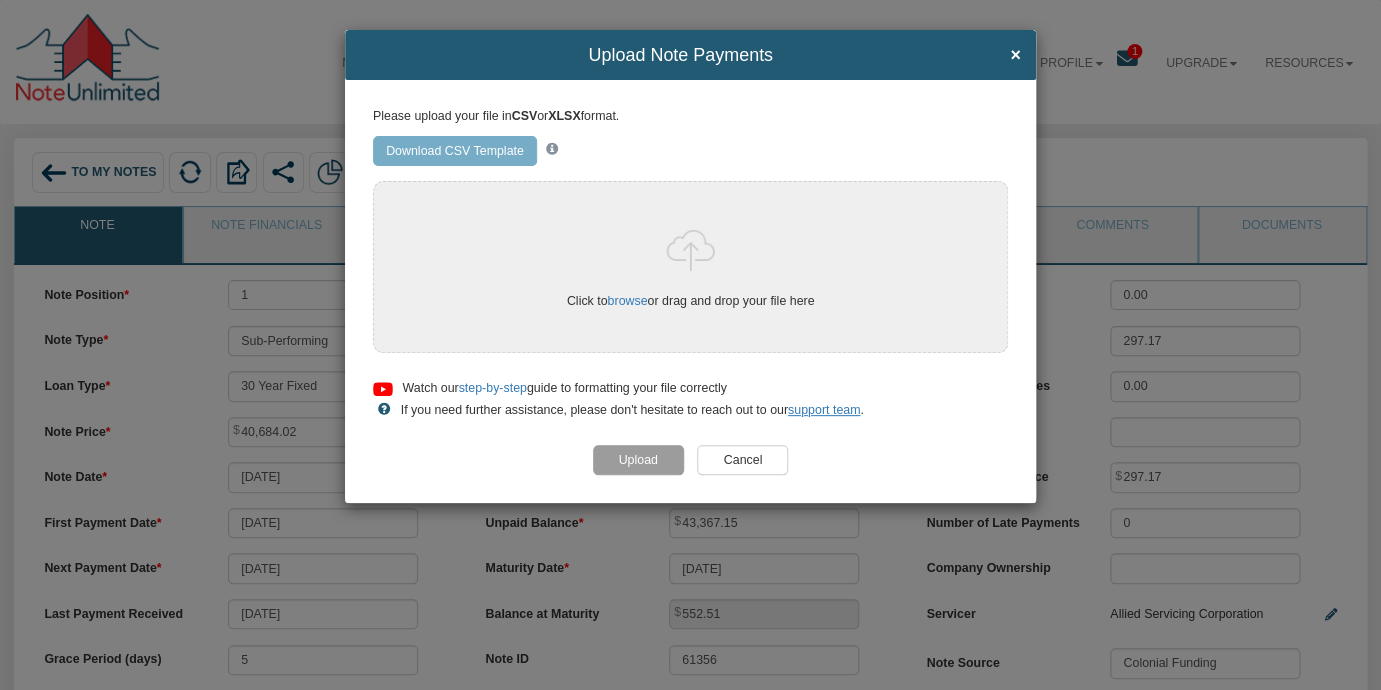 click on "Cancel" at bounding box center (742, 460) 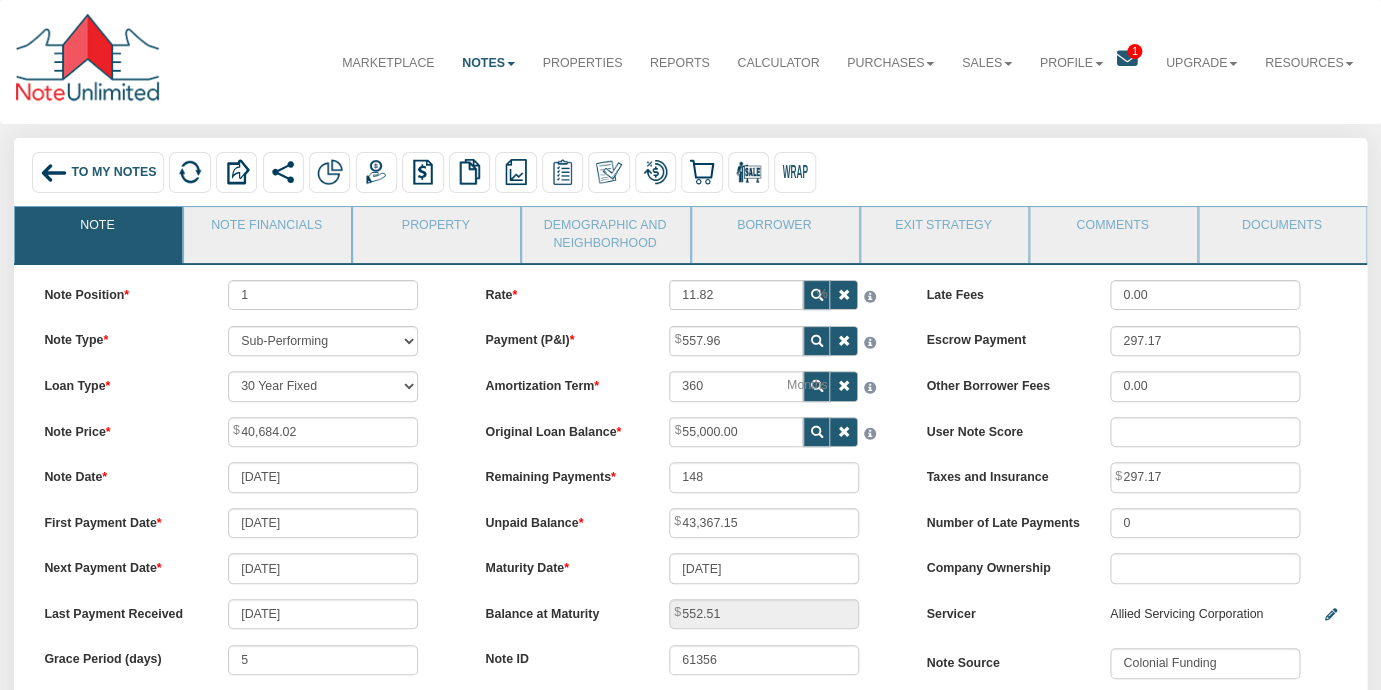 click at bounding box center (1127, 59) 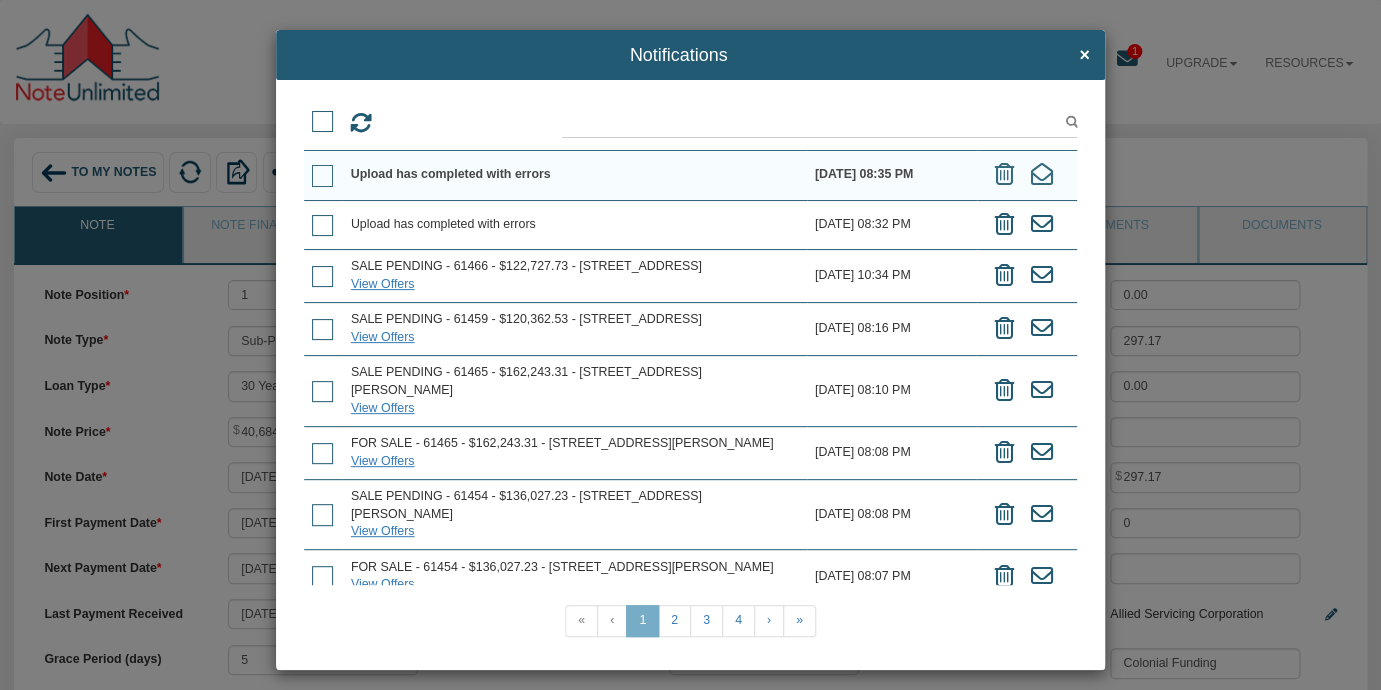 click on "Upload has completed with errors" at bounding box center [574, 175] 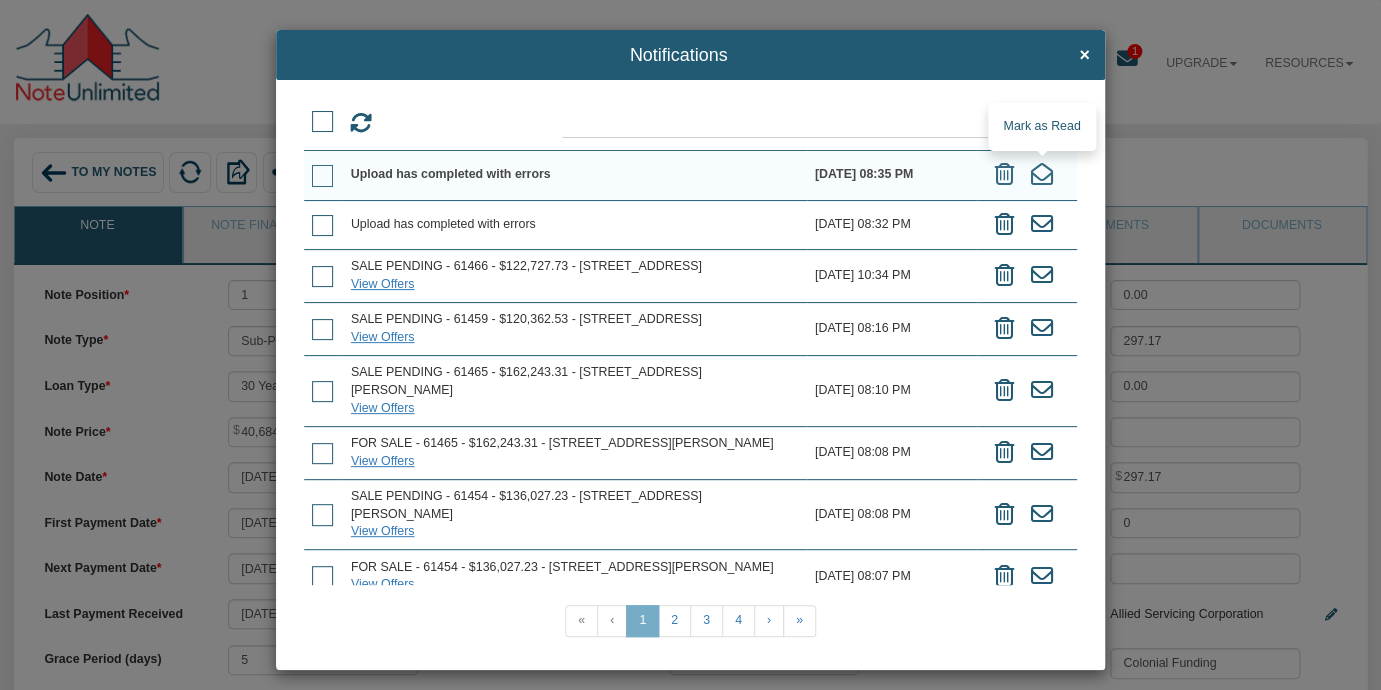 click at bounding box center [1042, 174] 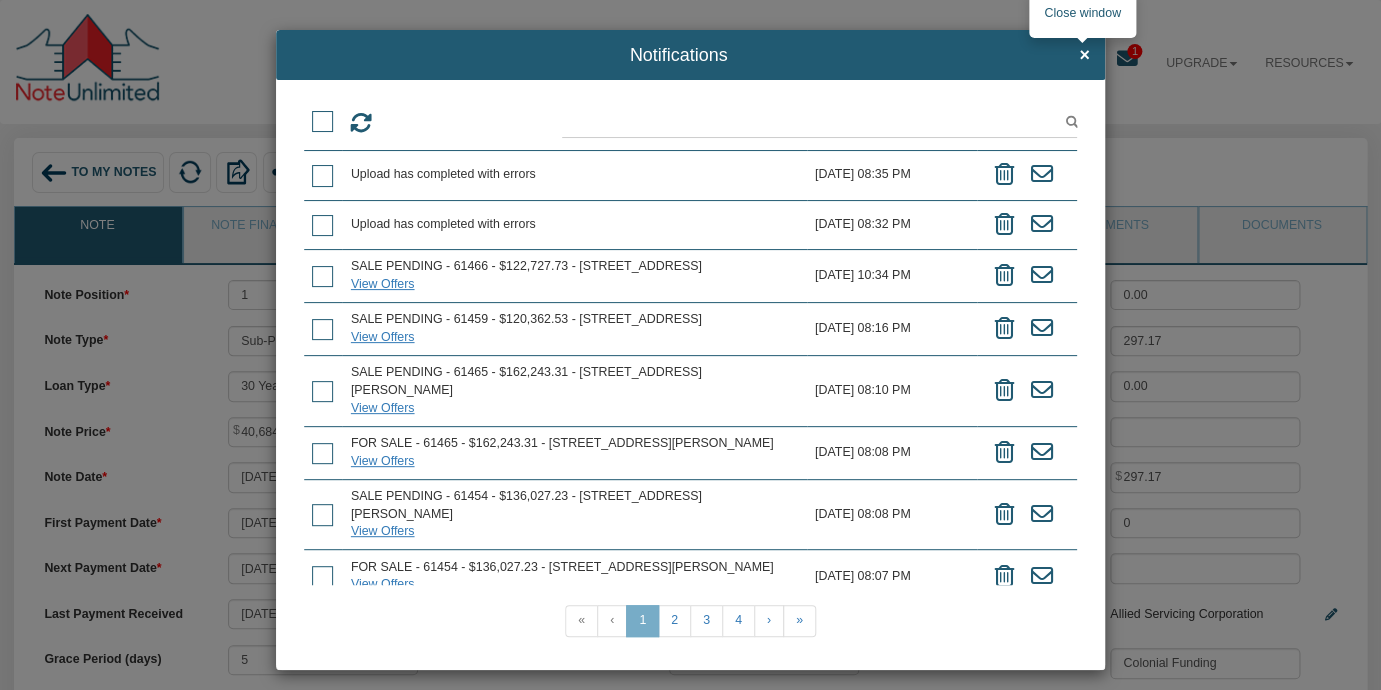 click on "×" at bounding box center (1084, 56) 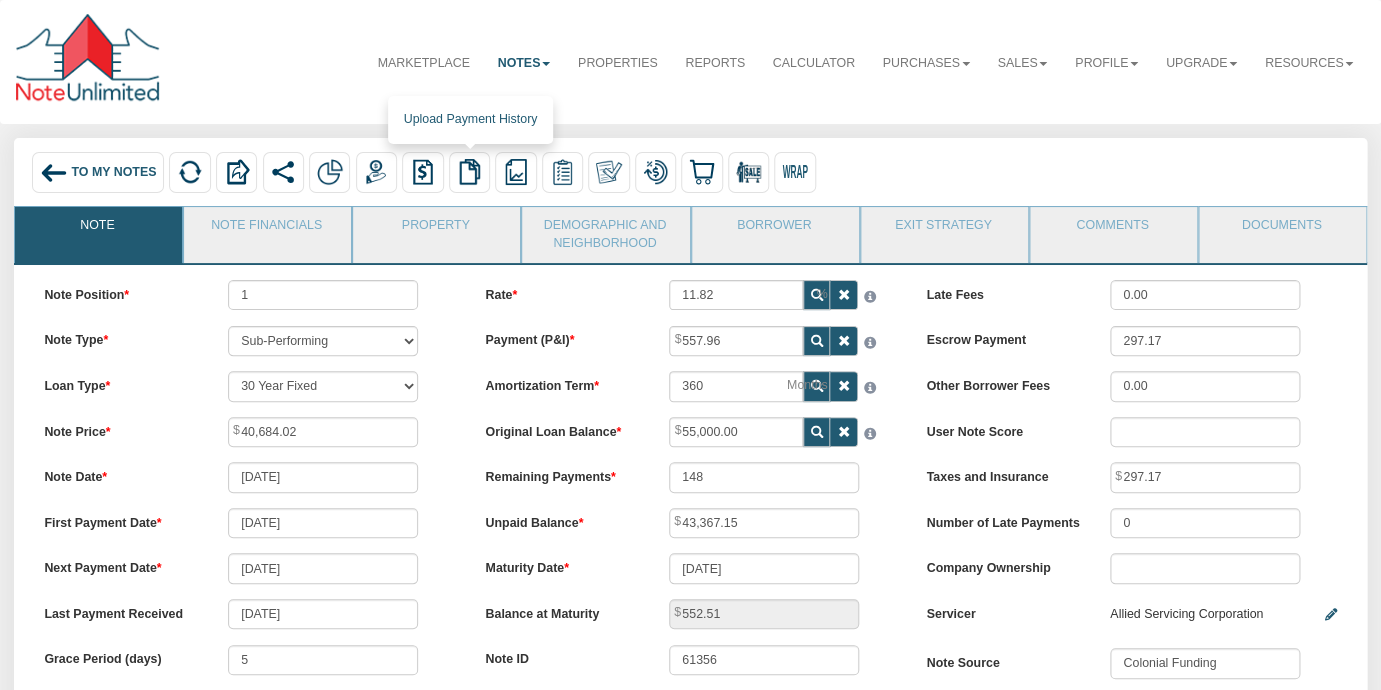 click at bounding box center (470, 172) 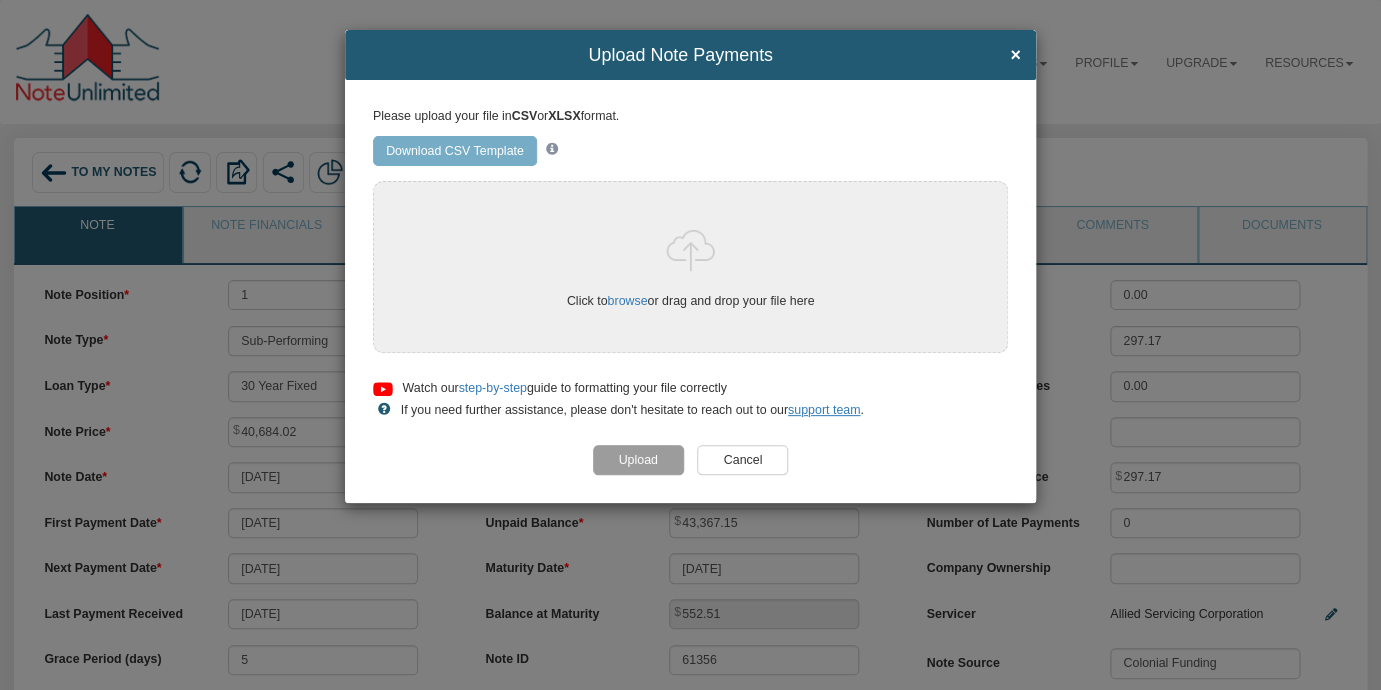 click on "Download CSV Template" at bounding box center [455, 151] 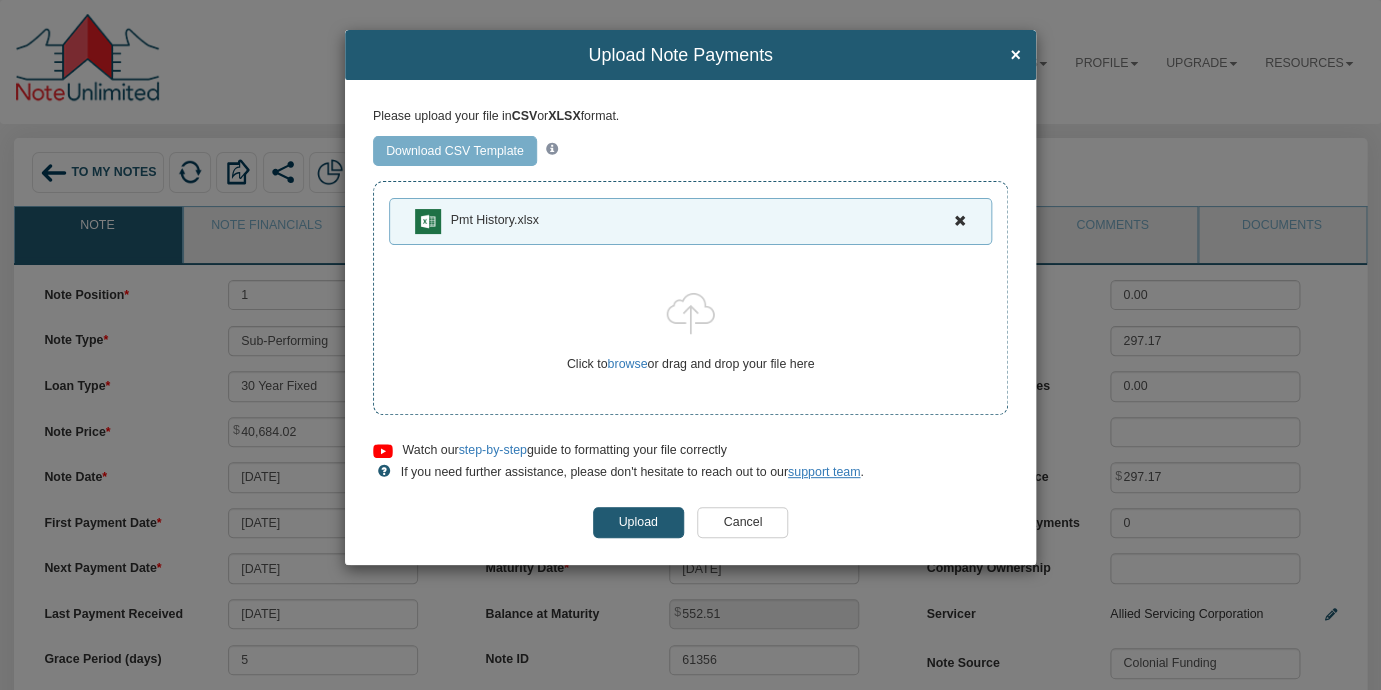 click on "Upload" at bounding box center [638, 522] 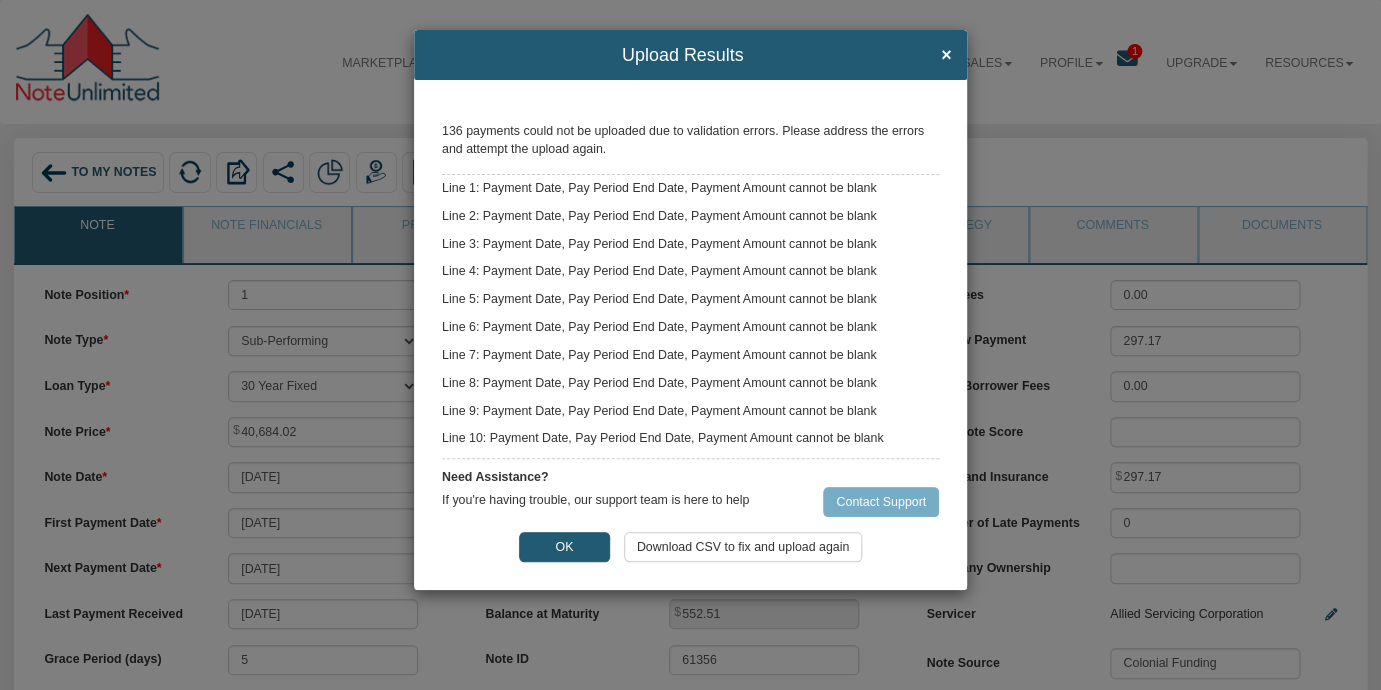 click on "OK" at bounding box center (564, 547) 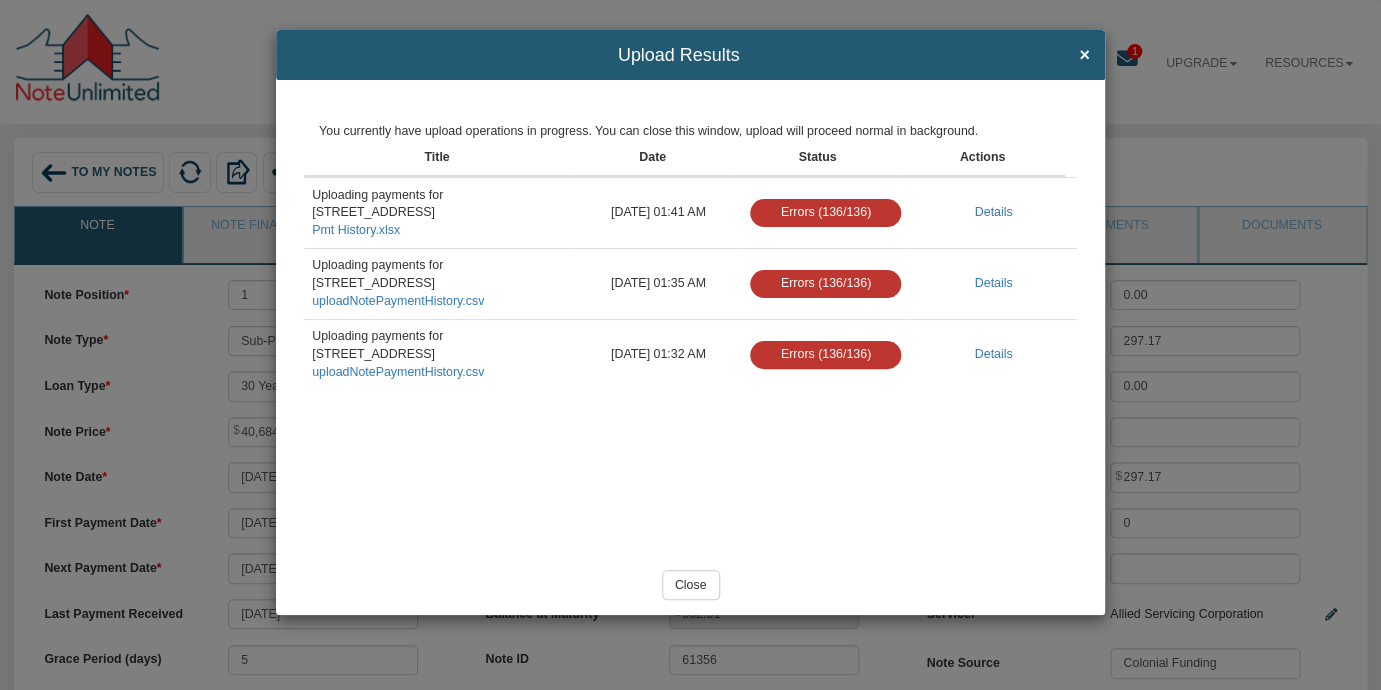 click on "Close" at bounding box center [691, 585] 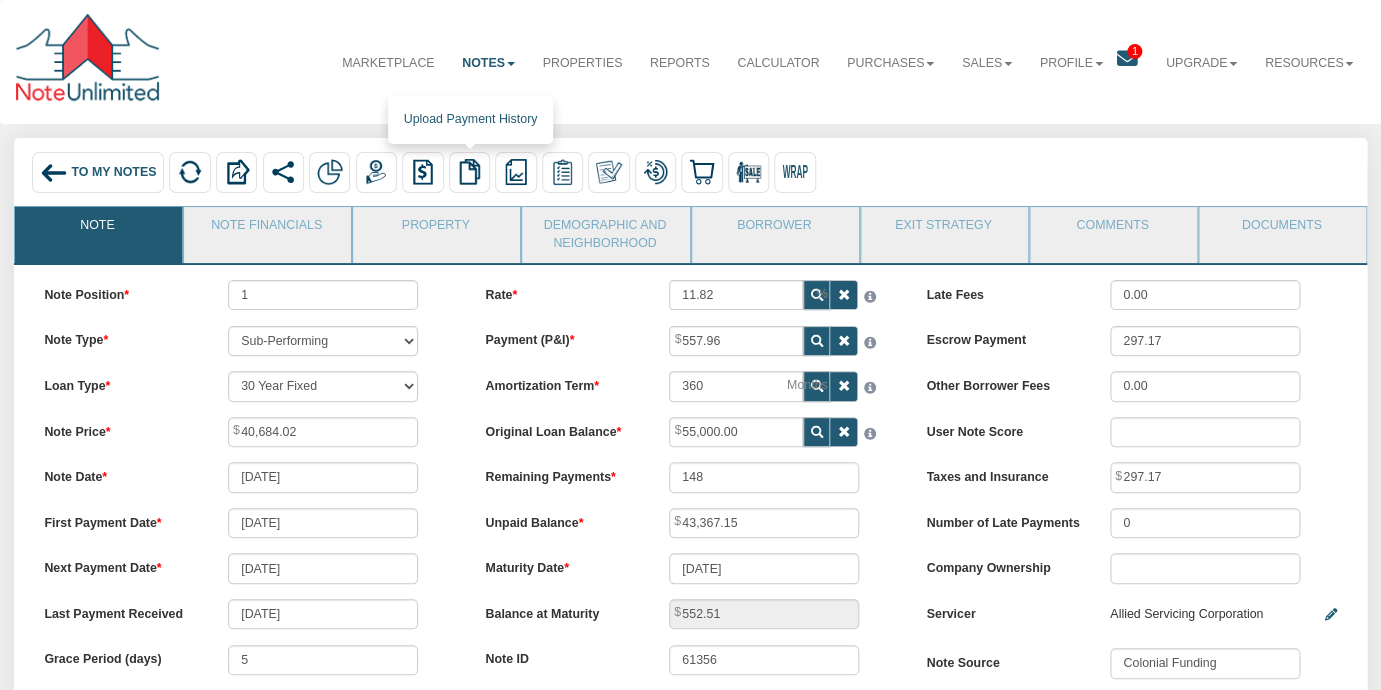 click at bounding box center [470, 172] 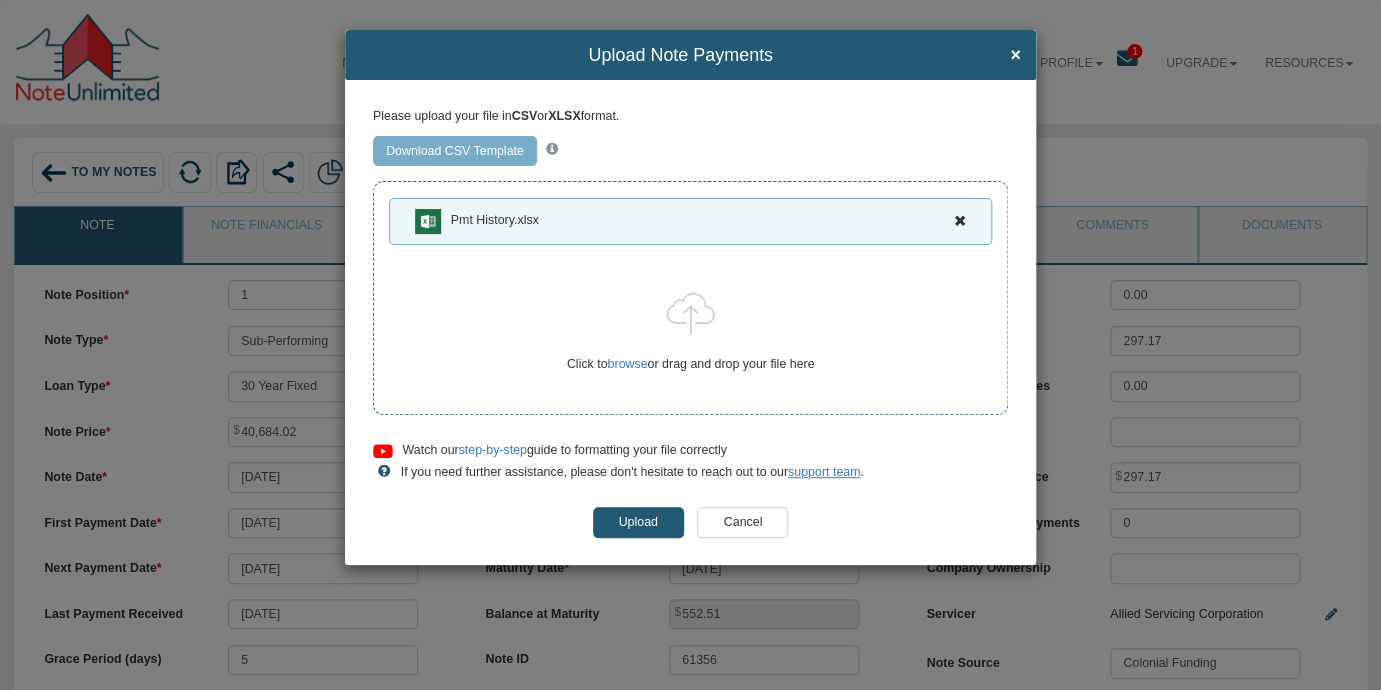 click on "Upload" at bounding box center [638, 522] 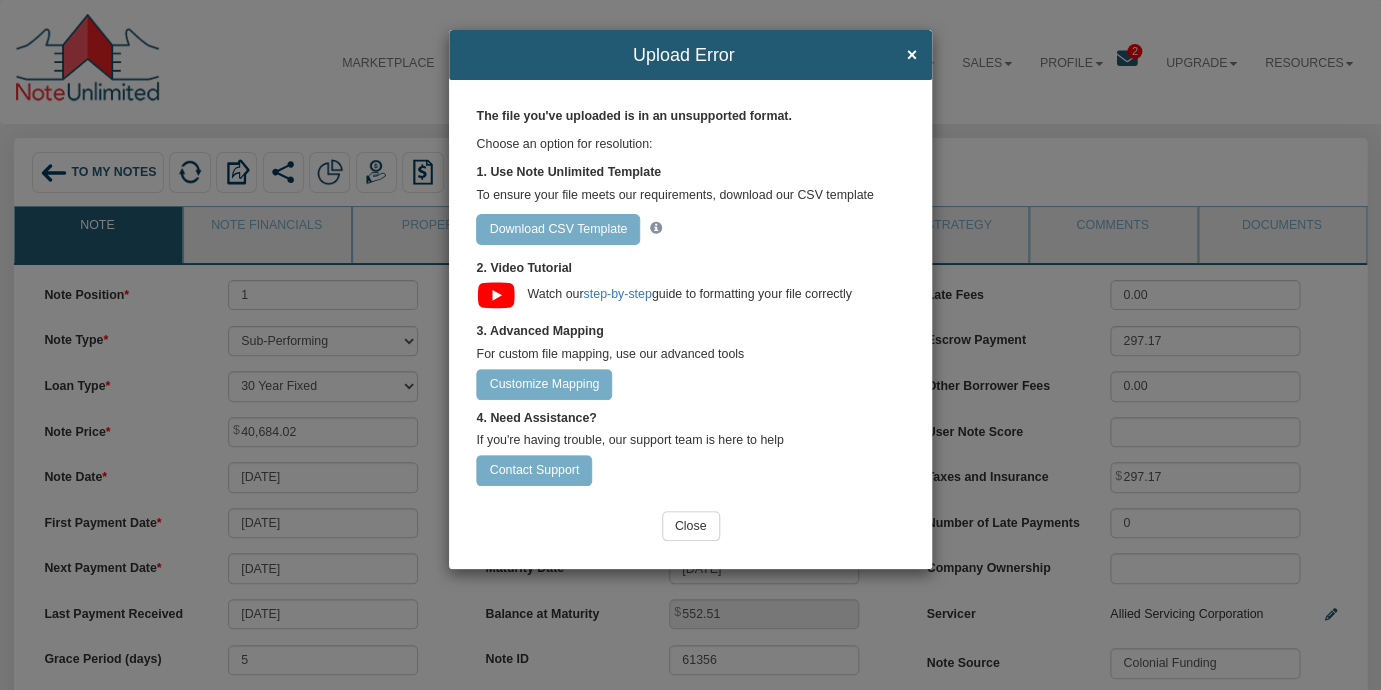 click on "Customize Mapping" at bounding box center (544, 384) 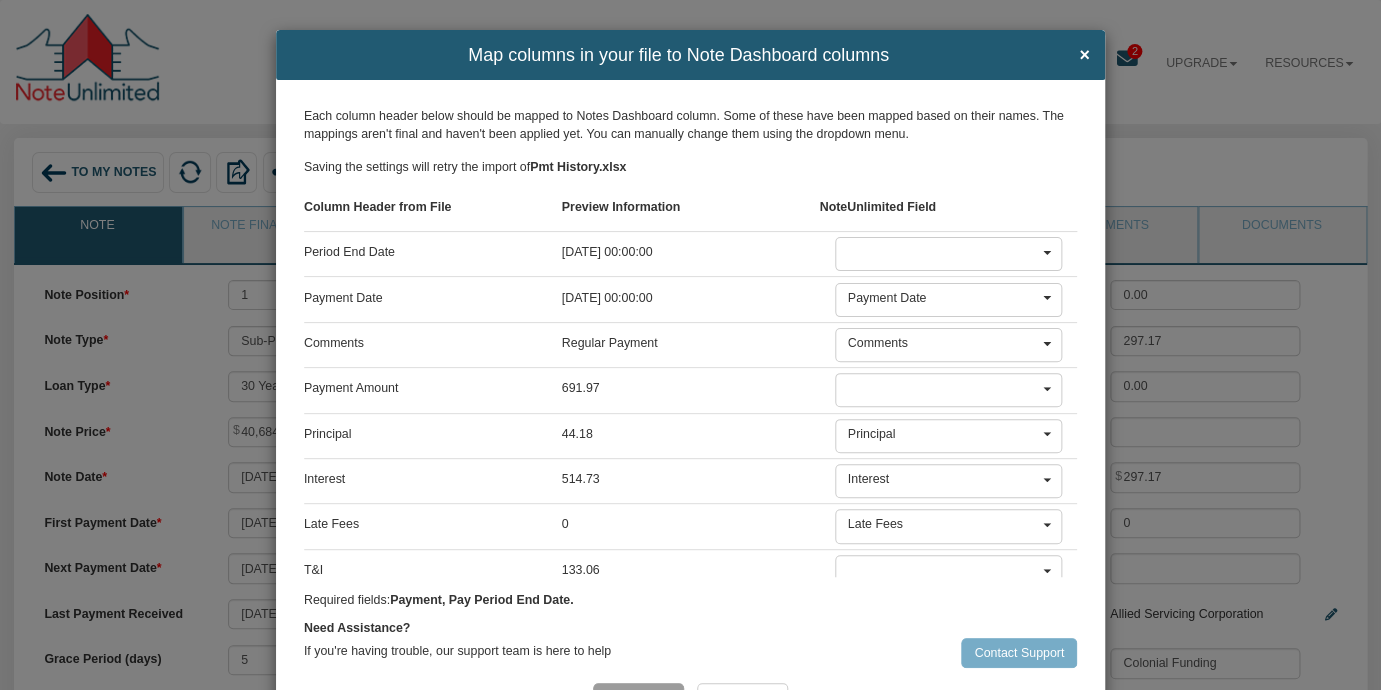 click at bounding box center [1051, 253] 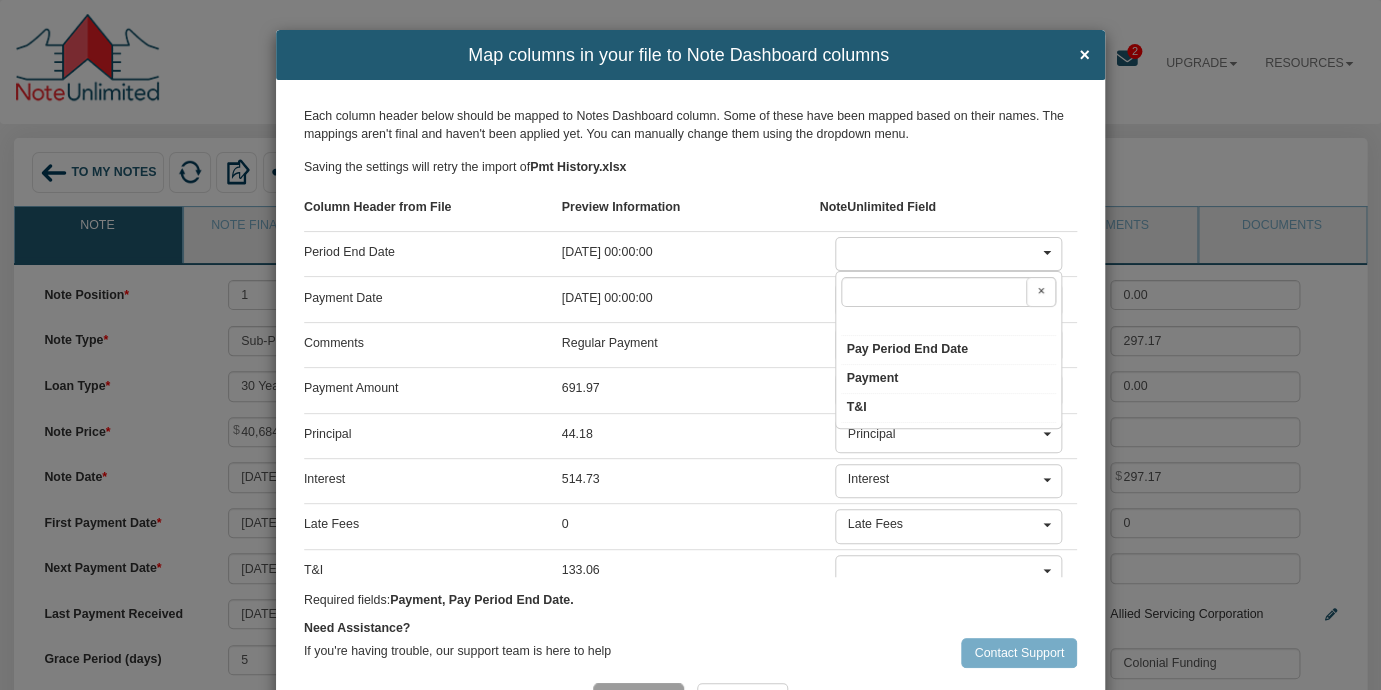click on "Pay Period End Date" at bounding box center [906, 349] 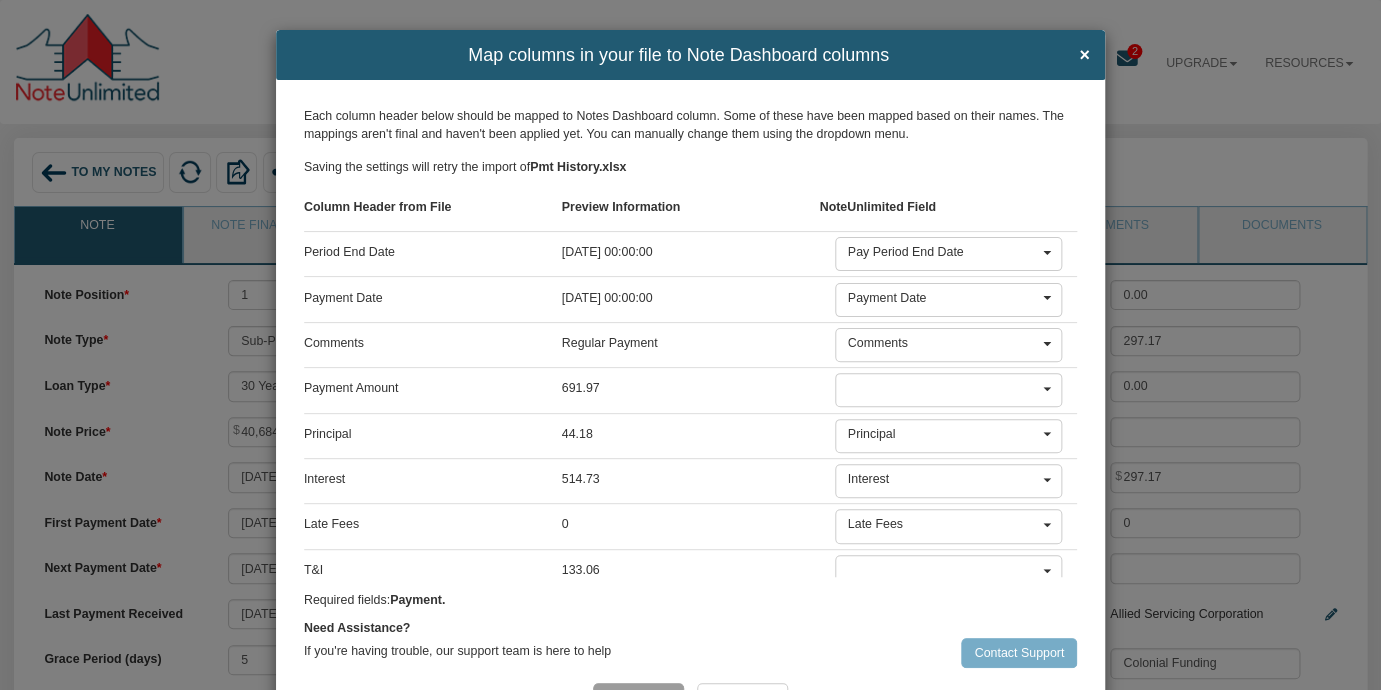 click at bounding box center [1047, 389] 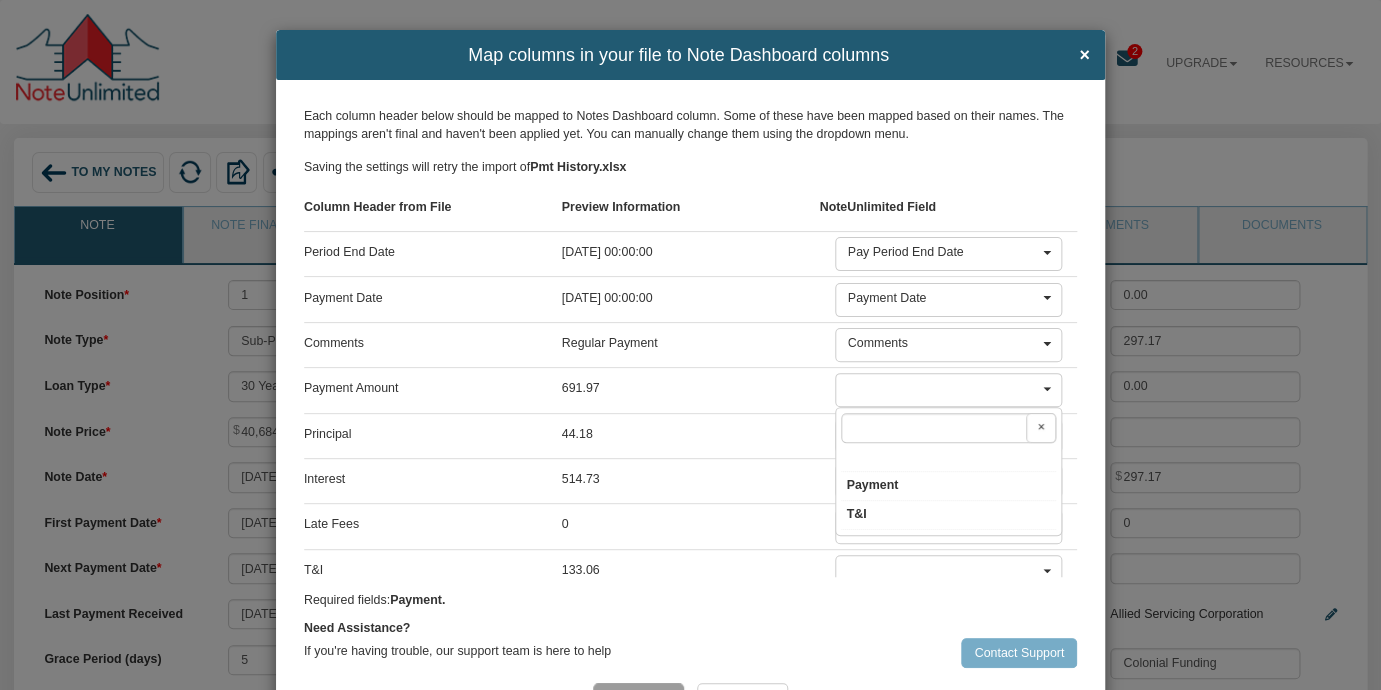 click on "Payment" at bounding box center [872, 485] 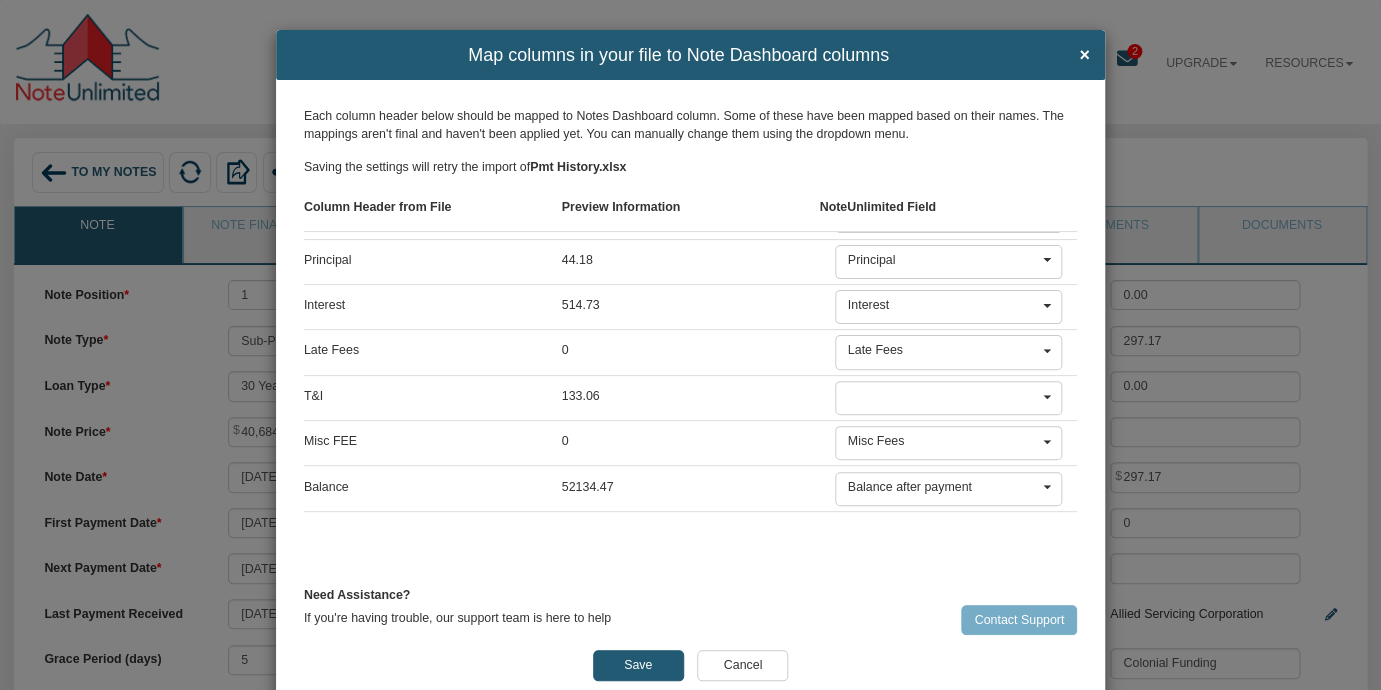 scroll, scrollTop: 182, scrollLeft: 0, axis: vertical 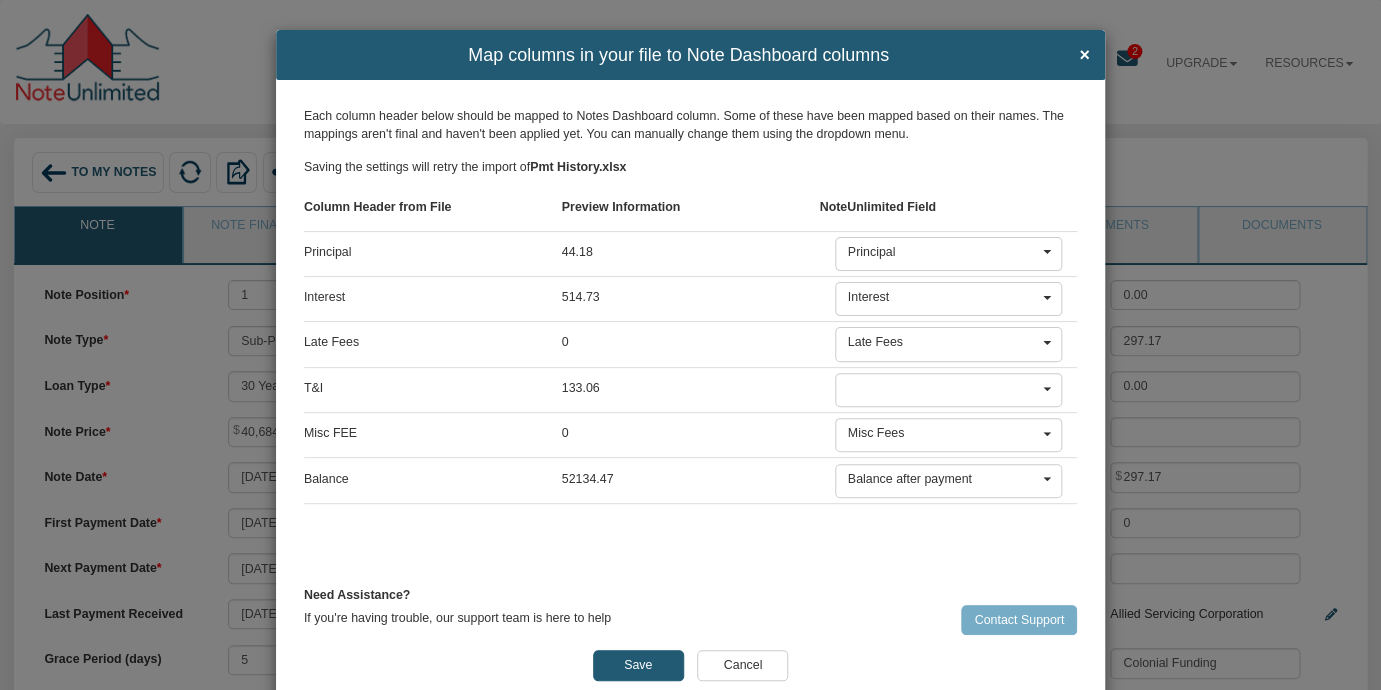 click at bounding box center [1047, 389] 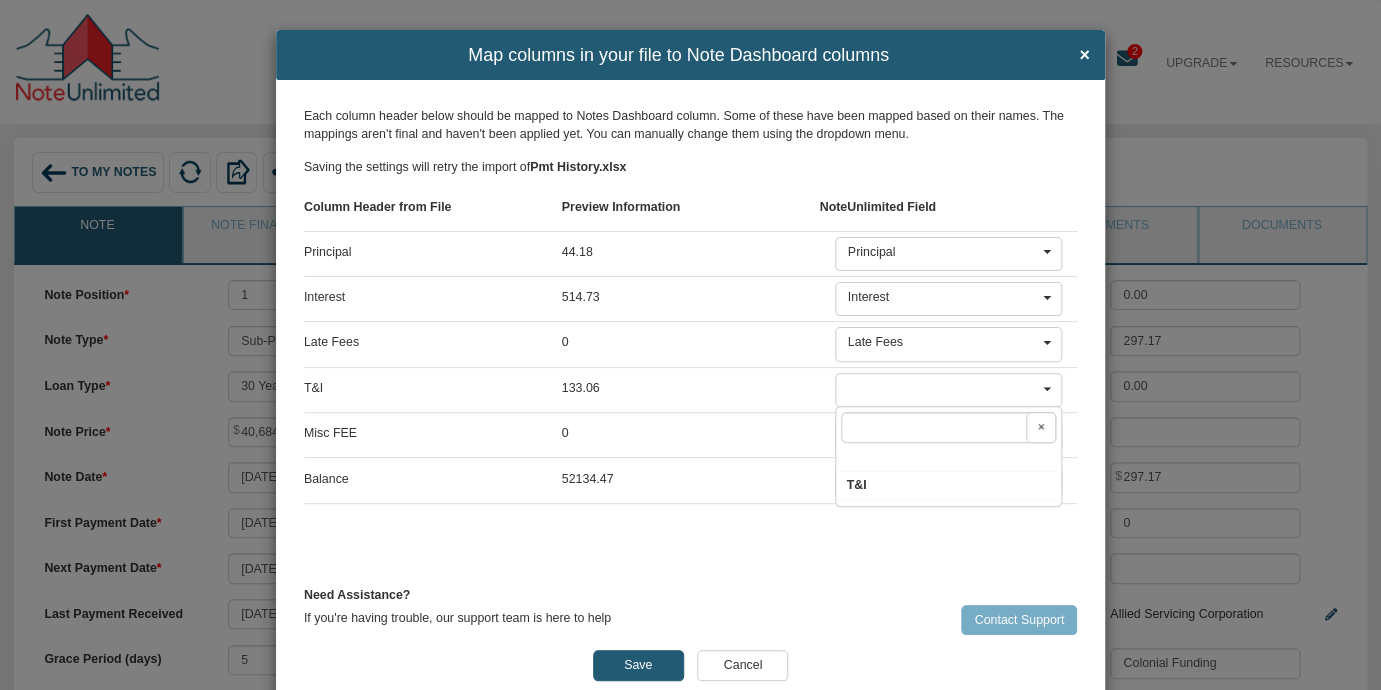 click on "T&I" at bounding box center (856, 485) 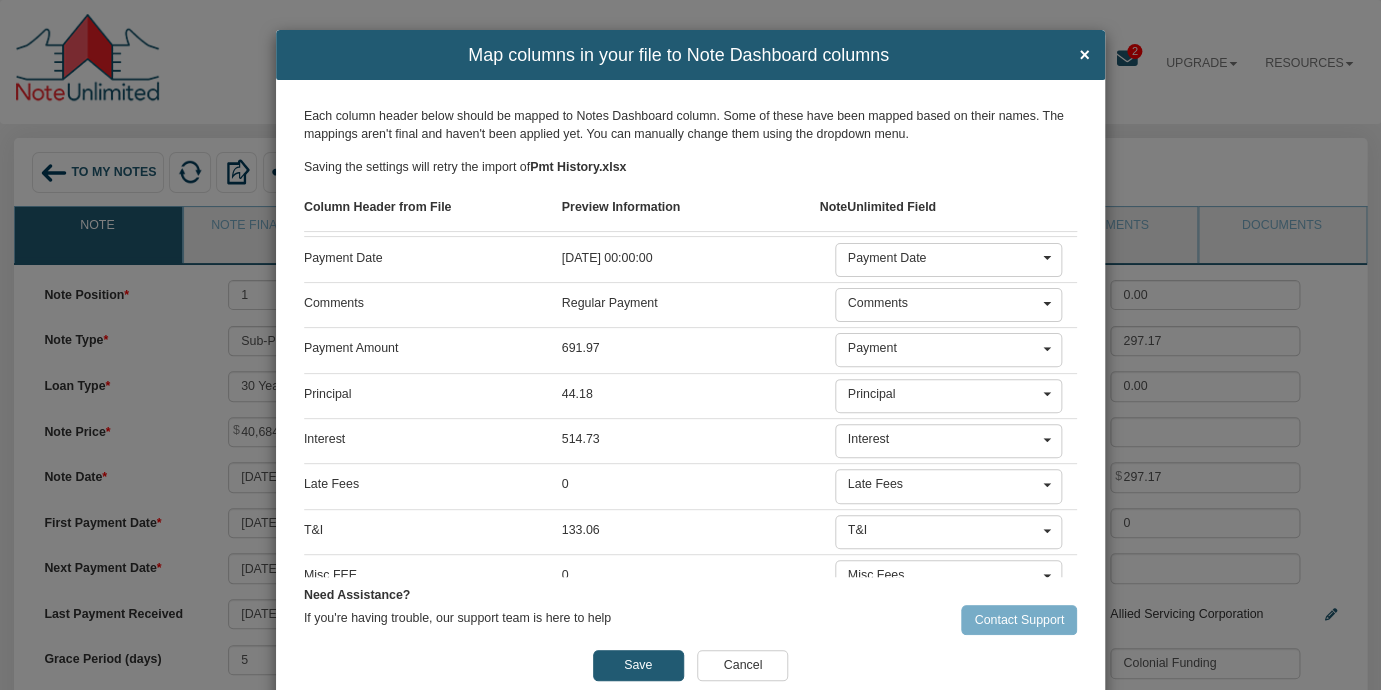 scroll, scrollTop: 0, scrollLeft: 0, axis: both 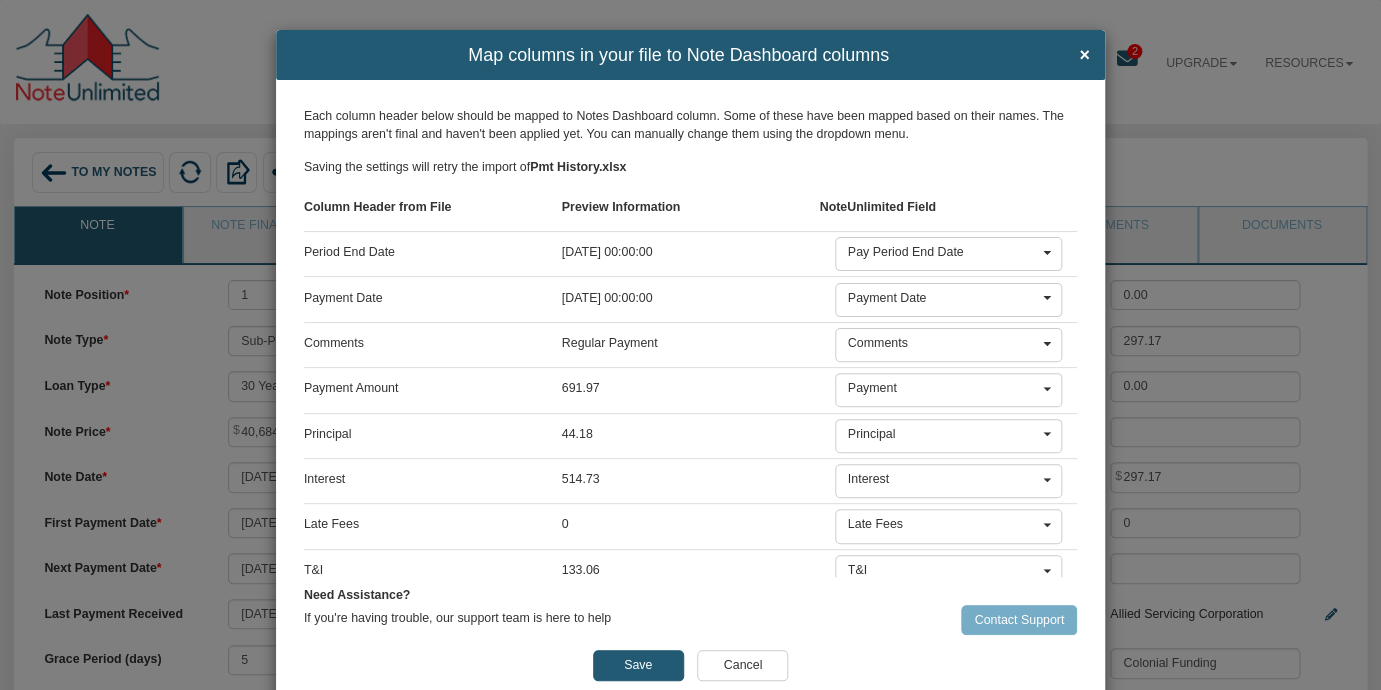 click on "Save" at bounding box center [638, 665] 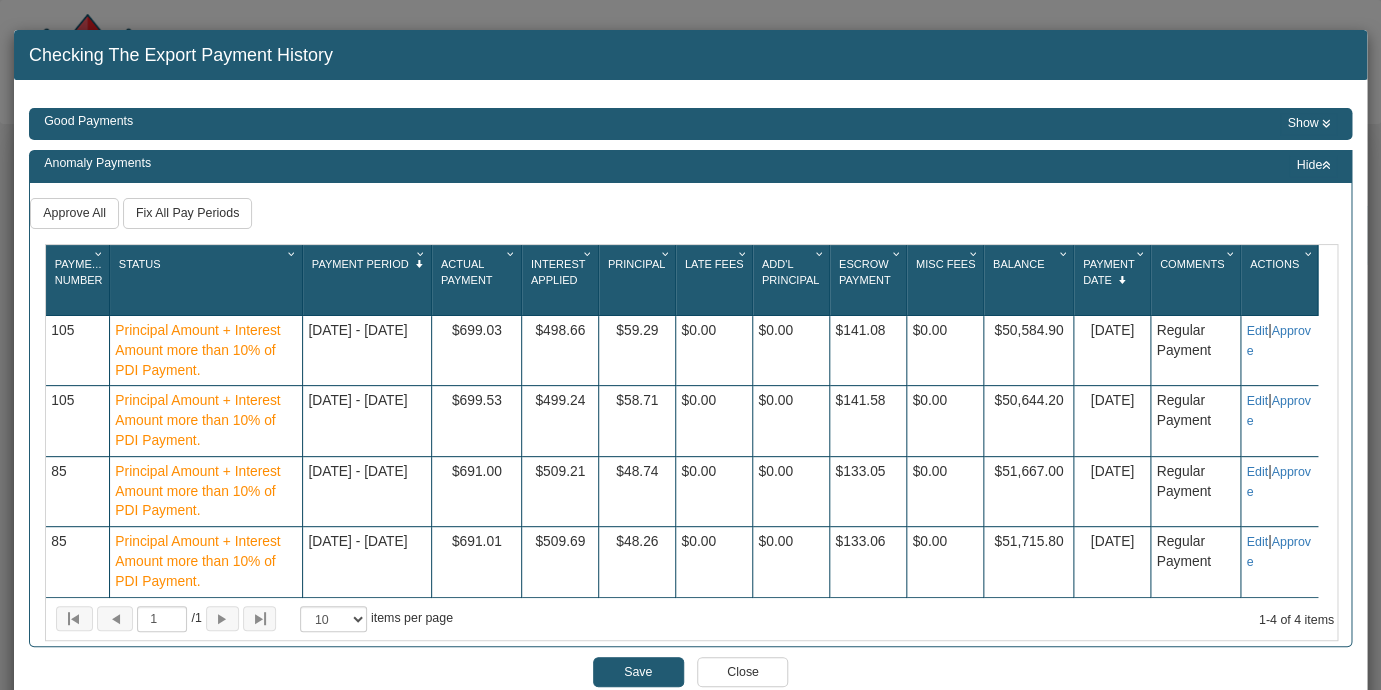 scroll, scrollTop: 56, scrollLeft: 0, axis: vertical 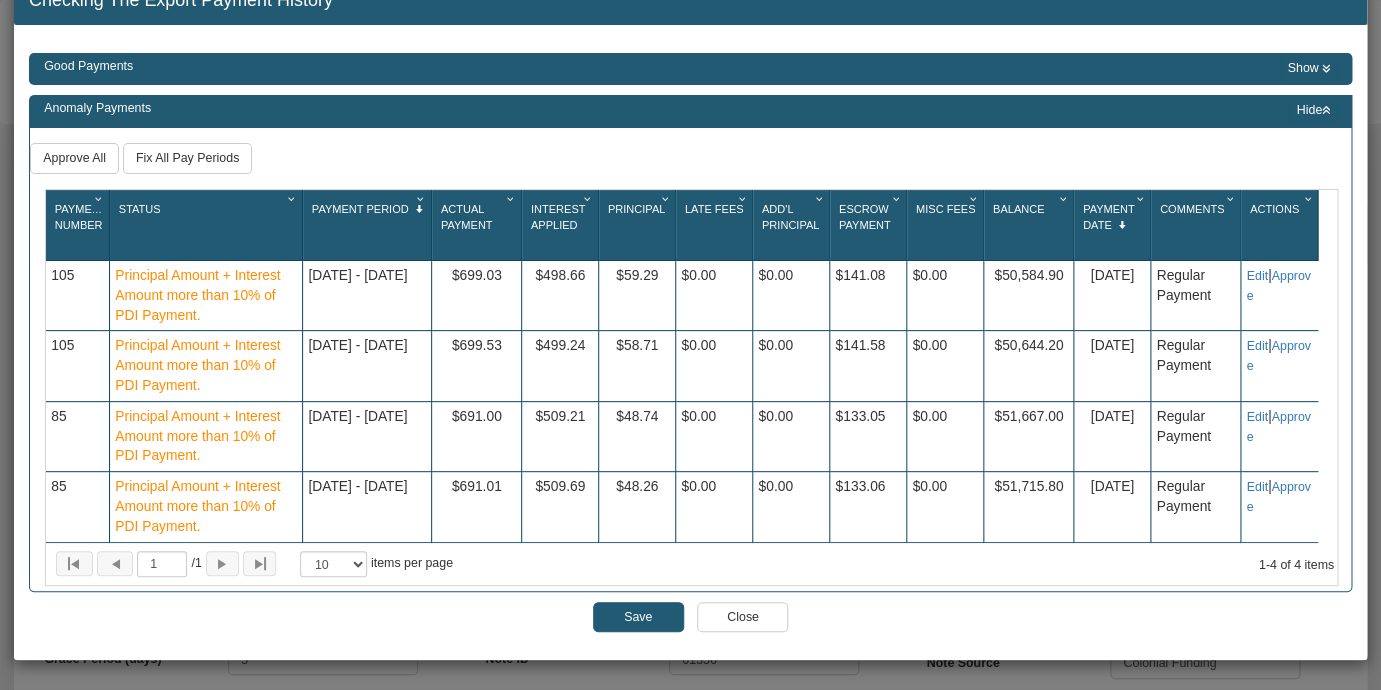 click on "10 25 50 100    items per page" at bounding box center [376, 564] 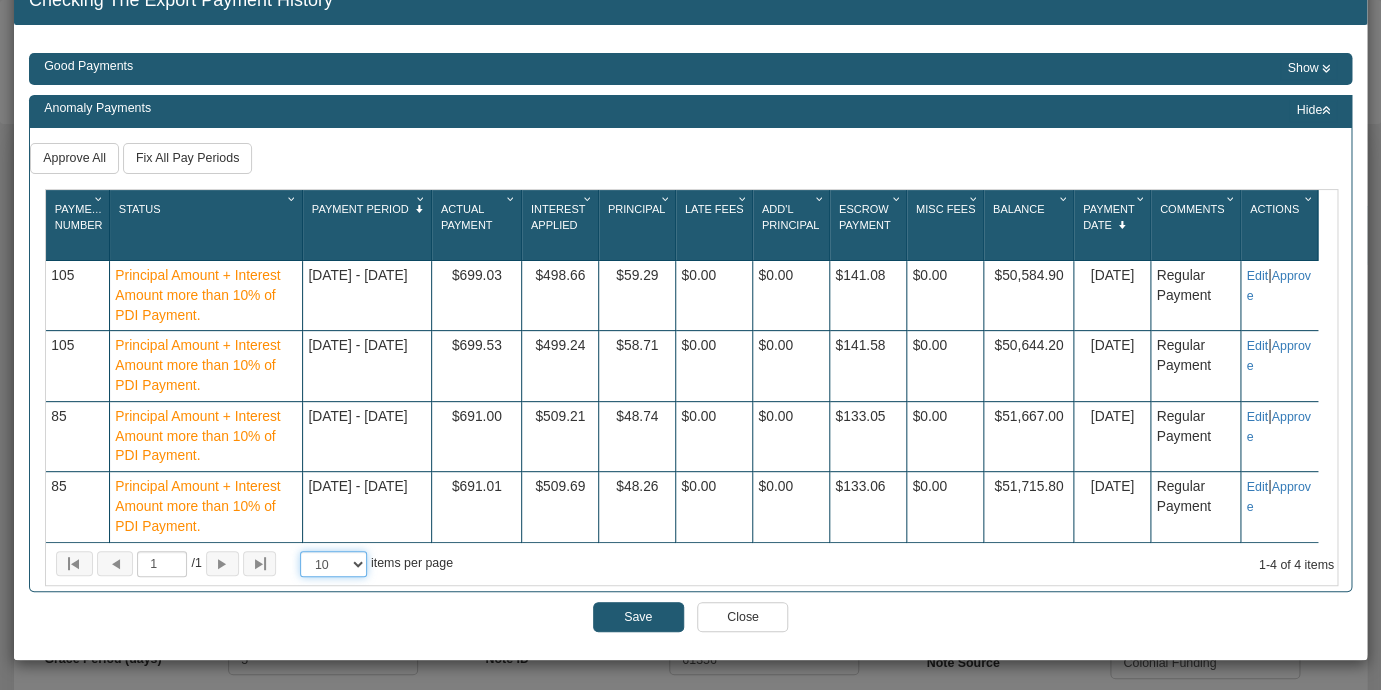 select on "number:50" 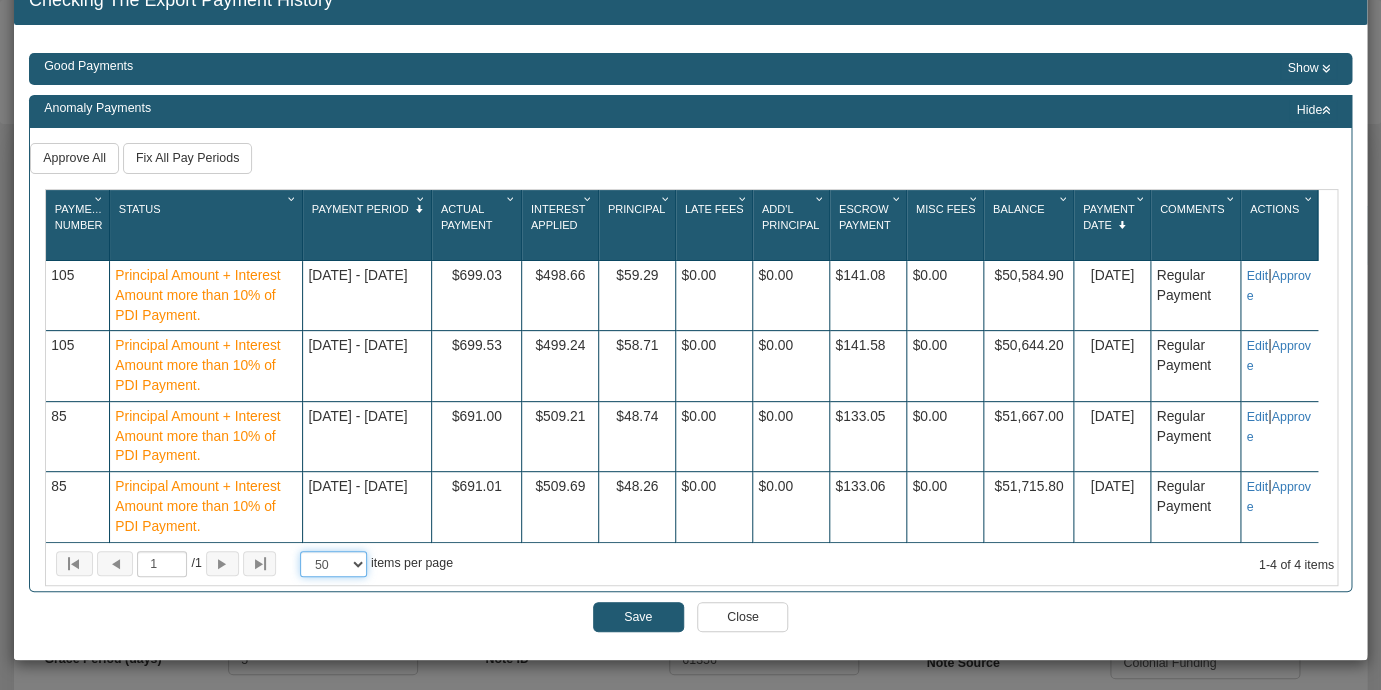 click on "50" at bounding box center (0, 0) 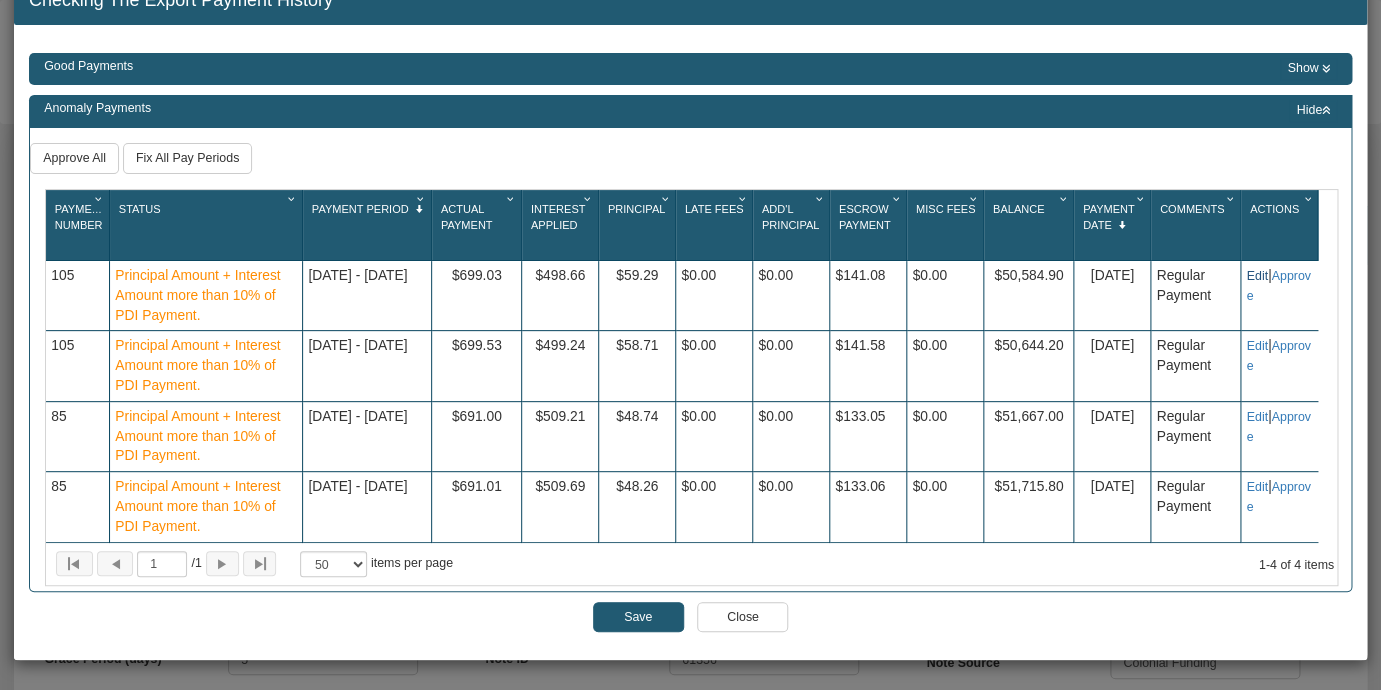 click on "Edit" at bounding box center [1256, 276] 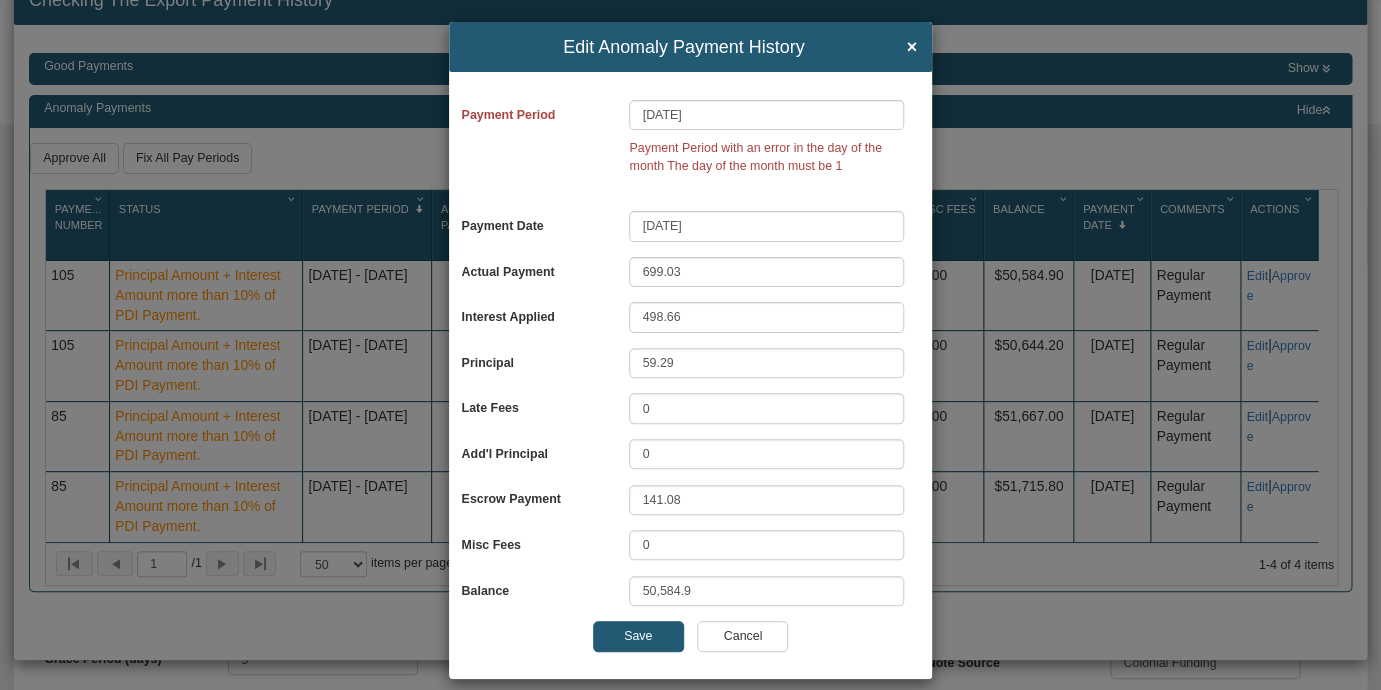 scroll, scrollTop: 5, scrollLeft: 0, axis: vertical 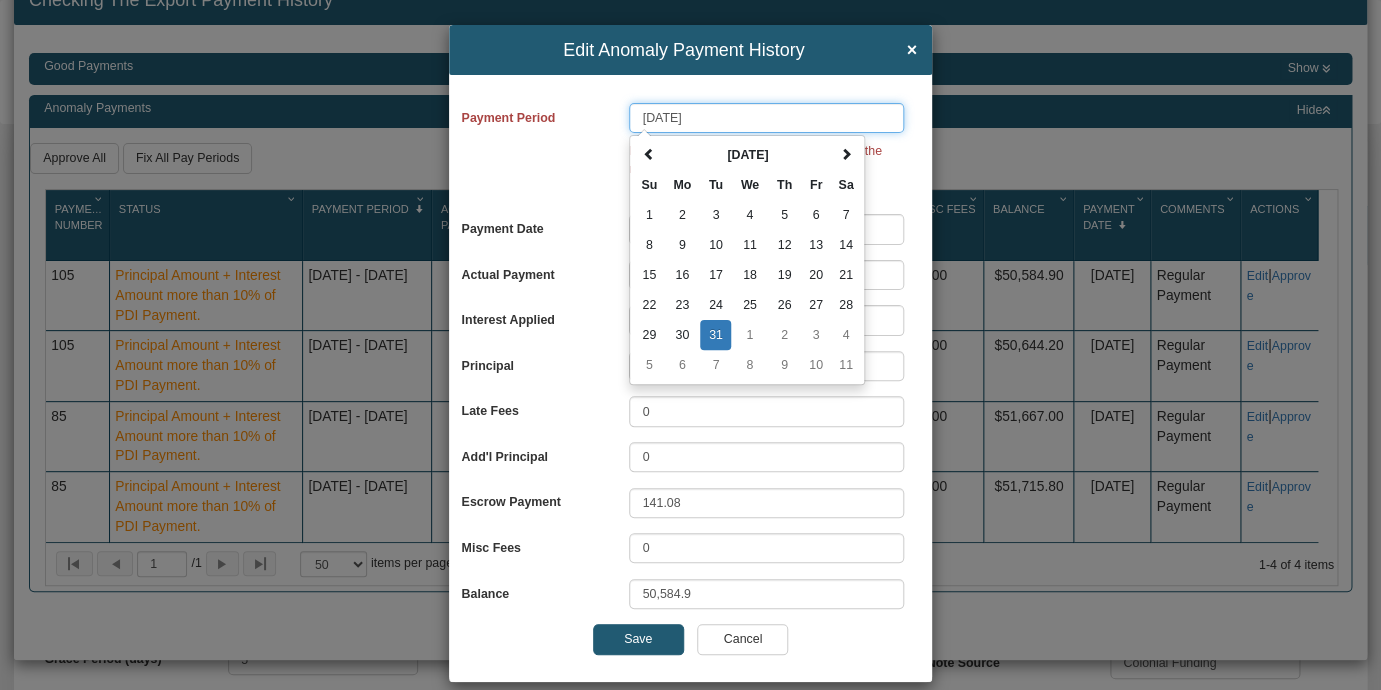 click on "[DATE]" at bounding box center [766, 118] 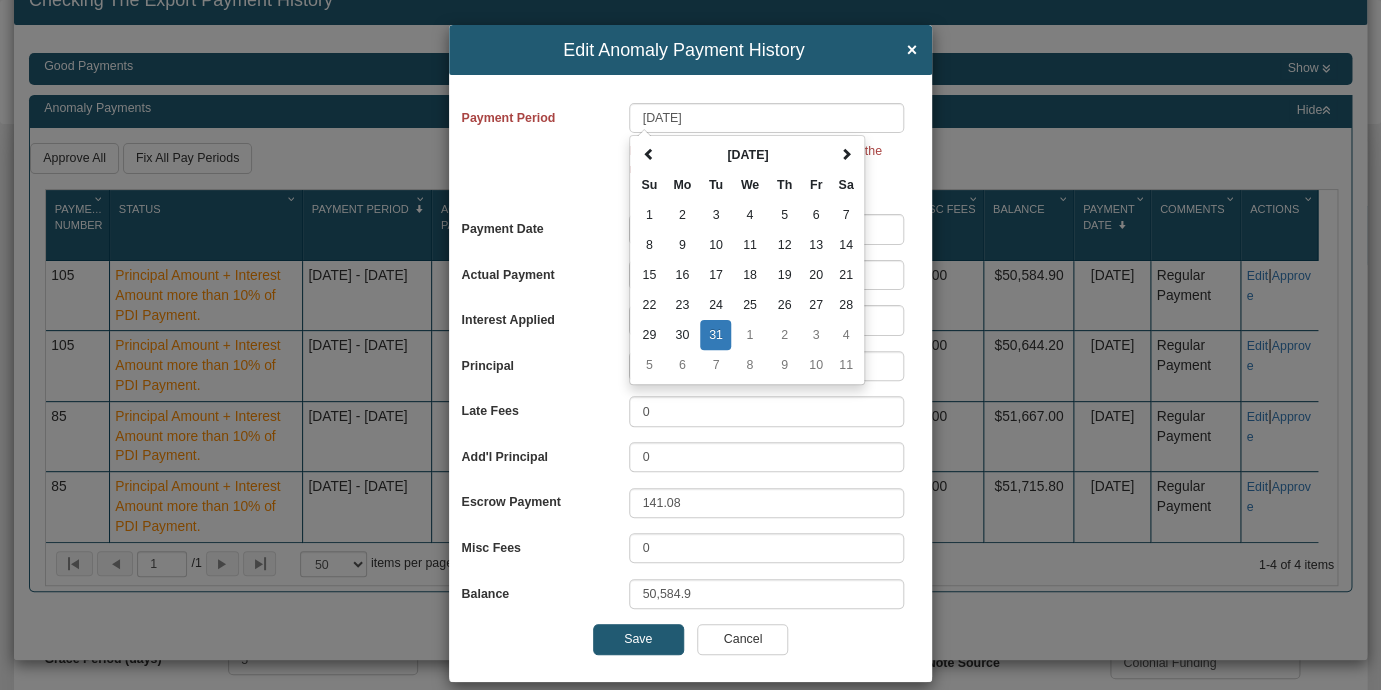 click on "Cancel" at bounding box center [742, 639] 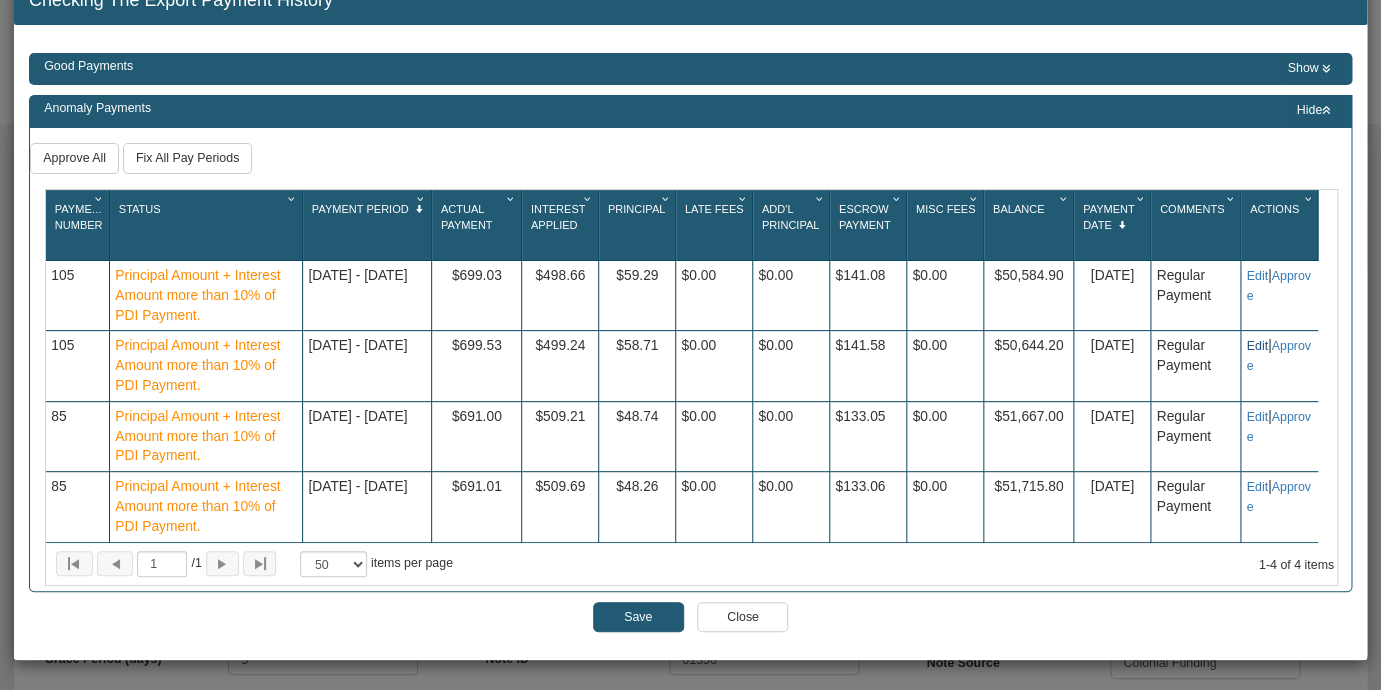 click on "Edit" at bounding box center [1256, 346] 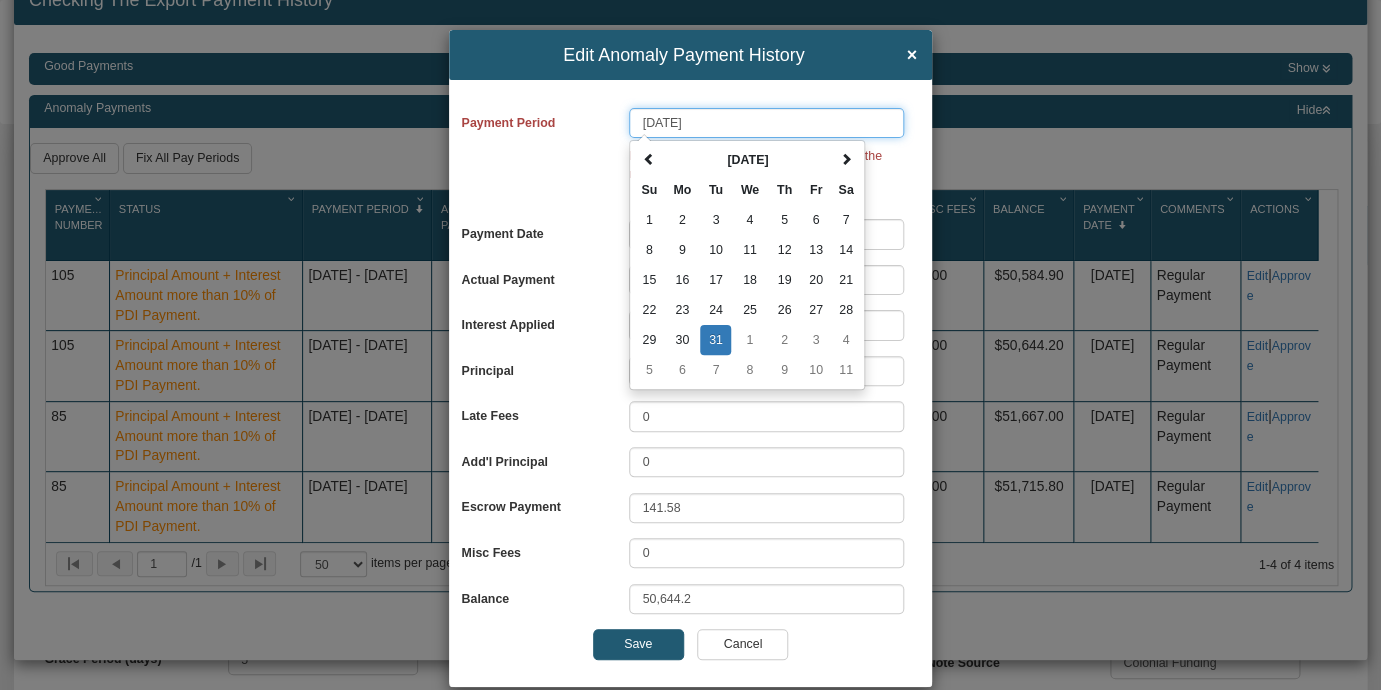 click on "[DATE]" at bounding box center (766, 123) 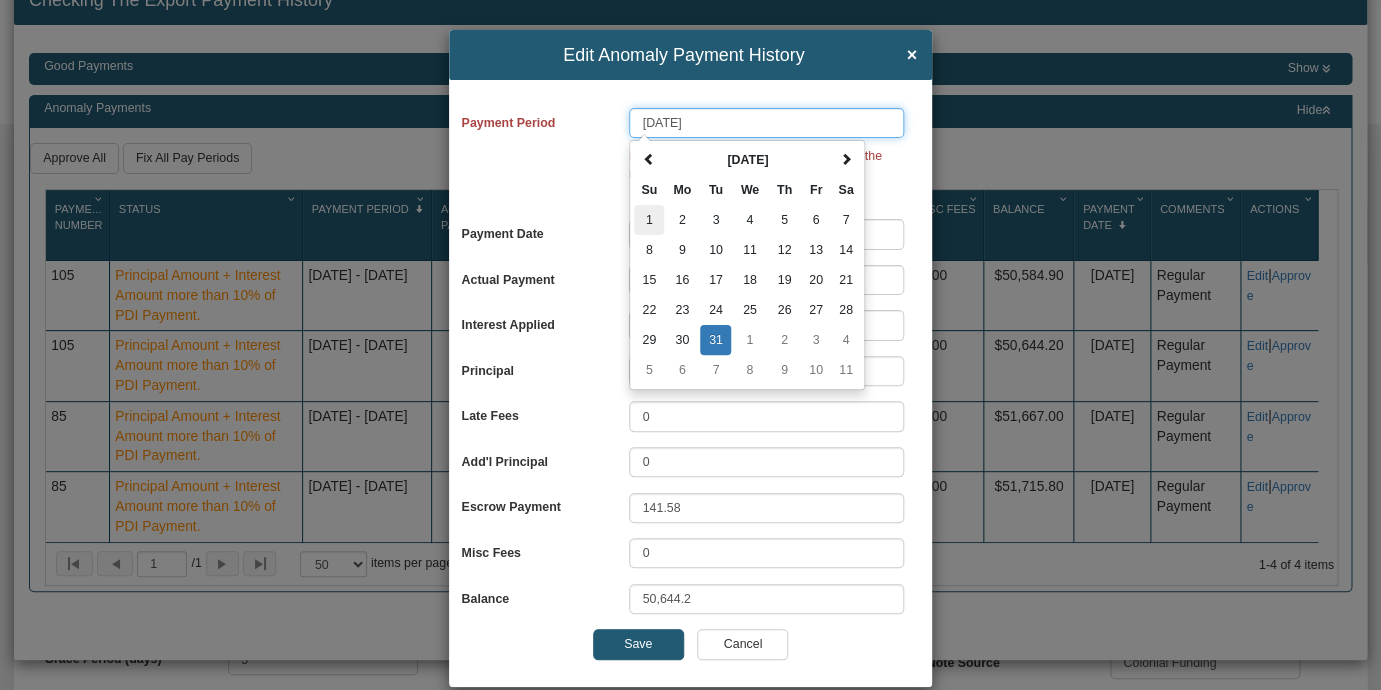 click on "1" at bounding box center (649, 220) 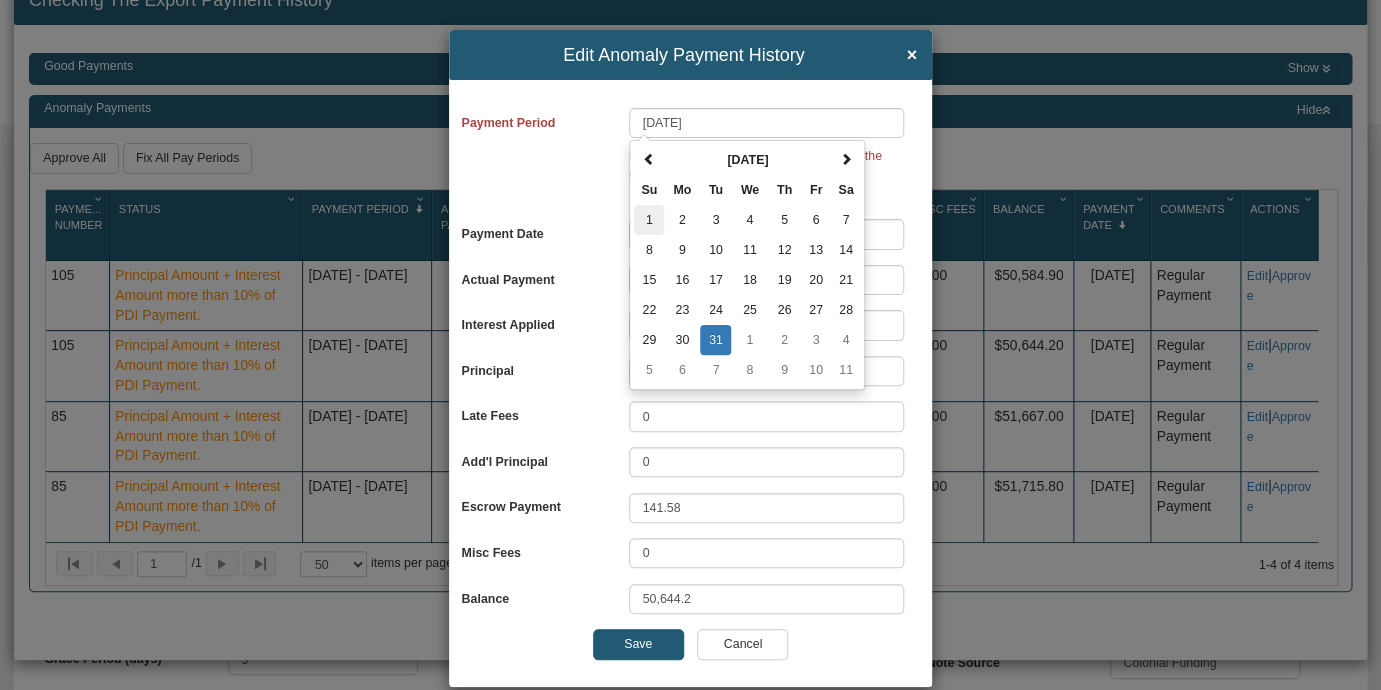 type on "[DATE]" 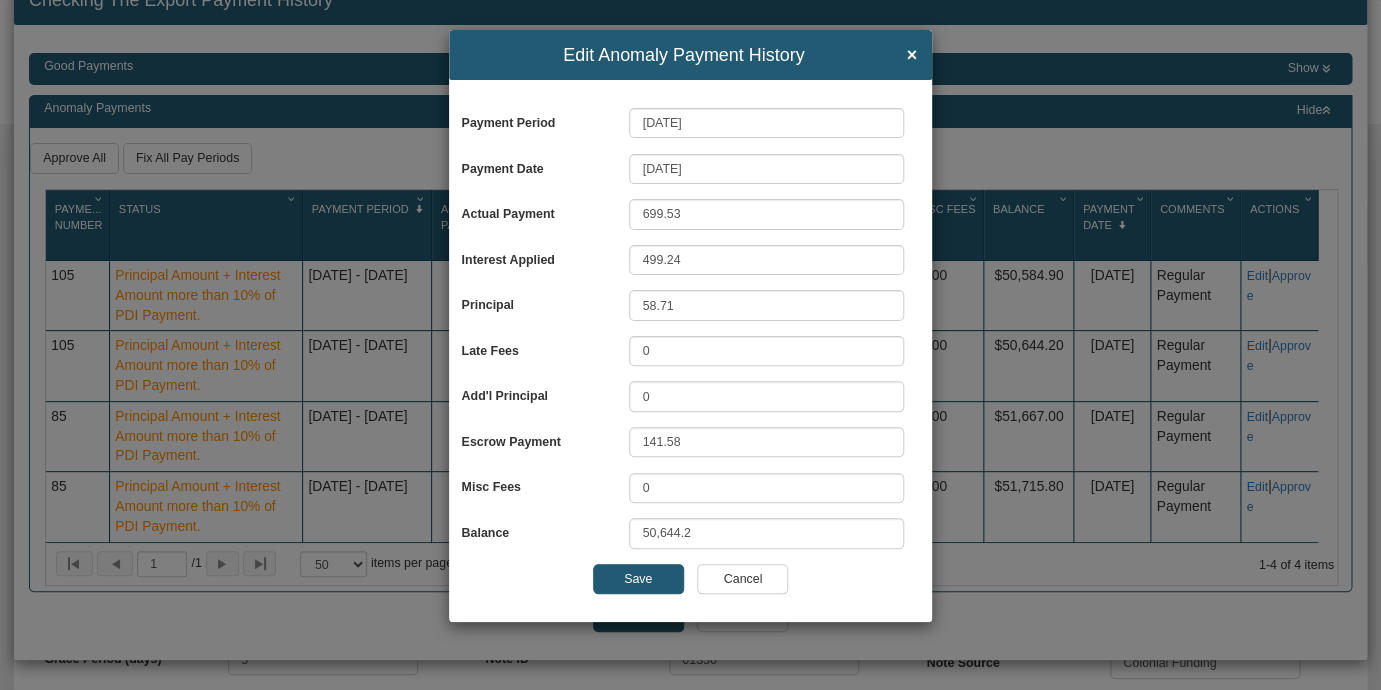 click on "Save" at bounding box center [638, 579] 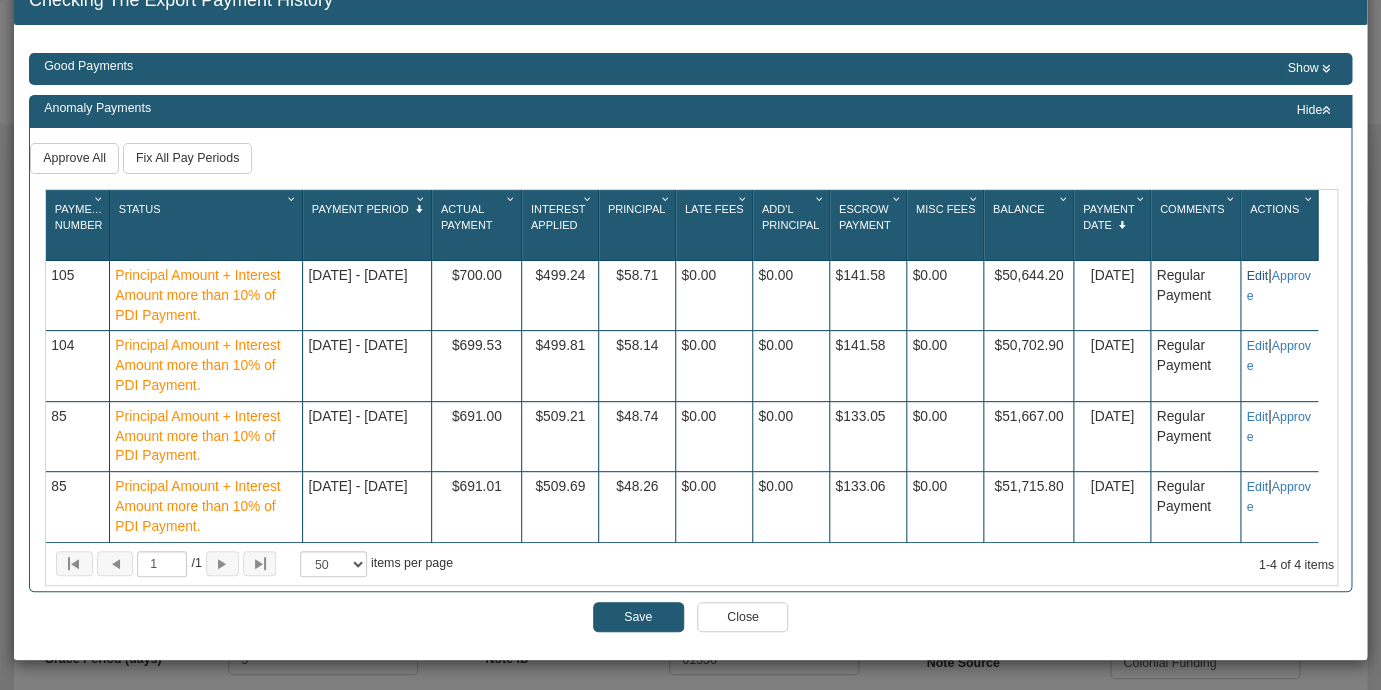 click on "Edit" at bounding box center (1256, 276) 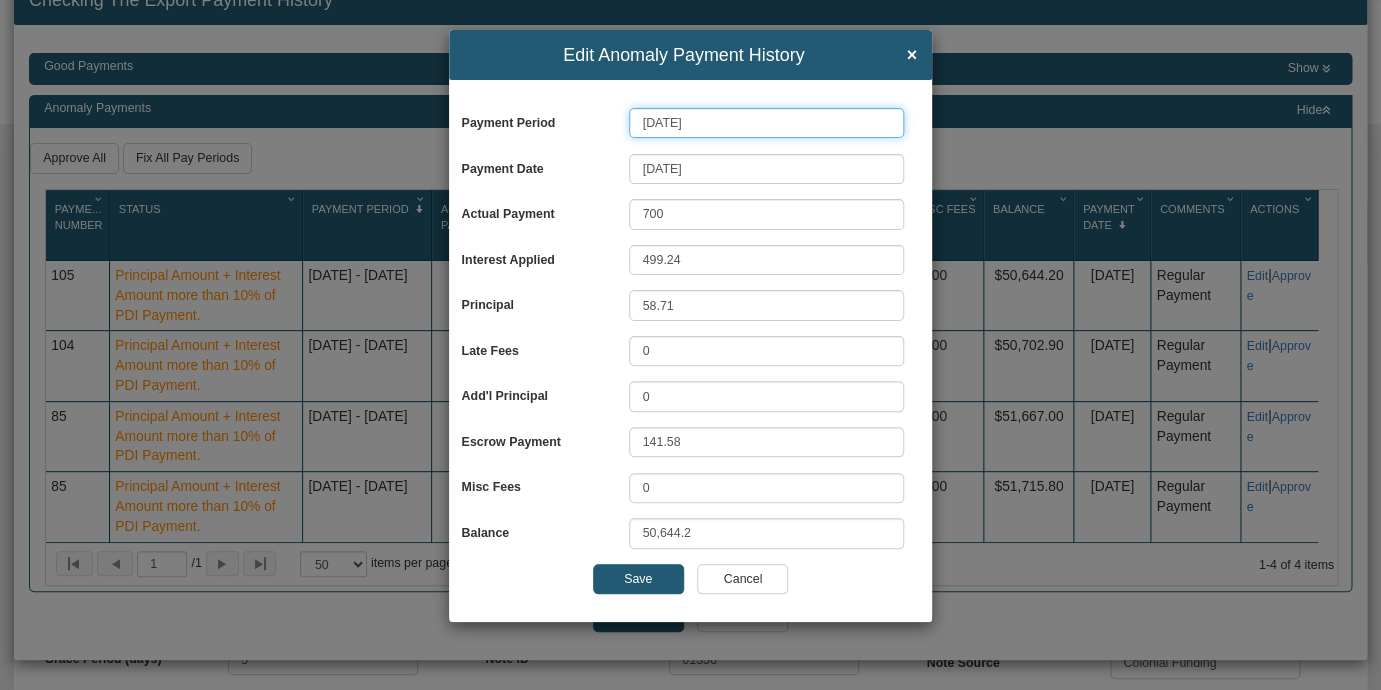 click on "[DATE]" at bounding box center [766, 123] 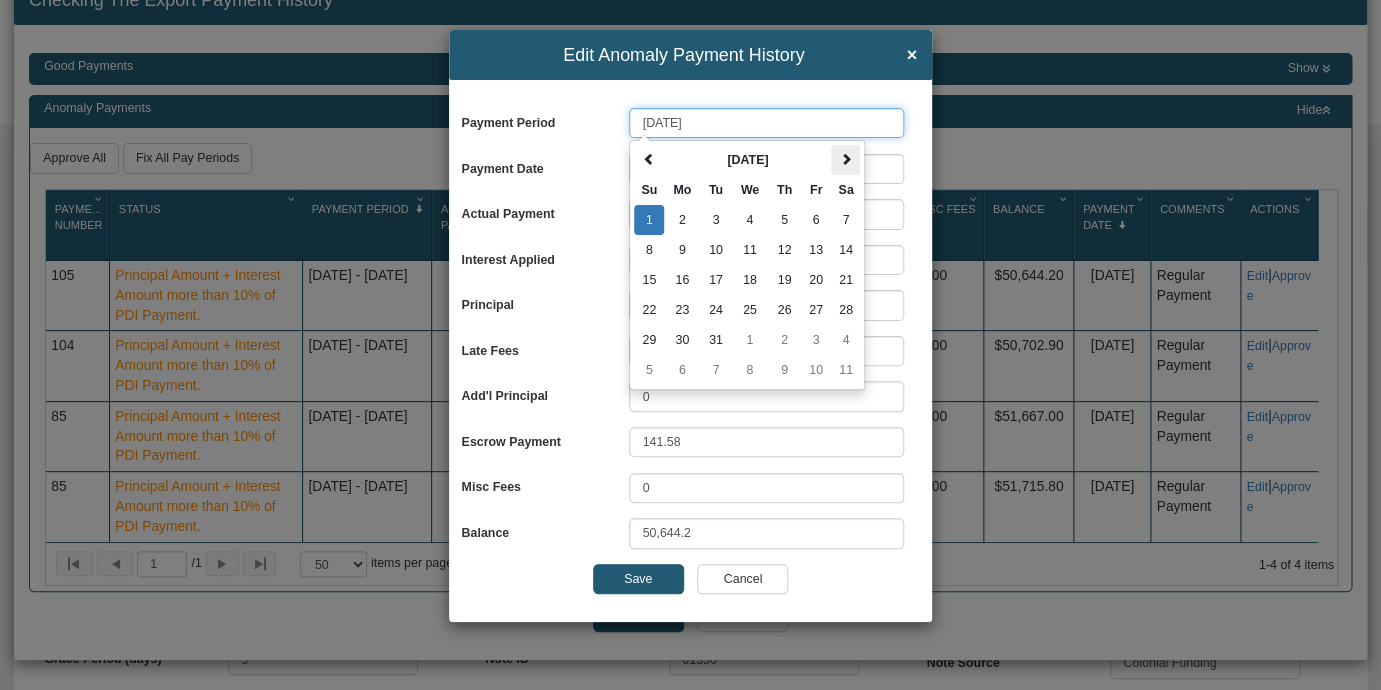 click at bounding box center (845, 160) 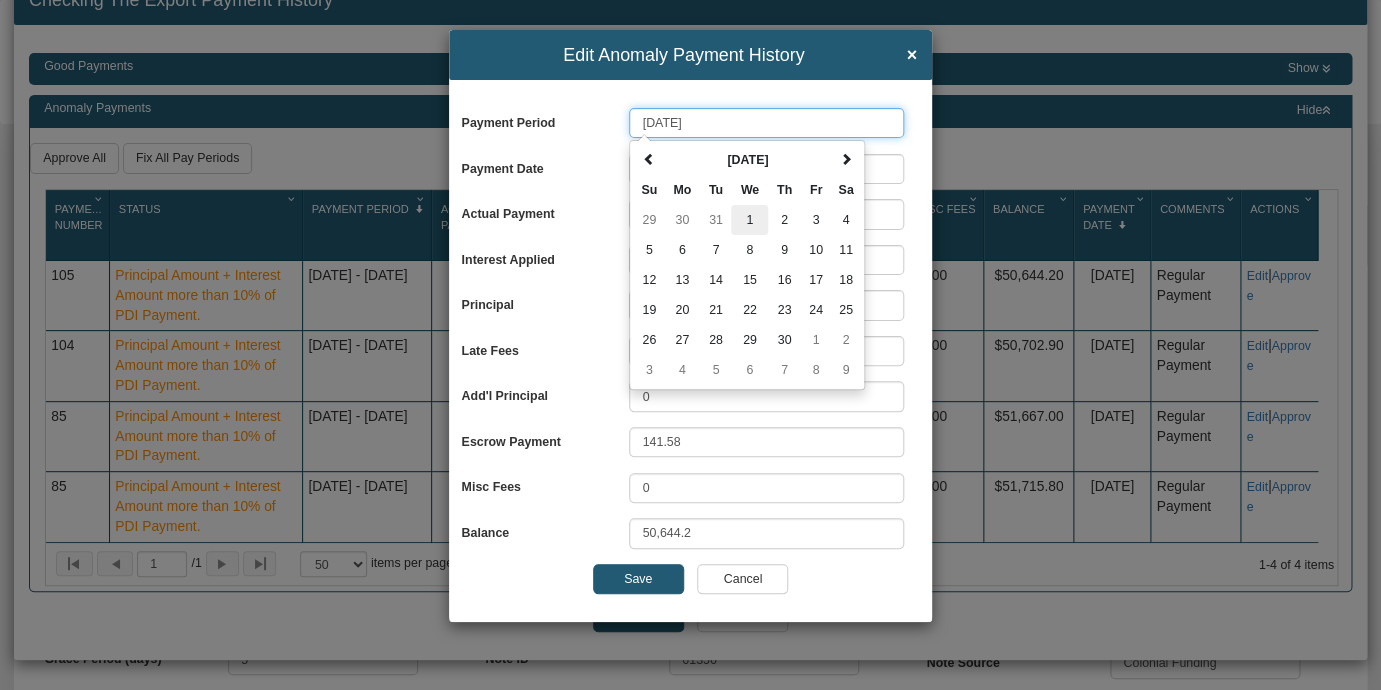click on "1" at bounding box center [749, 220] 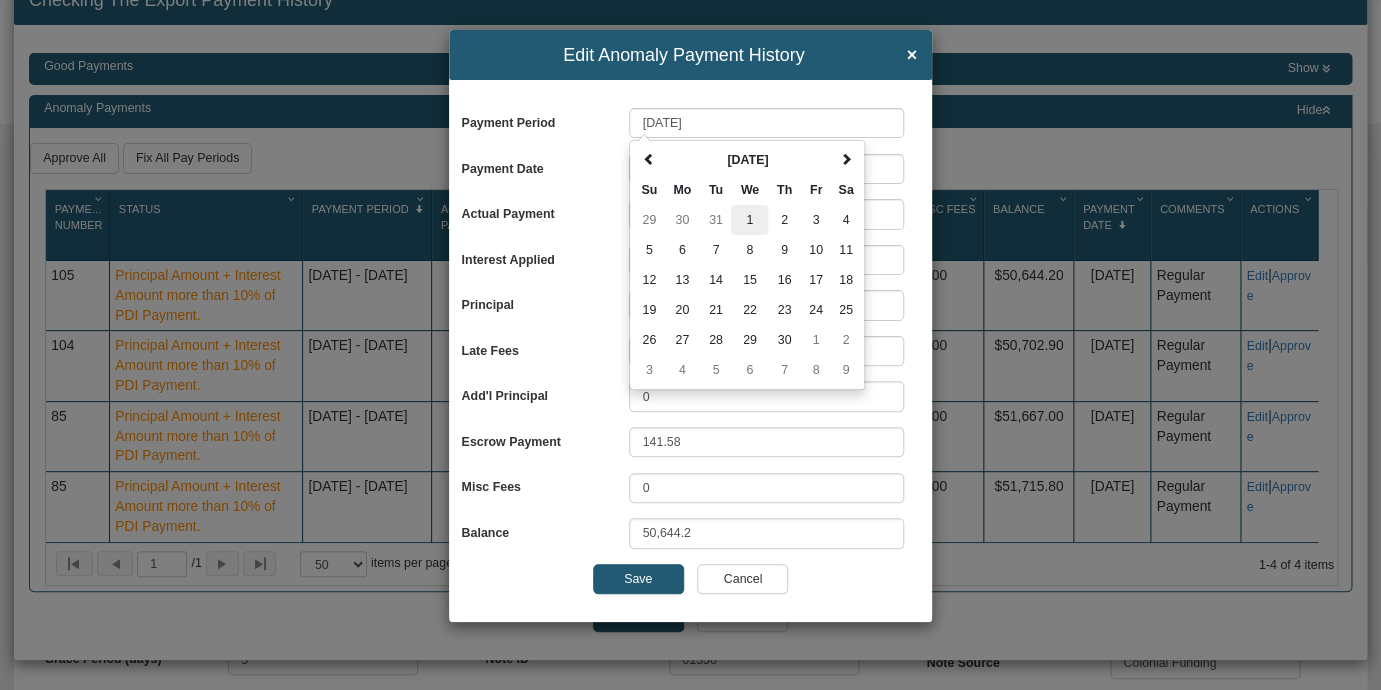 type on "[DATE]" 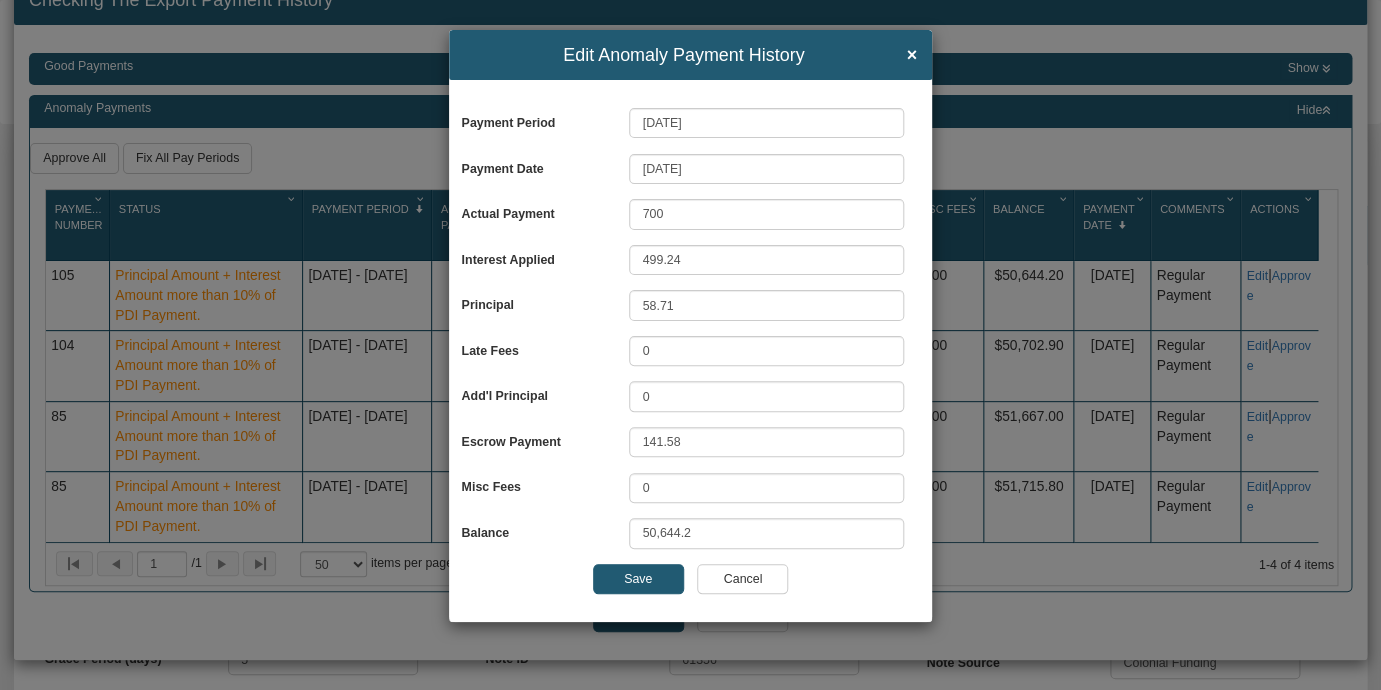 click on "Save" at bounding box center [638, 579] 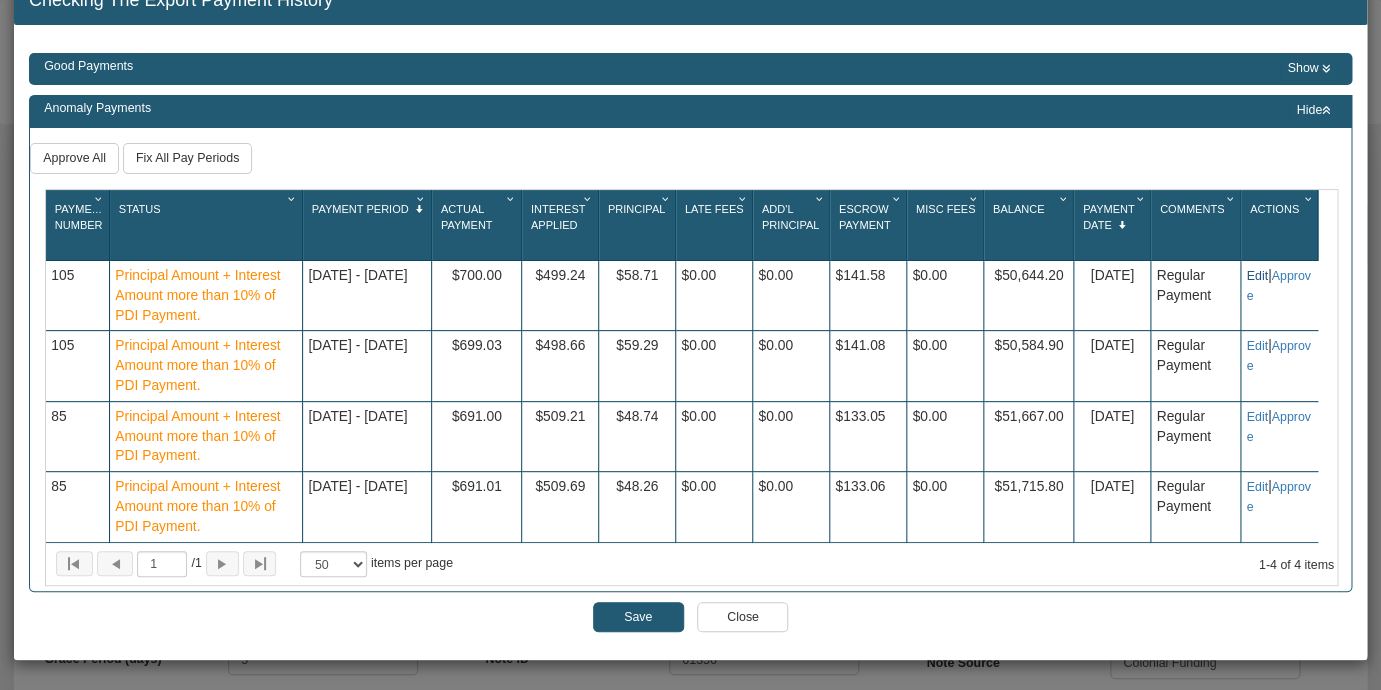 click on "Edit" at bounding box center (1256, 276) 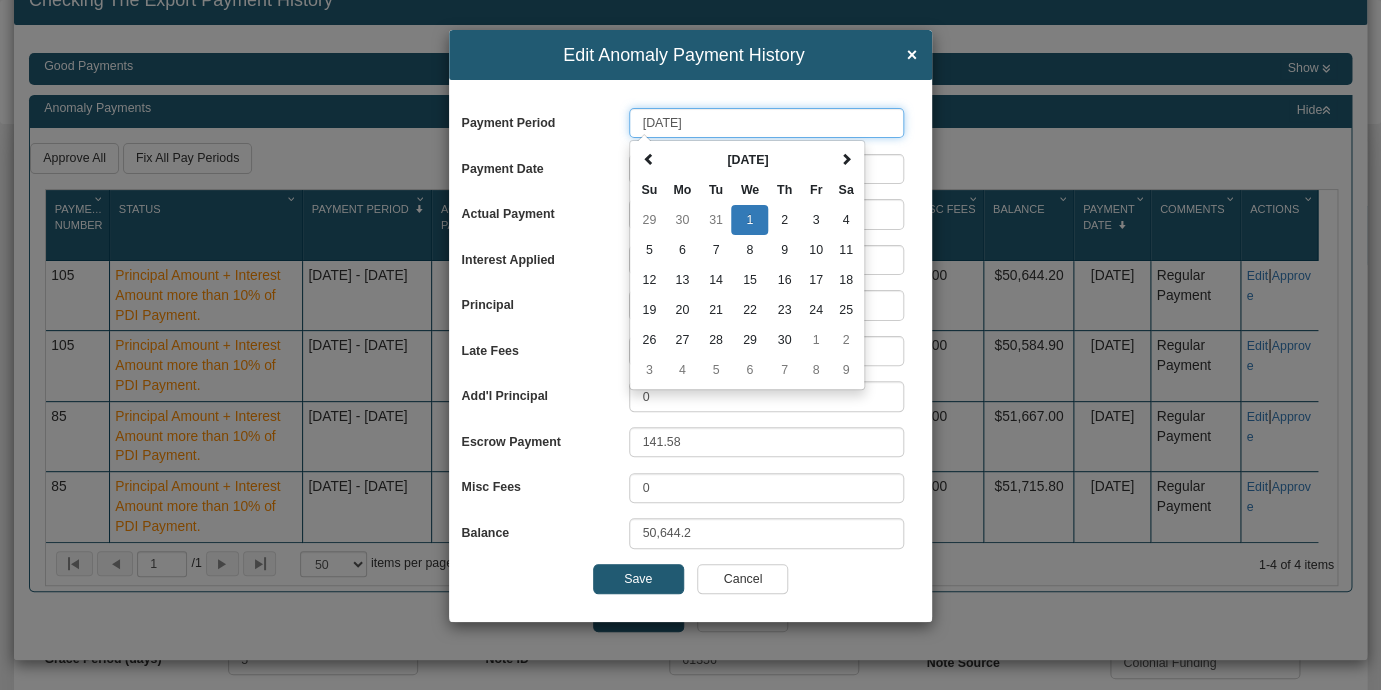 click on "[DATE]" at bounding box center (766, 123) 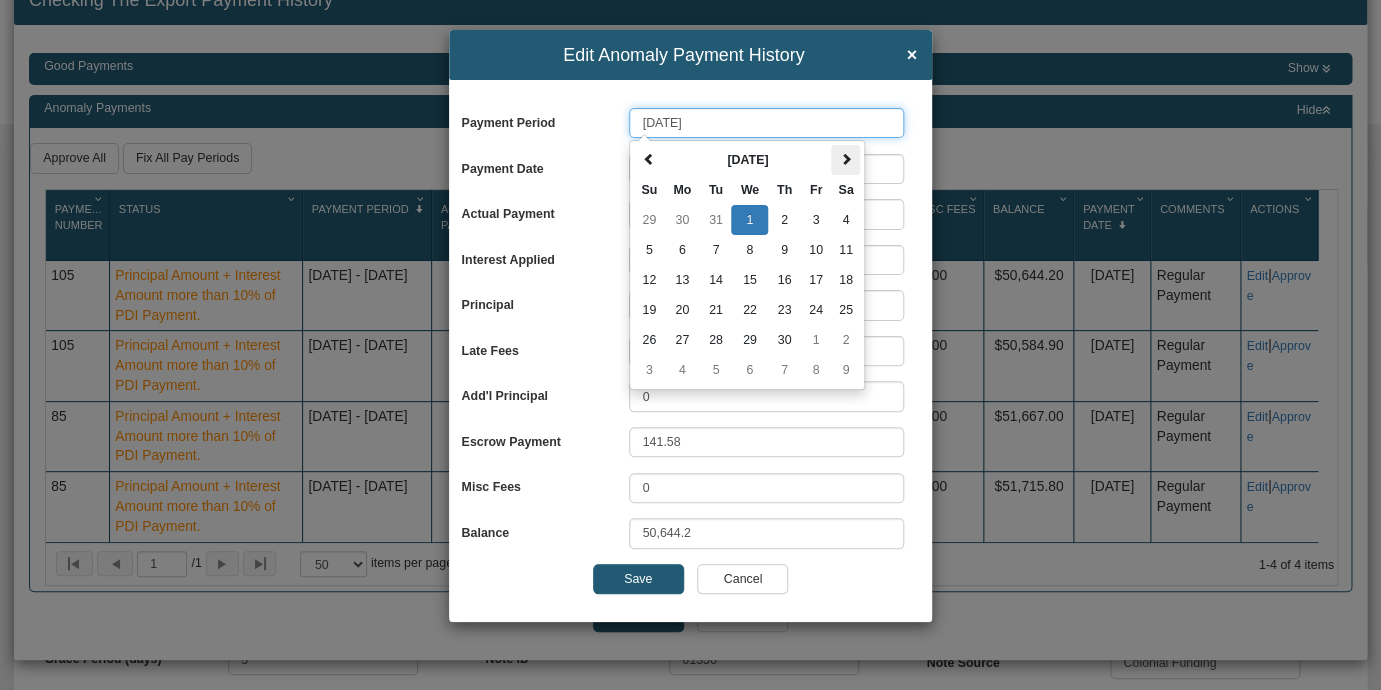 click at bounding box center [846, 159] 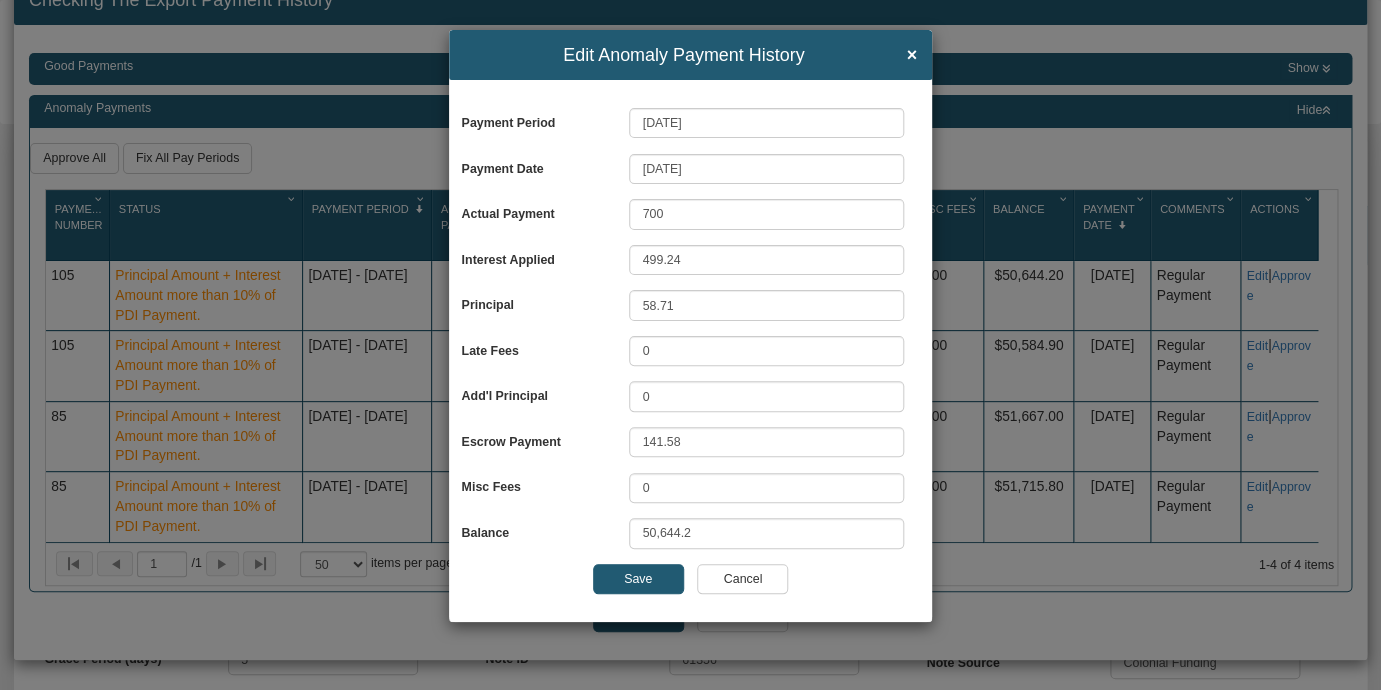 click on "Cancel" at bounding box center [742, 579] 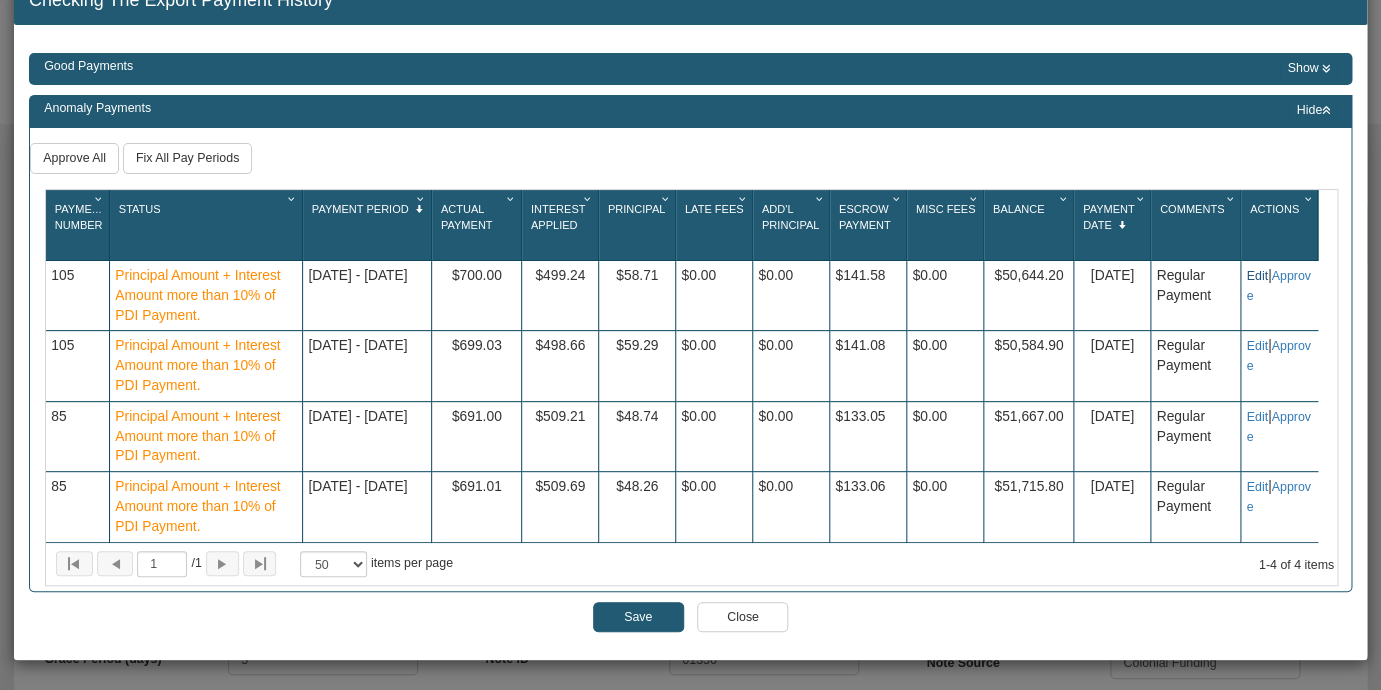 click on "Edit" at bounding box center (1256, 276) 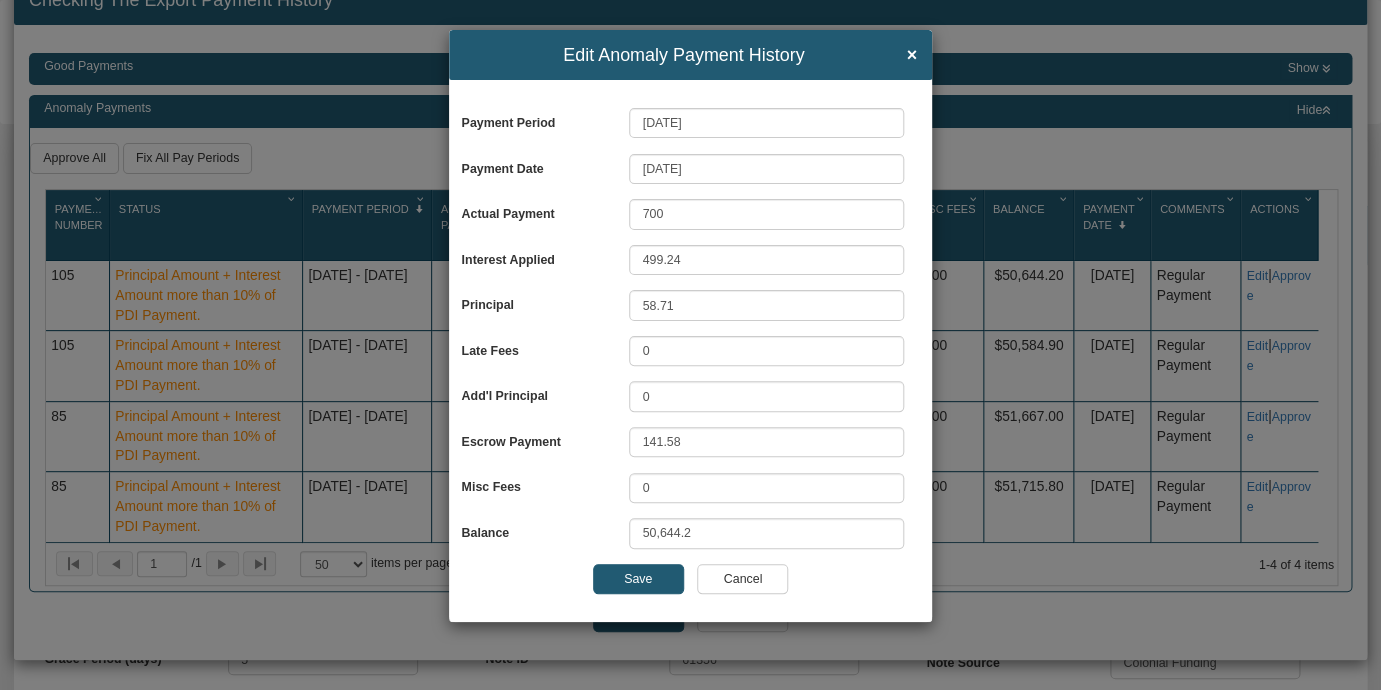 click on "Cancel" at bounding box center [742, 579] 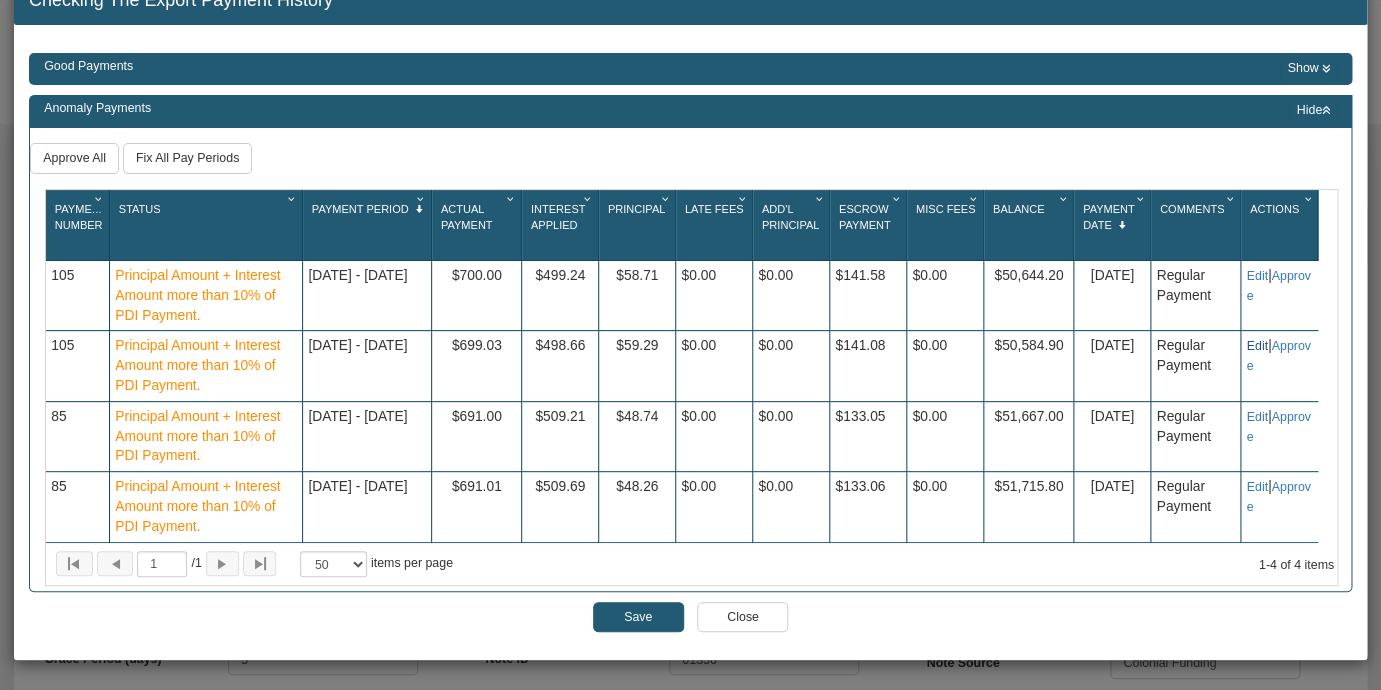click on "Edit" at bounding box center [1256, 346] 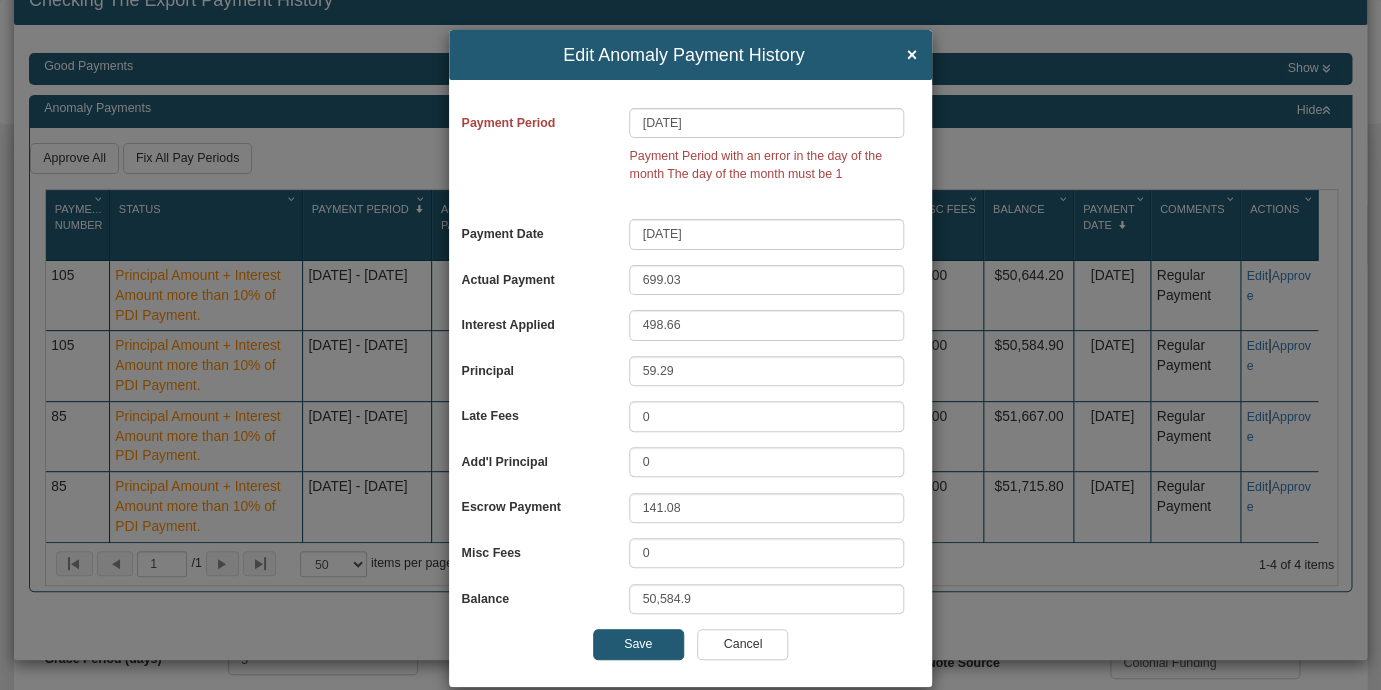 click on "Cancel" at bounding box center [742, 644] 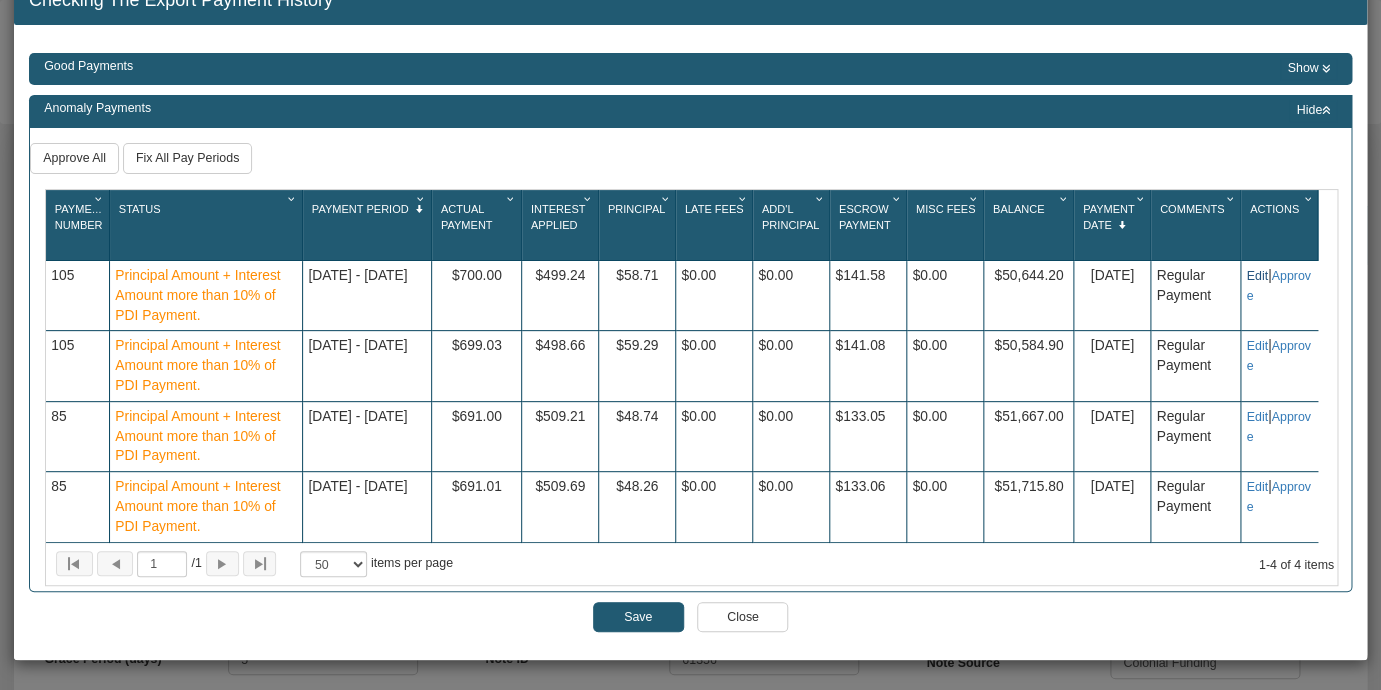 click on "Edit" at bounding box center [1256, 276] 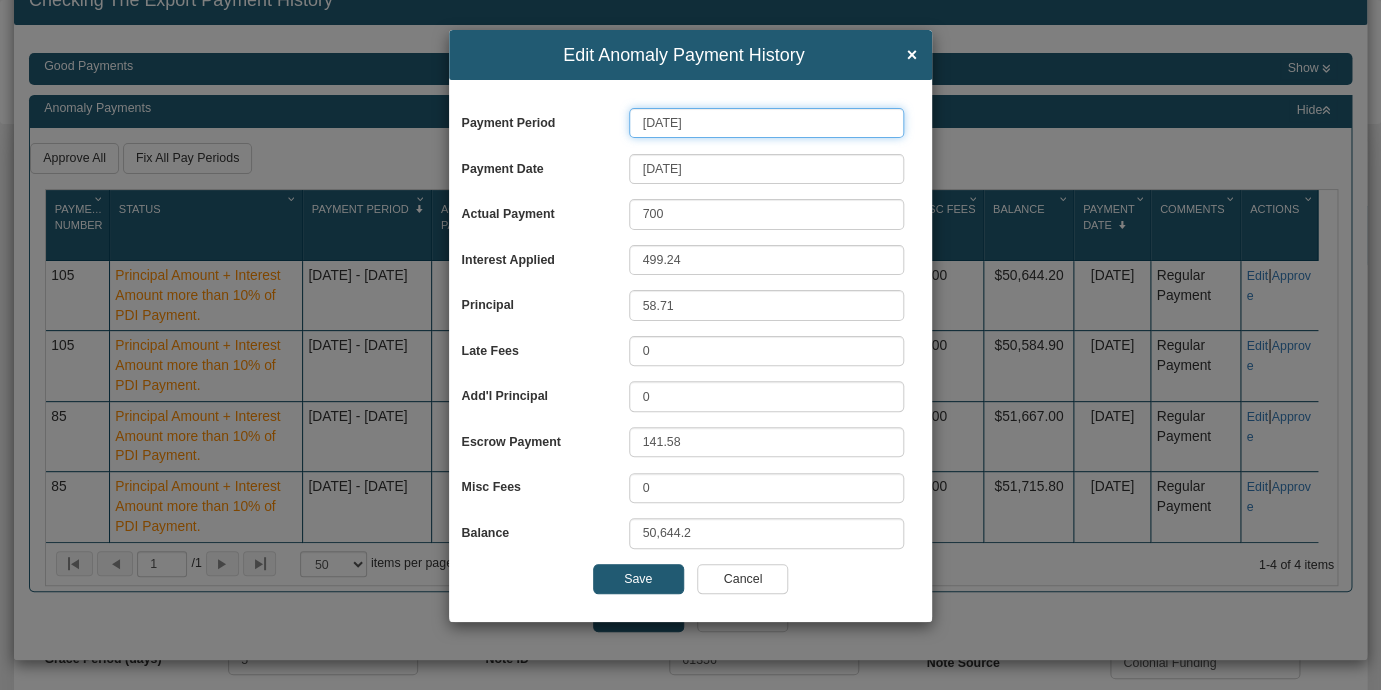 click on "[DATE]" at bounding box center (766, 123) 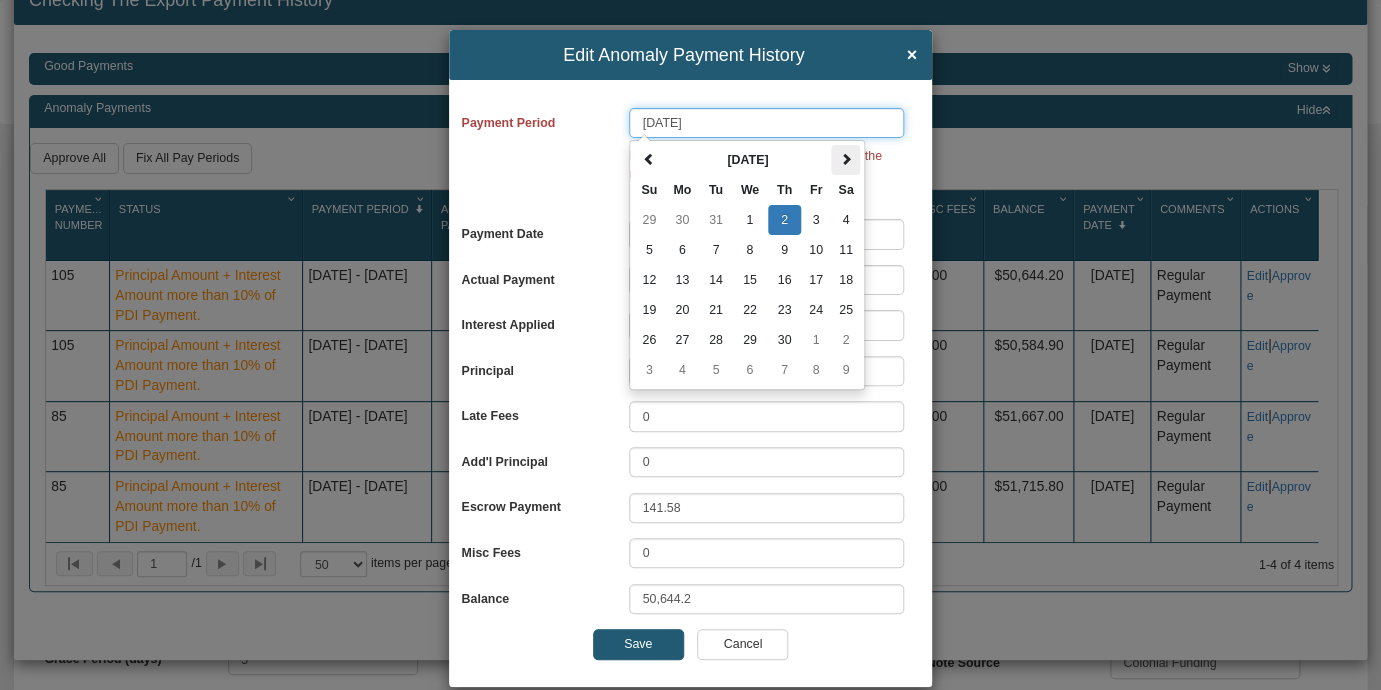 click at bounding box center [846, 159] 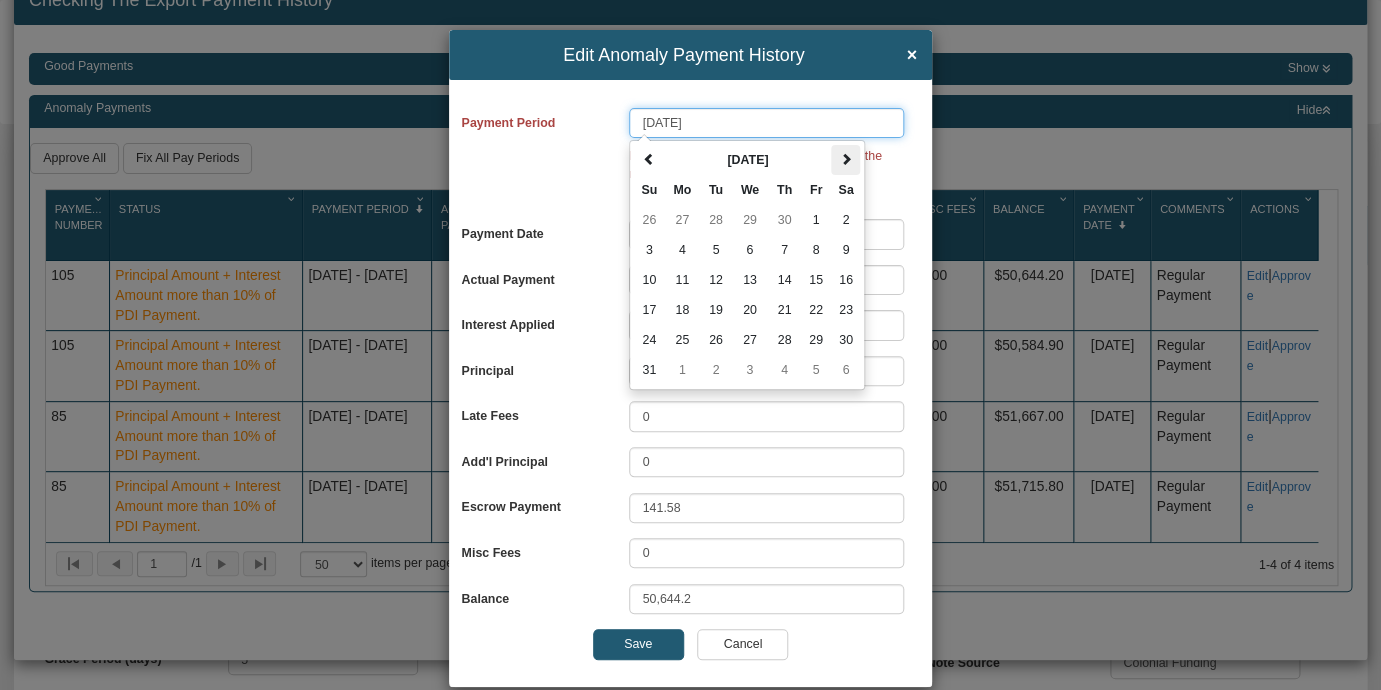 click at bounding box center (846, 159) 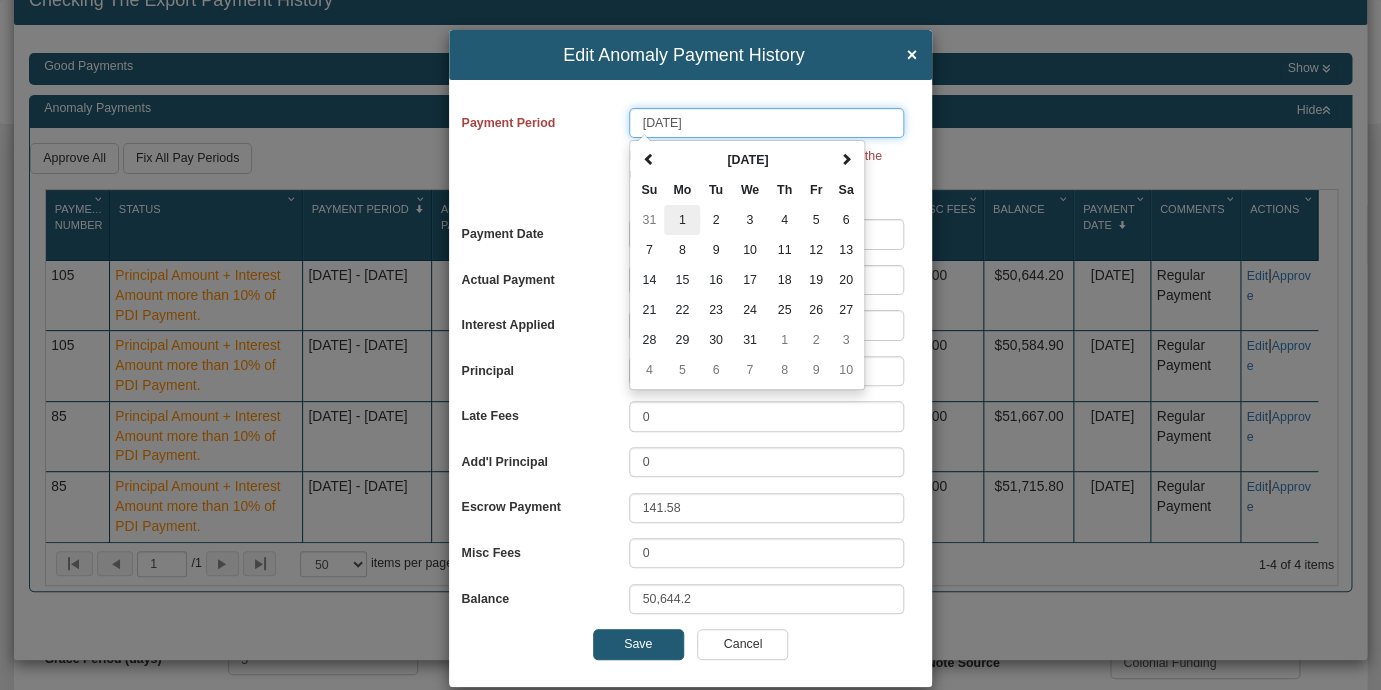 click on "1" at bounding box center (682, 220) 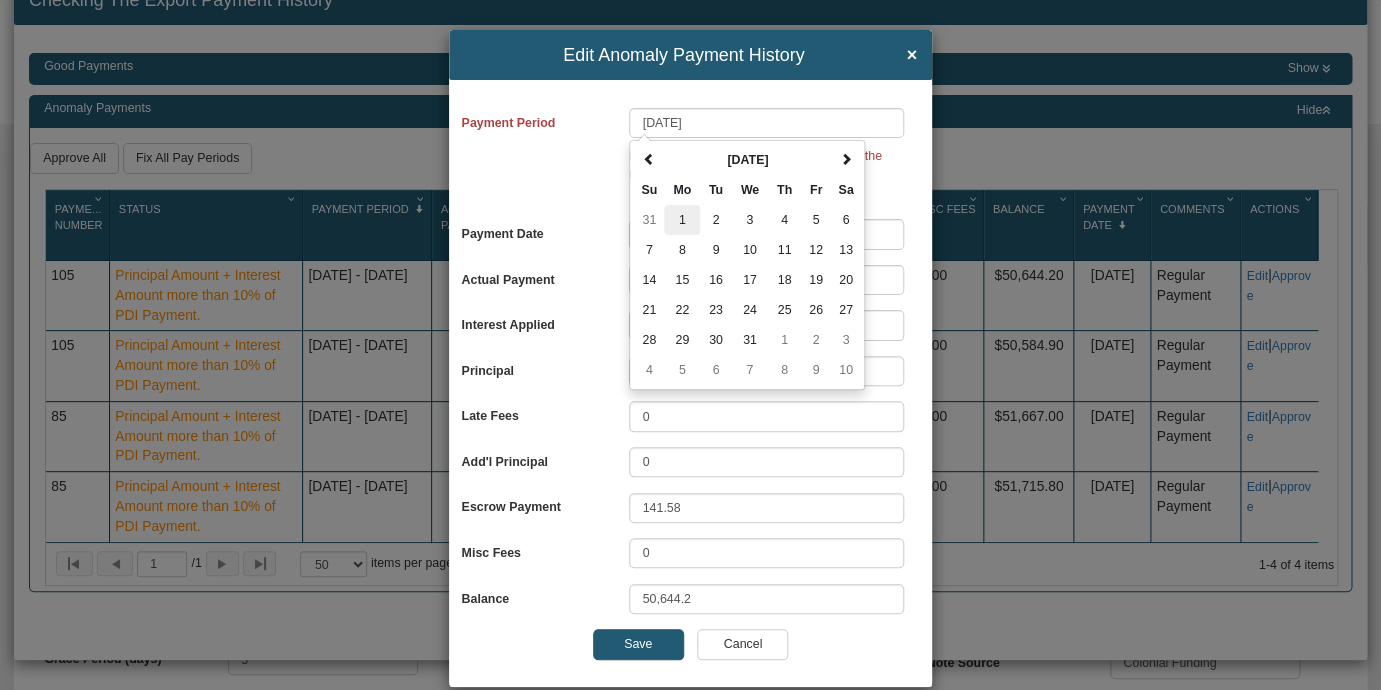 type on "[DATE]" 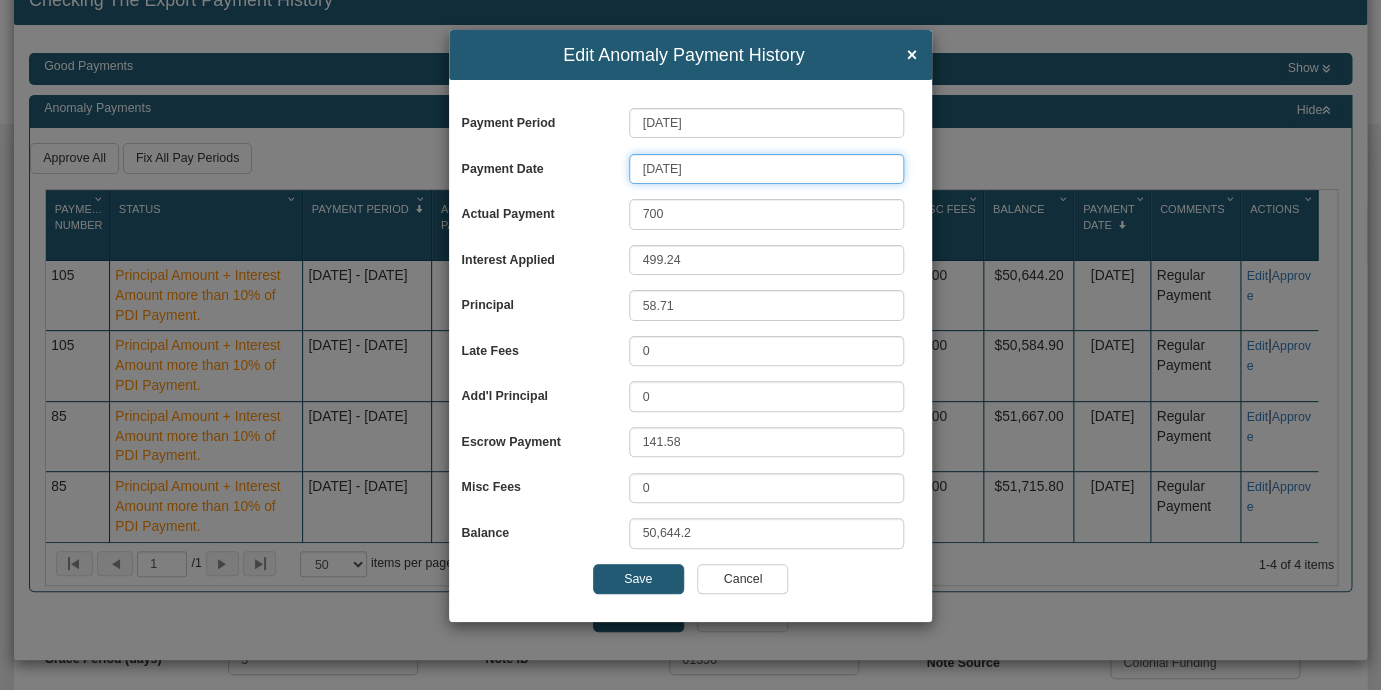 click on "[DATE]" at bounding box center (766, 169) 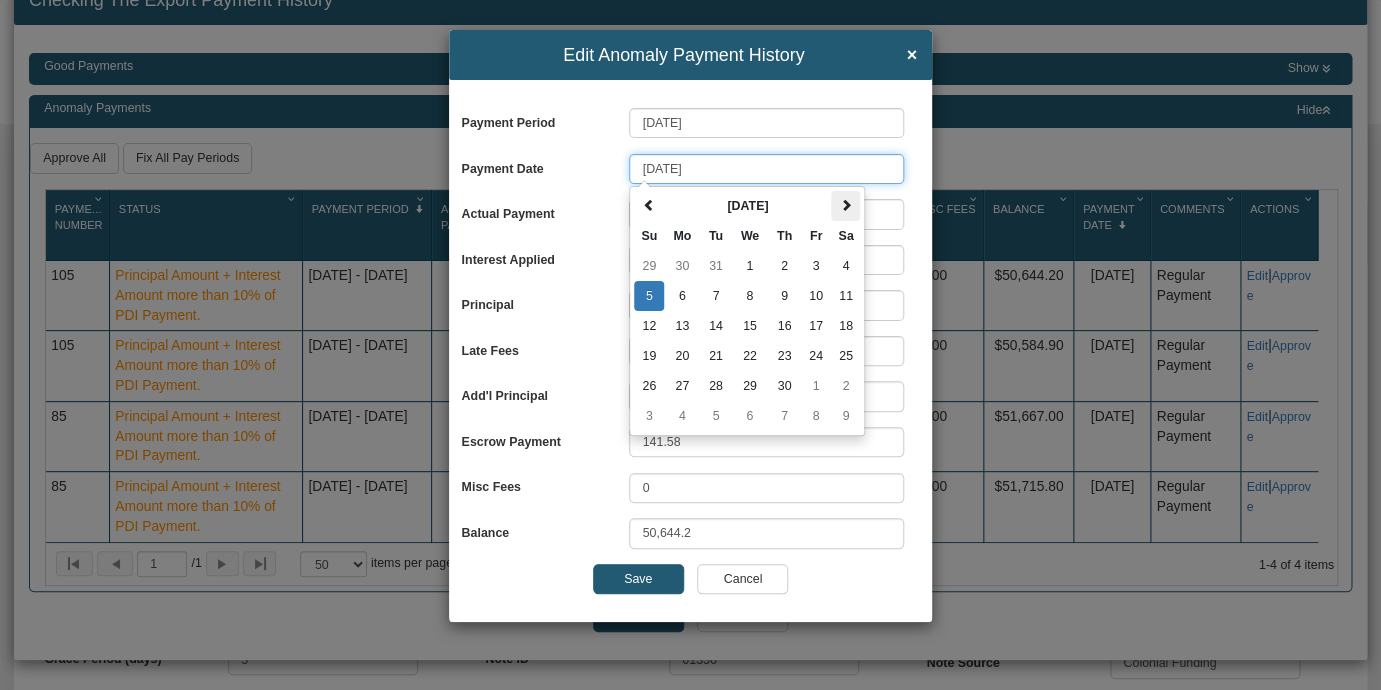 click at bounding box center [845, 206] 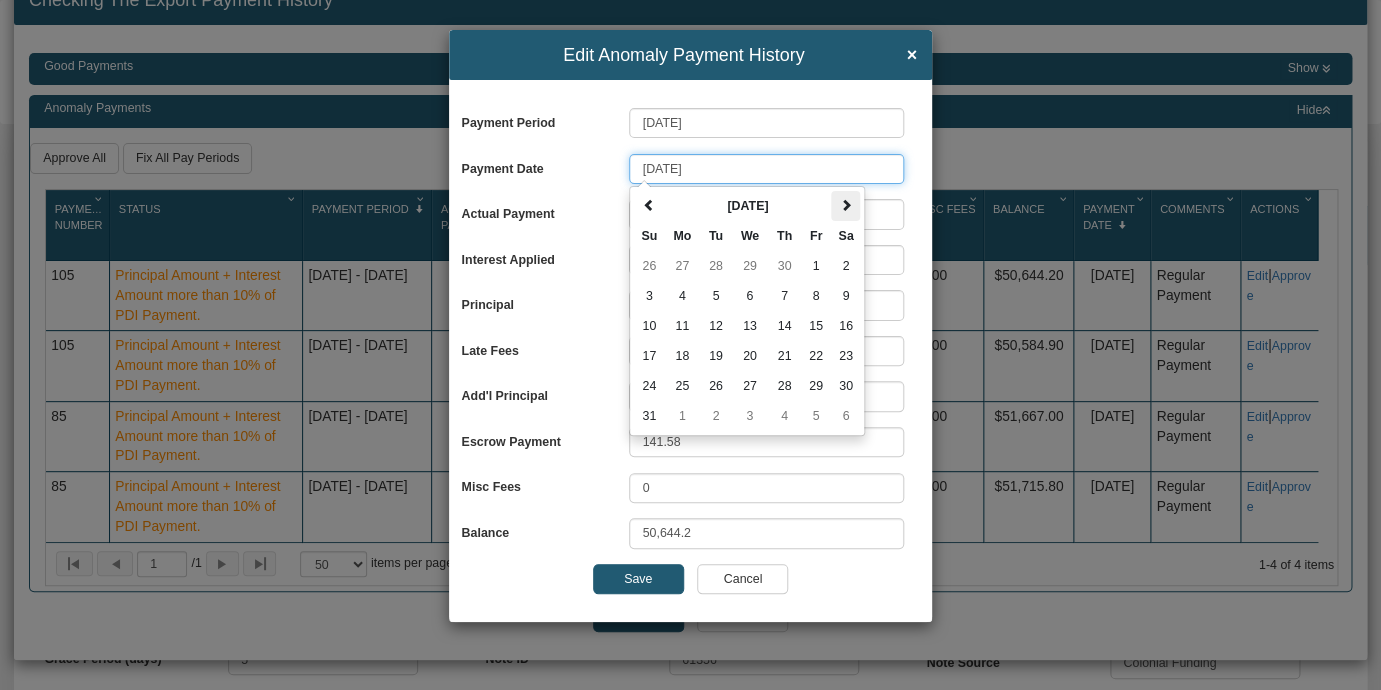 click at bounding box center [845, 206] 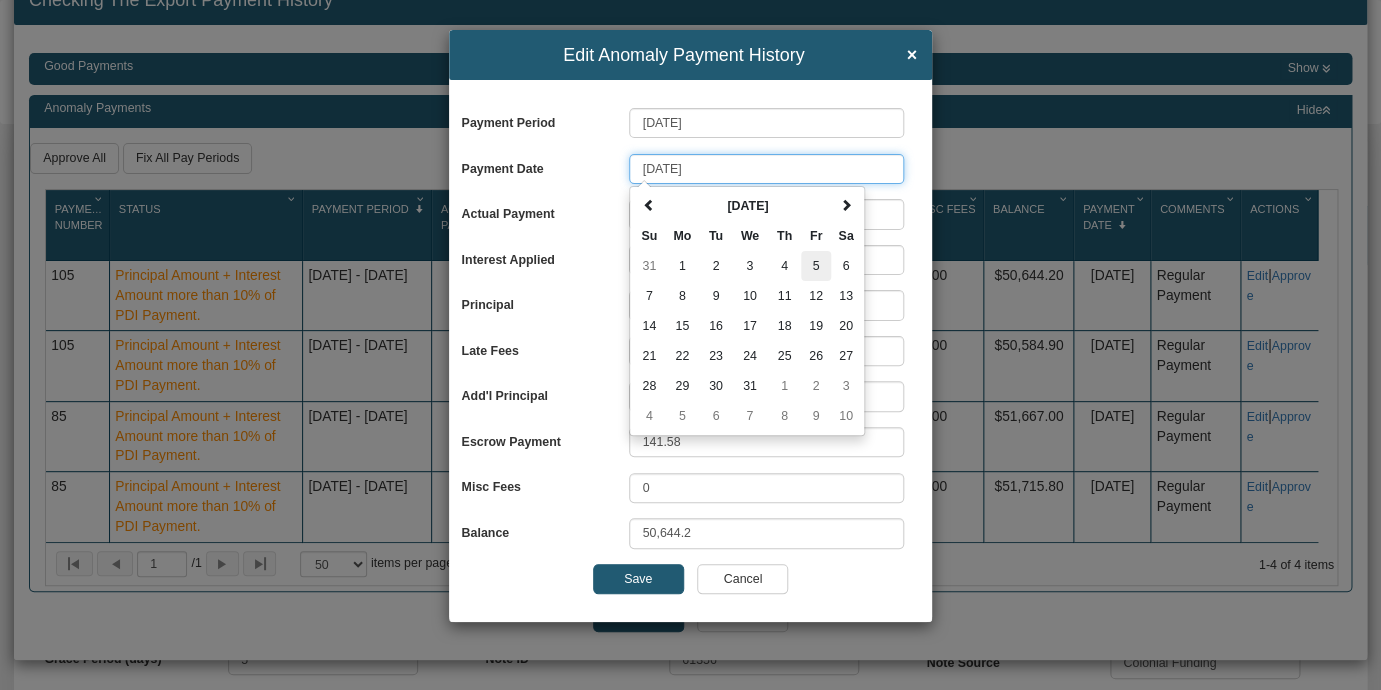 click on "5" at bounding box center (816, 266) 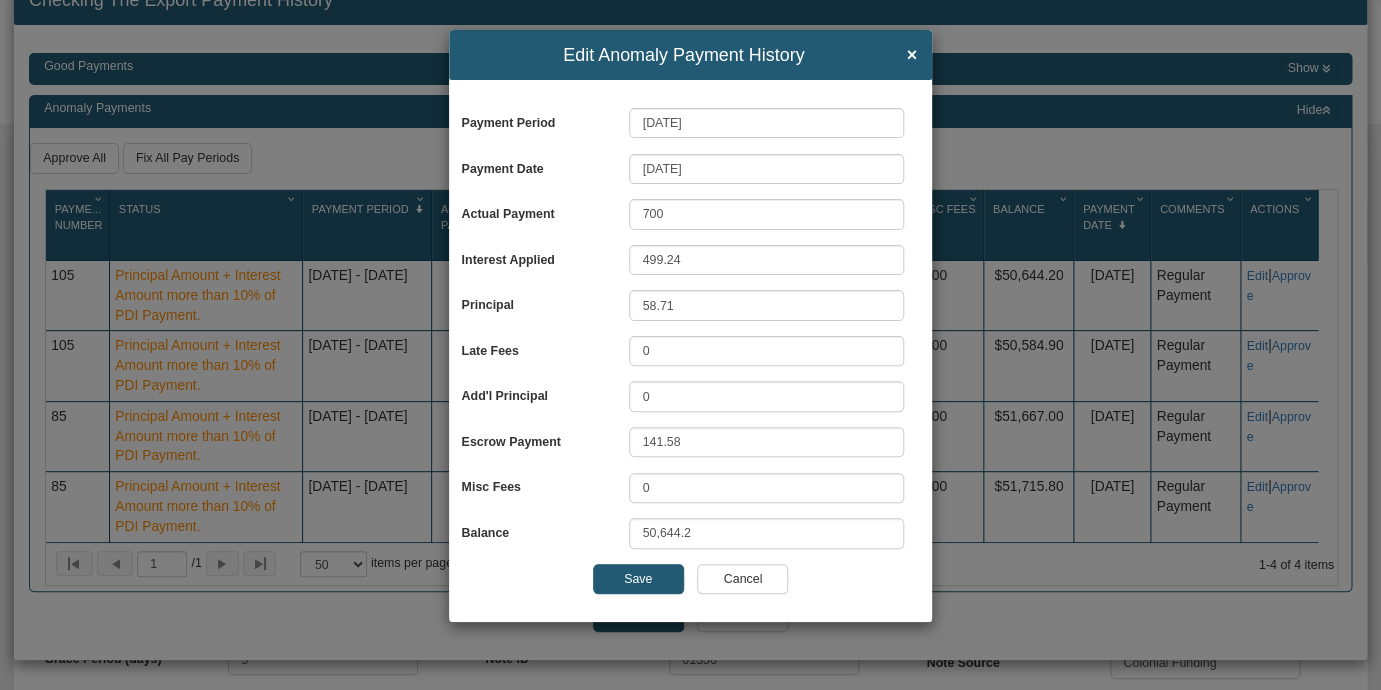 type on "[DATE]" 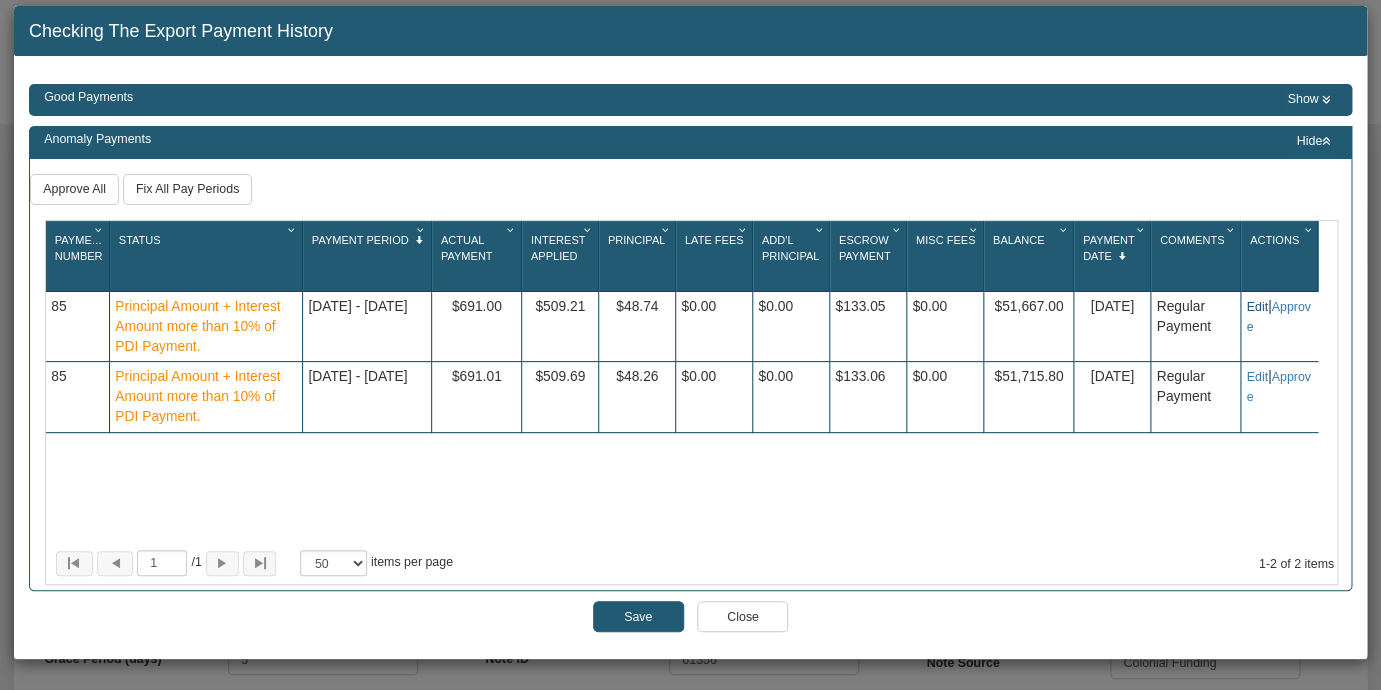 scroll, scrollTop: 24, scrollLeft: 0, axis: vertical 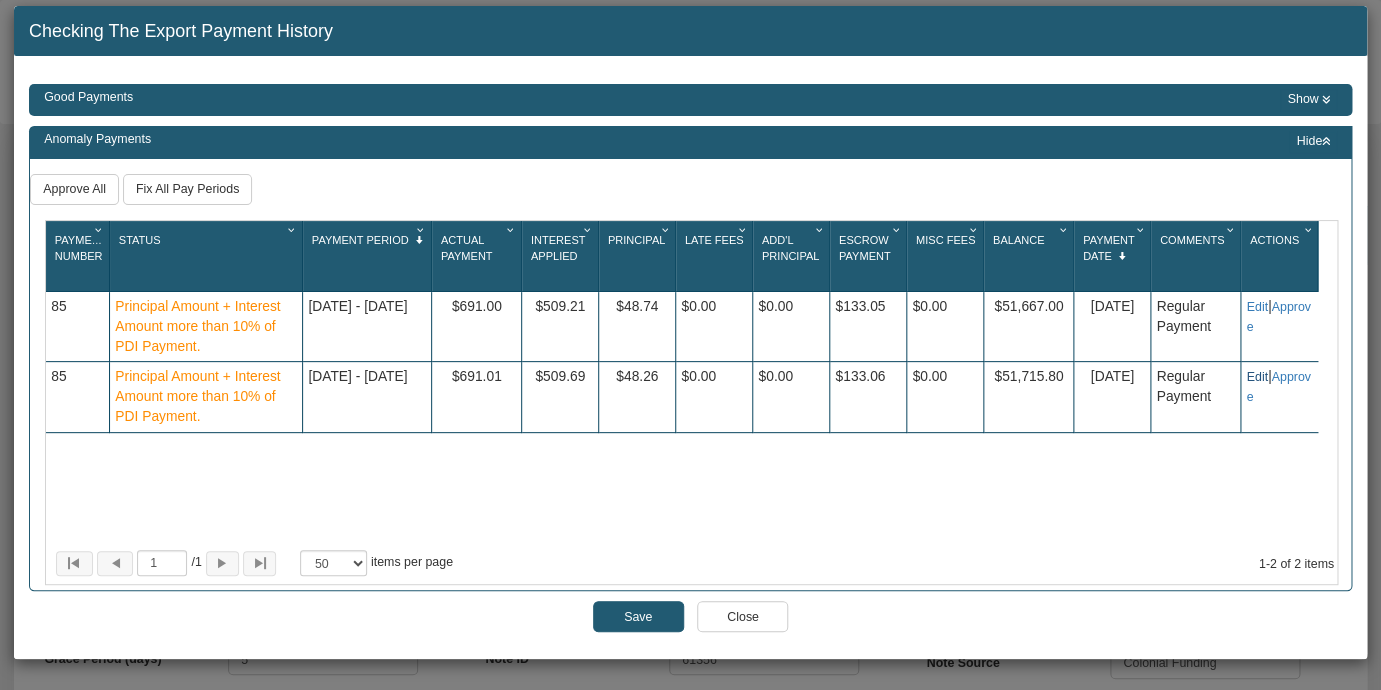 click on "Edit" at bounding box center [1256, 377] 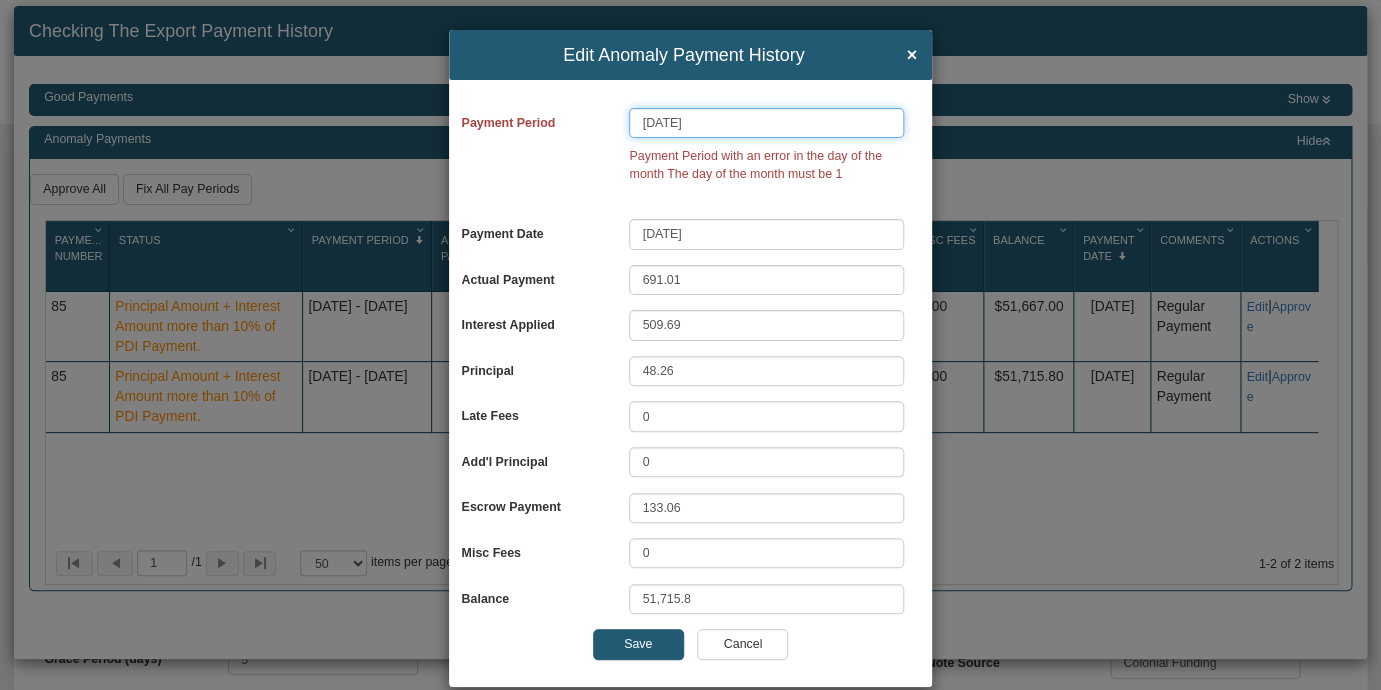 click on "[DATE]" at bounding box center (766, 123) 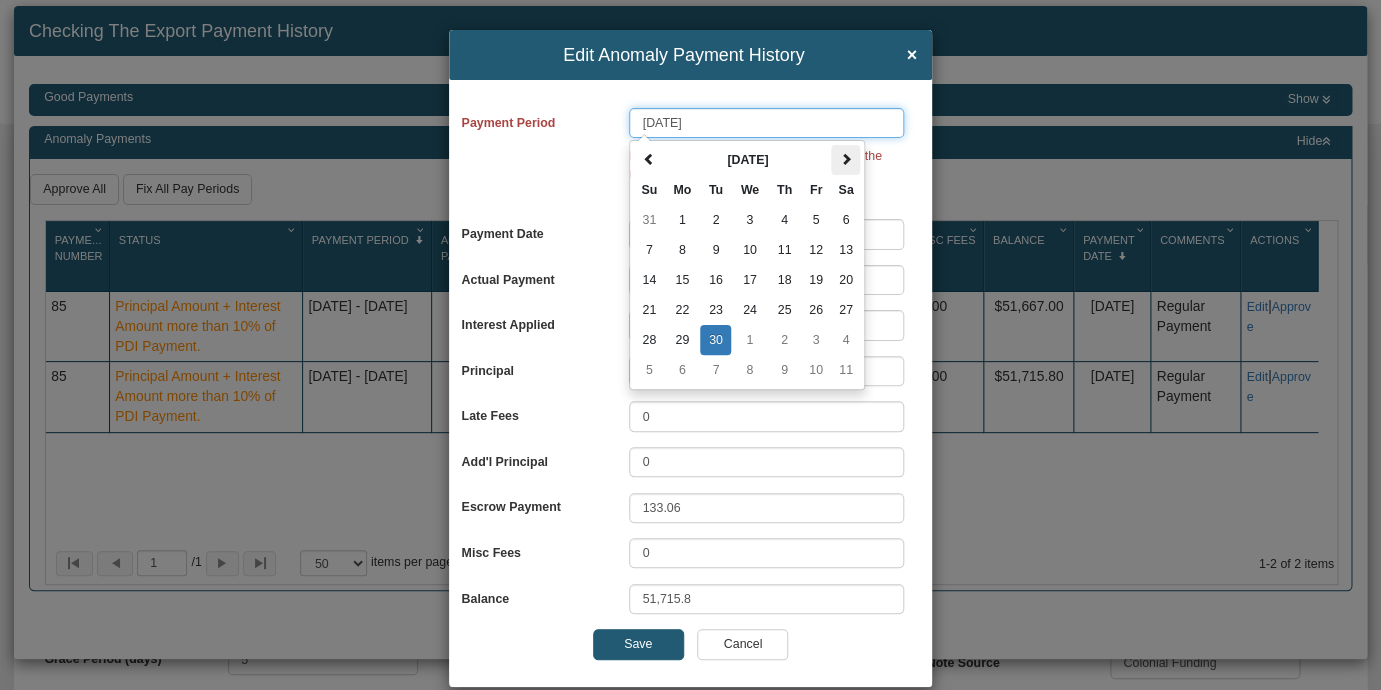 click at bounding box center [846, 159] 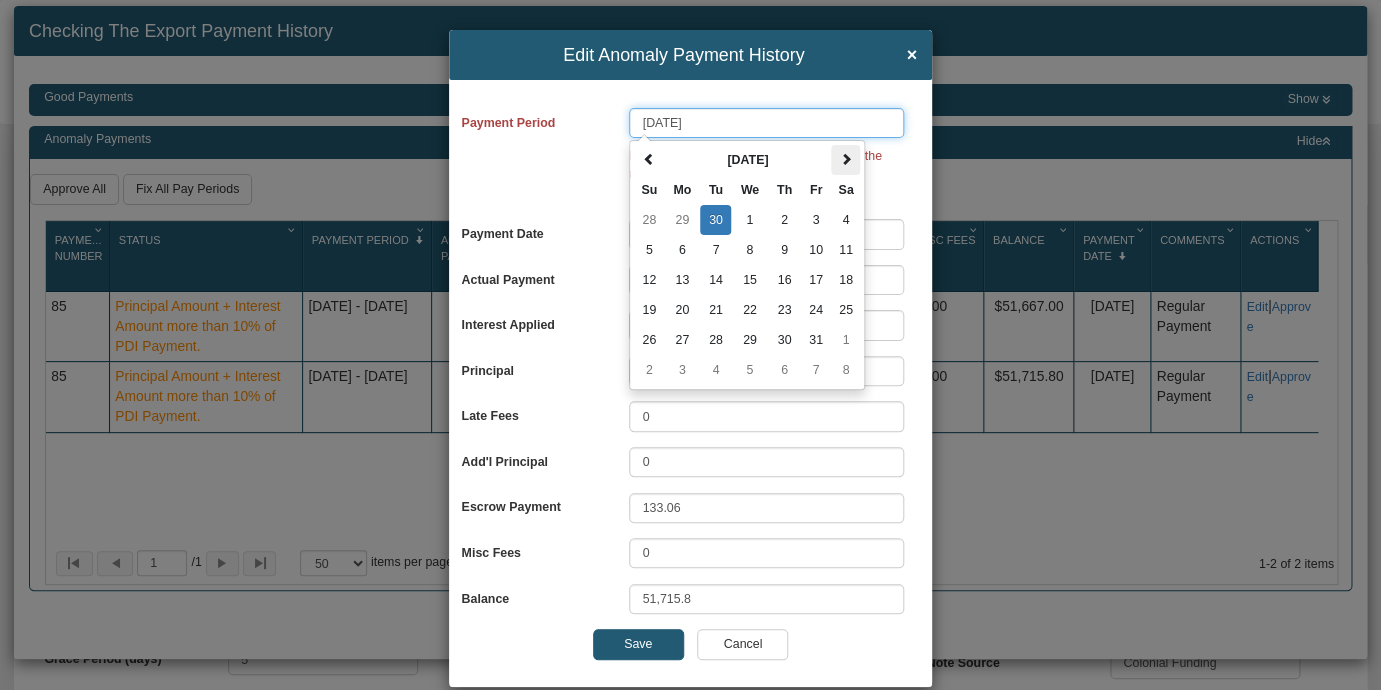 click at bounding box center (846, 159) 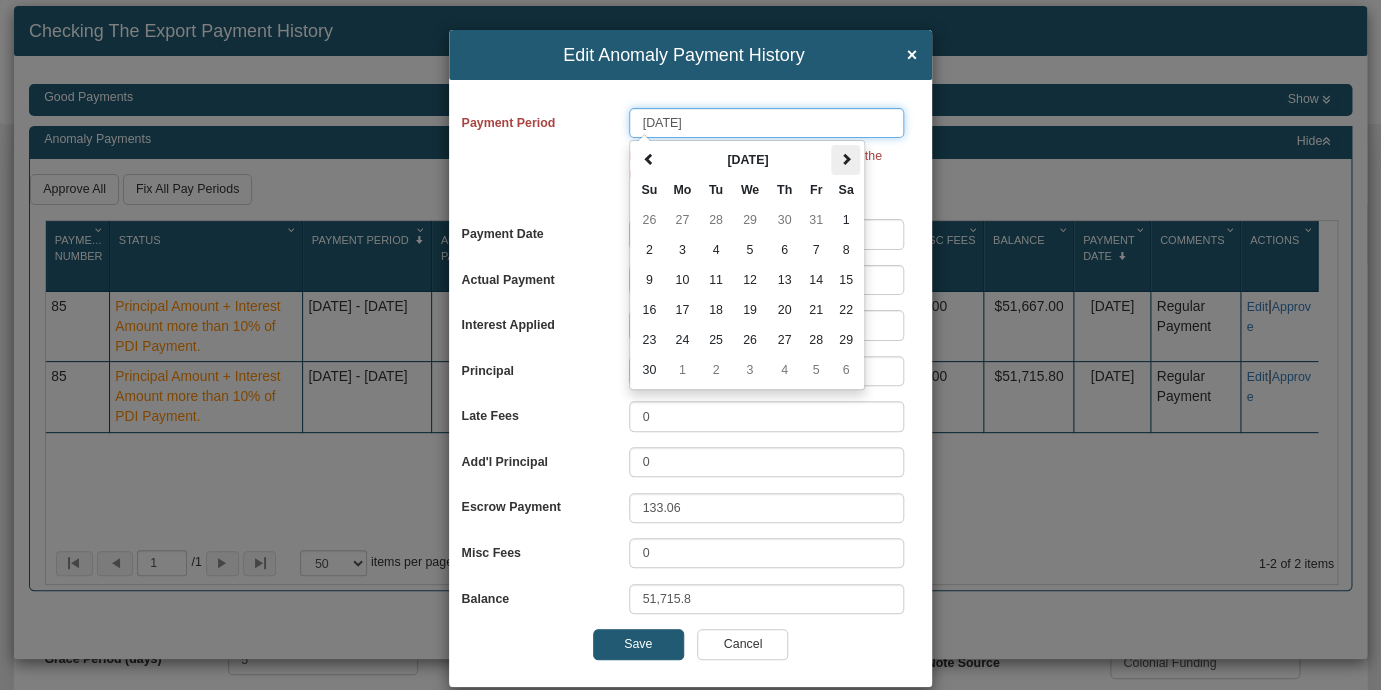 click at bounding box center [846, 159] 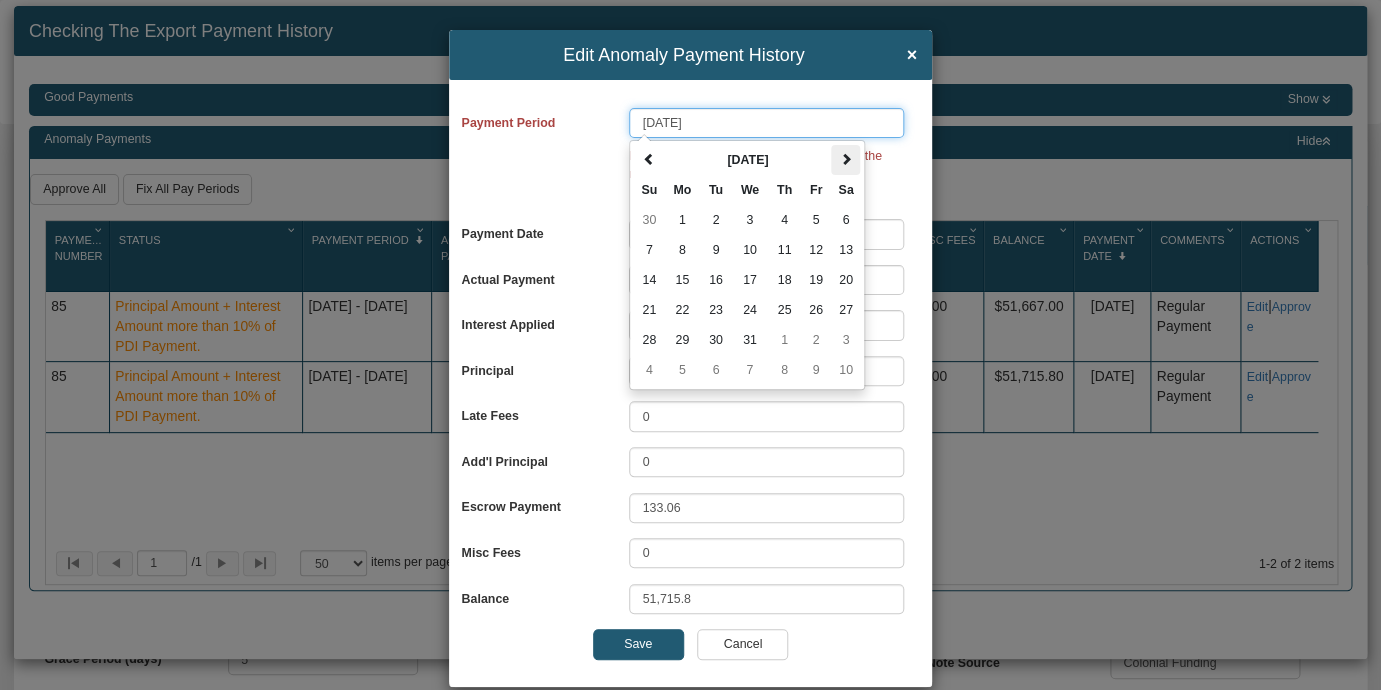 click at bounding box center [846, 159] 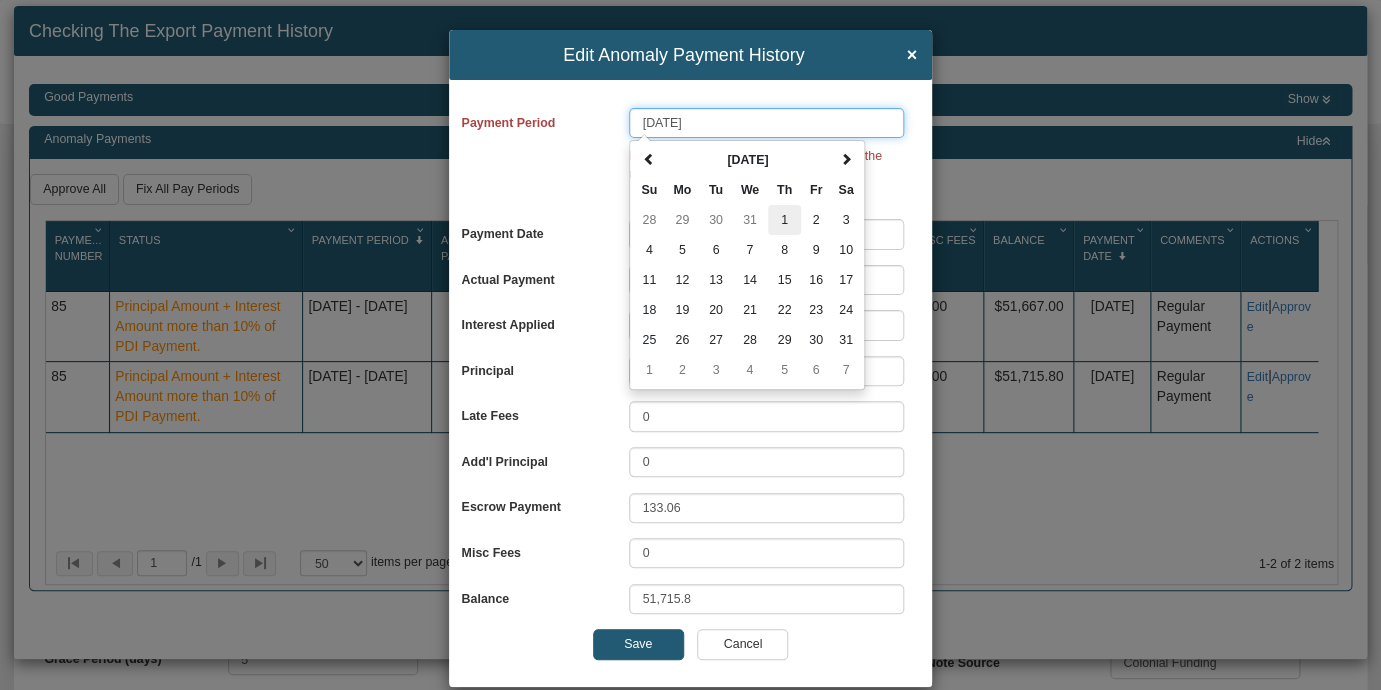 click on "1" at bounding box center (784, 220) 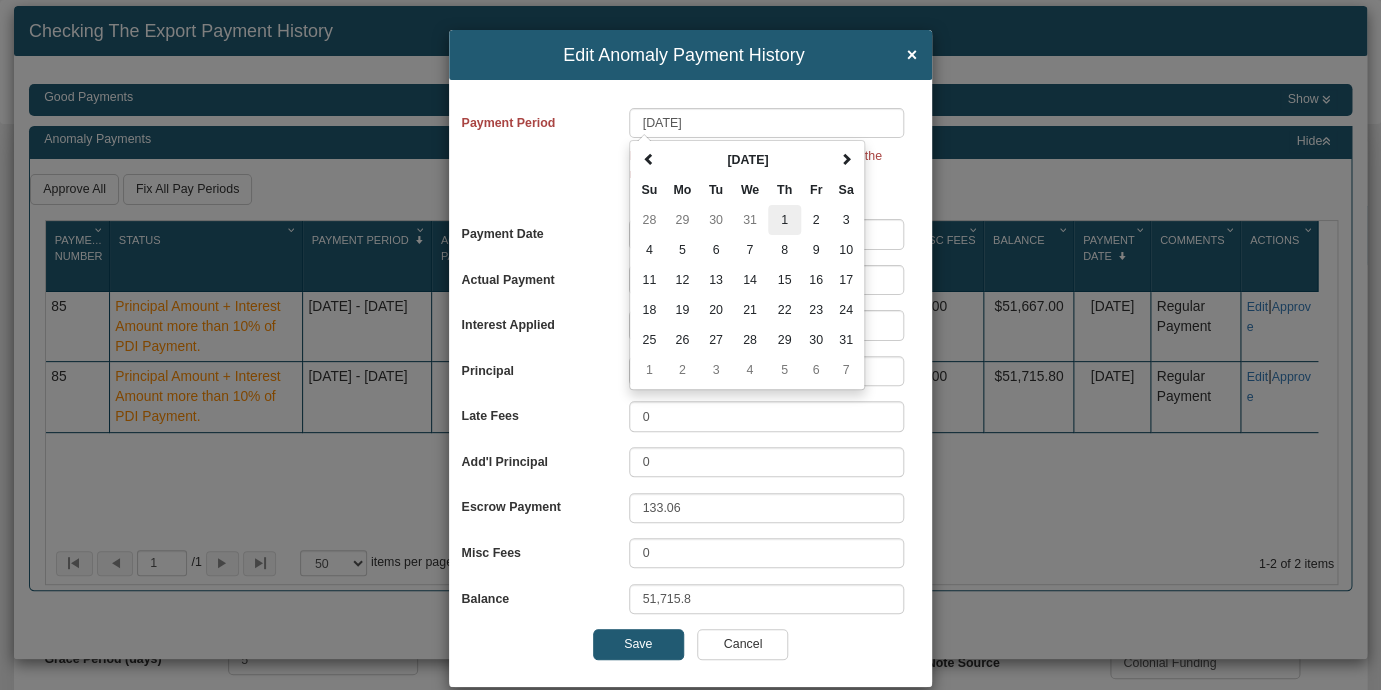 type on "[DATE]" 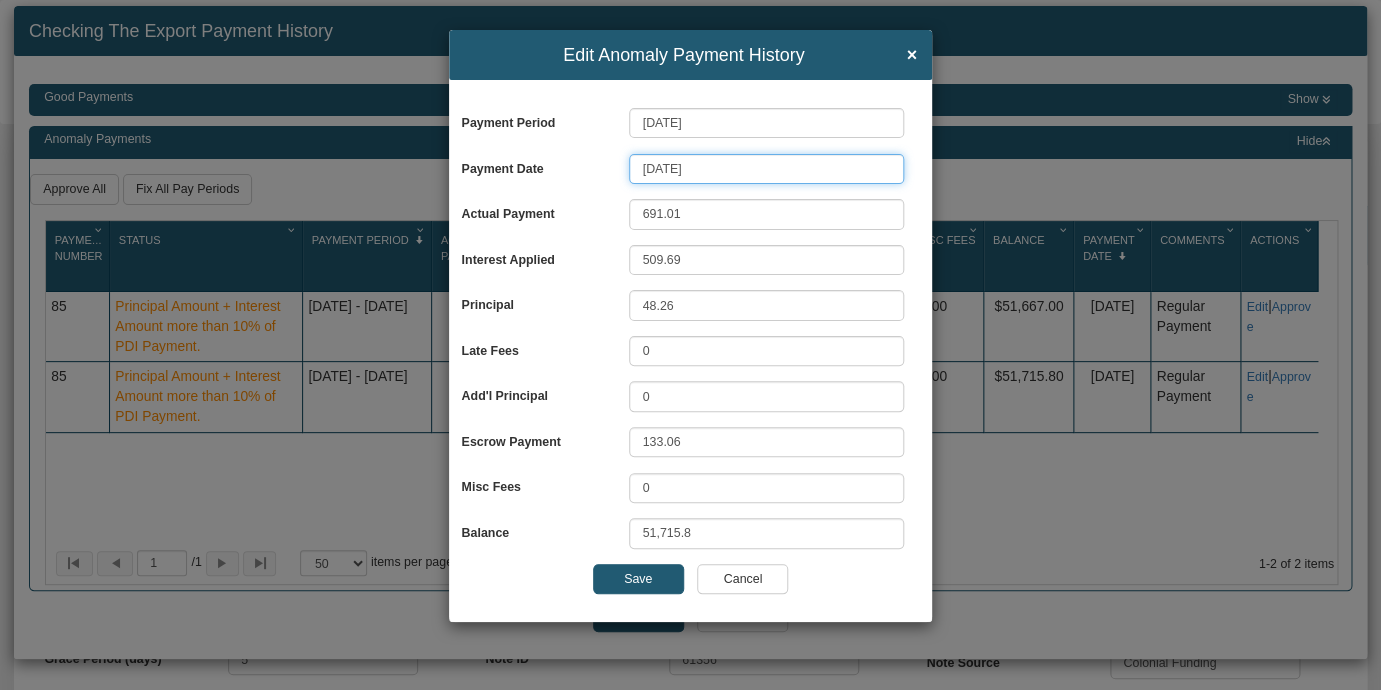 click on "[DATE]" at bounding box center [766, 169] 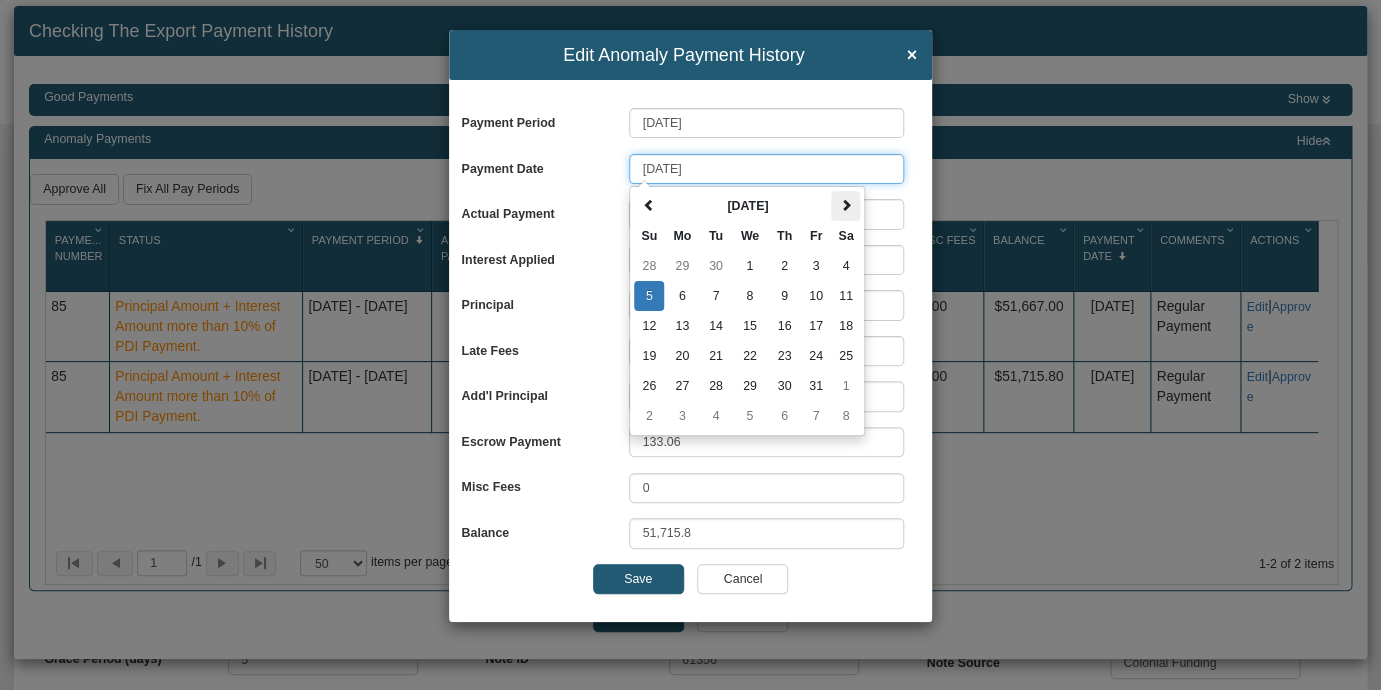 click at bounding box center (846, 205) 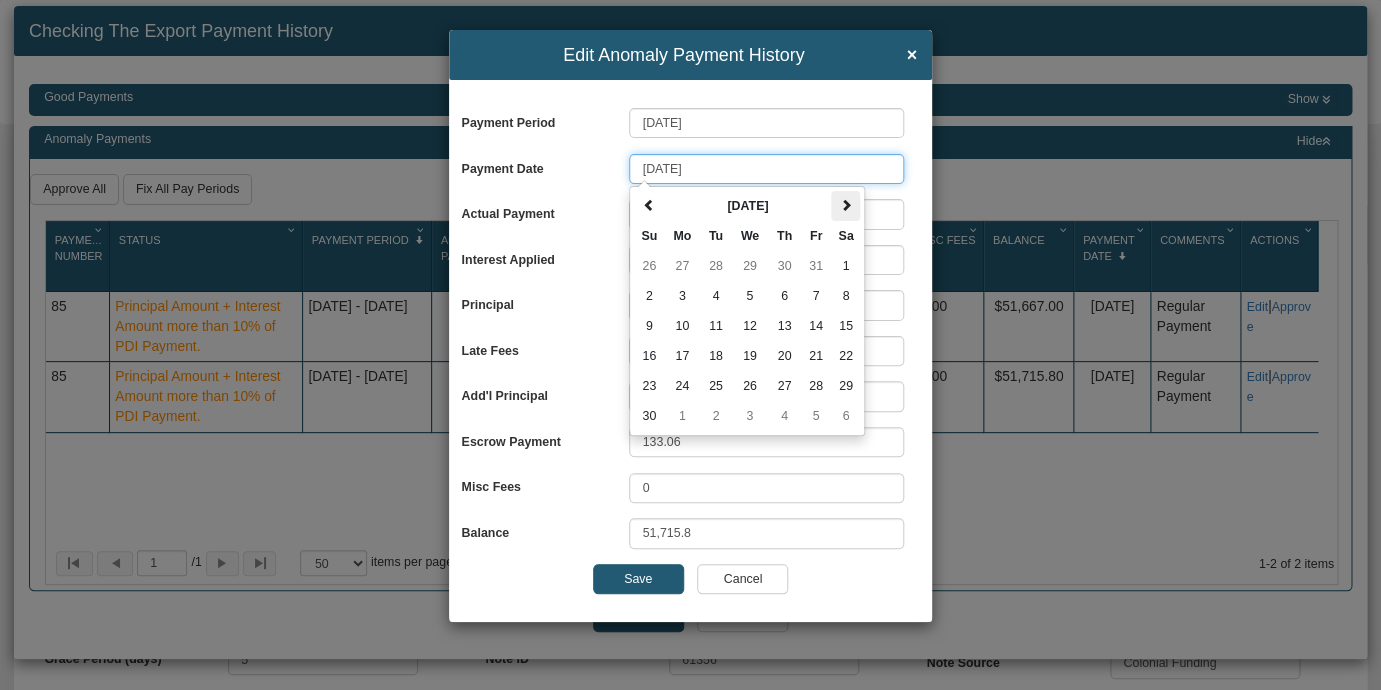 click at bounding box center [846, 205] 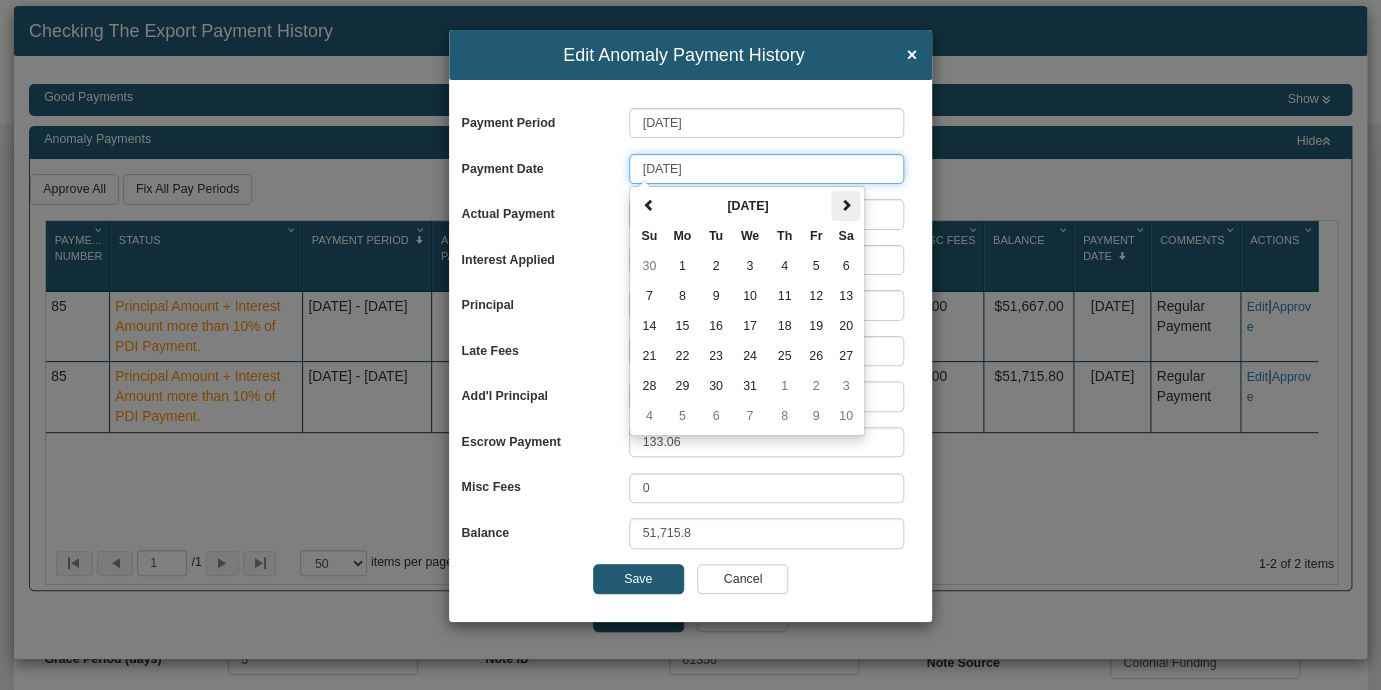 click at bounding box center [846, 205] 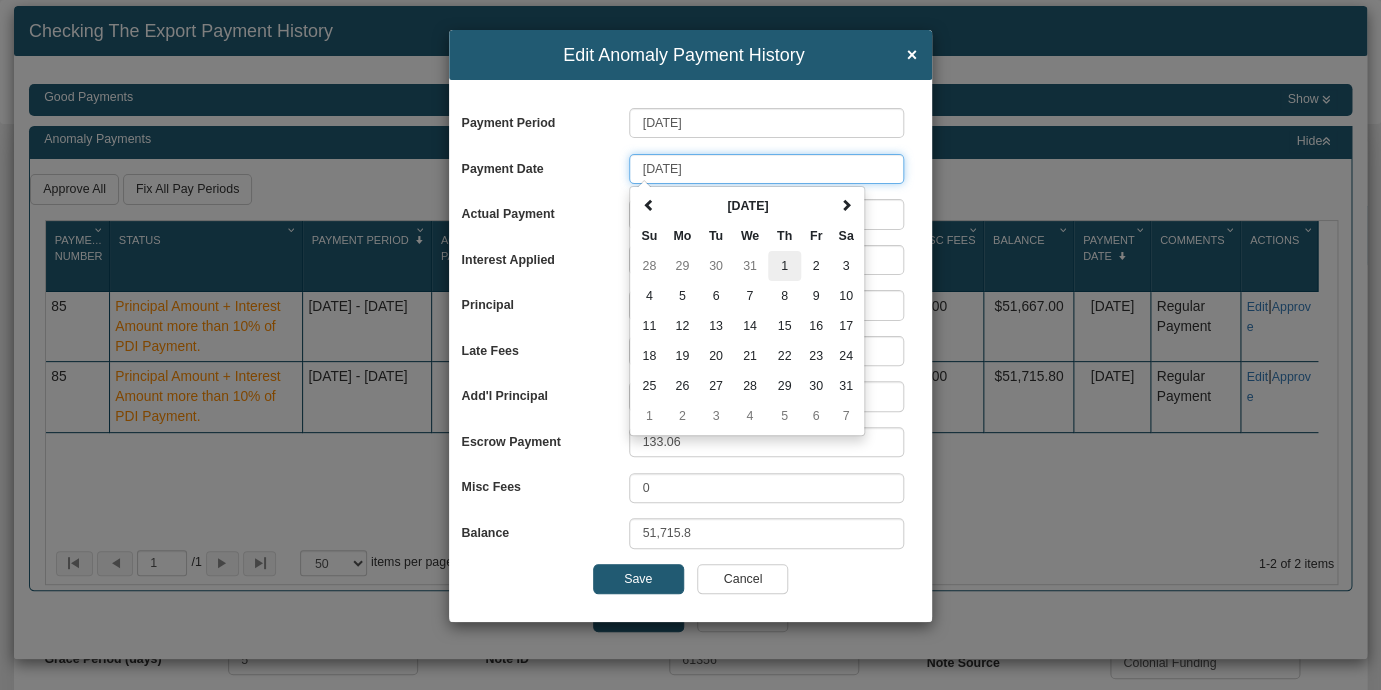 click on "1" at bounding box center (784, 266) 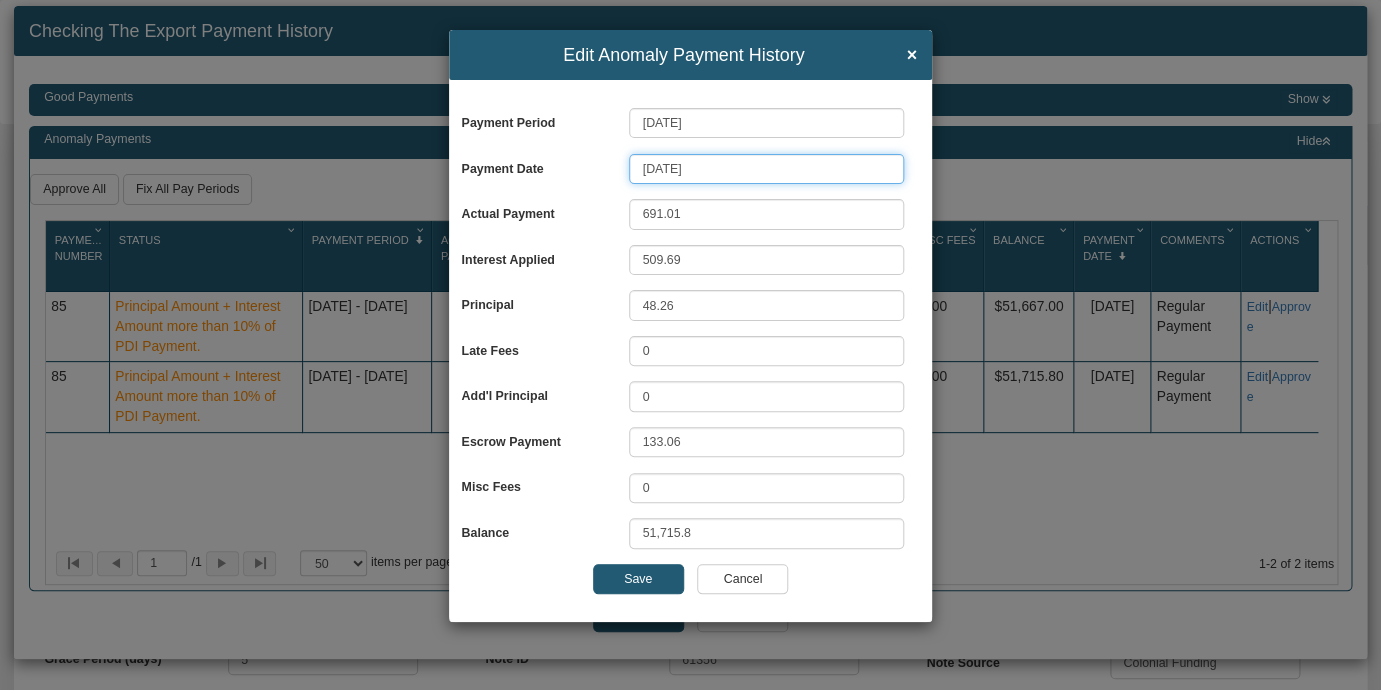 click on "[DATE]" at bounding box center (766, 169) 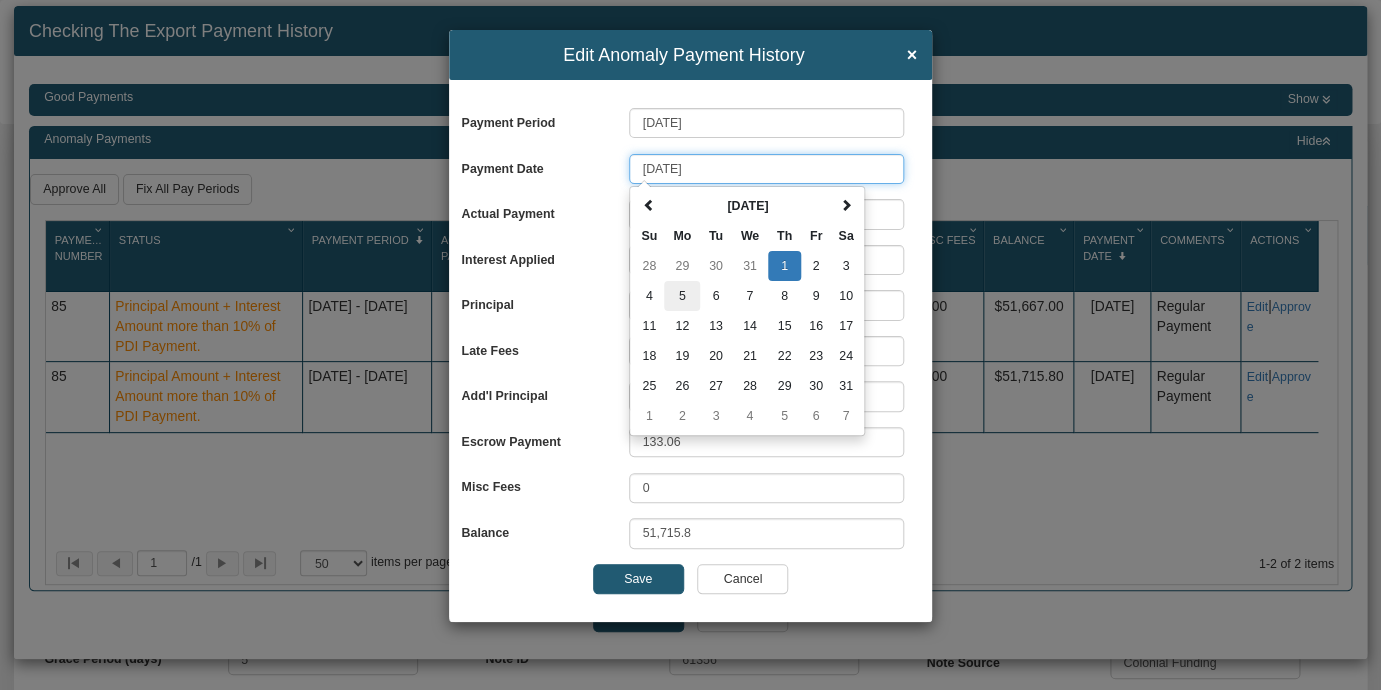 click on "5" at bounding box center (682, 296) 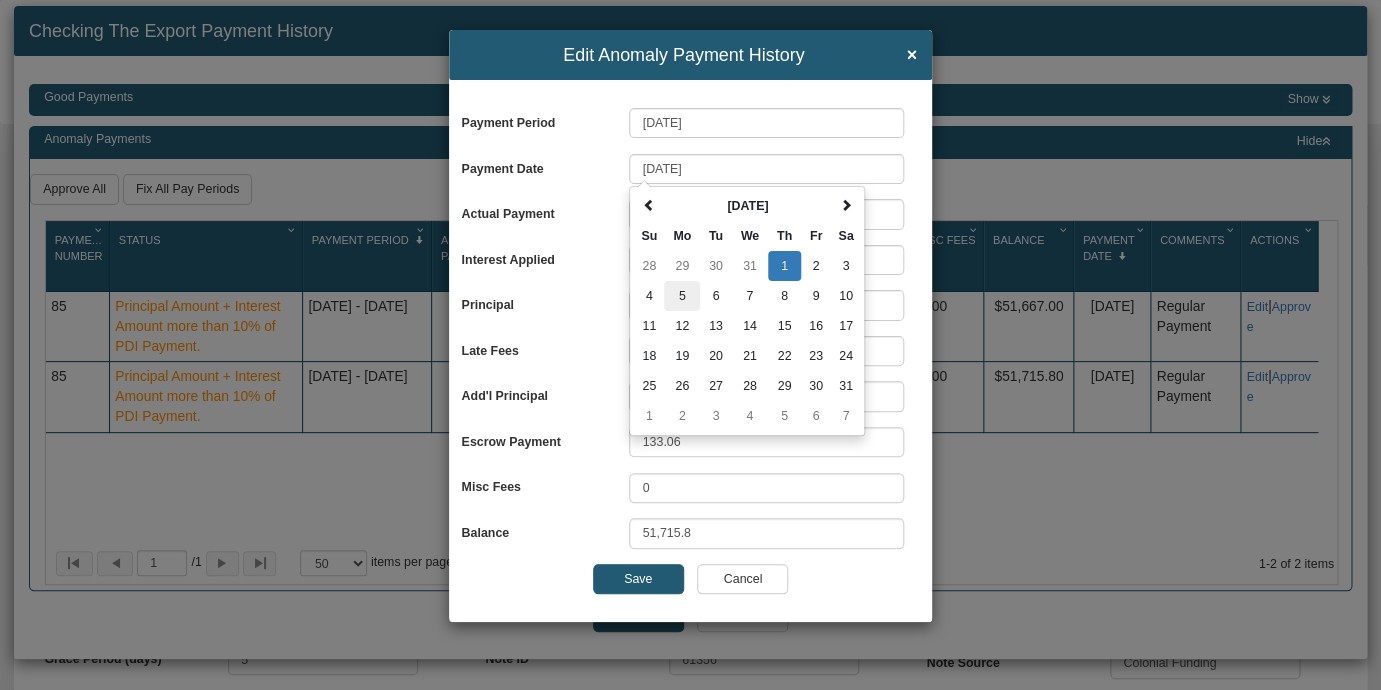 type on "[DATE]" 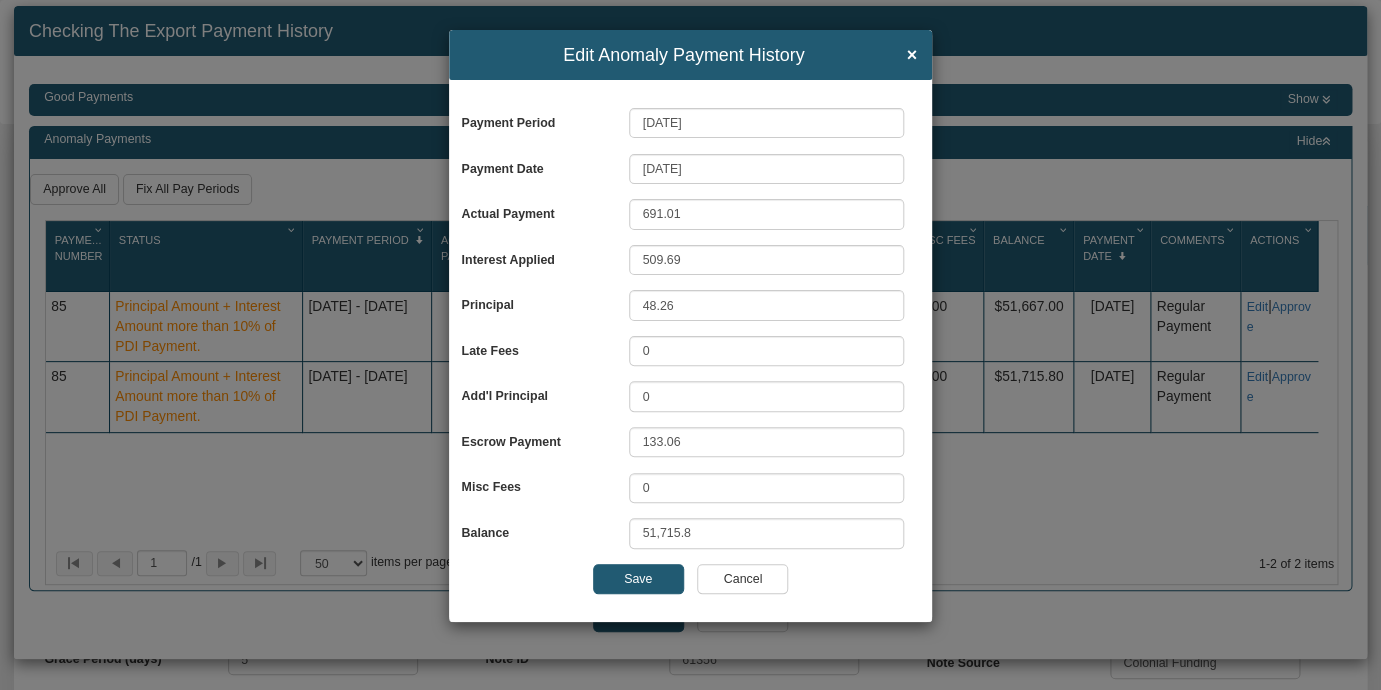 click on "Save" at bounding box center (638, 579) 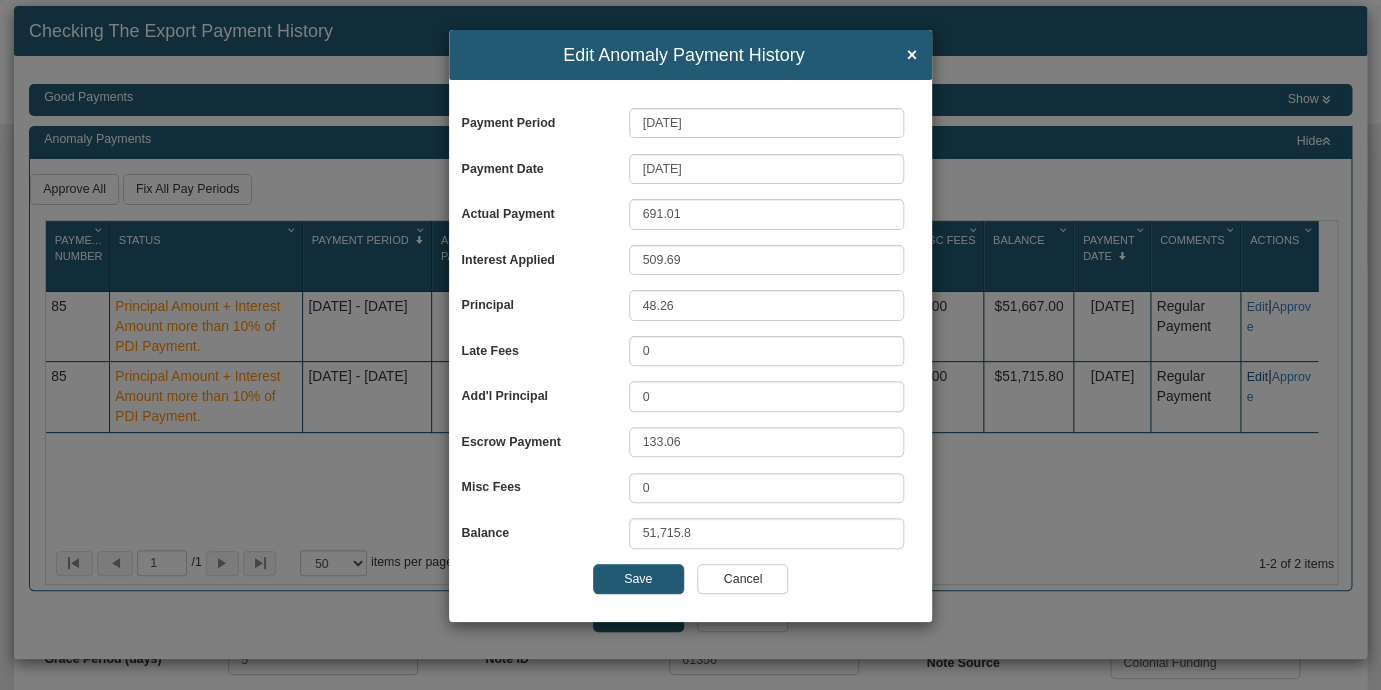 scroll, scrollTop: 0, scrollLeft: 0, axis: both 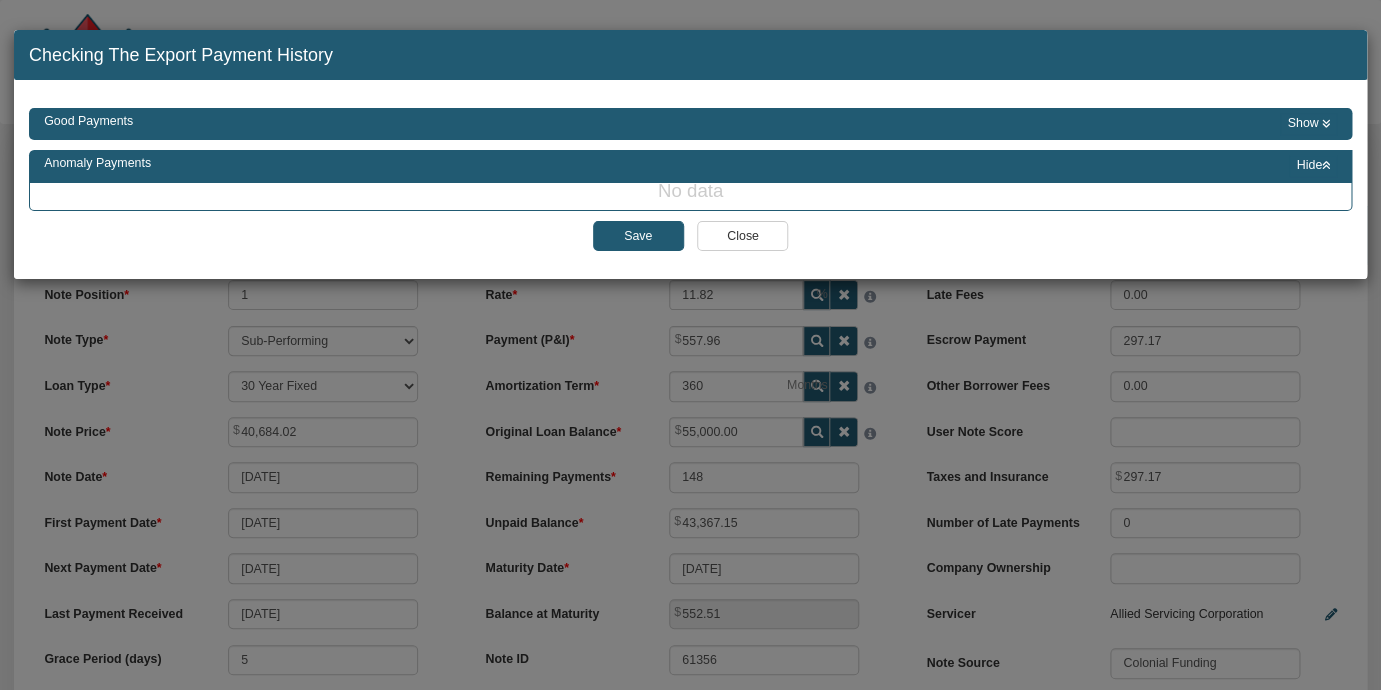 click on "Save" at bounding box center (638, 236) 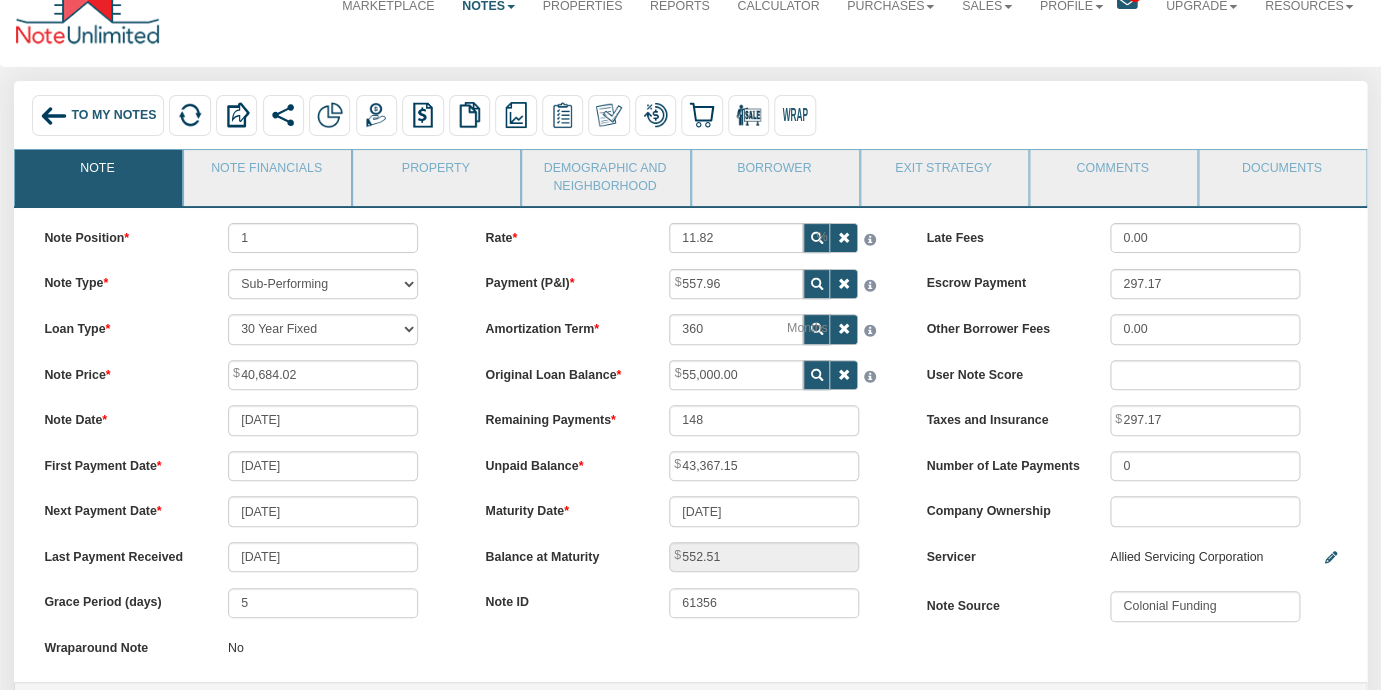 scroll, scrollTop: 48, scrollLeft: 0, axis: vertical 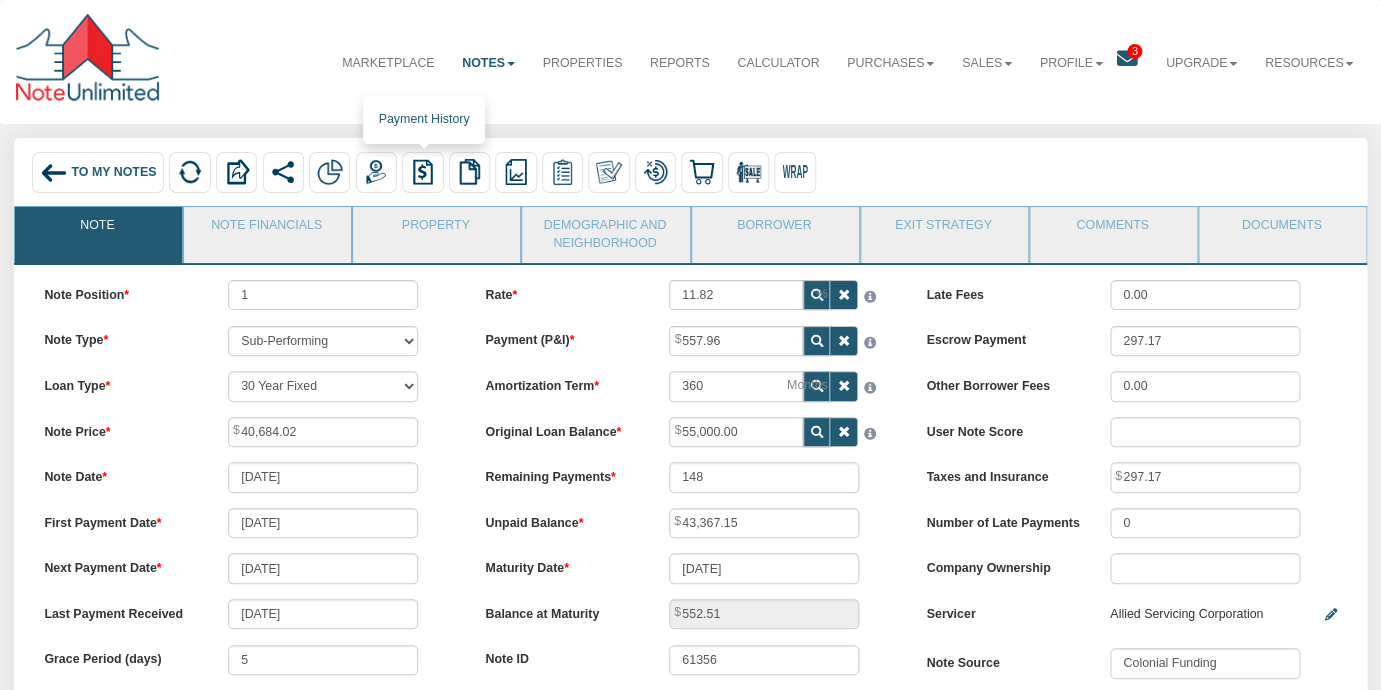 click at bounding box center (423, 172) 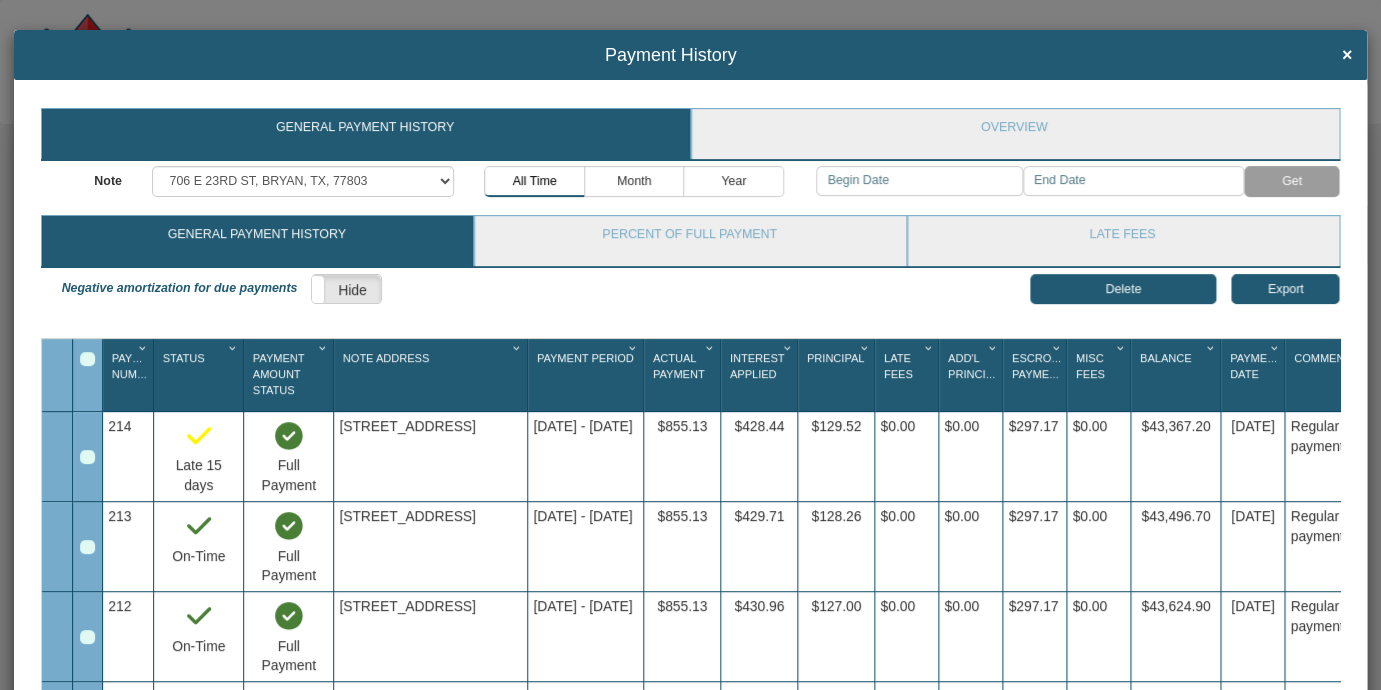 scroll, scrollTop: 514, scrollLeft: 0, axis: vertical 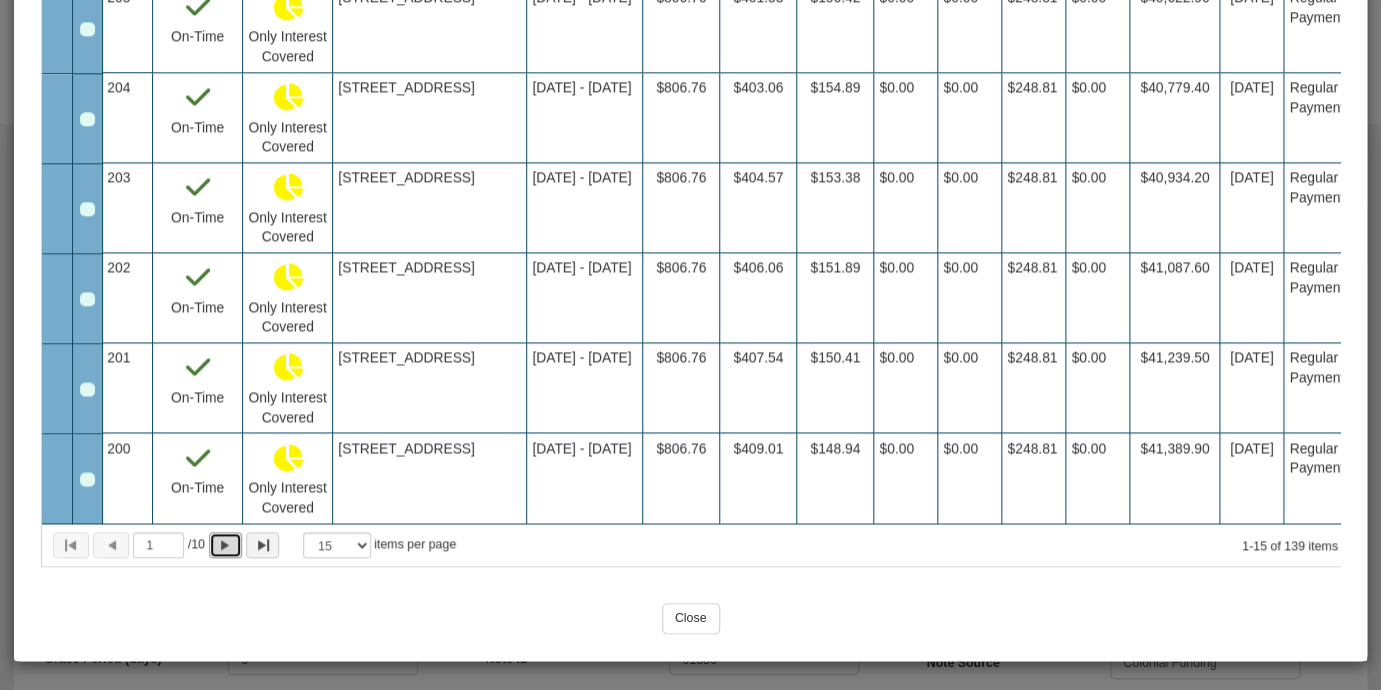 click at bounding box center (225, 545) 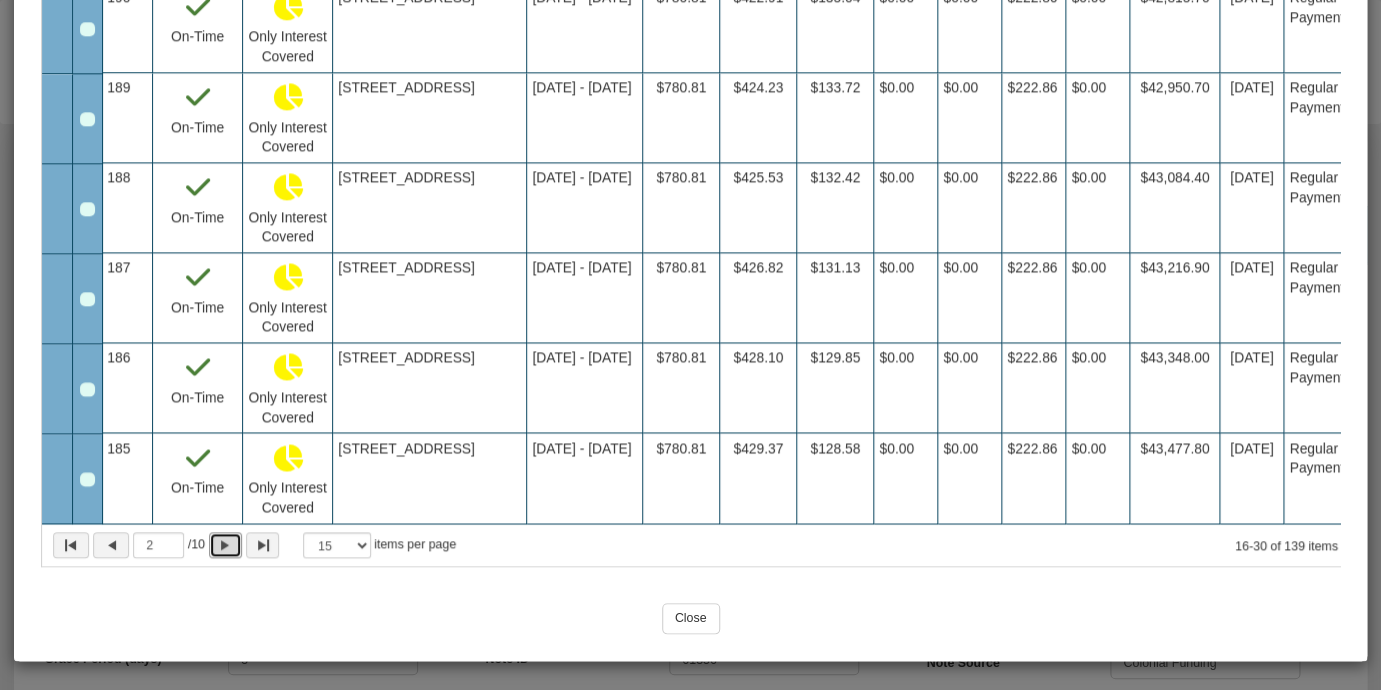 click at bounding box center [225, 545] 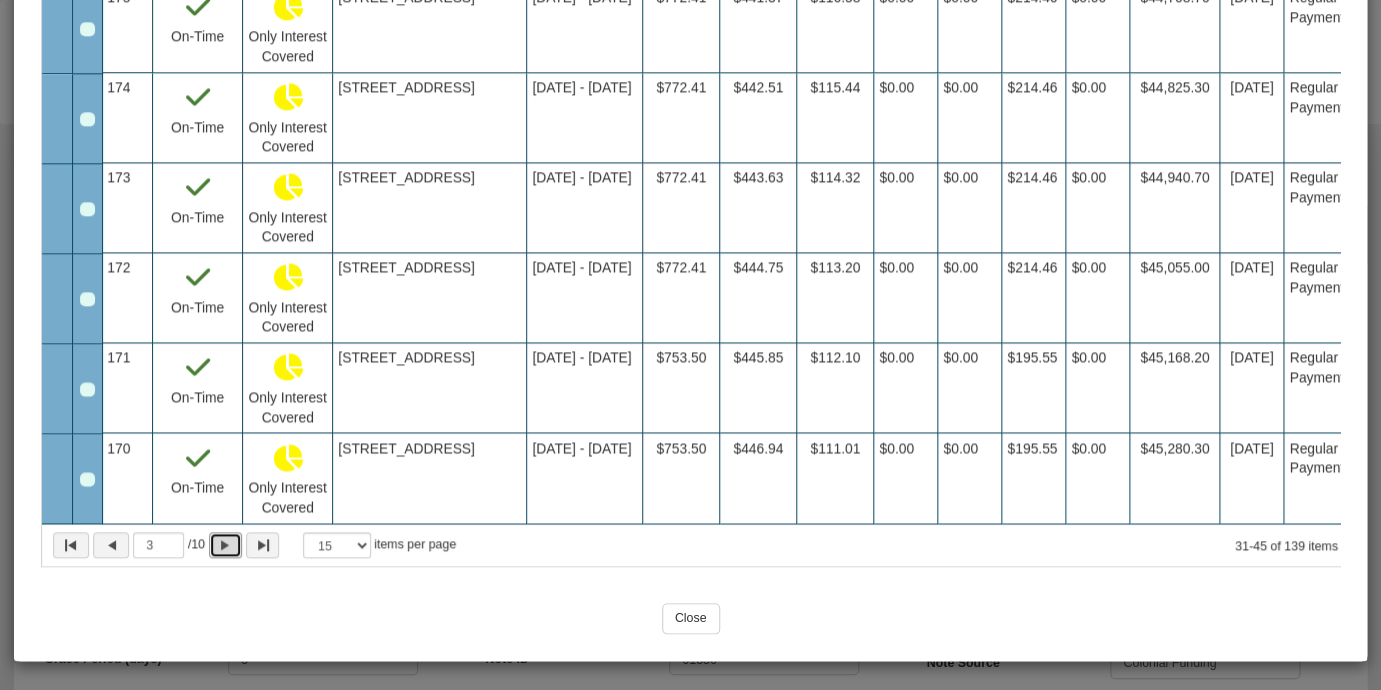 click at bounding box center [225, 545] 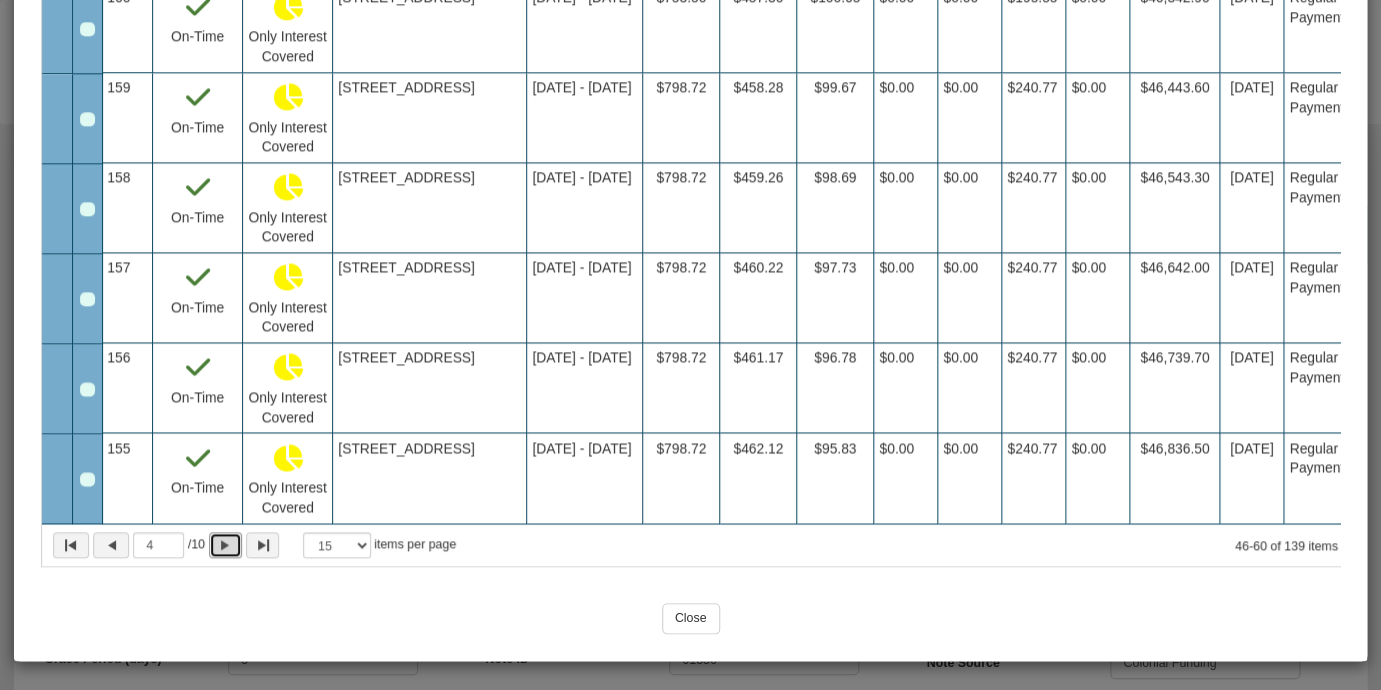 click at bounding box center (225, 545) 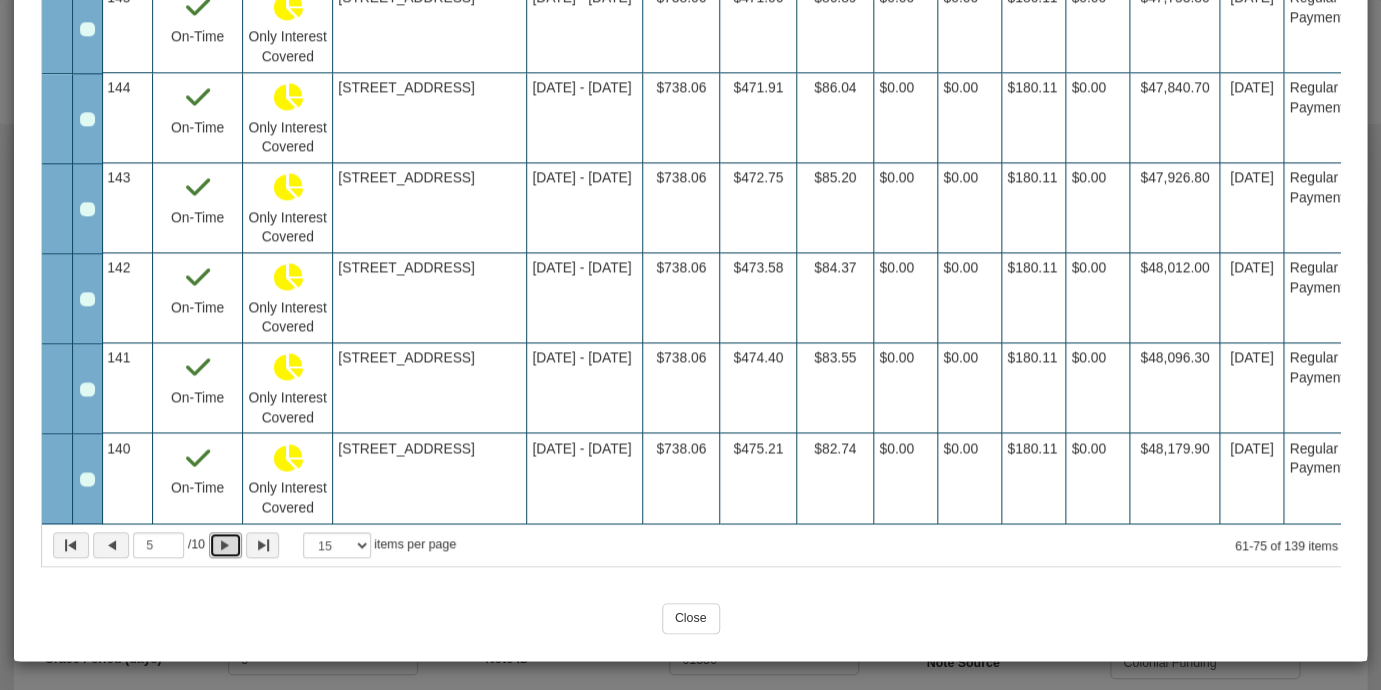 click at bounding box center [225, 545] 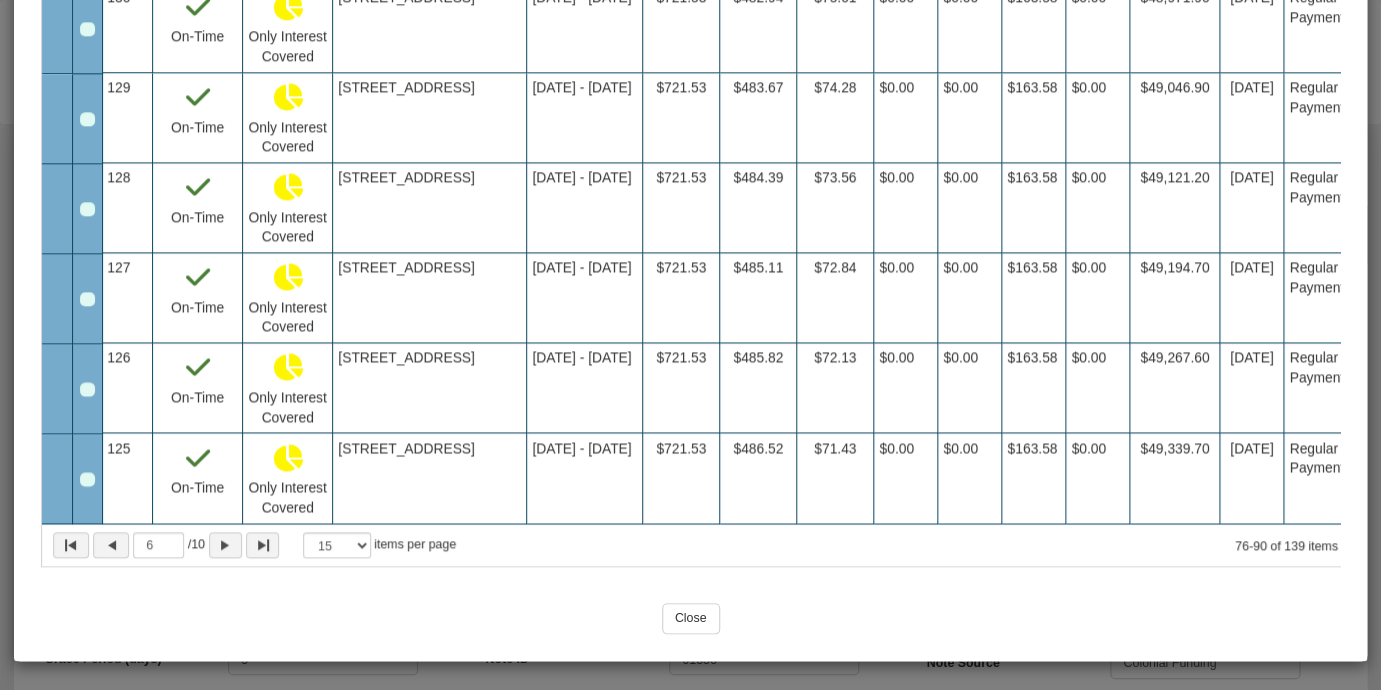 click on "Close" at bounding box center (691, 618) 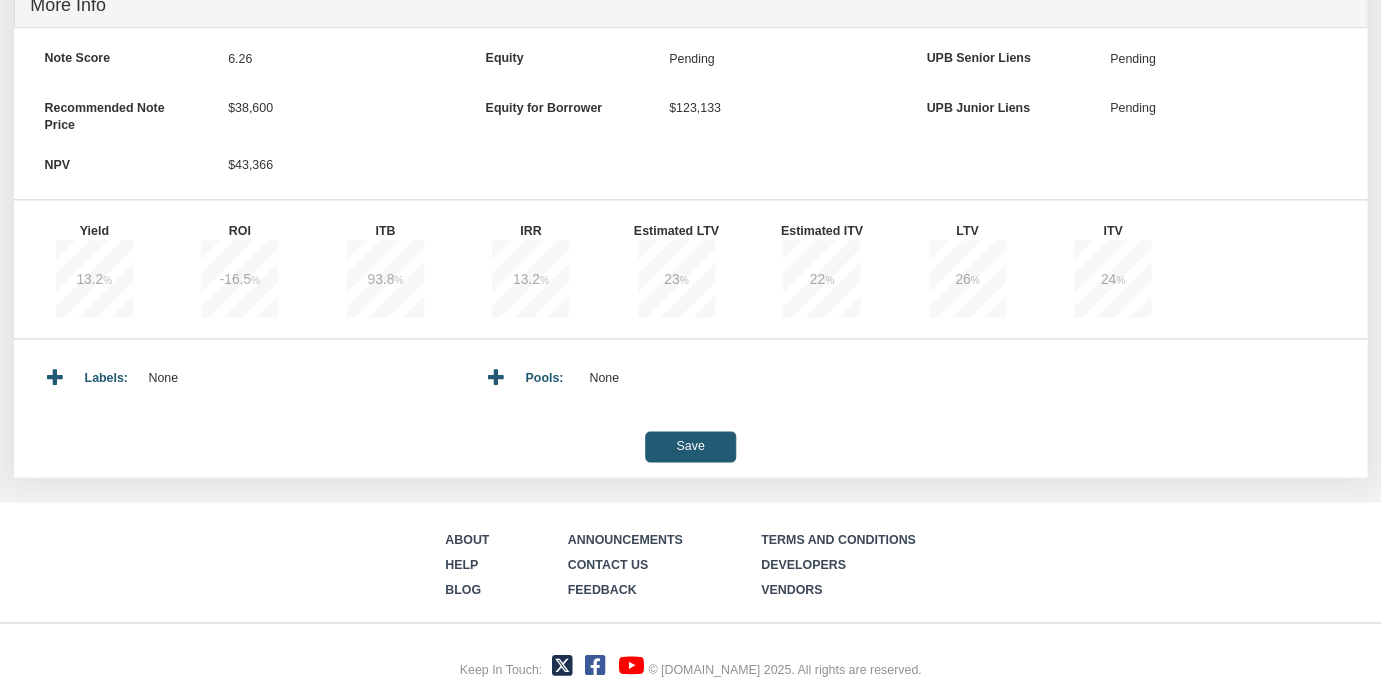 click on "Save" at bounding box center (690, 446) 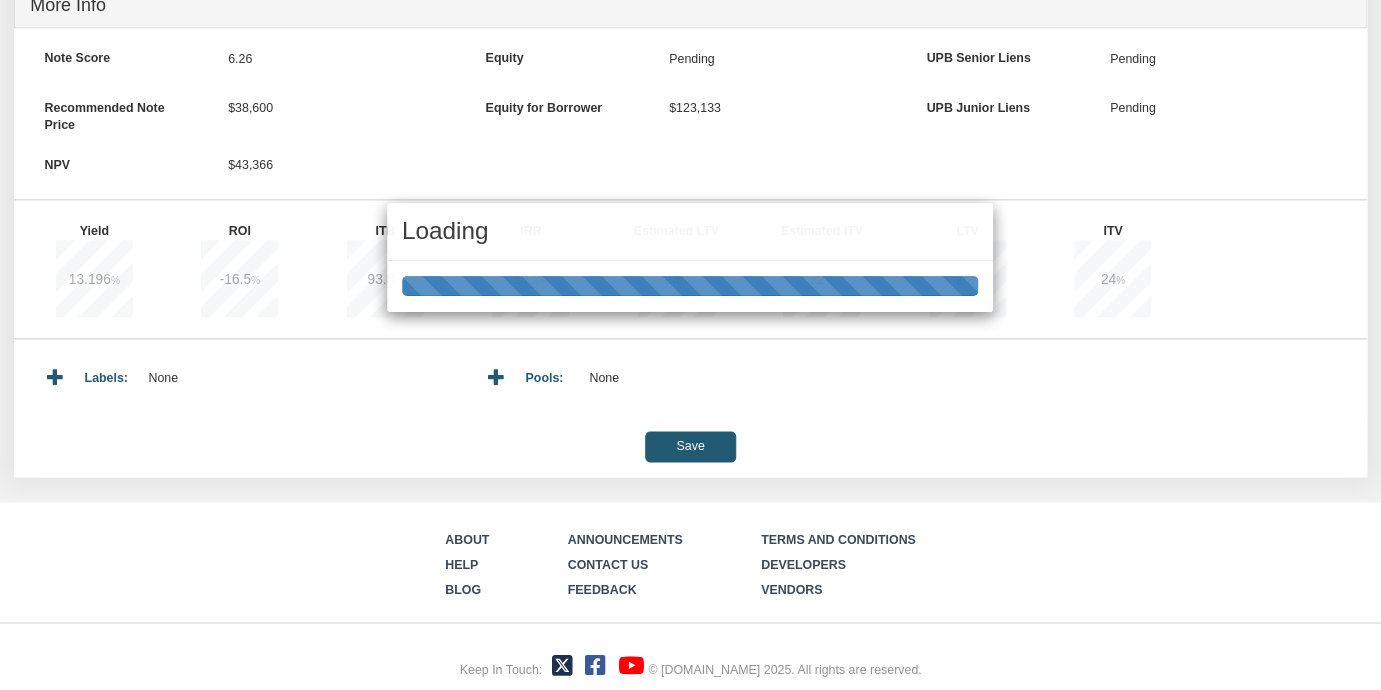 type on "552.49" 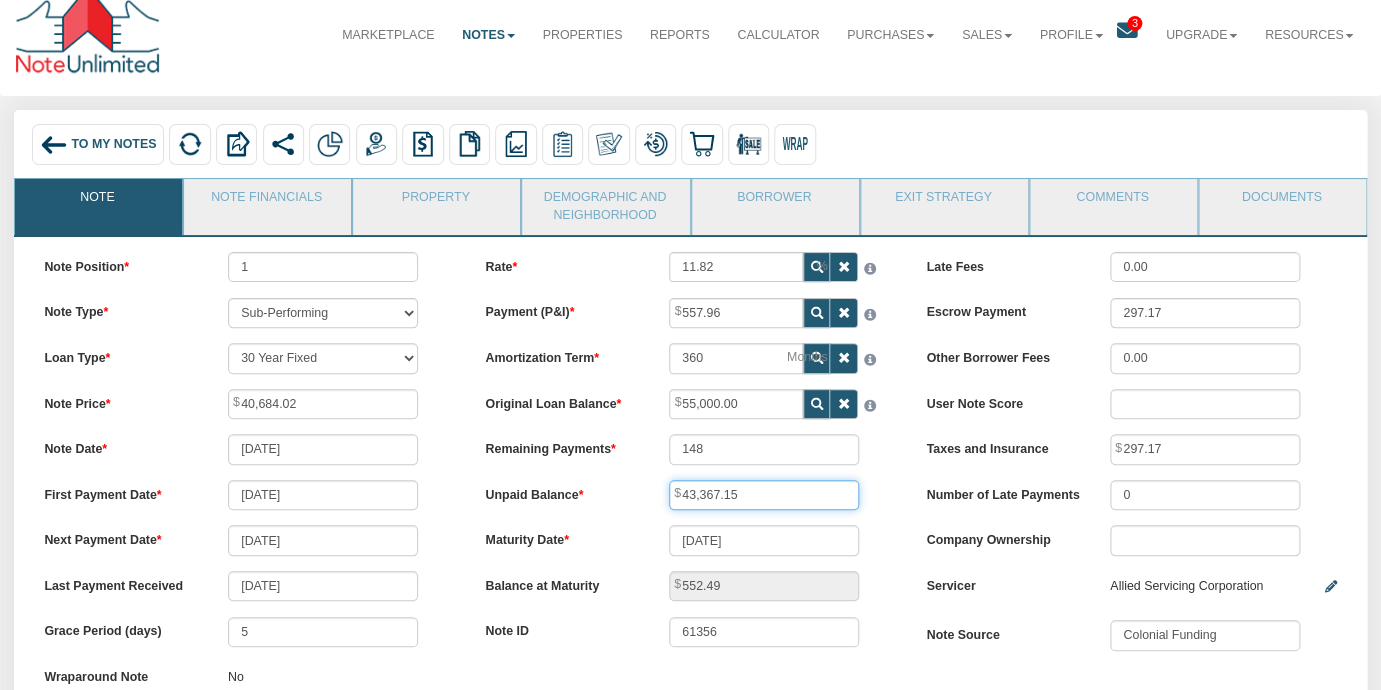 click on "43,367.15" at bounding box center (764, 495) 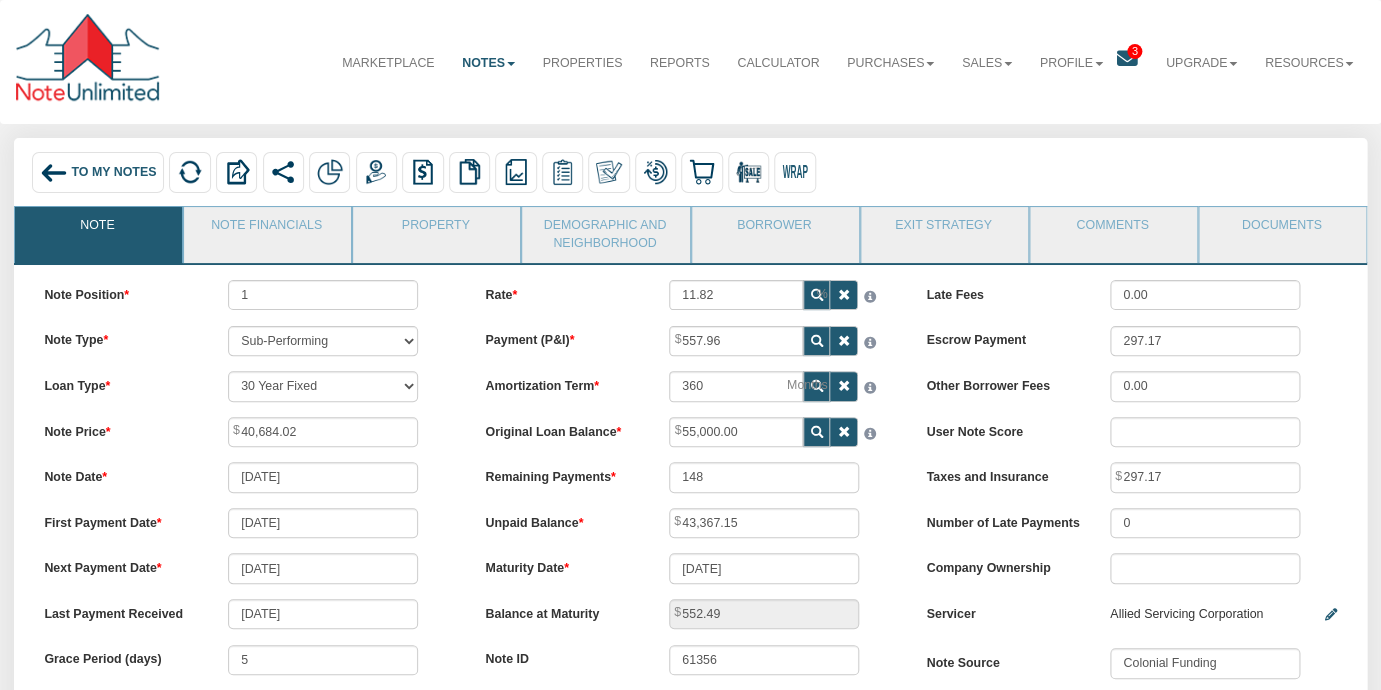 click on "To My Notes" at bounding box center (113, 173) 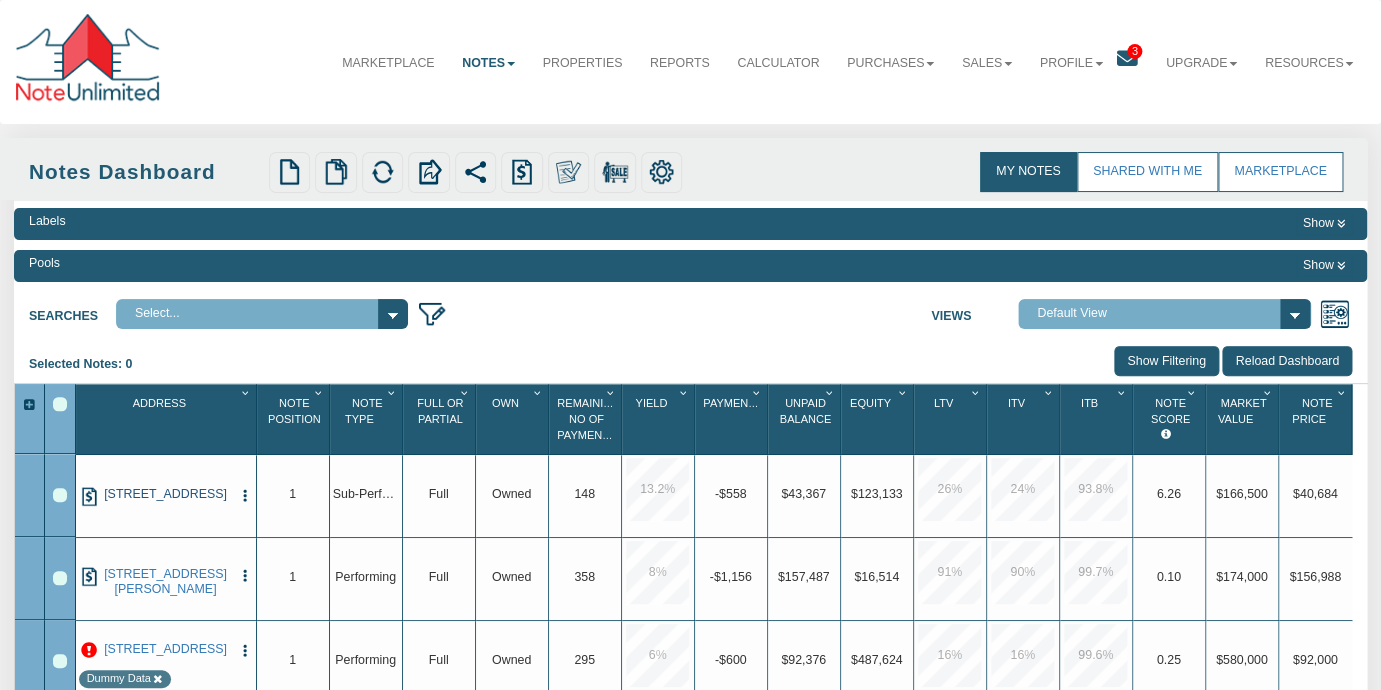 click on "[STREET_ADDRESS]" at bounding box center (165, 494) 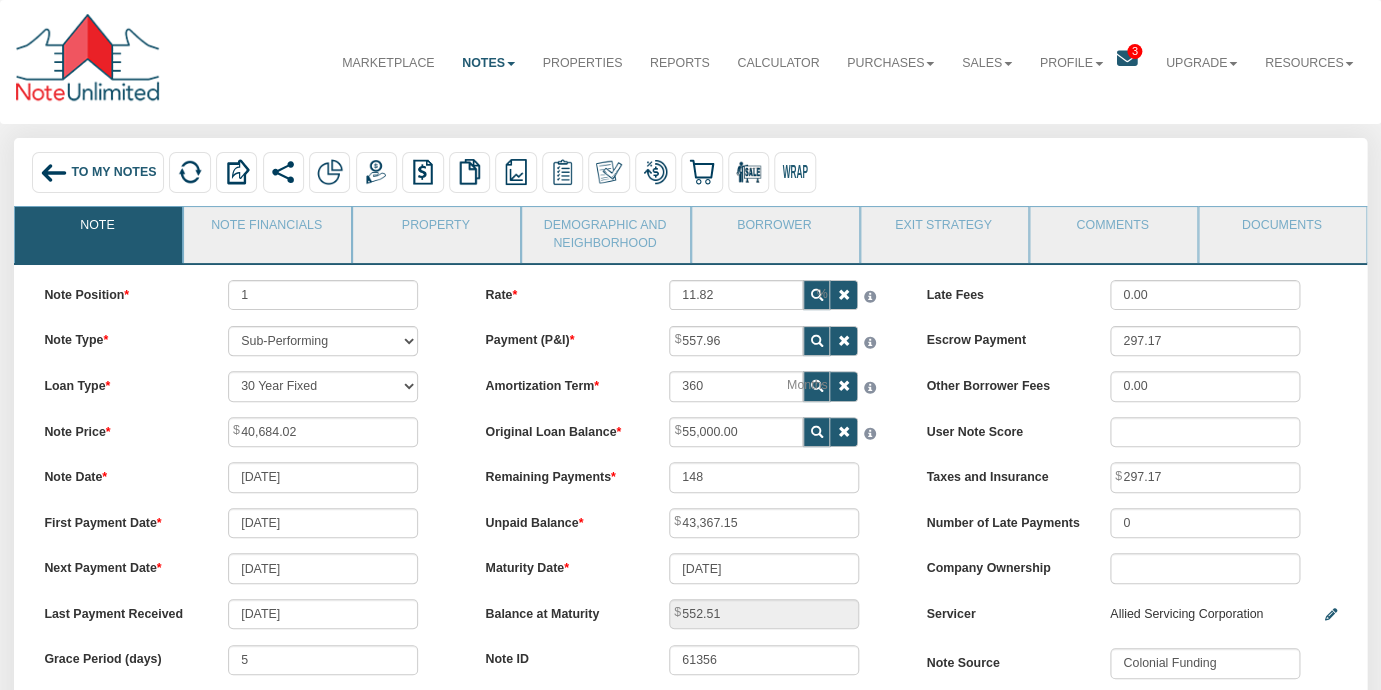 scroll, scrollTop: 43, scrollLeft: 0, axis: vertical 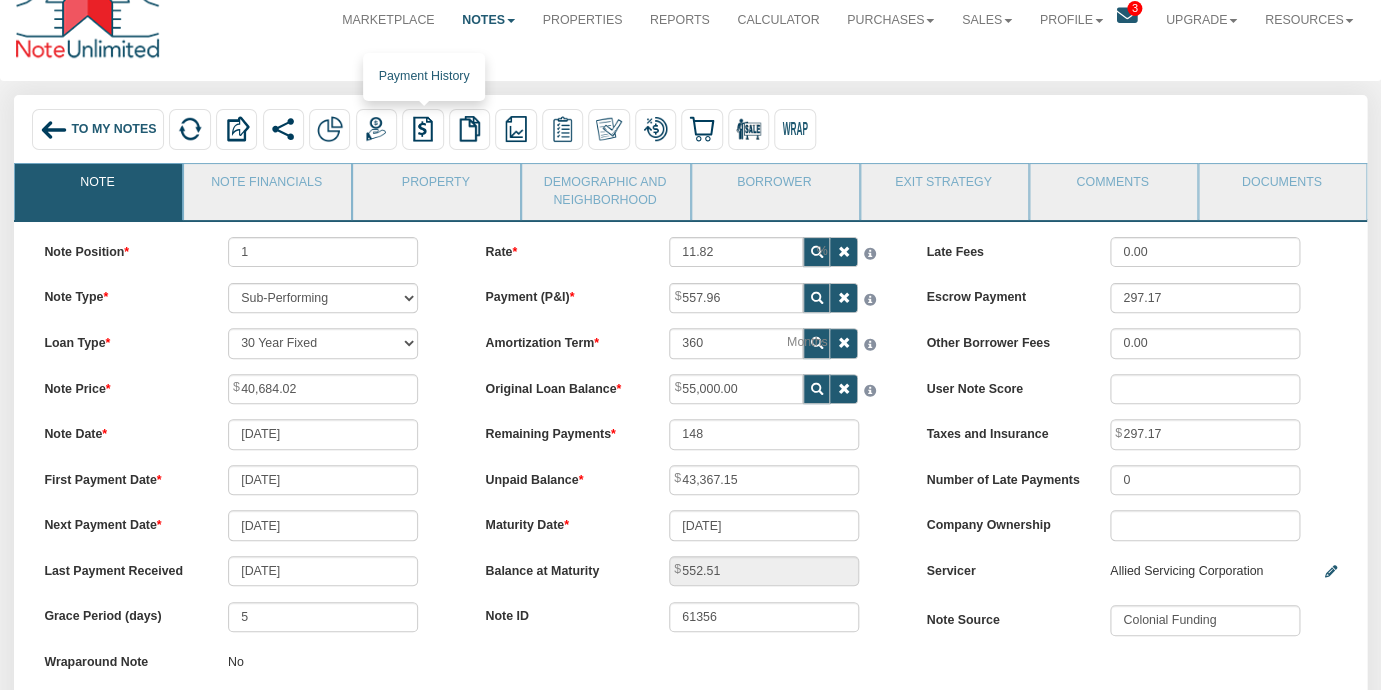 click at bounding box center [423, 129] 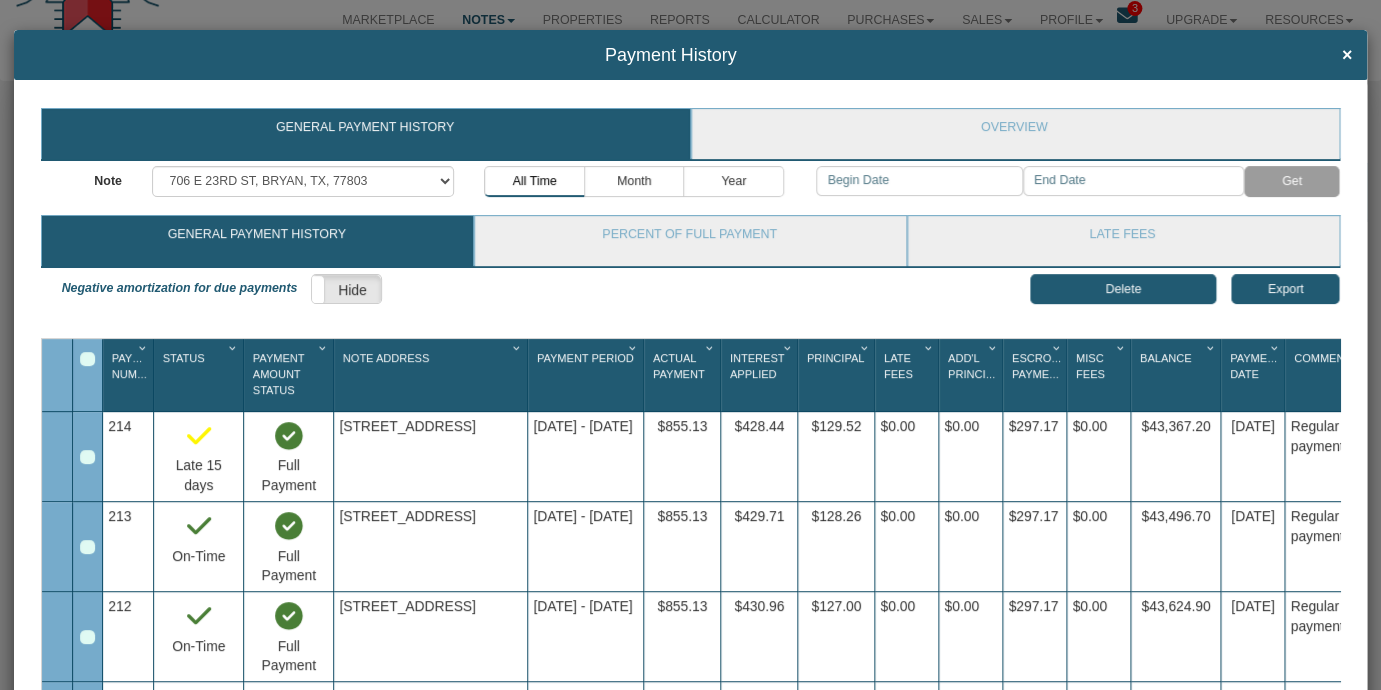 scroll, scrollTop: 170, scrollLeft: 0, axis: vertical 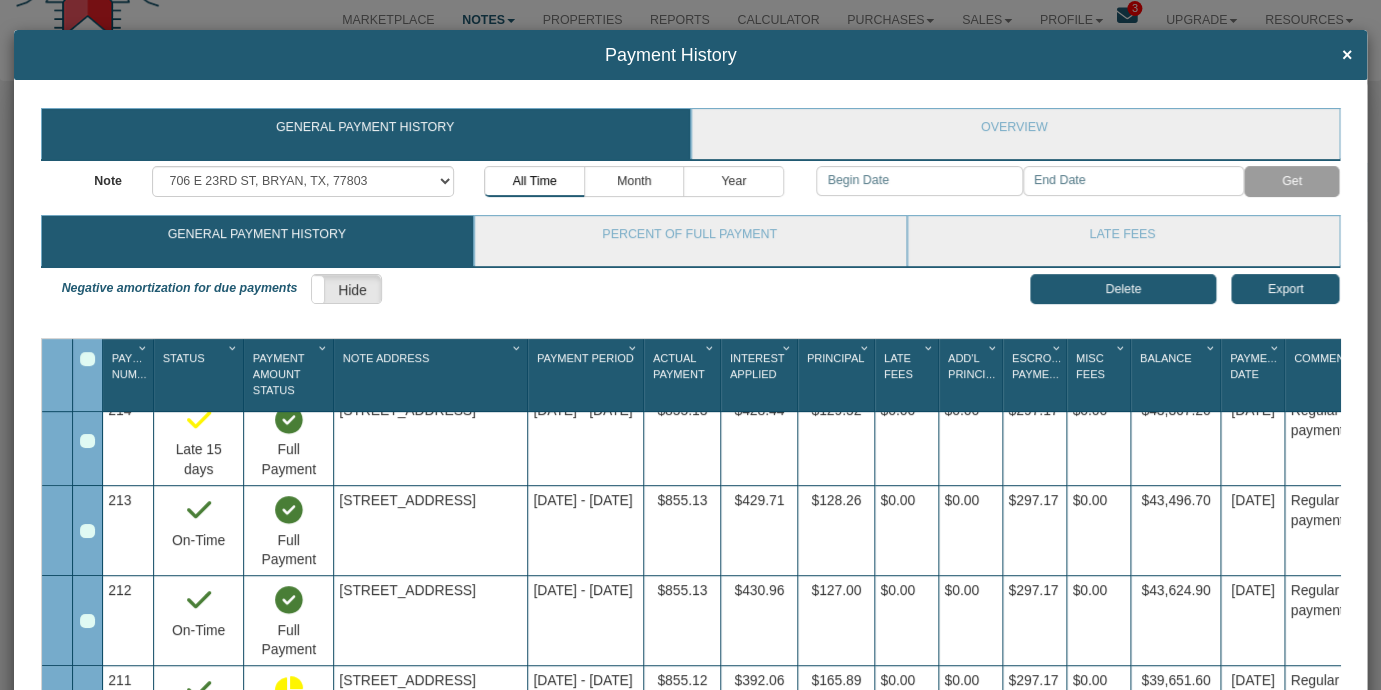 click at bounding box center (87, 621) 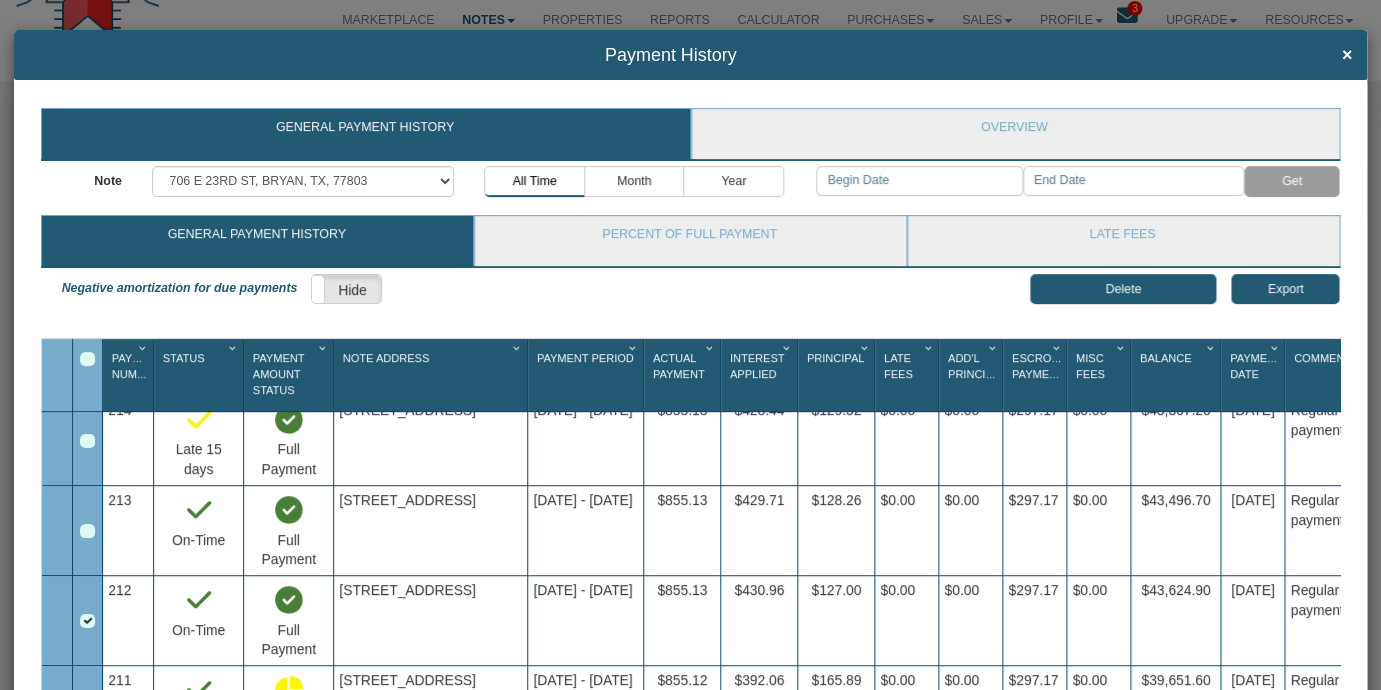 scroll, scrollTop: 136, scrollLeft: 0, axis: vertical 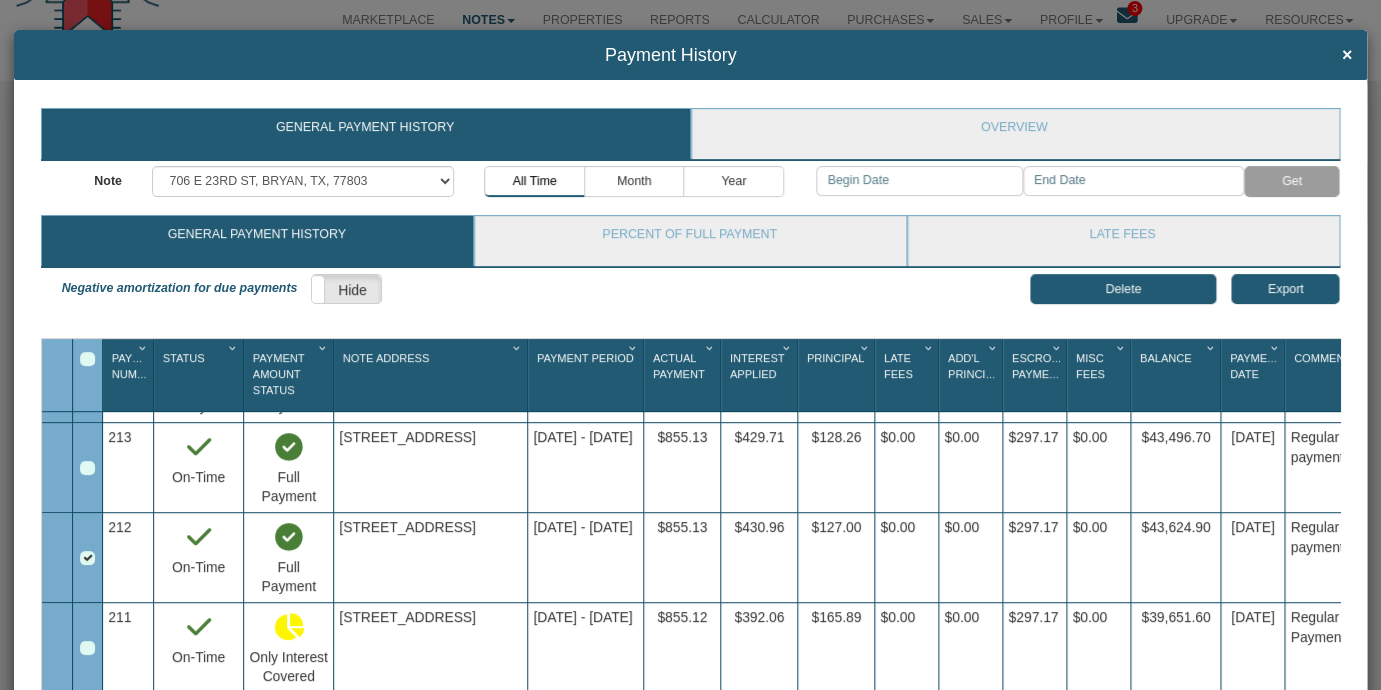 click at bounding box center (288, 537) 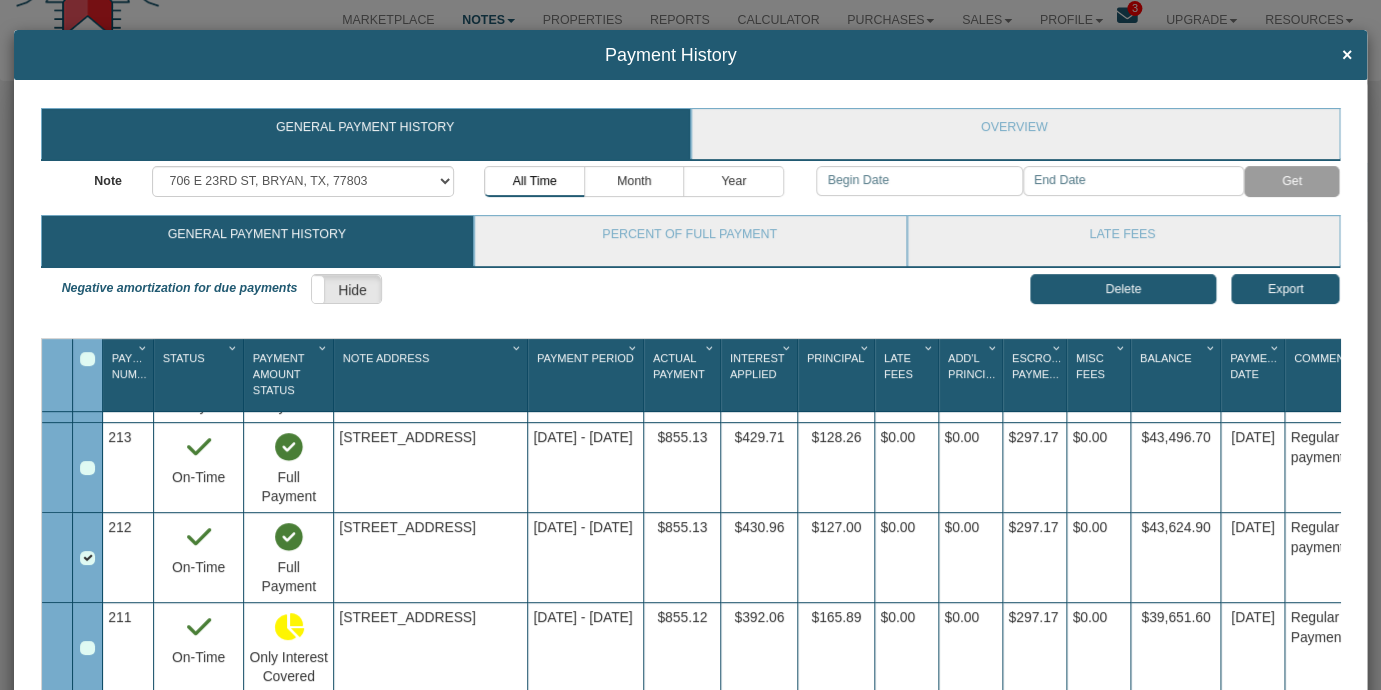 scroll, scrollTop: 144, scrollLeft: 0, axis: vertical 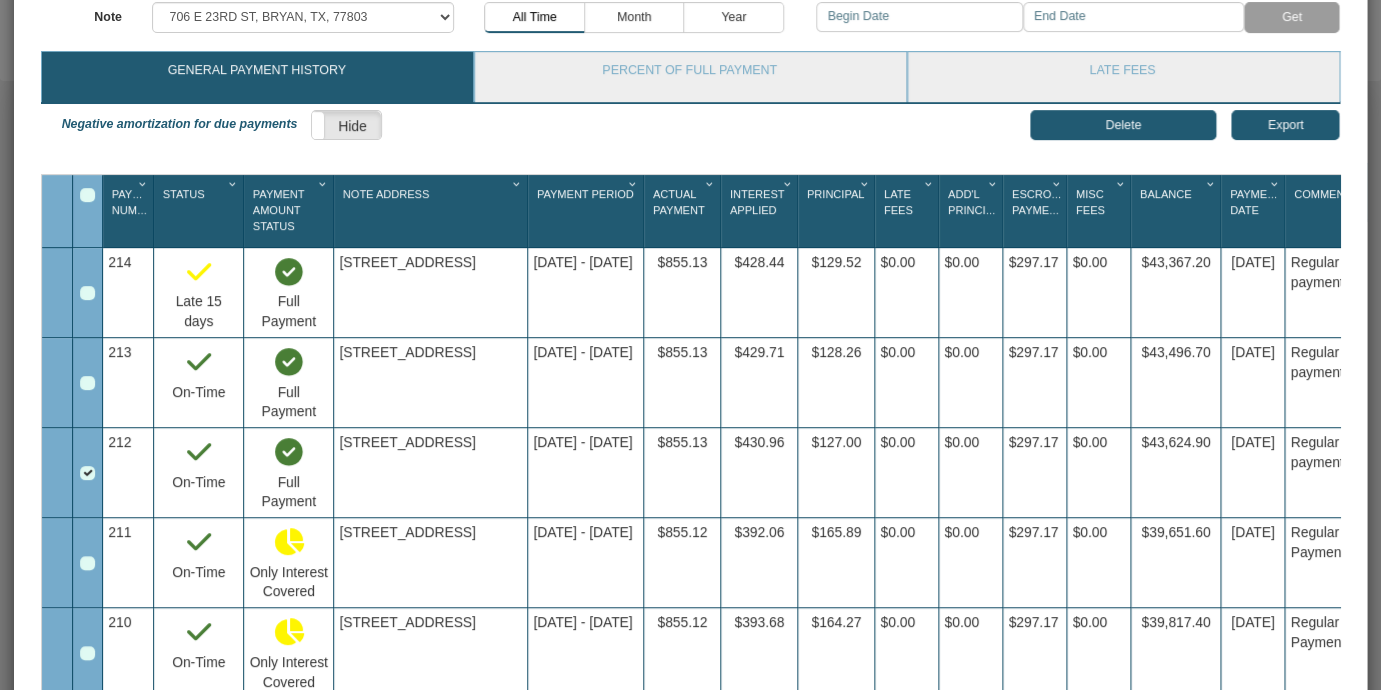 click at bounding box center (87, 383) 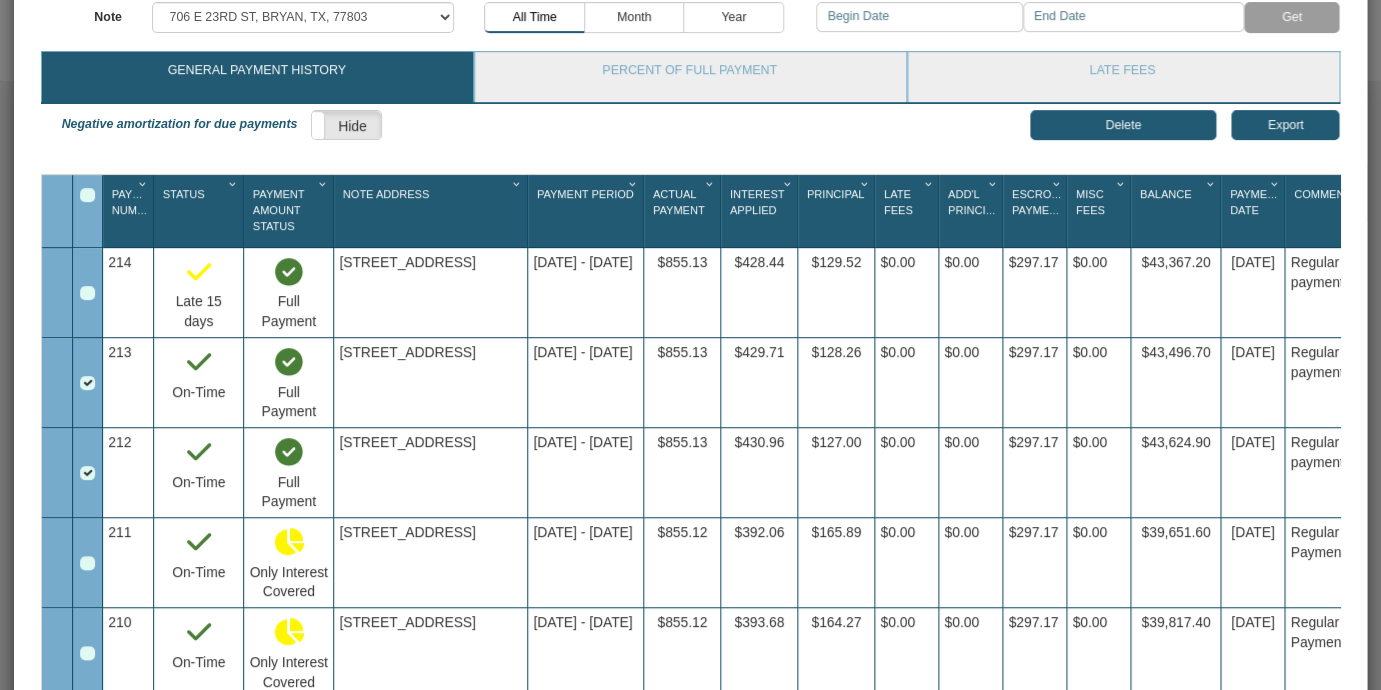 click at bounding box center (87, 293) 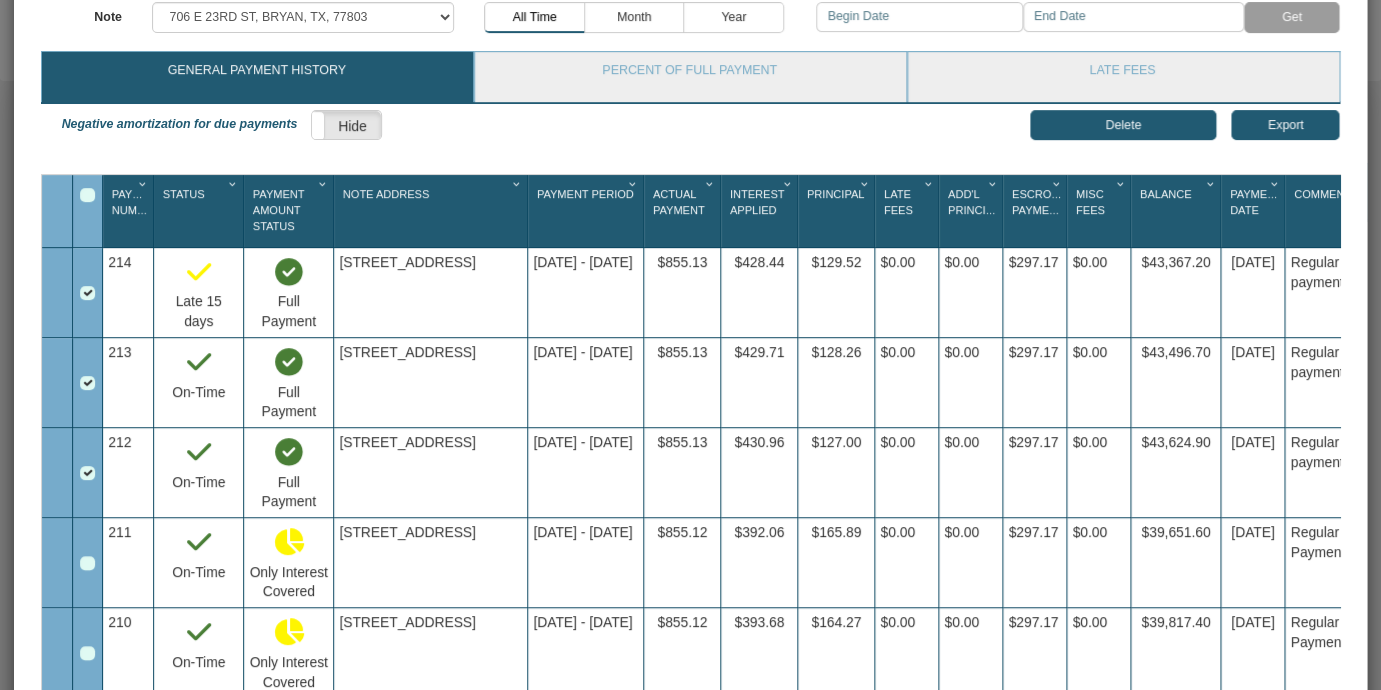 click on "Delete" at bounding box center [1123, 125] 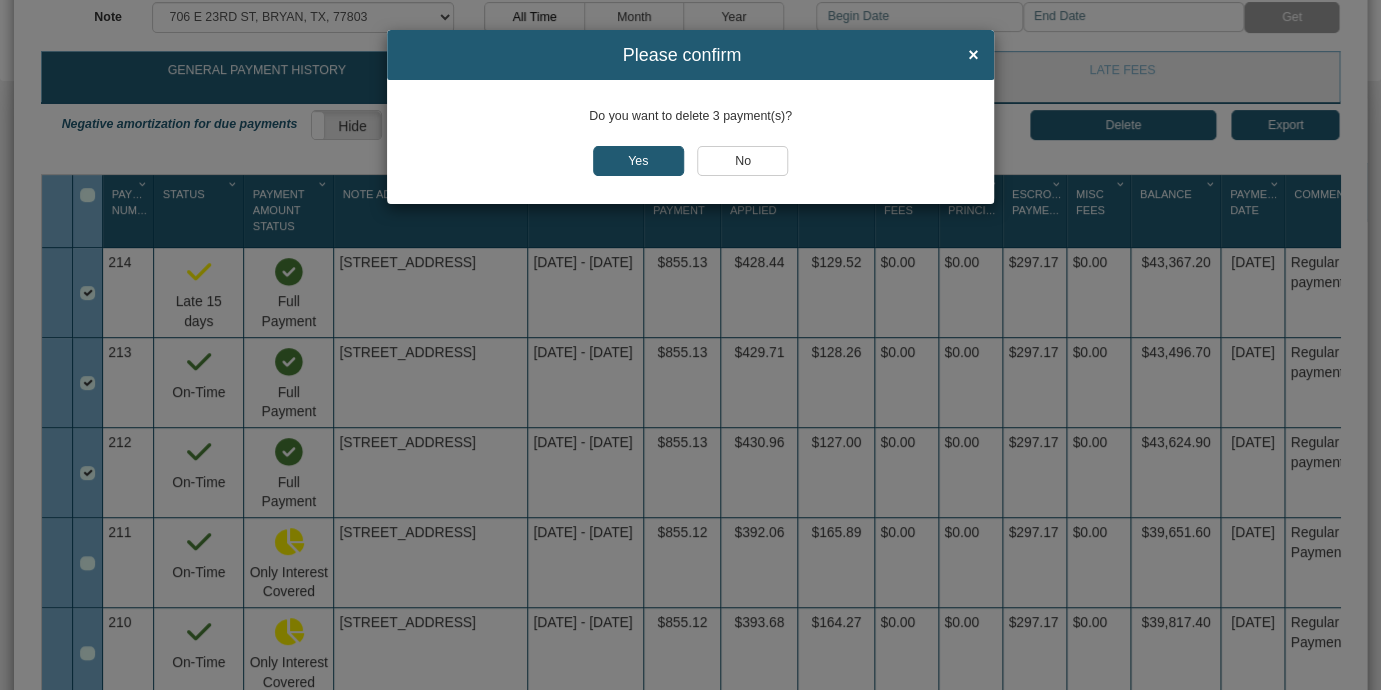click on "Yes" at bounding box center (638, 161) 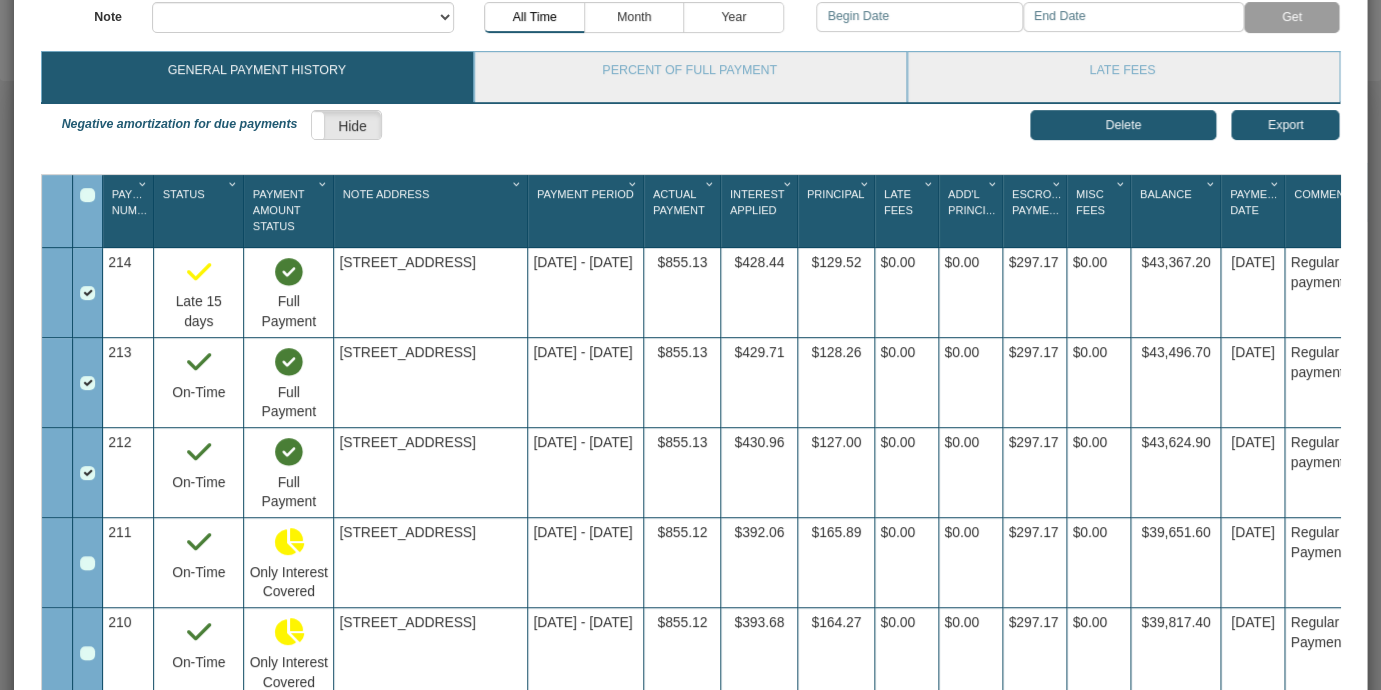 select on "object:9663" 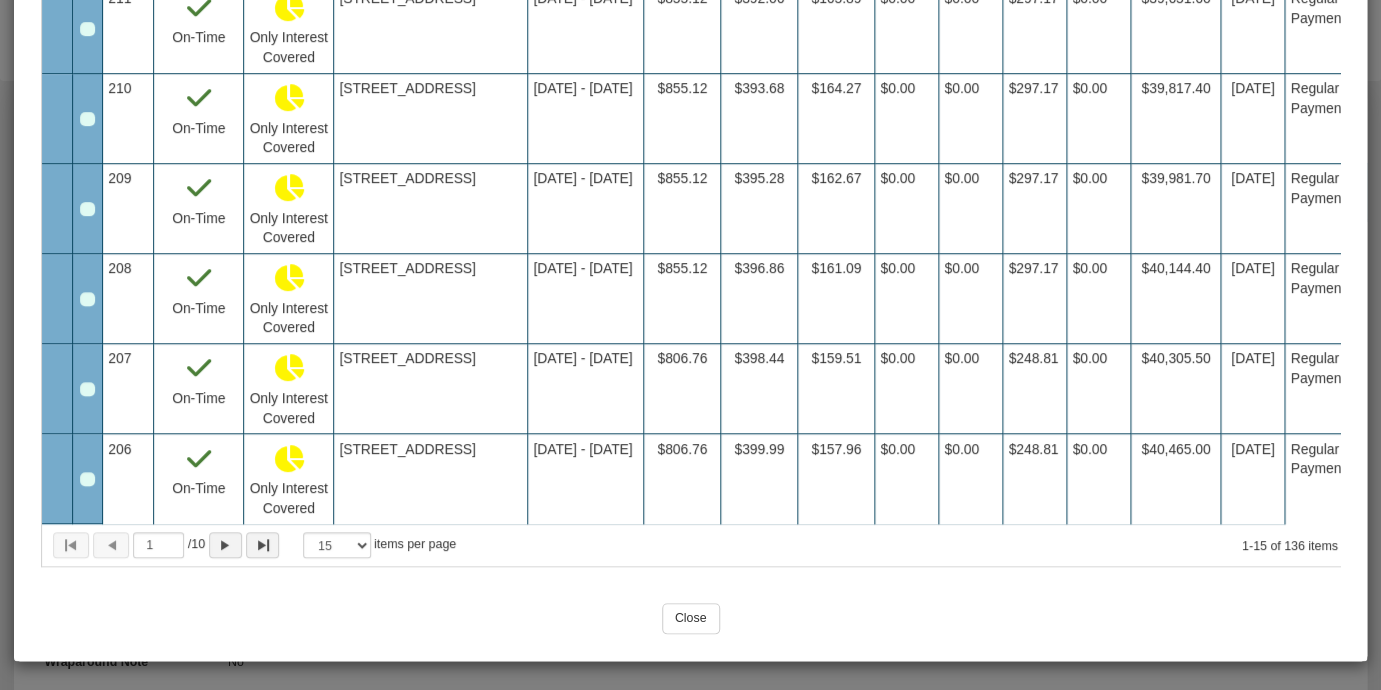 click on "Close" at bounding box center [691, 618] 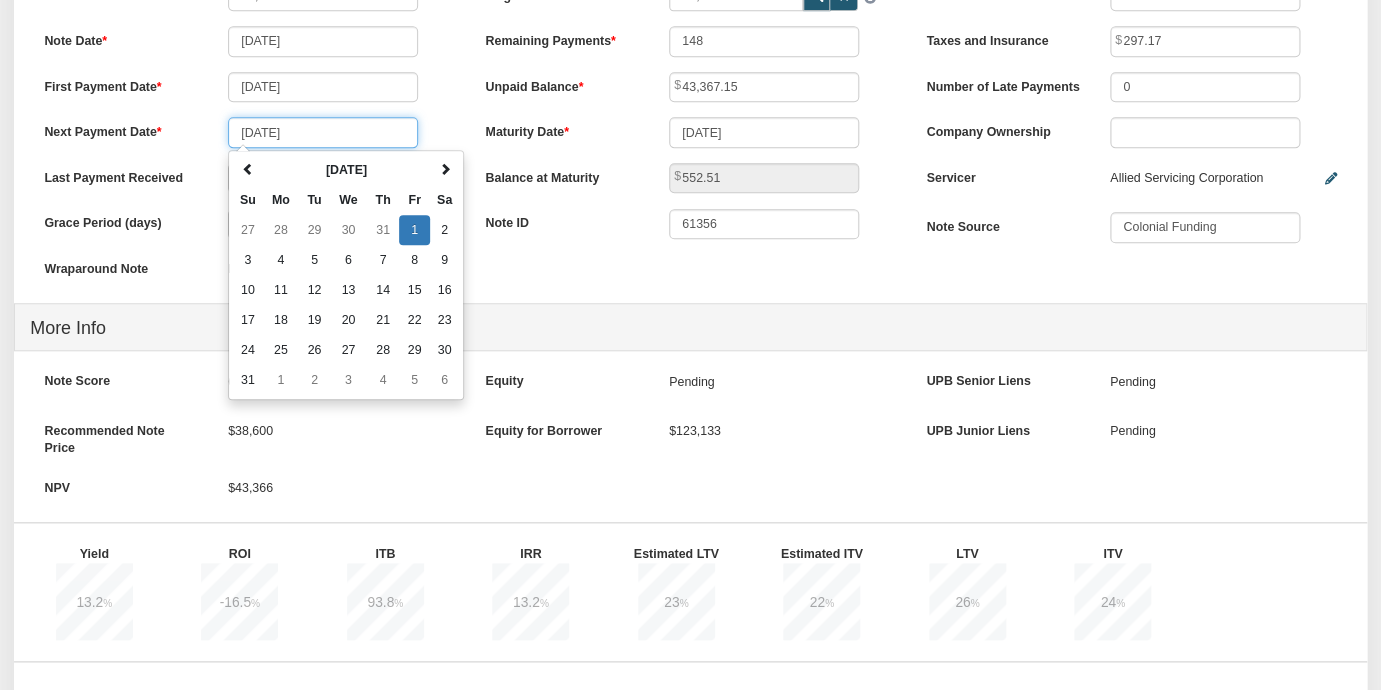click on "[DATE]" at bounding box center (323, 132) 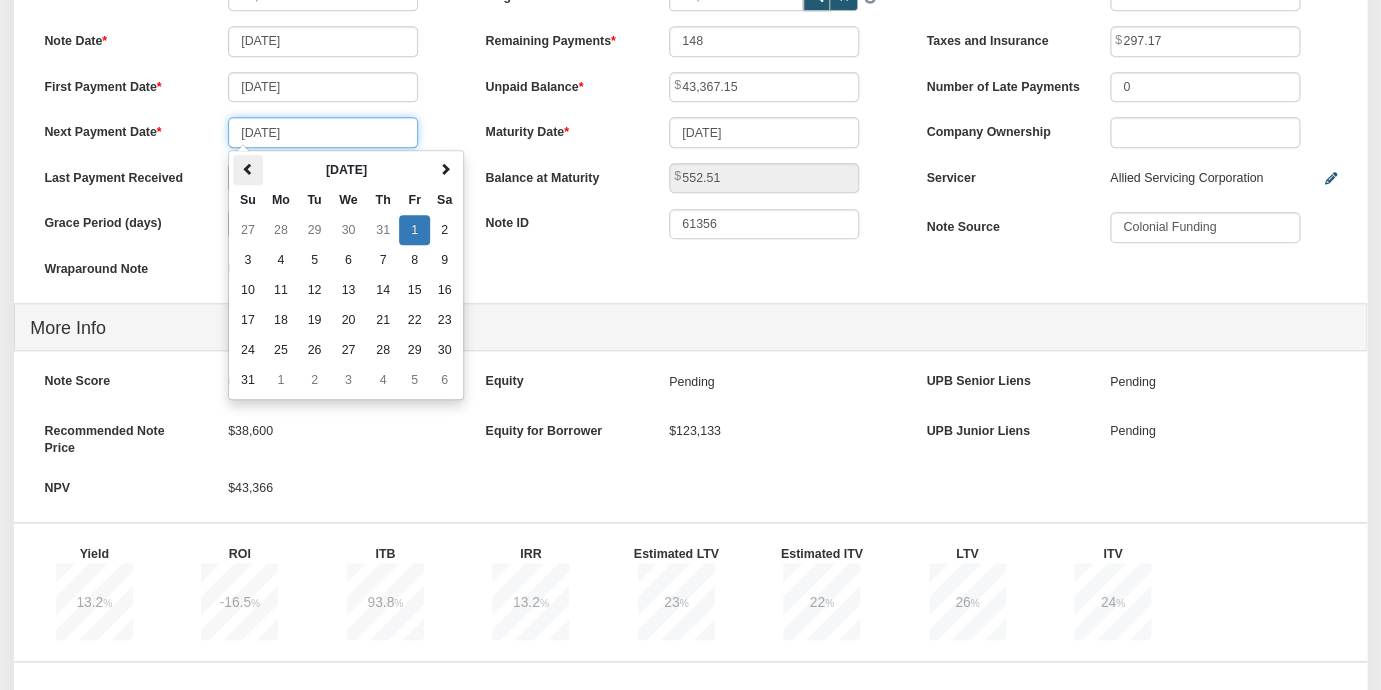 click at bounding box center (248, 169) 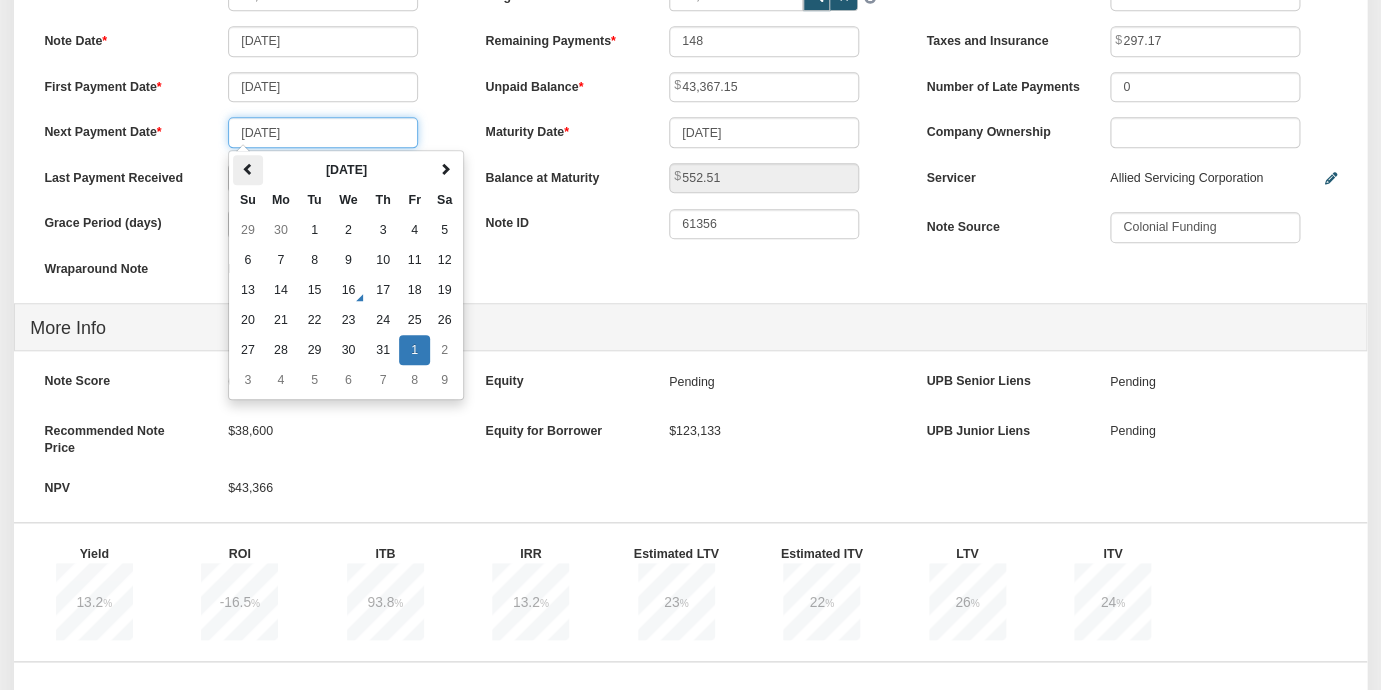click at bounding box center [248, 169] 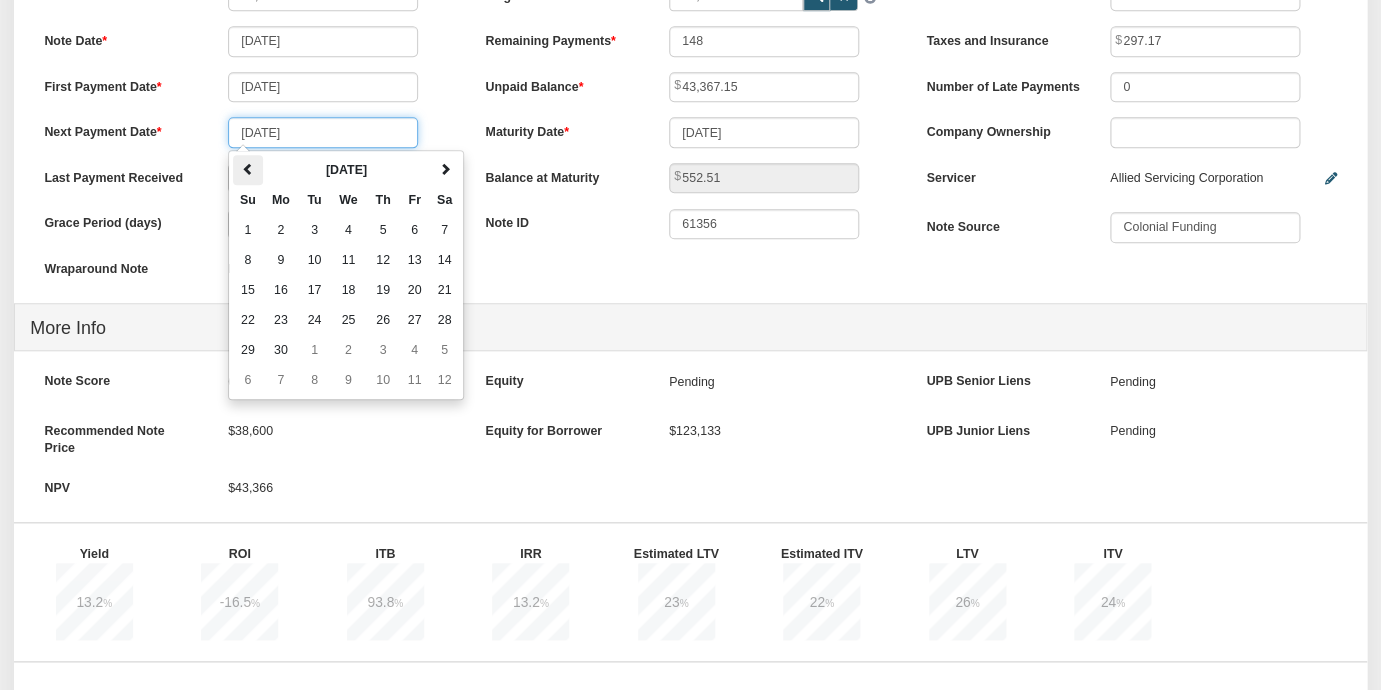 click at bounding box center [248, 169] 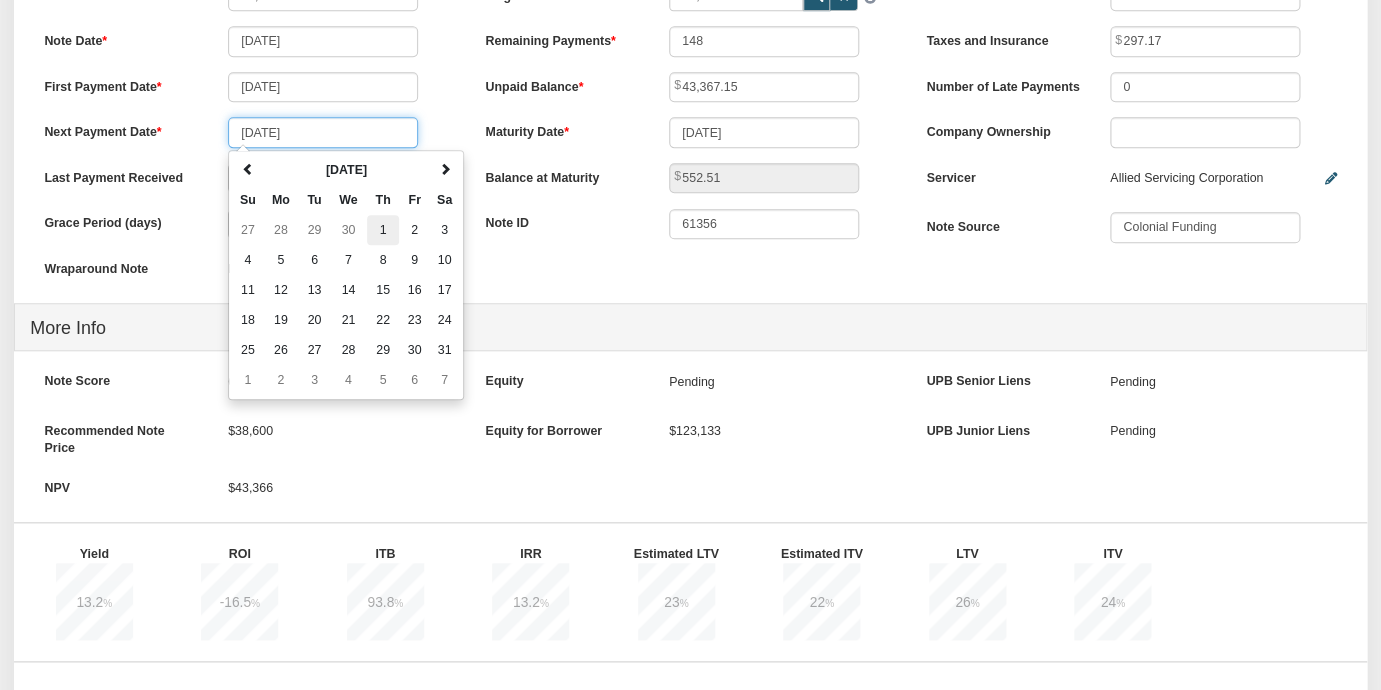 click on "1" at bounding box center [383, 230] 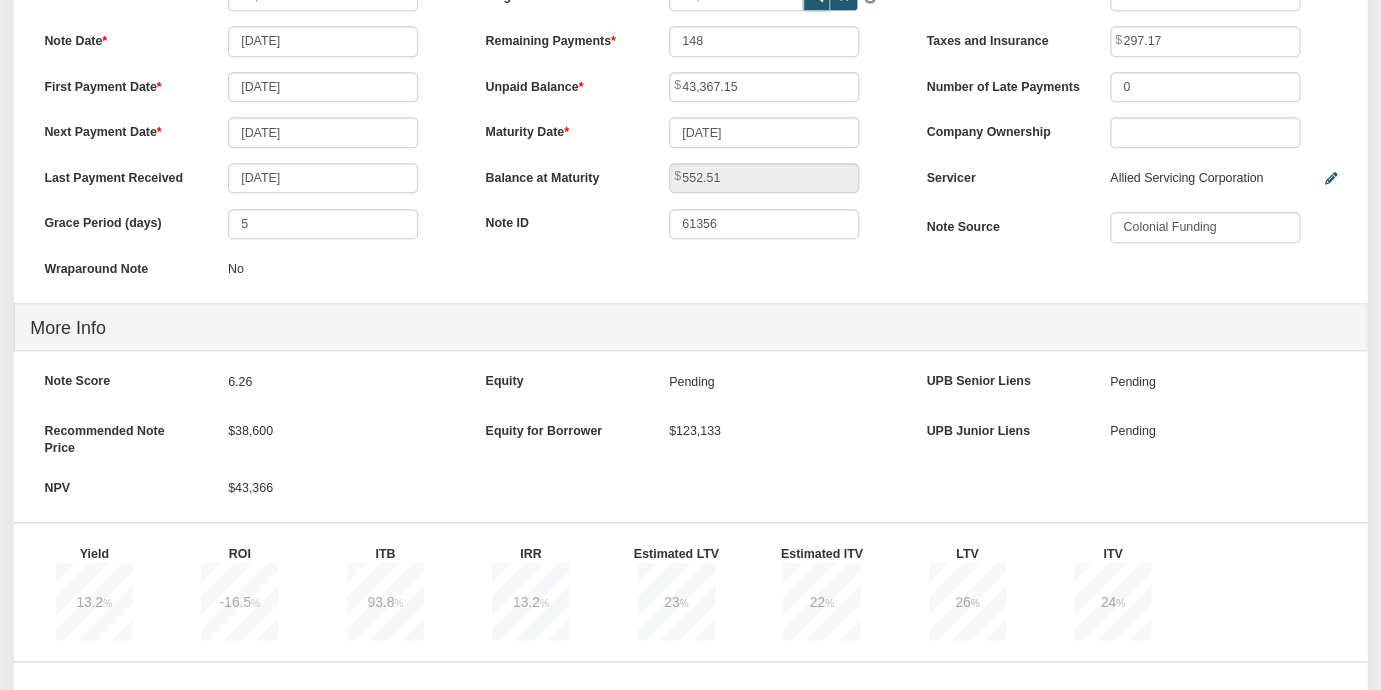 type on "[DATE]" 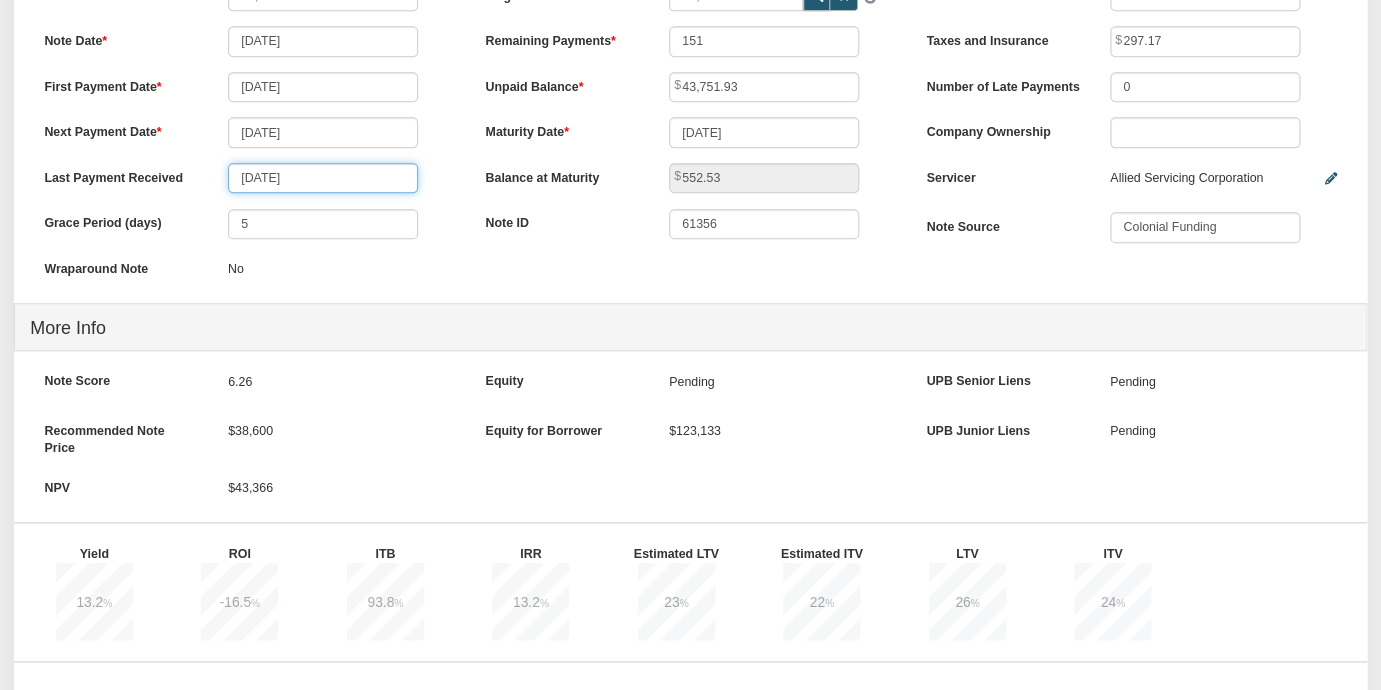 click on "[DATE]" at bounding box center (323, 178) 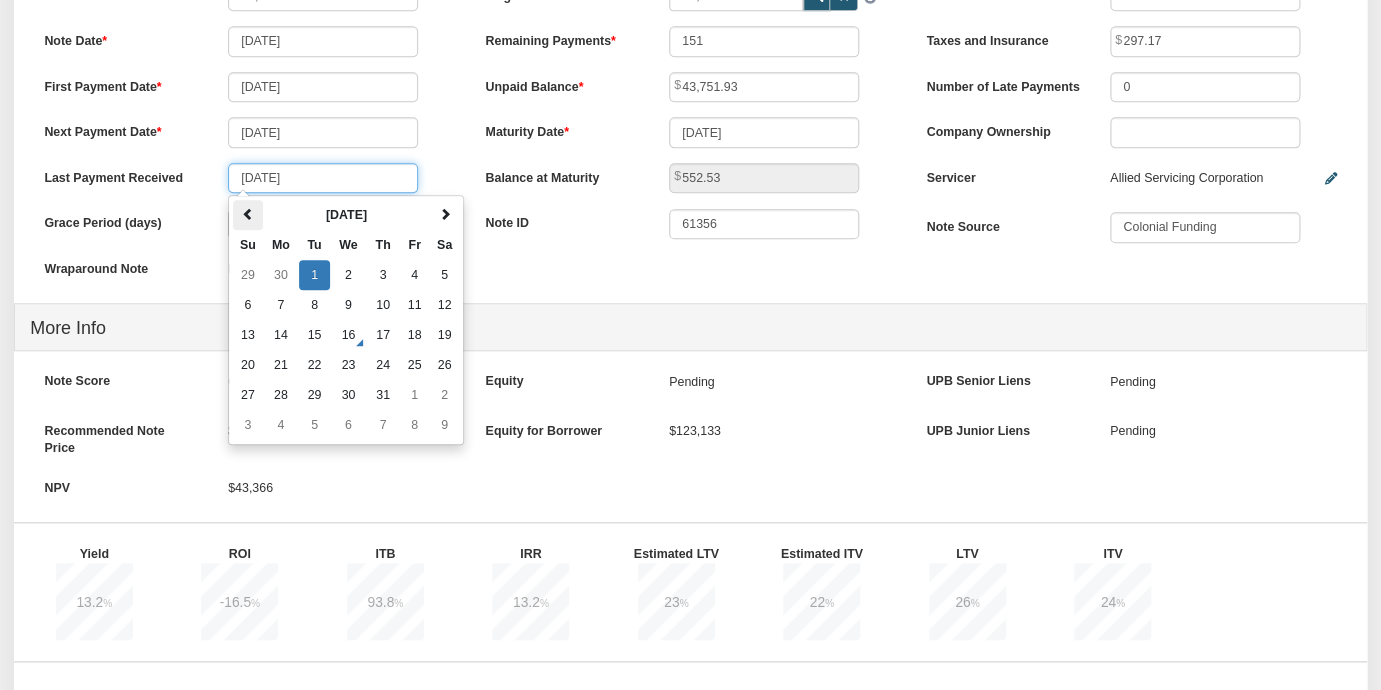 click at bounding box center (248, 214) 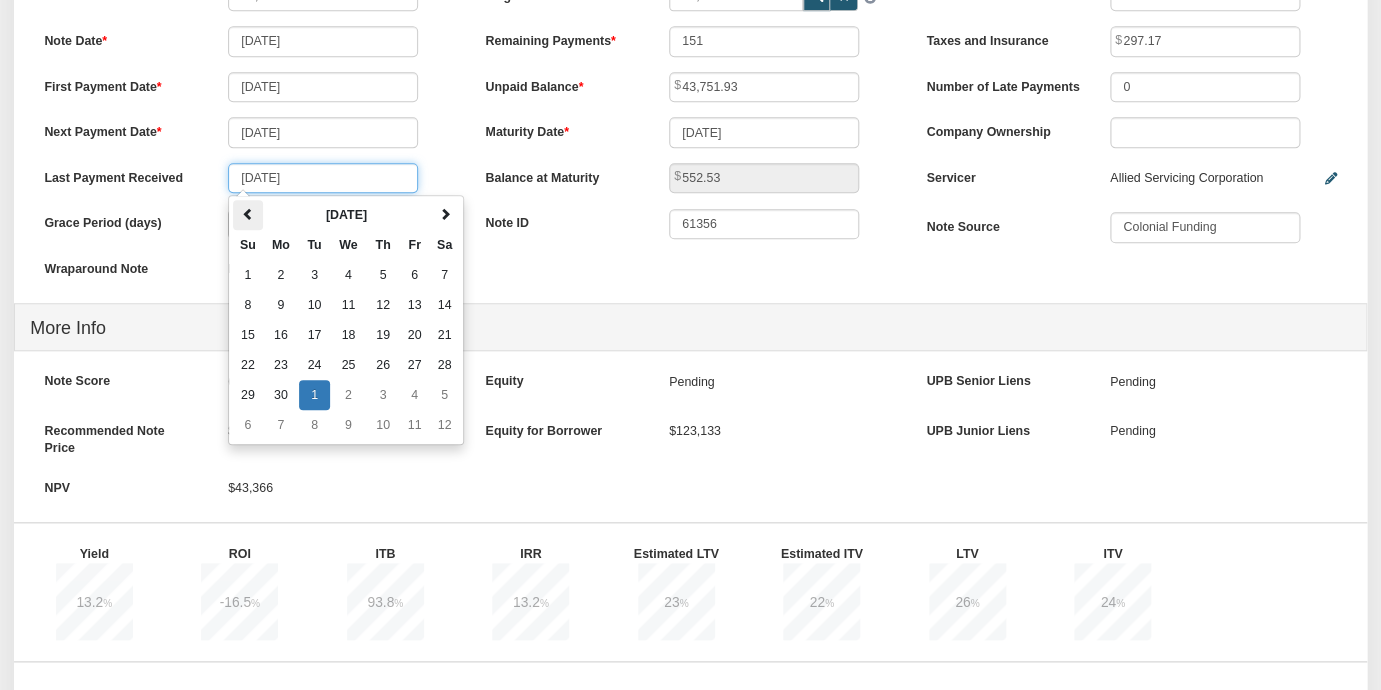 click at bounding box center (248, 214) 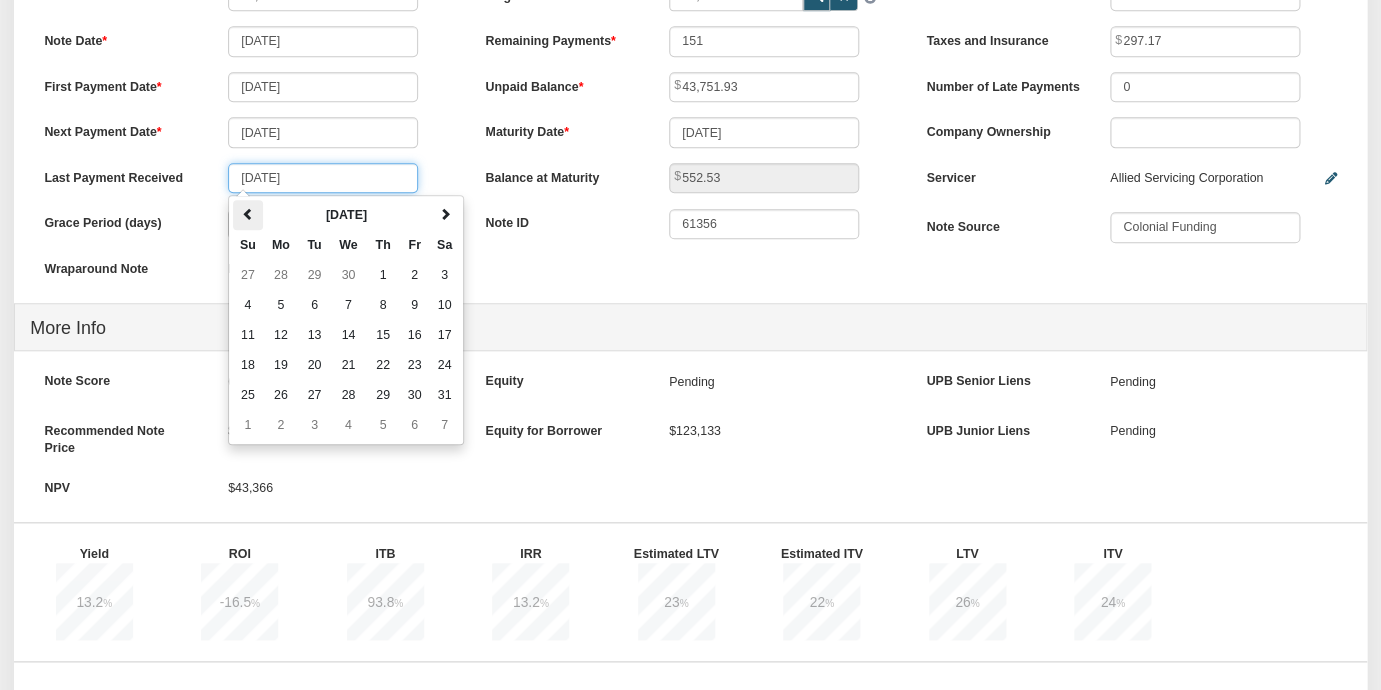 click at bounding box center [248, 214] 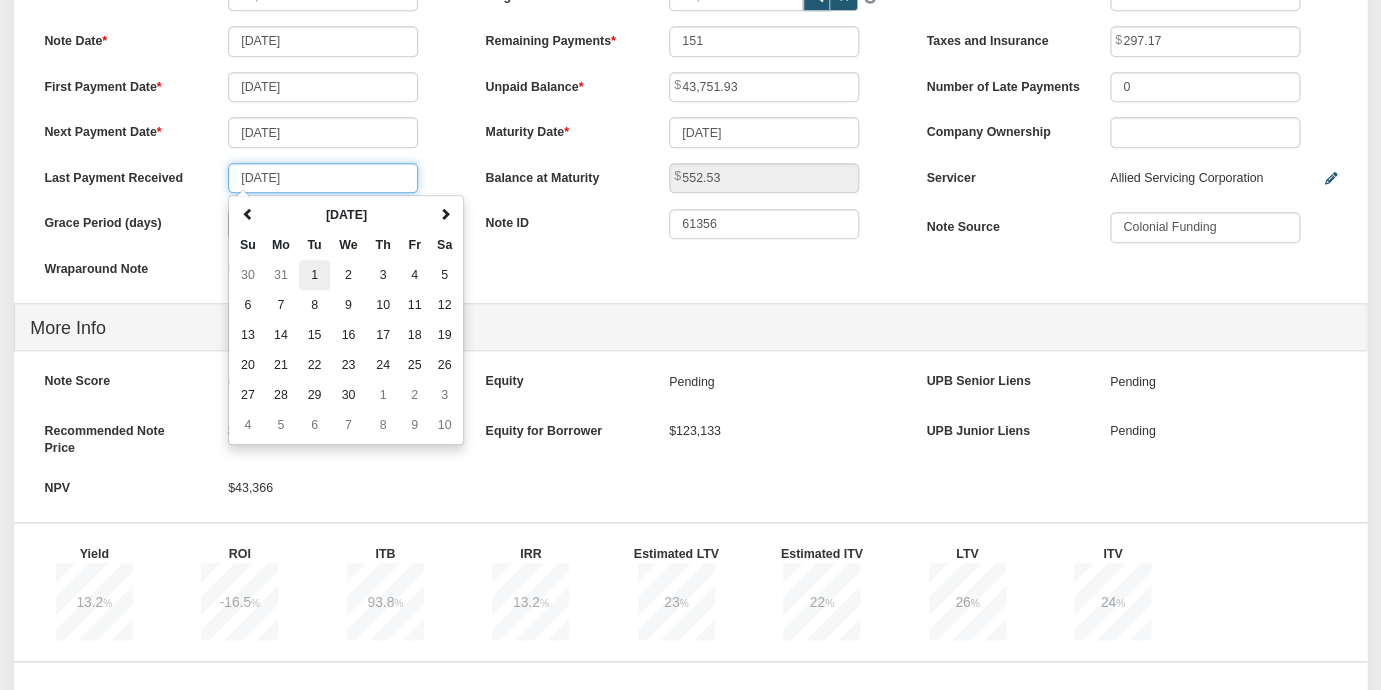 click on "1" at bounding box center [314, 275] 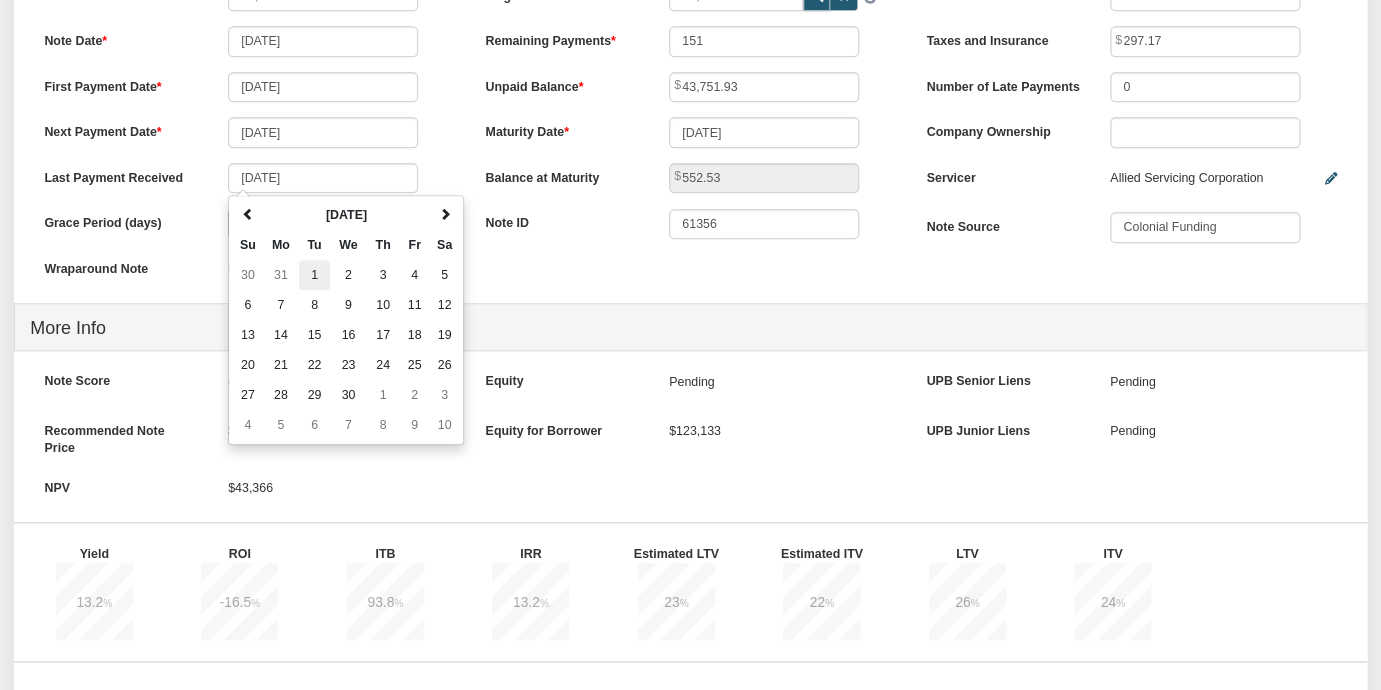 type on "[DATE]" 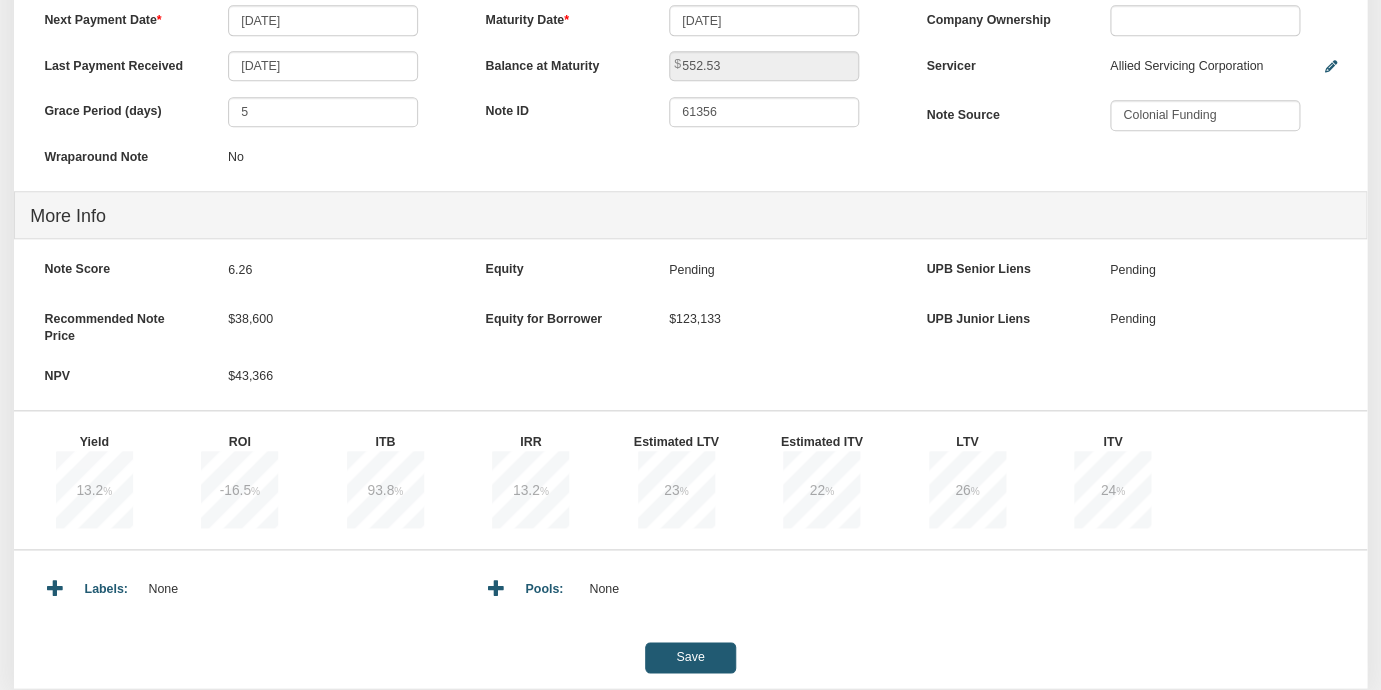 scroll, scrollTop: 762, scrollLeft: 0, axis: vertical 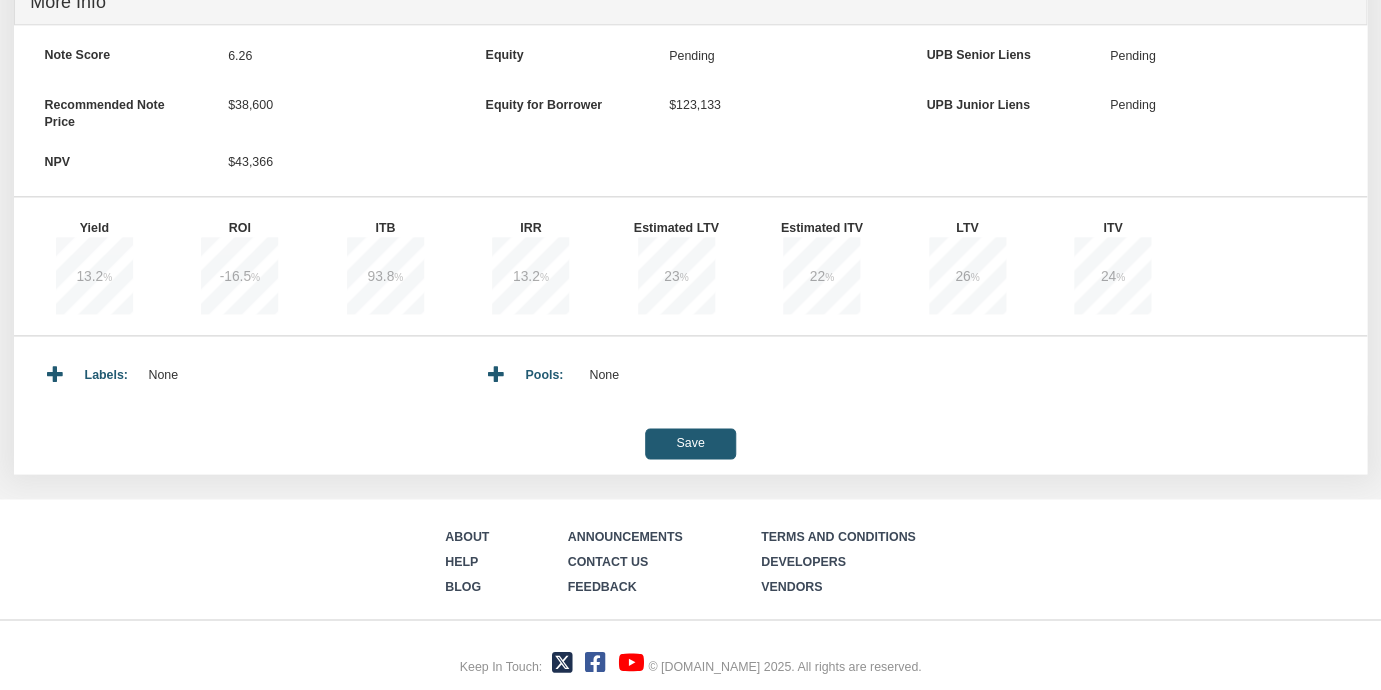 click on "Save" at bounding box center (690, 443) 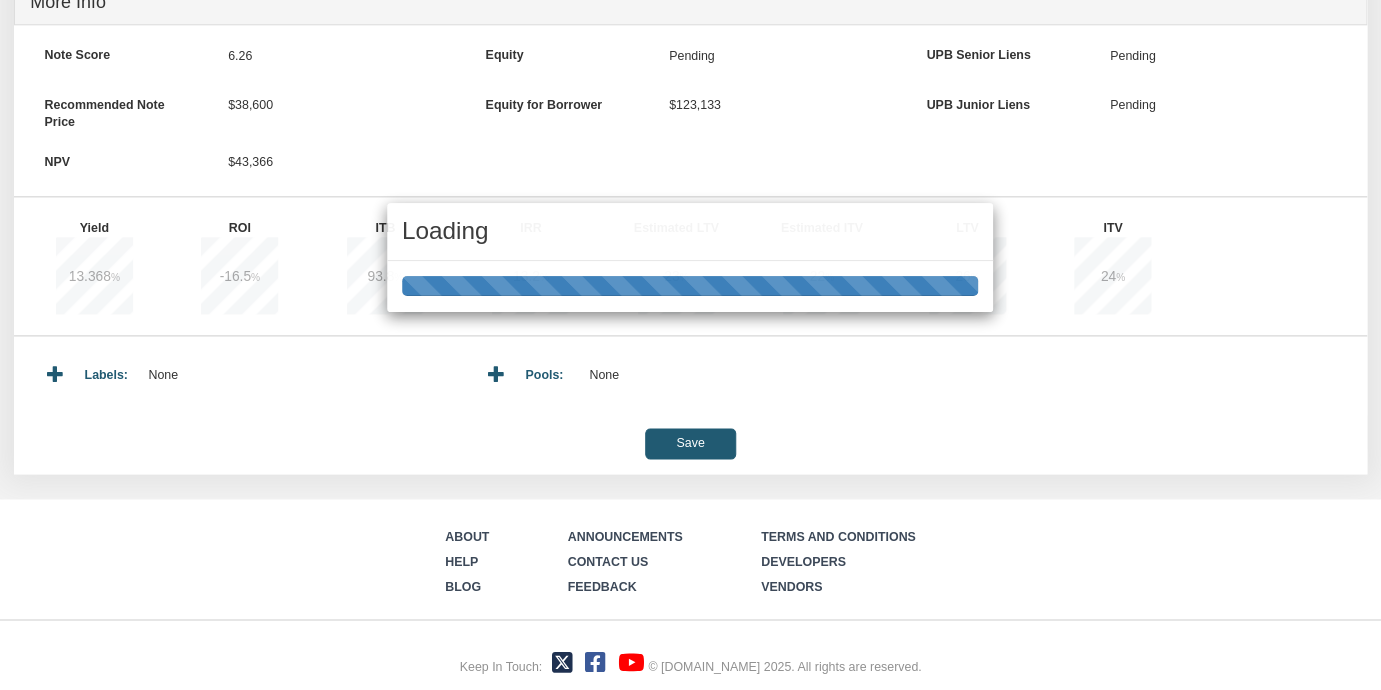 type on "552.51" 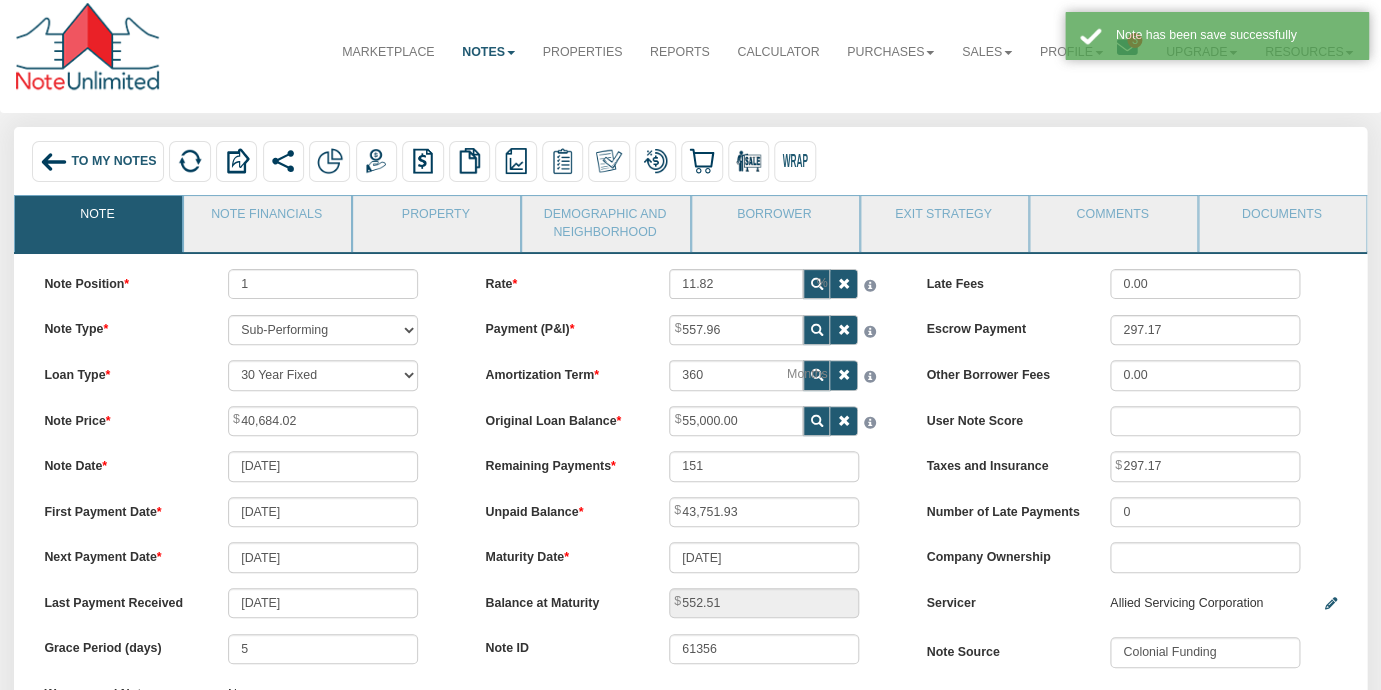 scroll, scrollTop: 0, scrollLeft: 0, axis: both 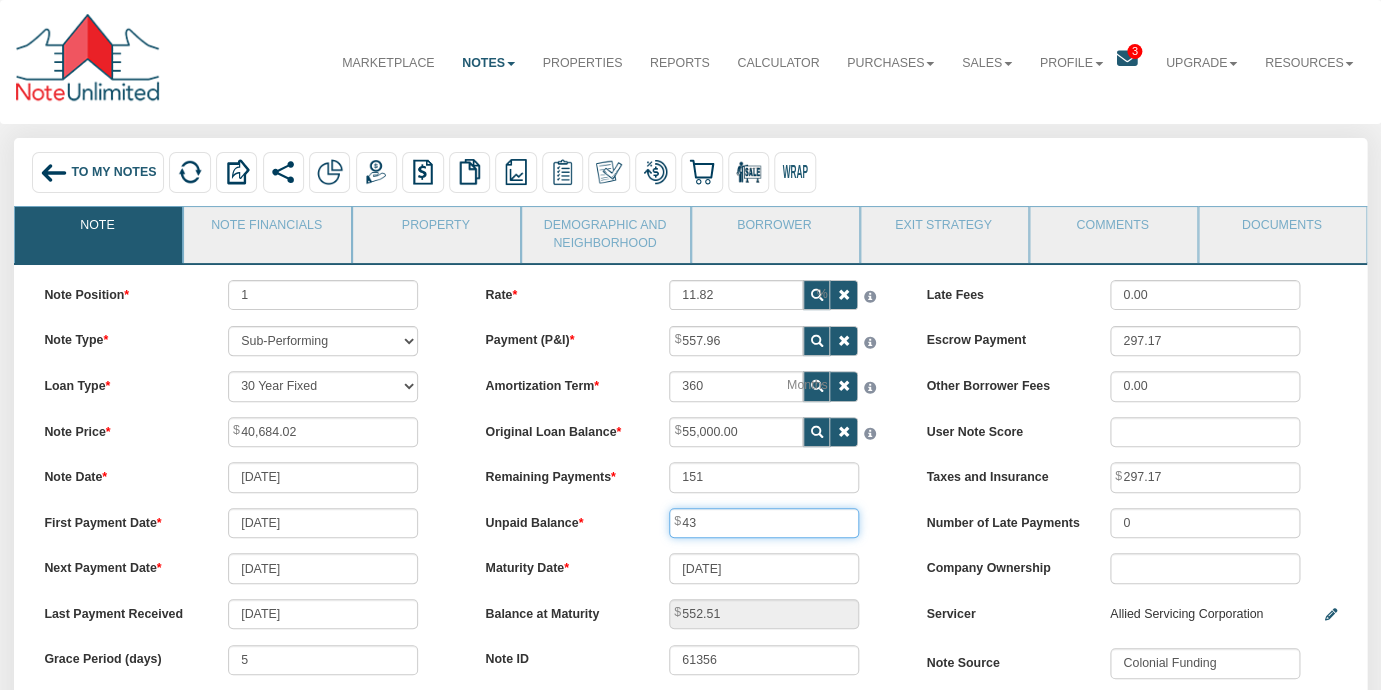 type on "4" 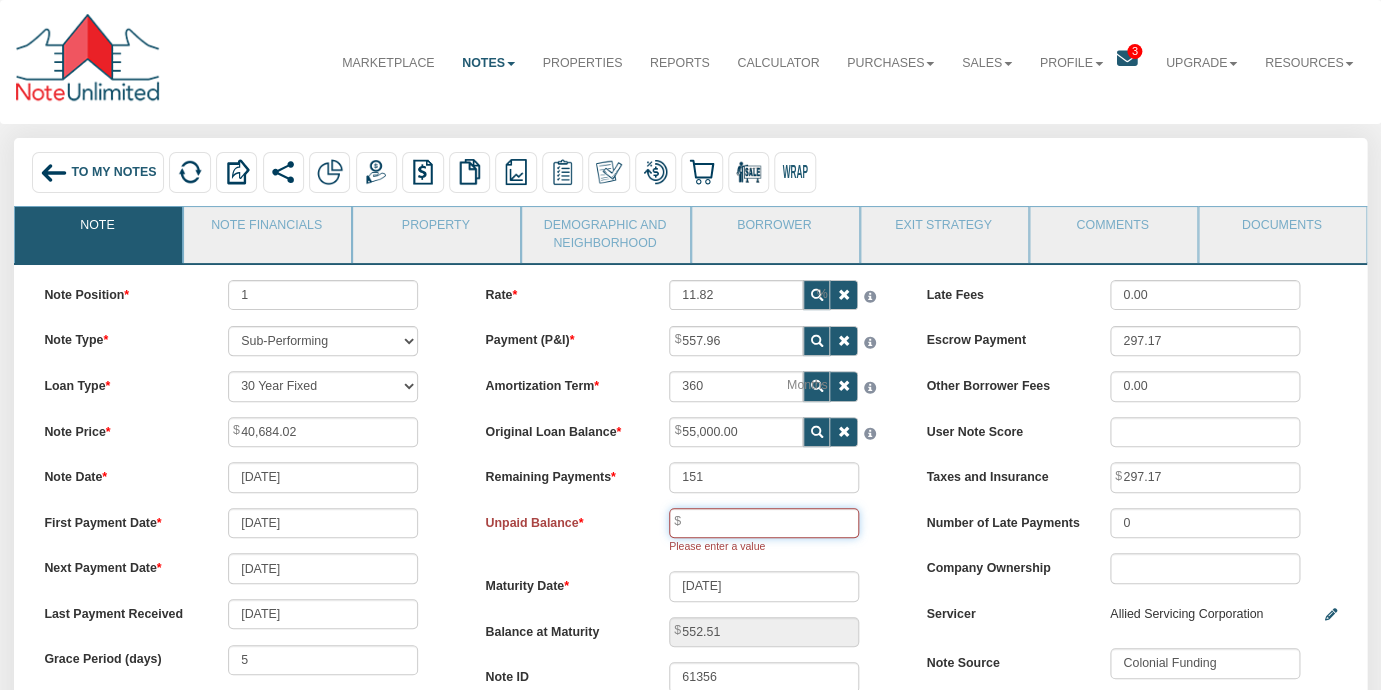 type 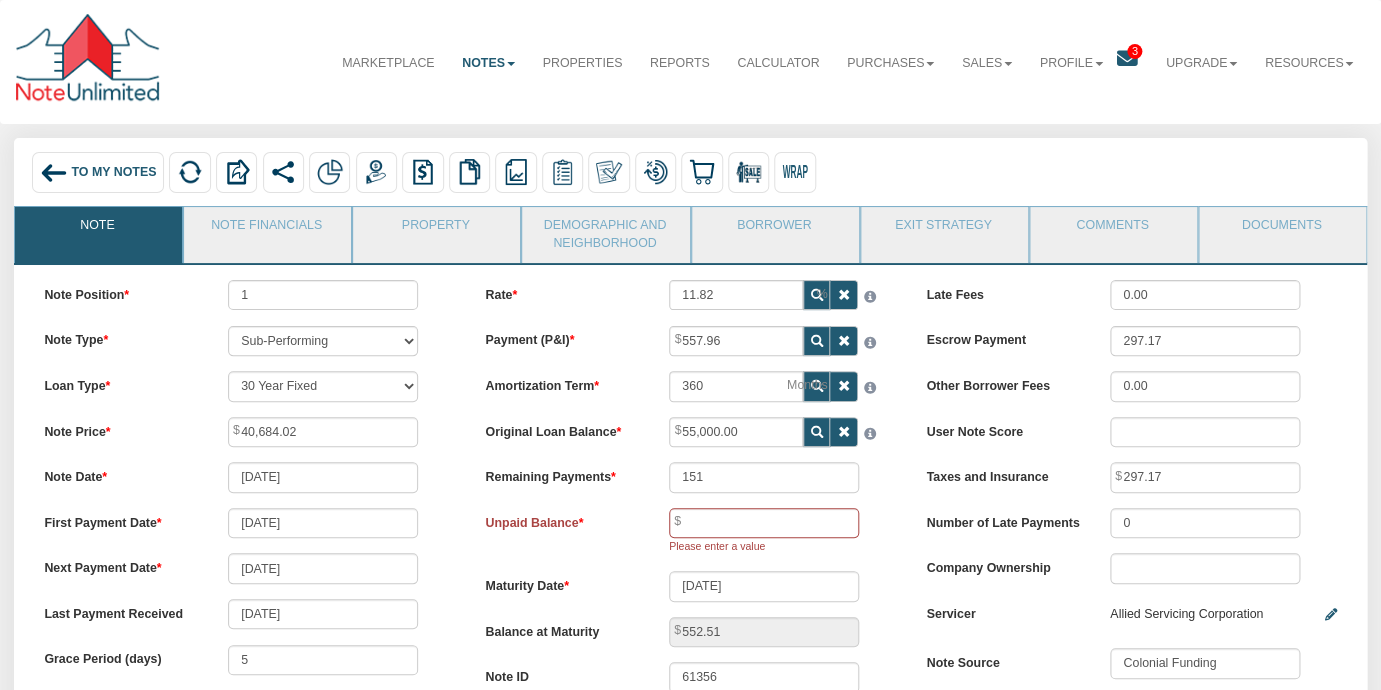 click on "Remaining Payments
151" at bounding box center [690, 477] 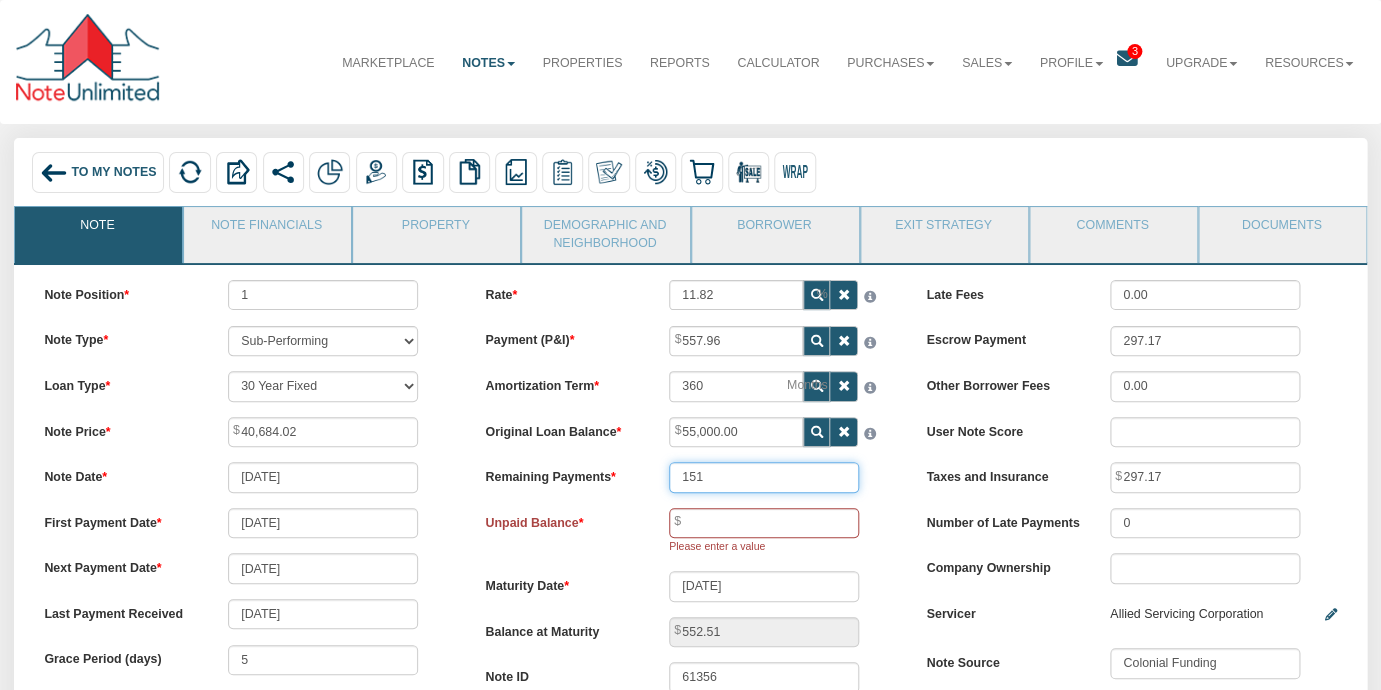 click on "151" at bounding box center (764, 477) 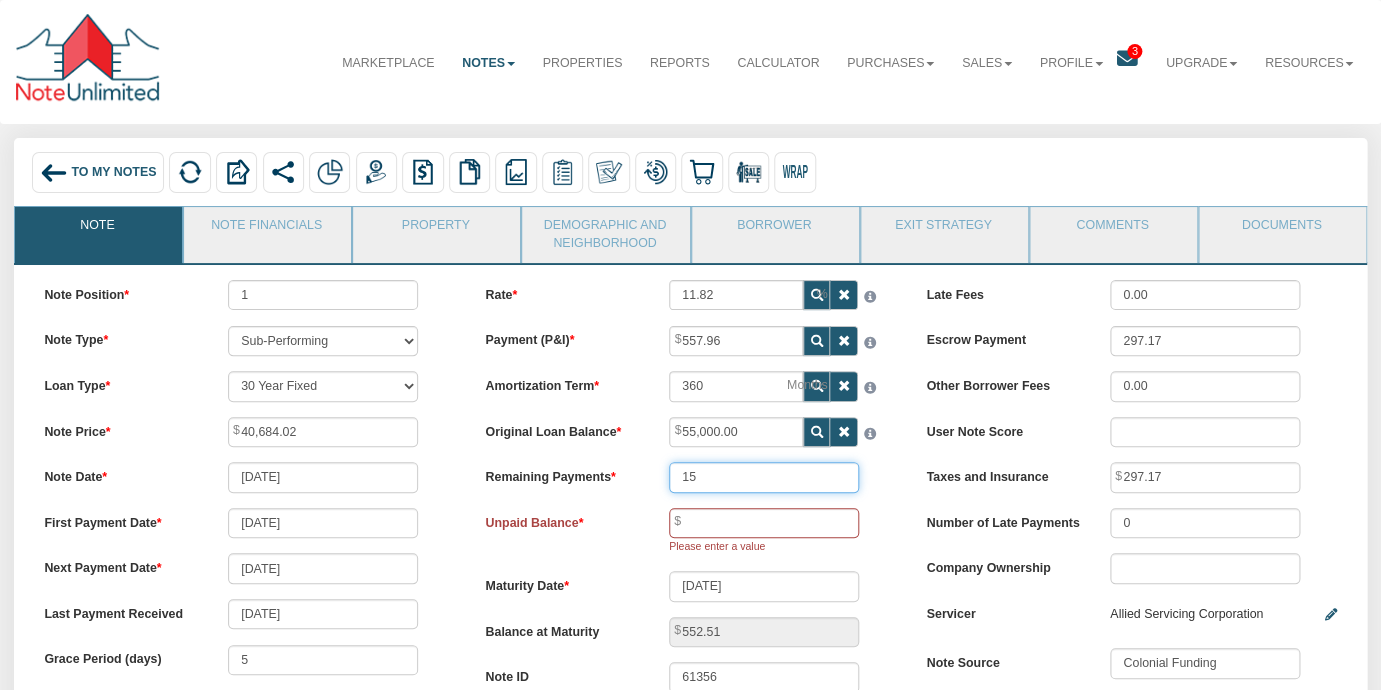 type on "1" 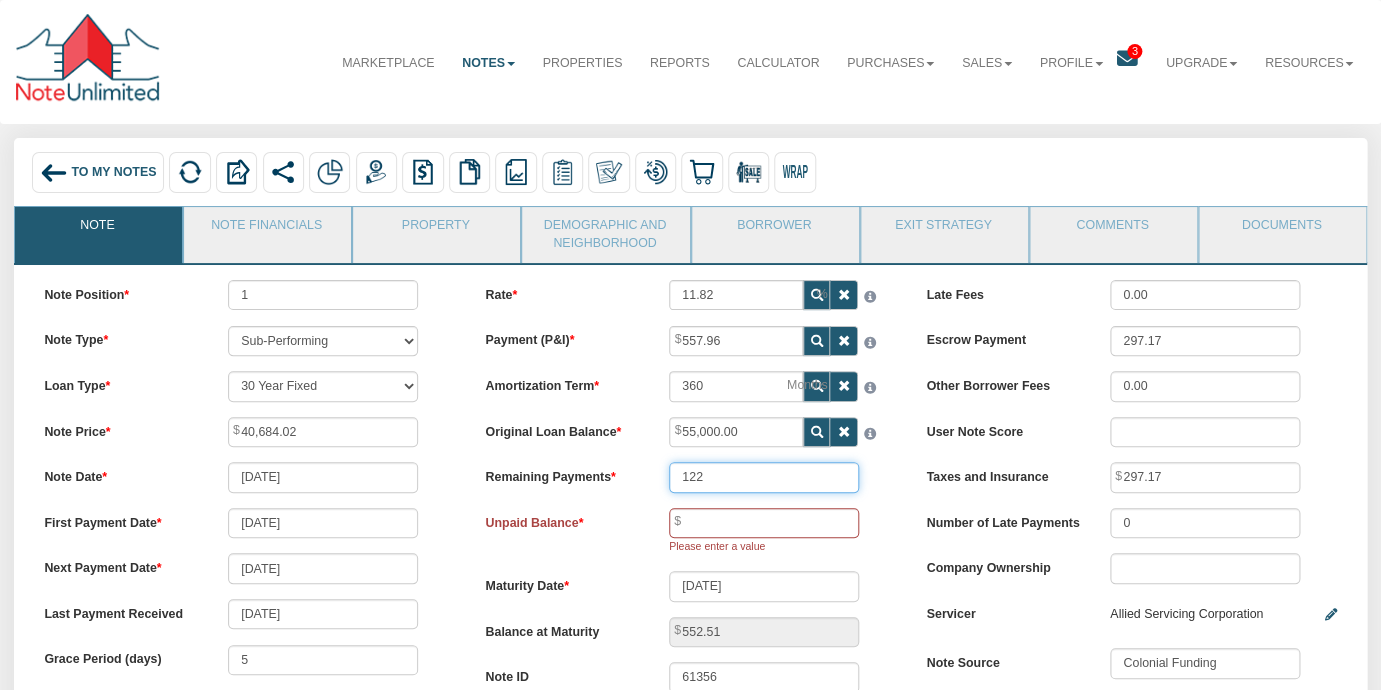 type on "122" 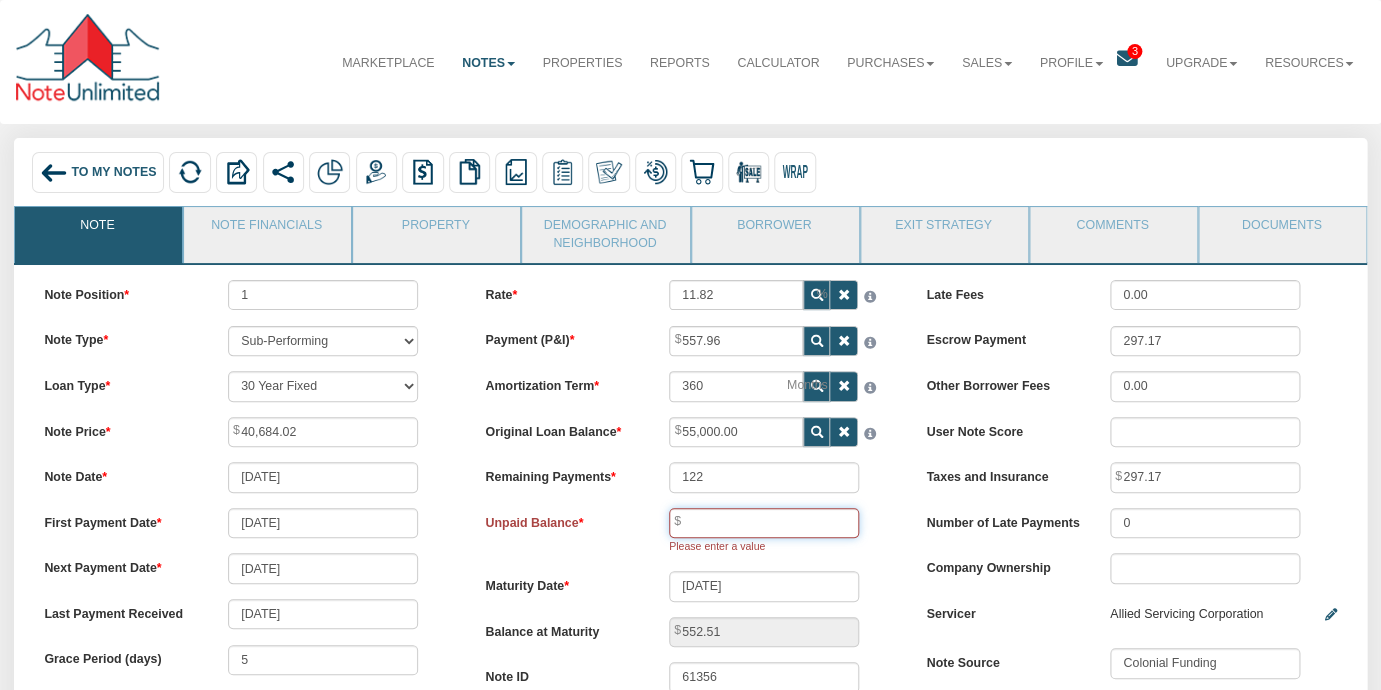 type on "39,512.87" 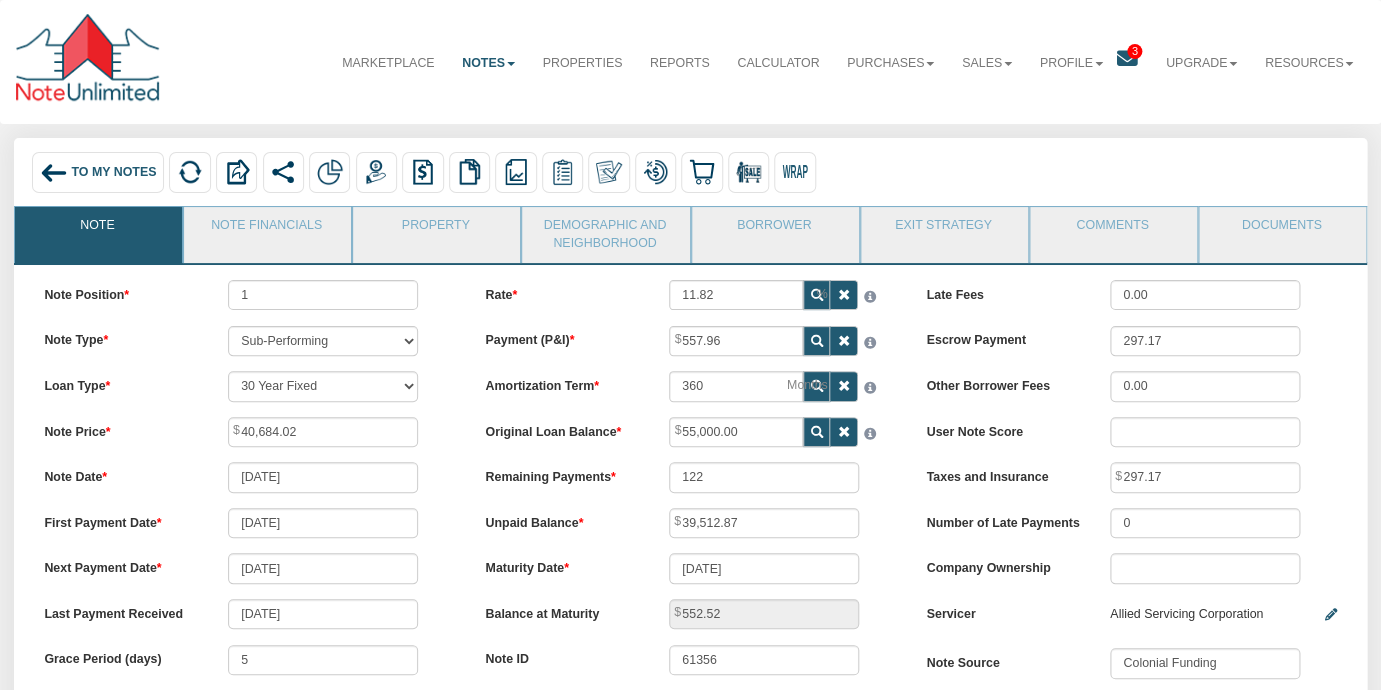 type on "151" 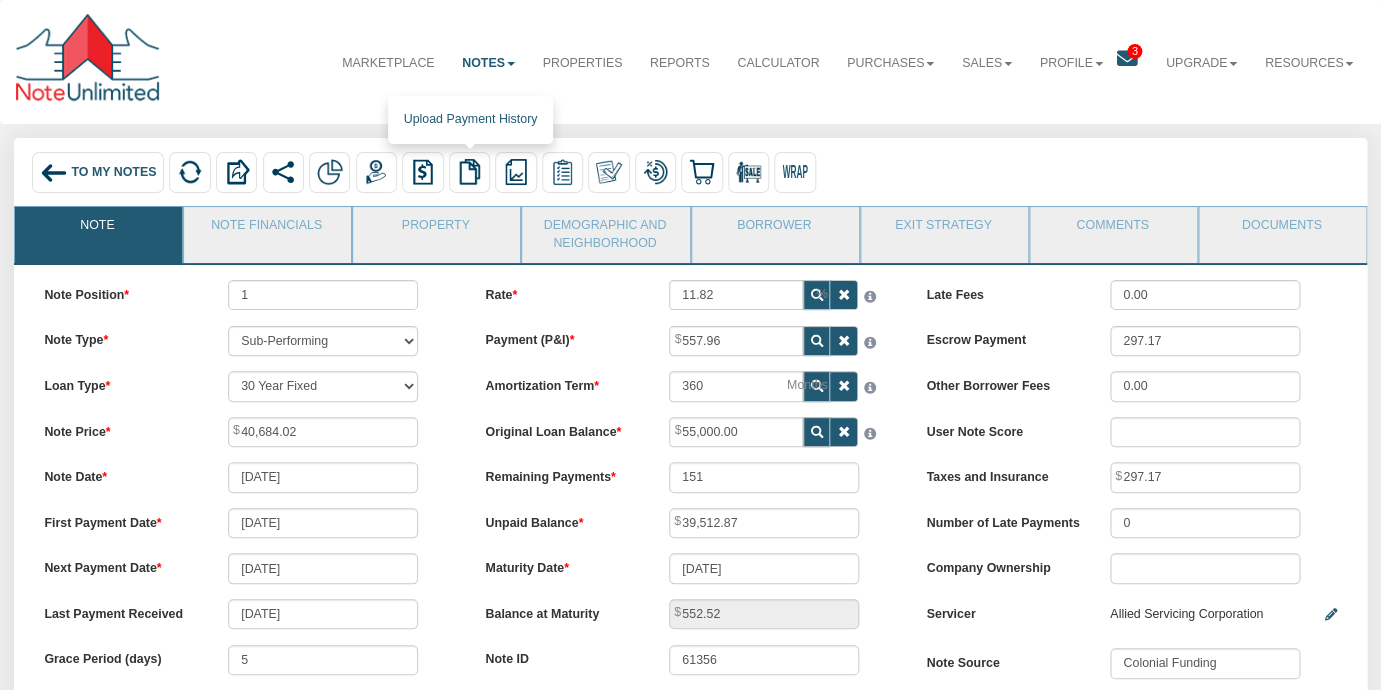 click at bounding box center (470, 172) 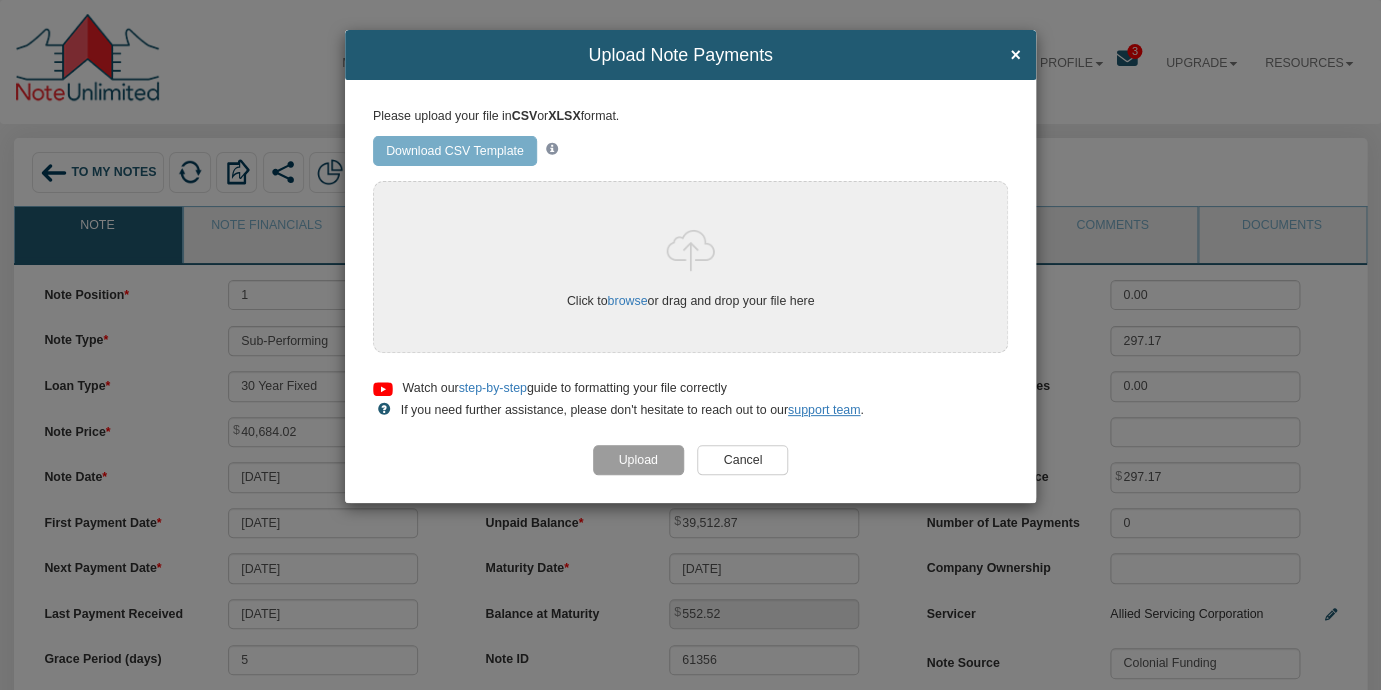 click on "×" at bounding box center (1015, 56) 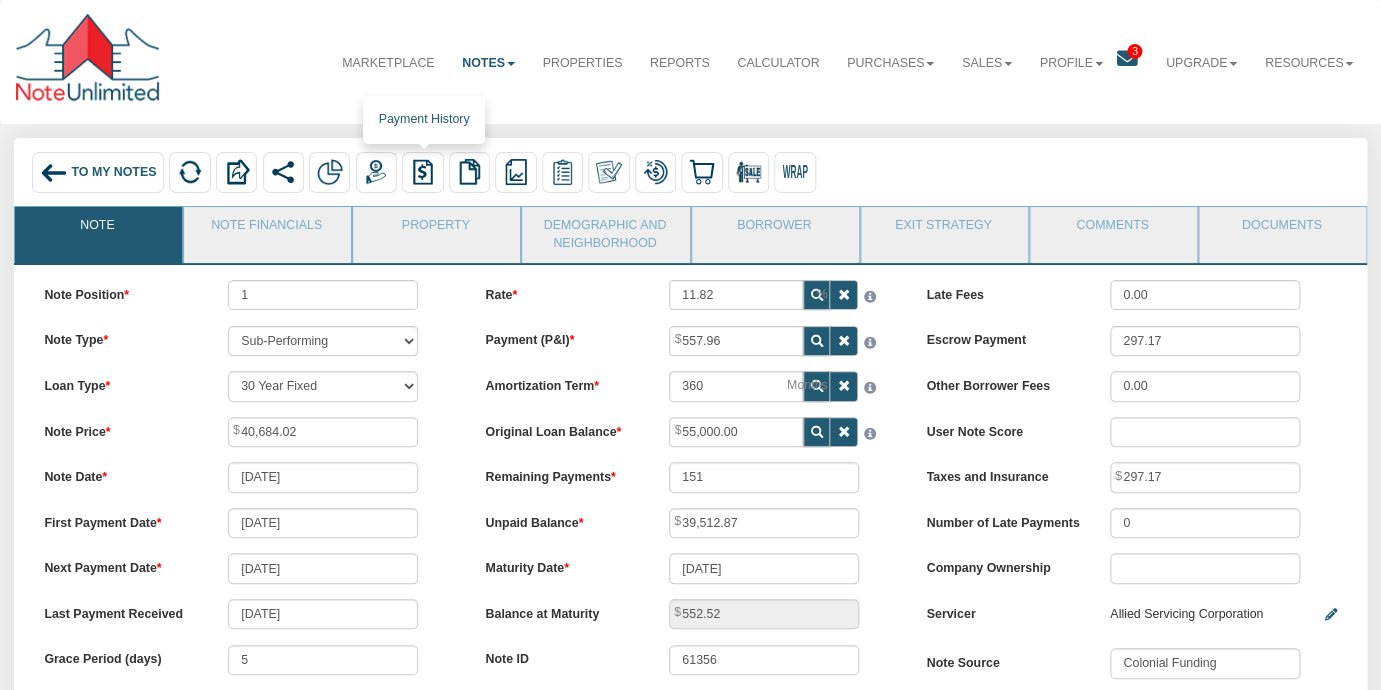 click at bounding box center [423, 172] 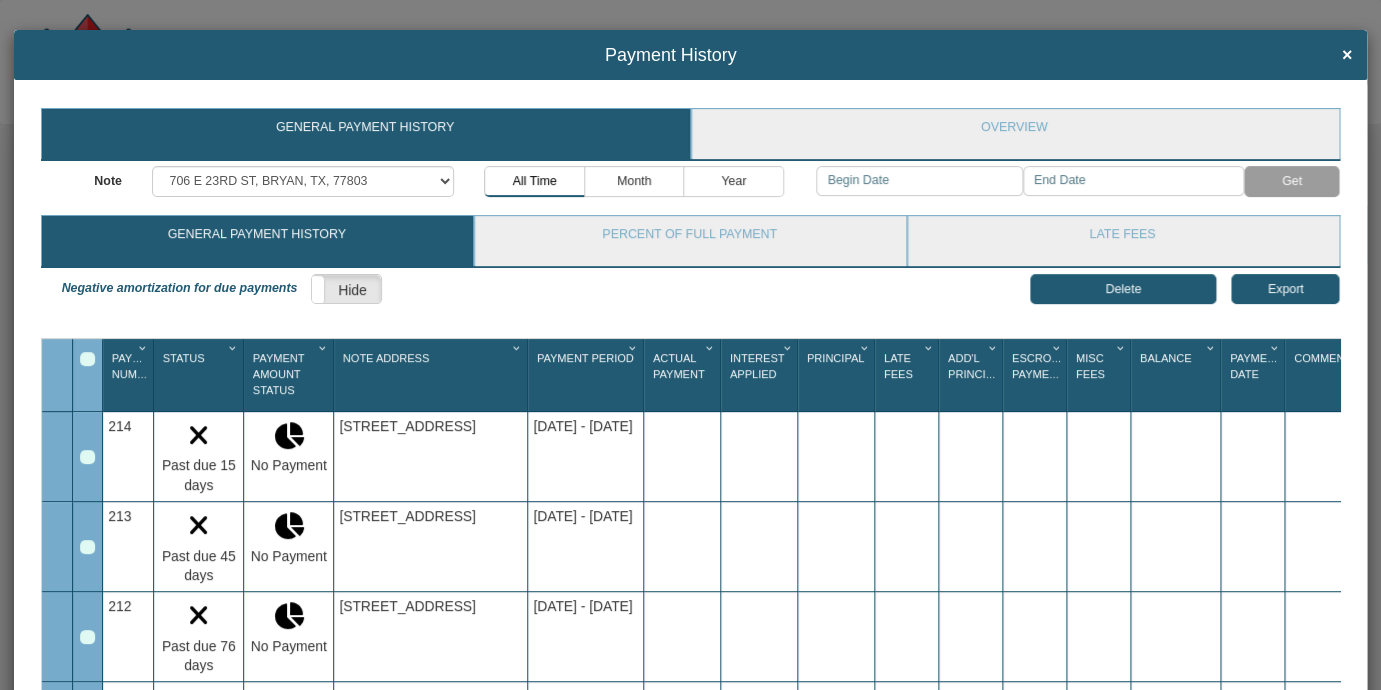 scroll, scrollTop: 344, scrollLeft: 0, axis: vertical 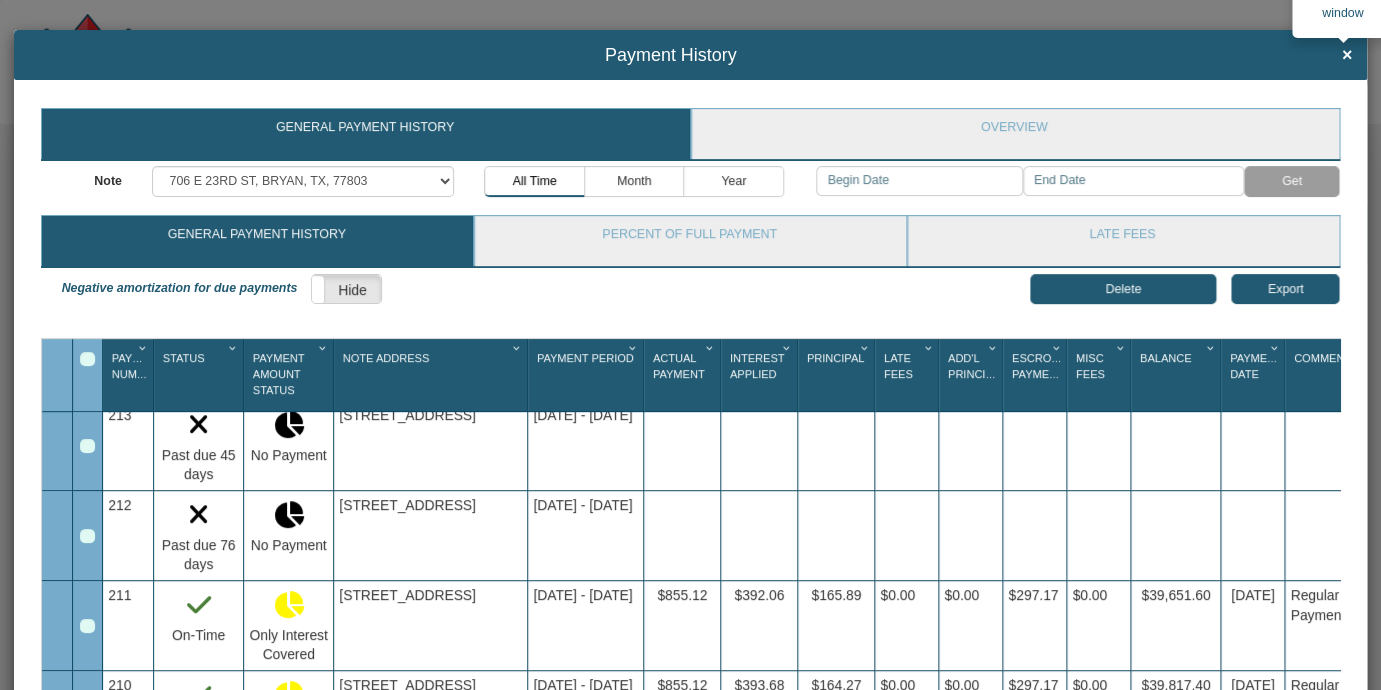 click on "×" at bounding box center [1347, 56] 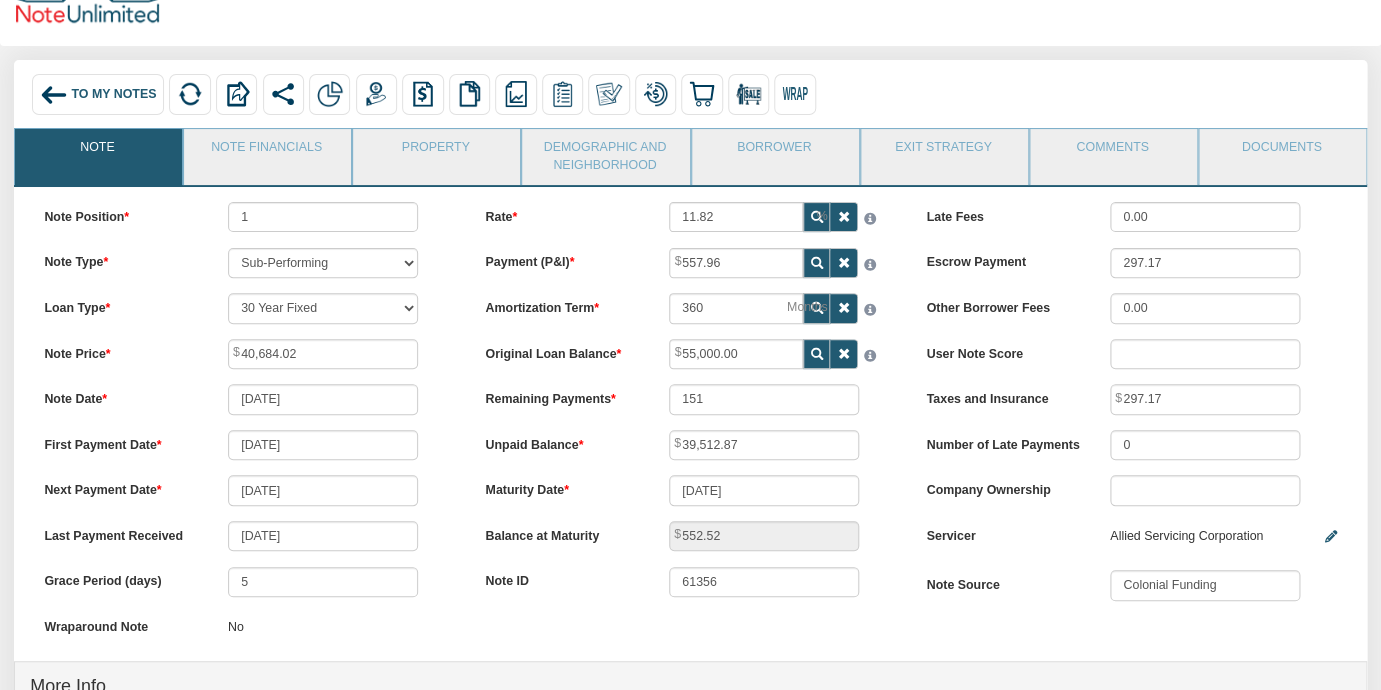 scroll, scrollTop: 73, scrollLeft: 0, axis: vertical 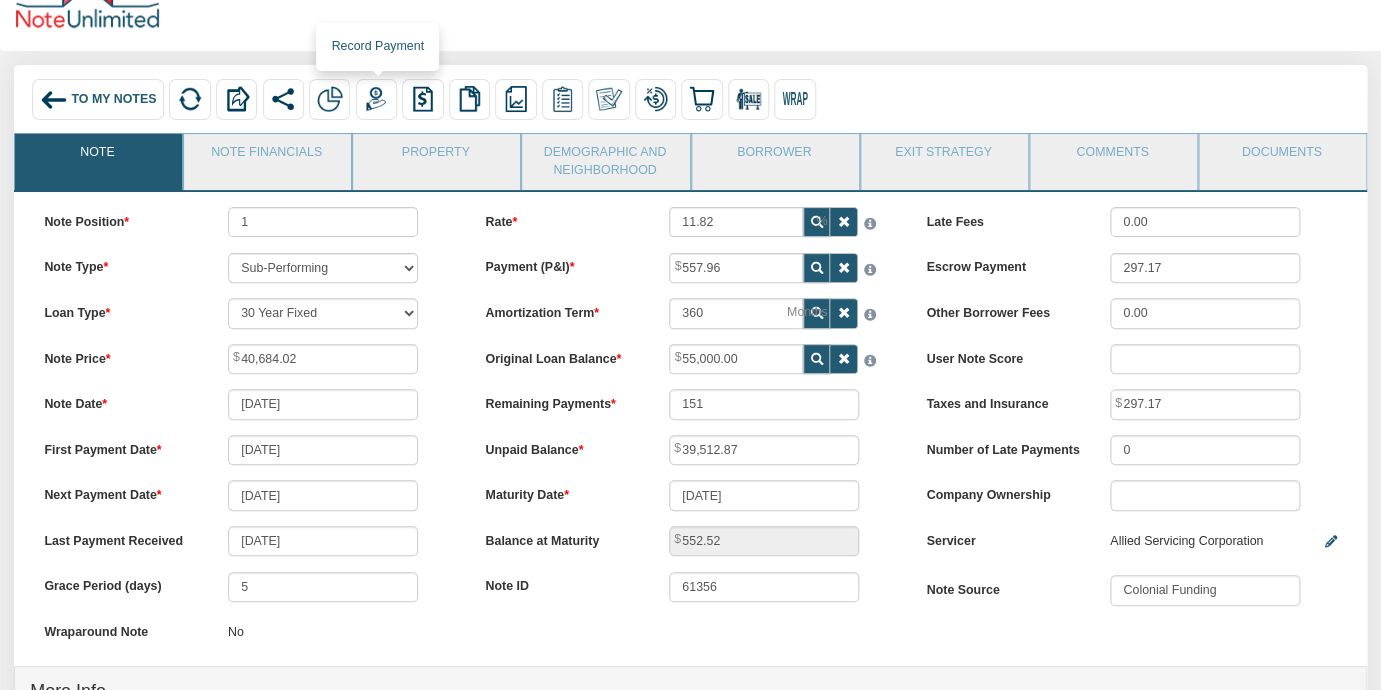 click at bounding box center (376, 99) 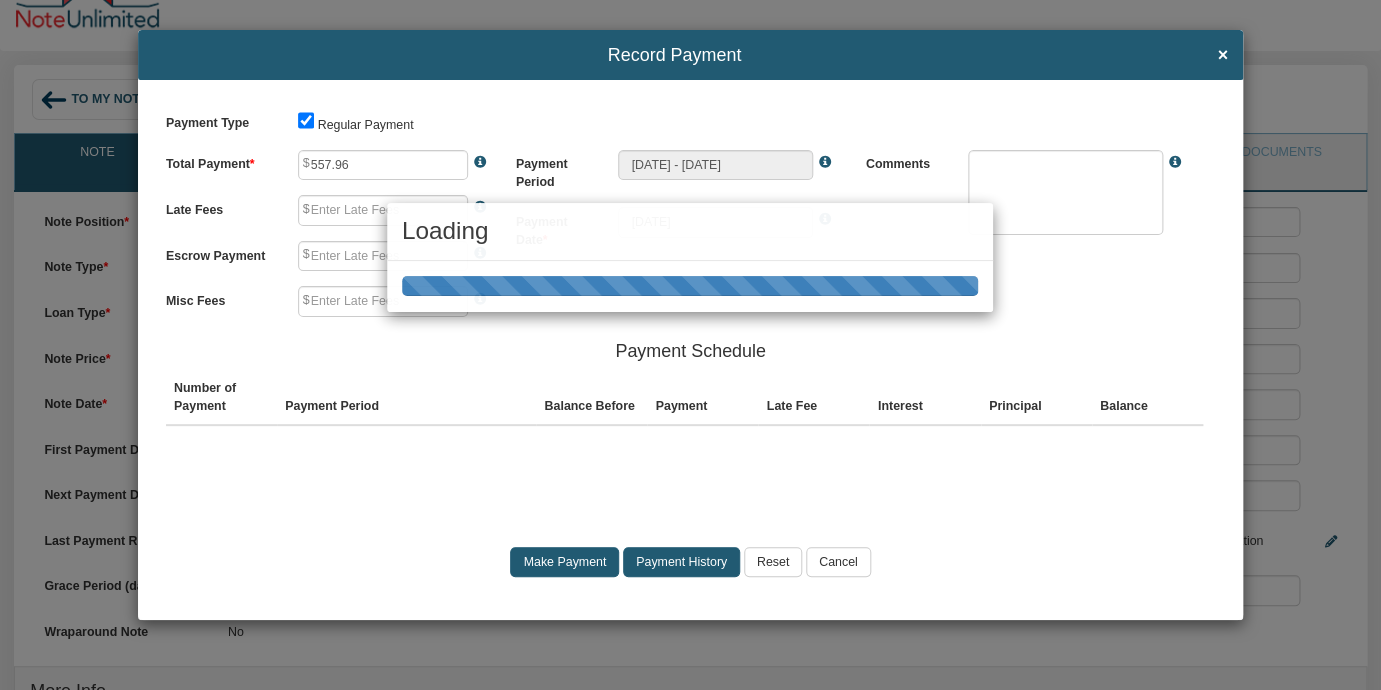 type on "0.00" 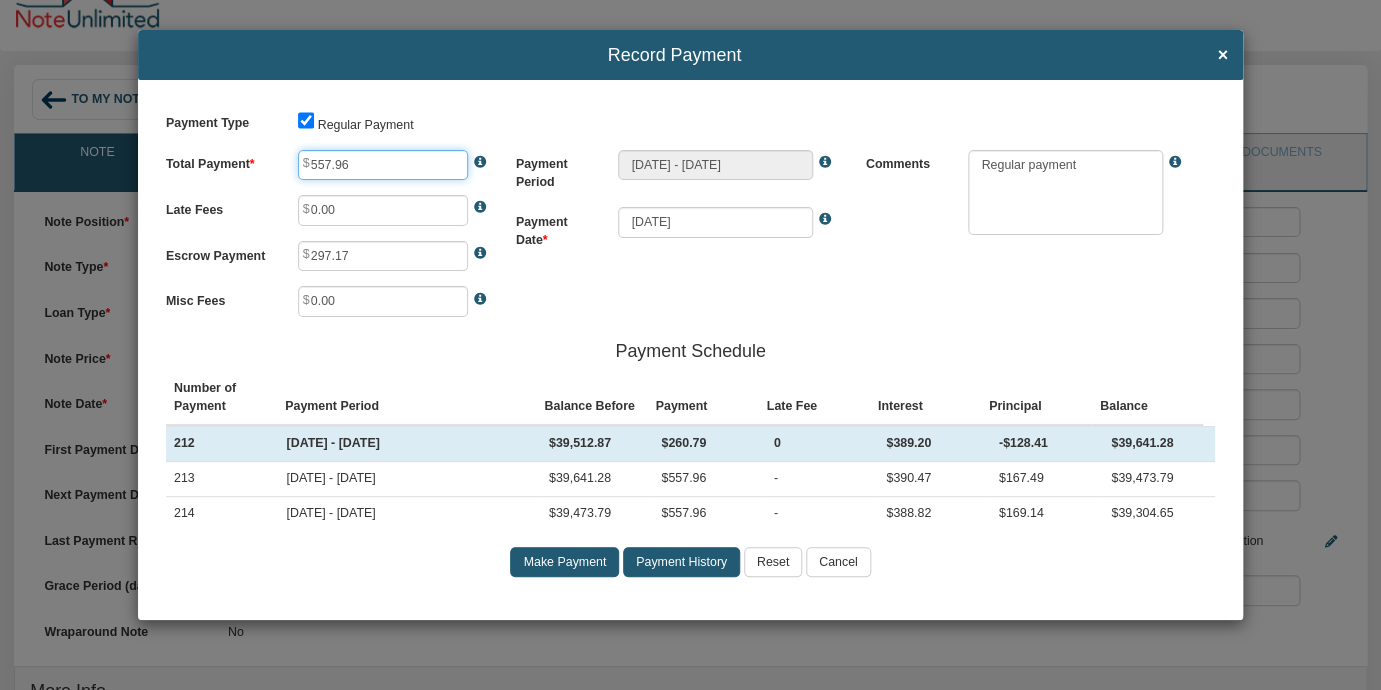 click on "557.96" at bounding box center (383, 165) 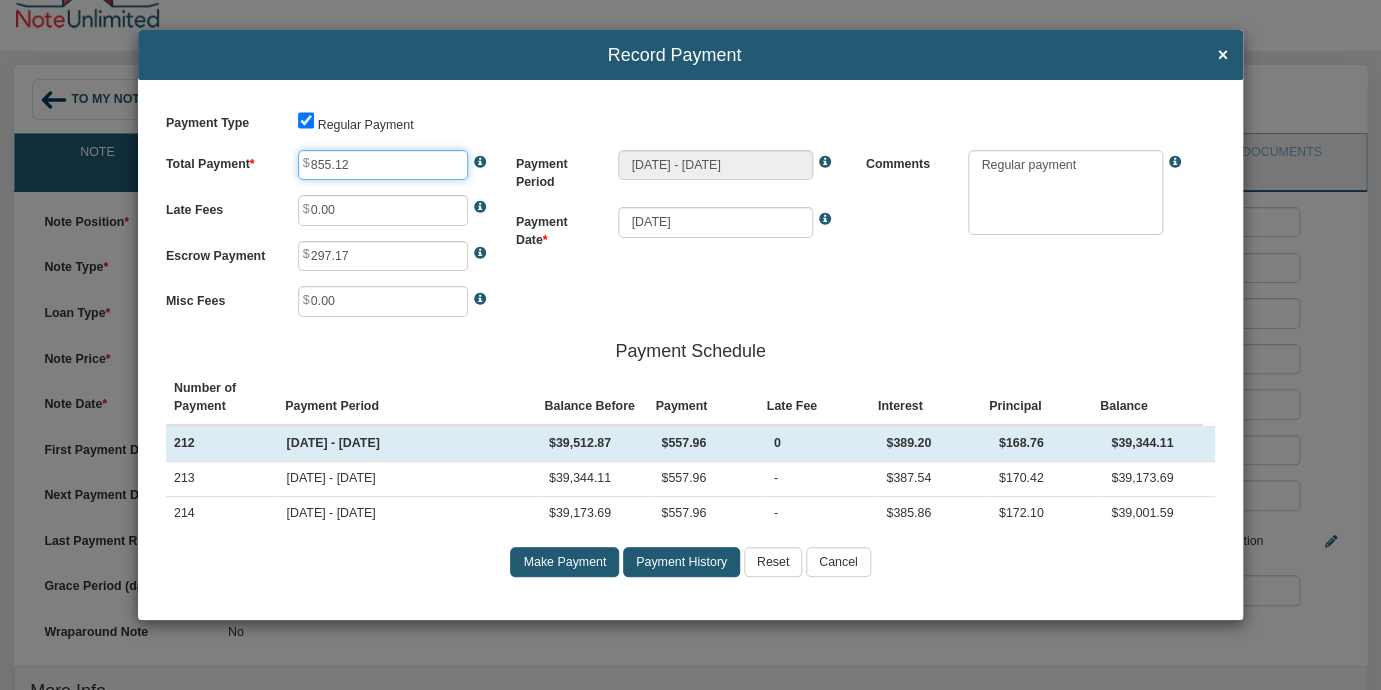 type on "855.12" 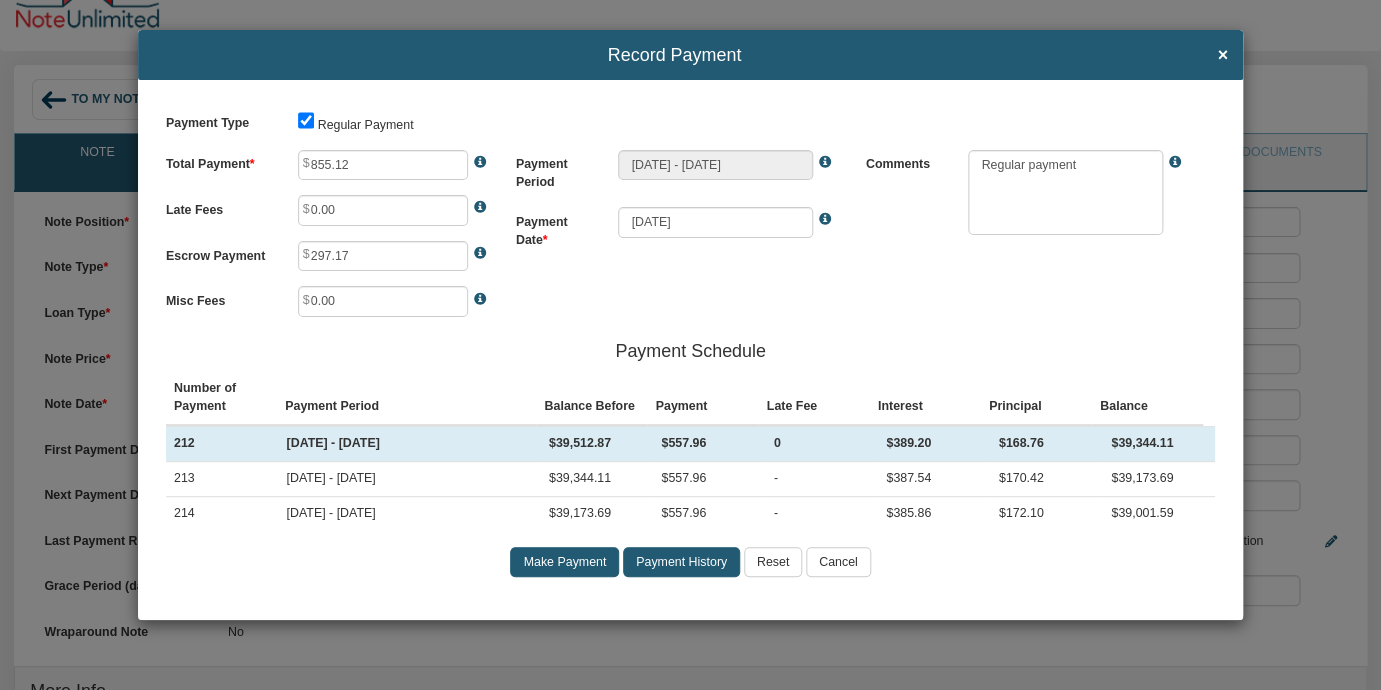 click on "Payment Type
Regular Payment
Total Payment
855.12
Late Fees
0.00
Escrow Payment
297.17
0" at bounding box center (690, 349) 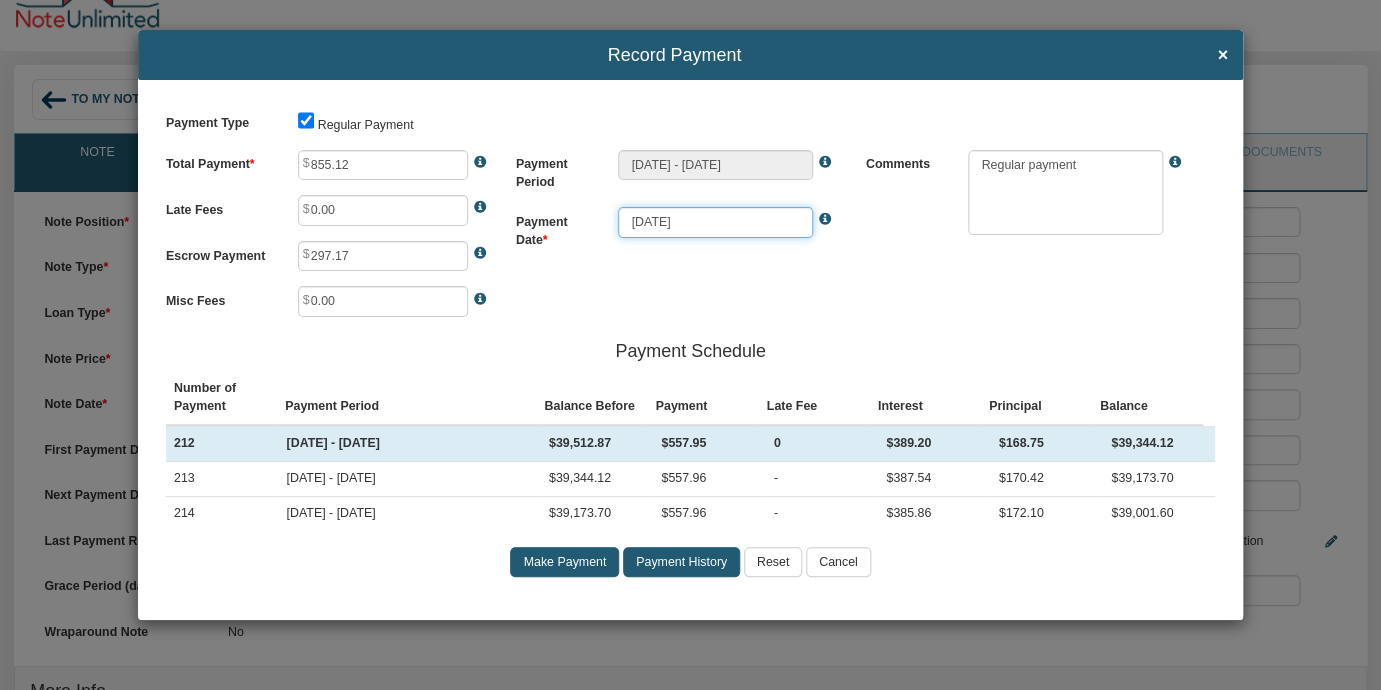 click on "[DATE]" at bounding box center [715, 222] 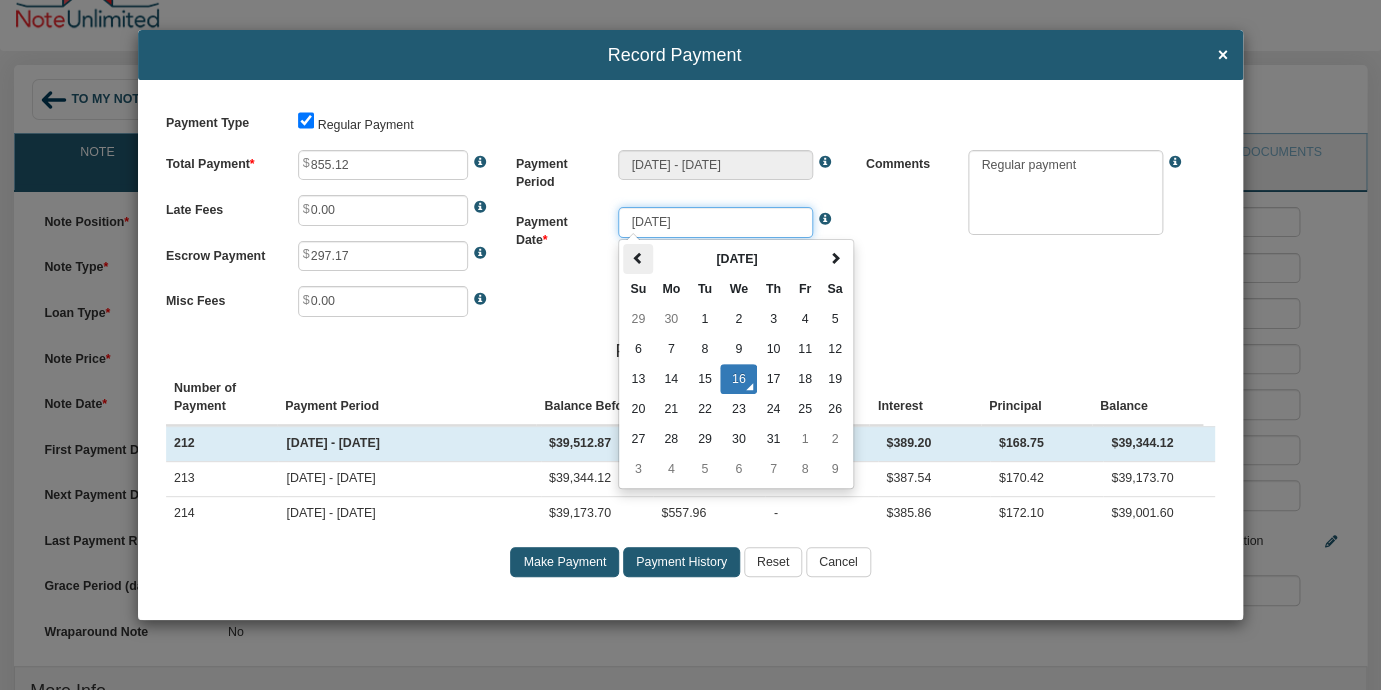click at bounding box center (638, 258) 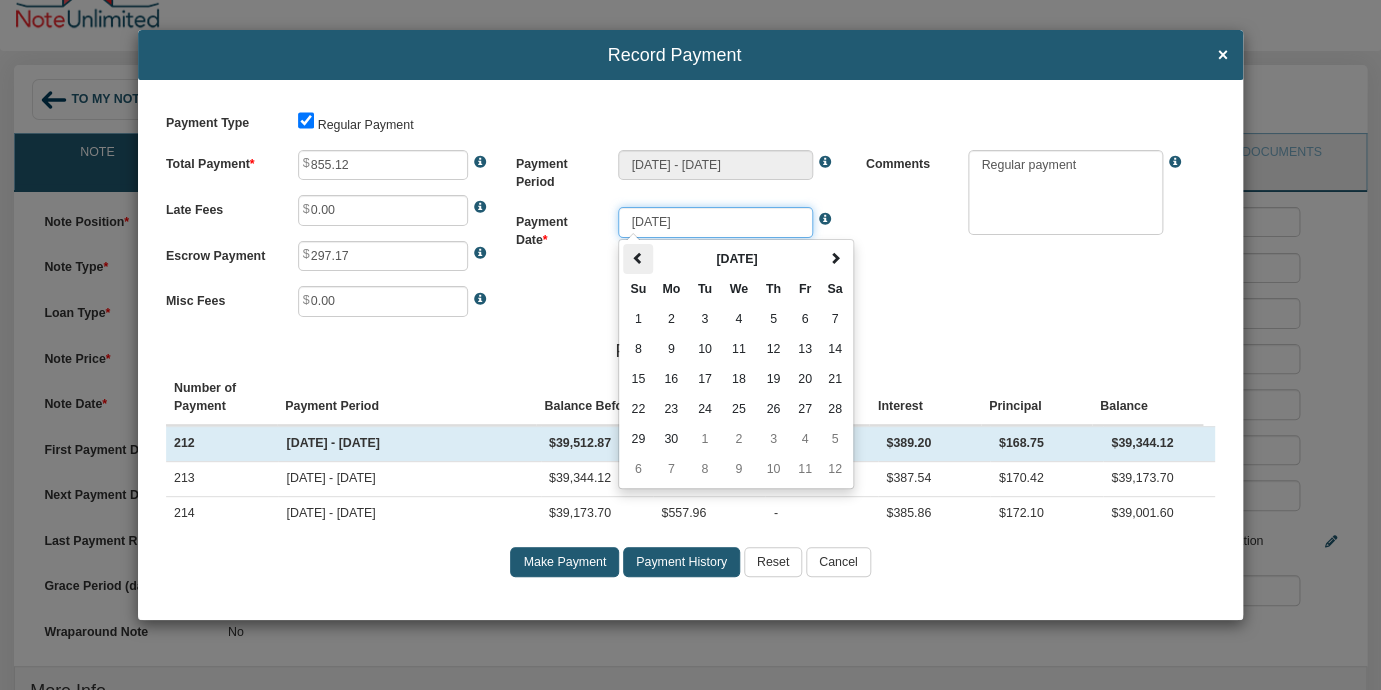 click at bounding box center (638, 258) 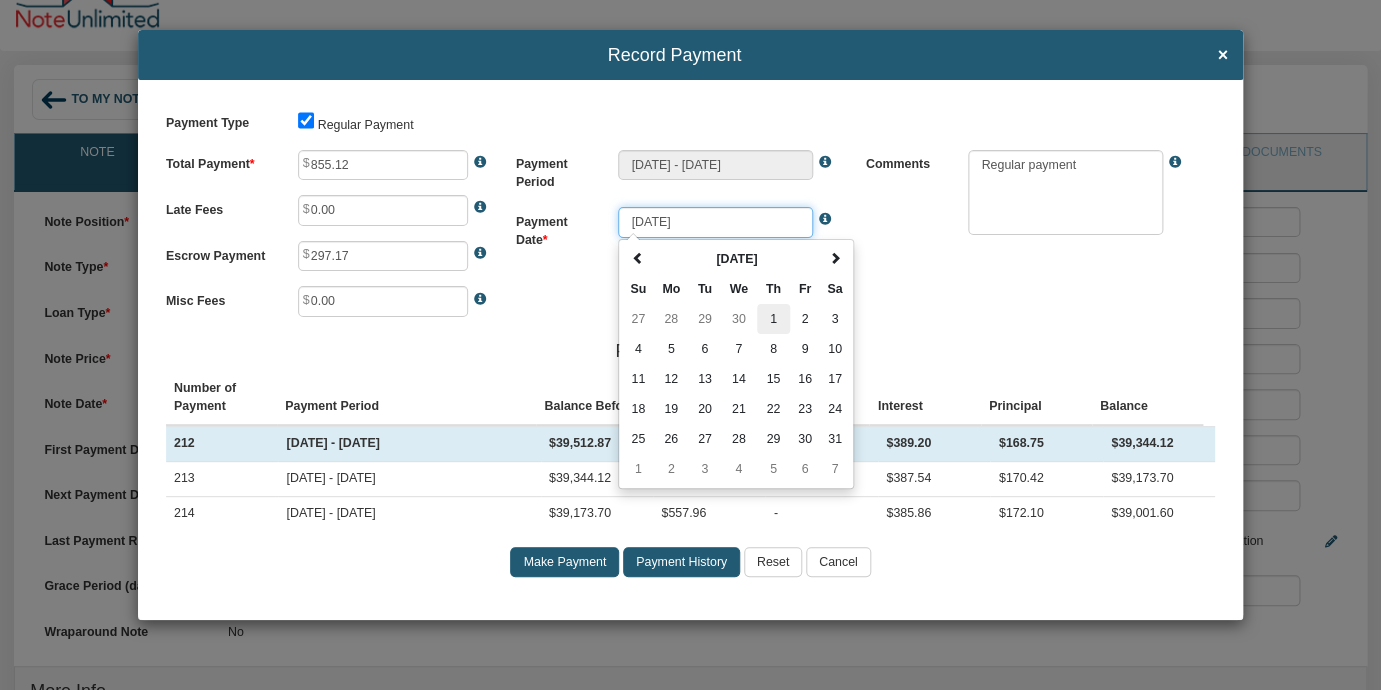 click on "1" at bounding box center [773, 319] 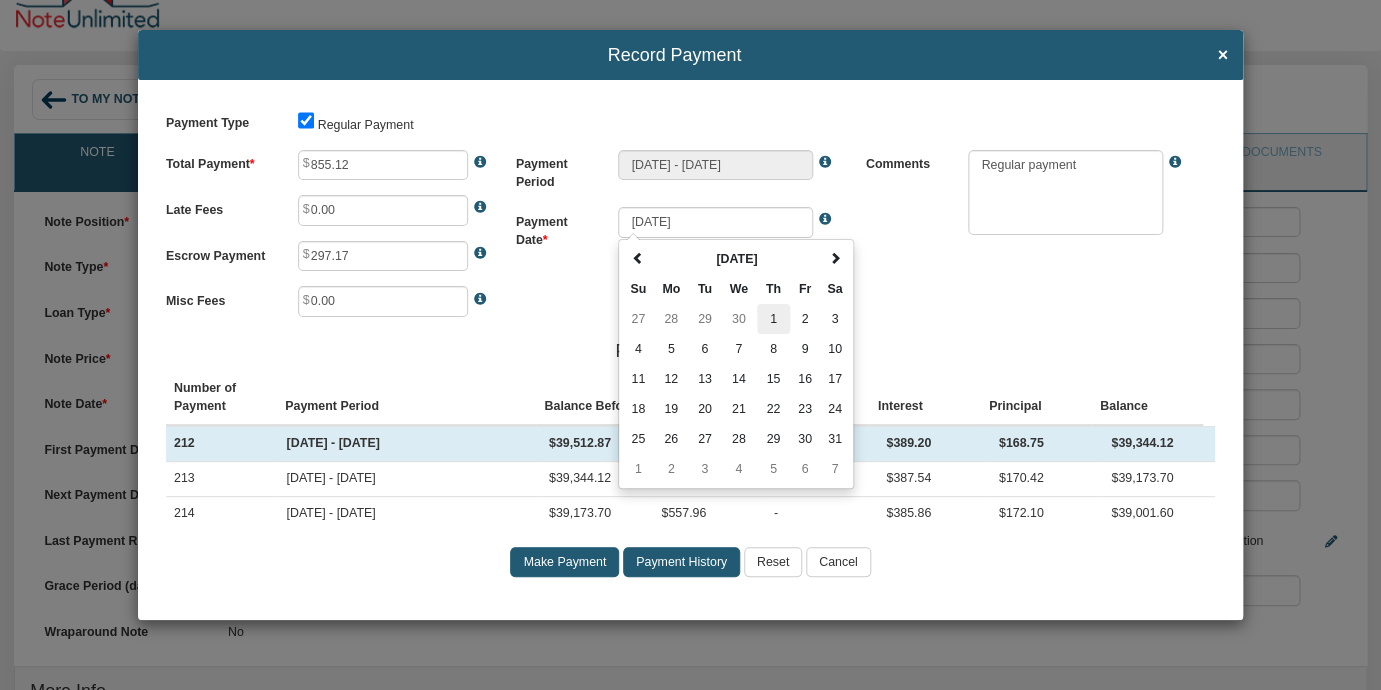 type on "[DATE]" 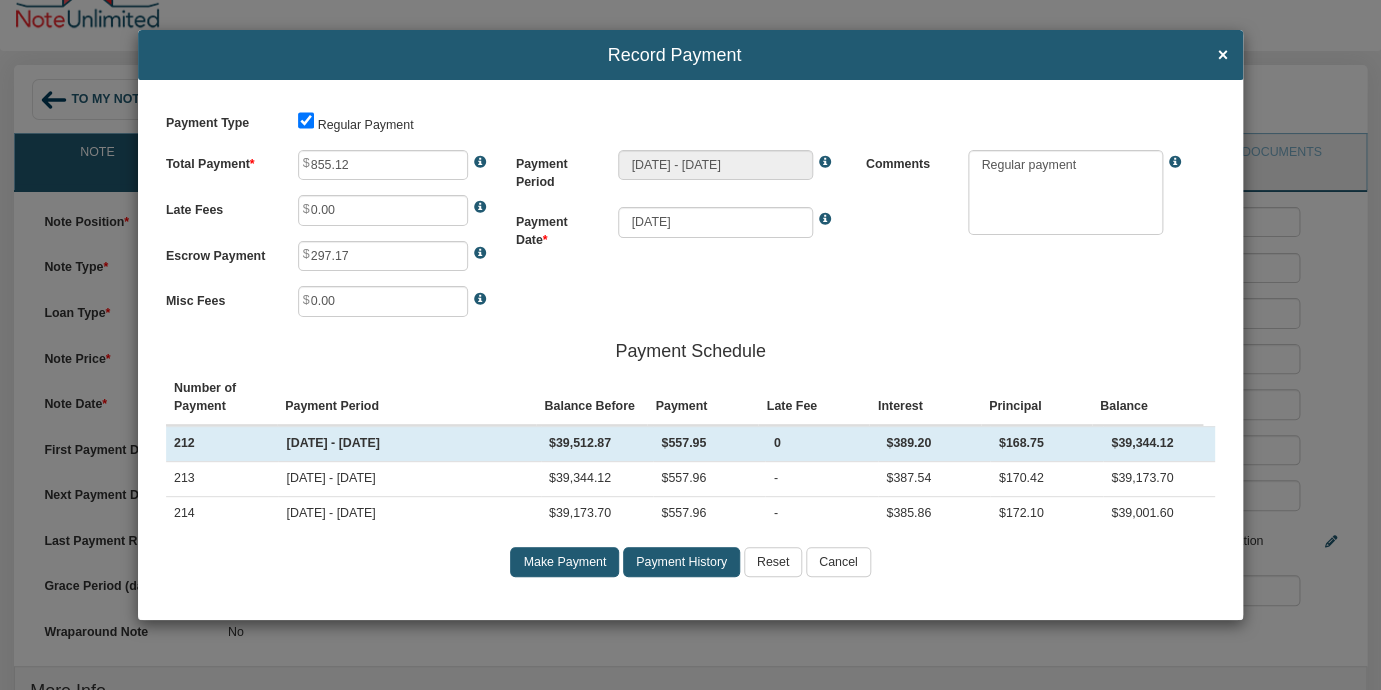 click on "Make Payment" at bounding box center [564, 562] 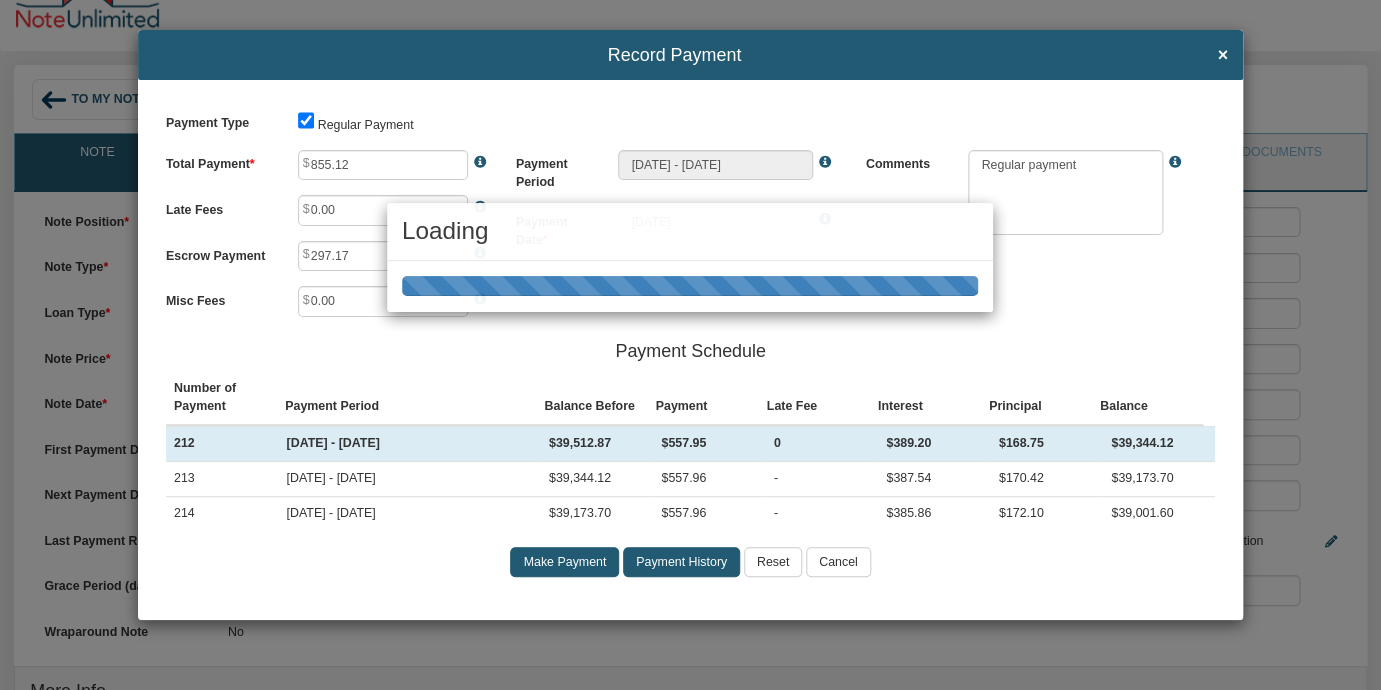type on "[DATE] - [DATE]" 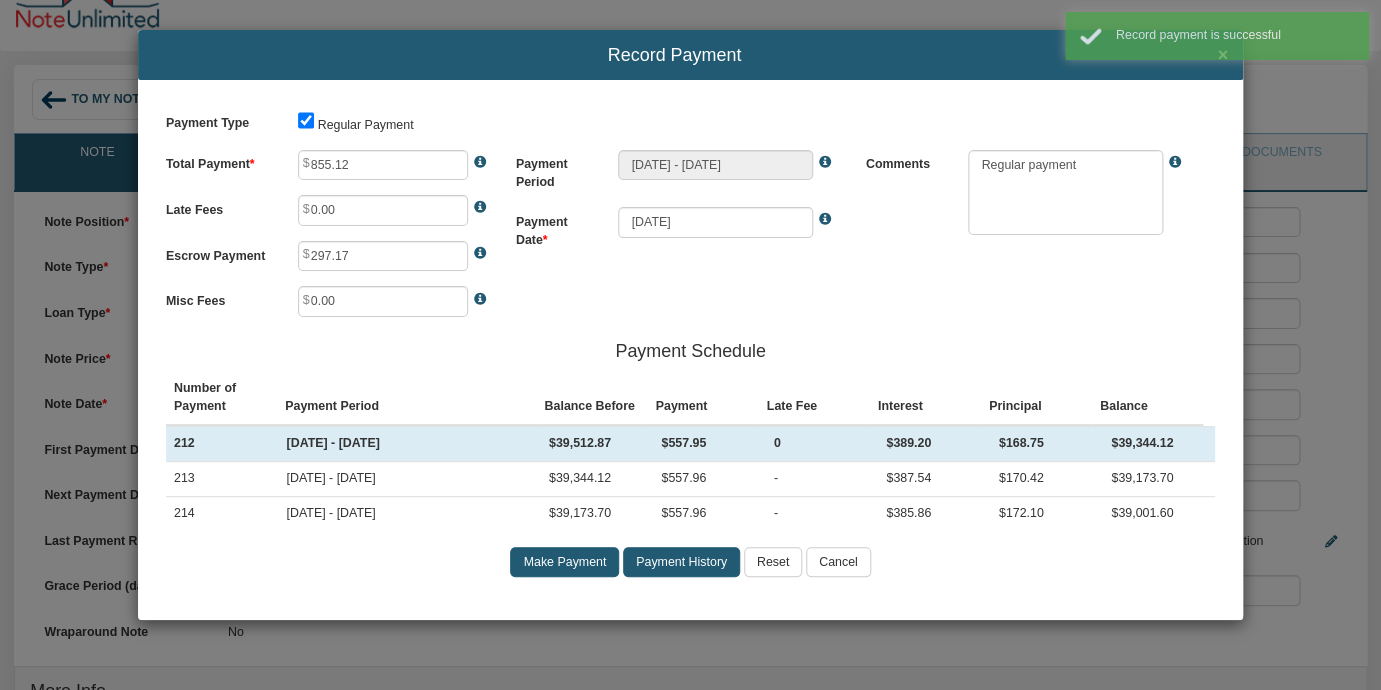 type on "557.96" 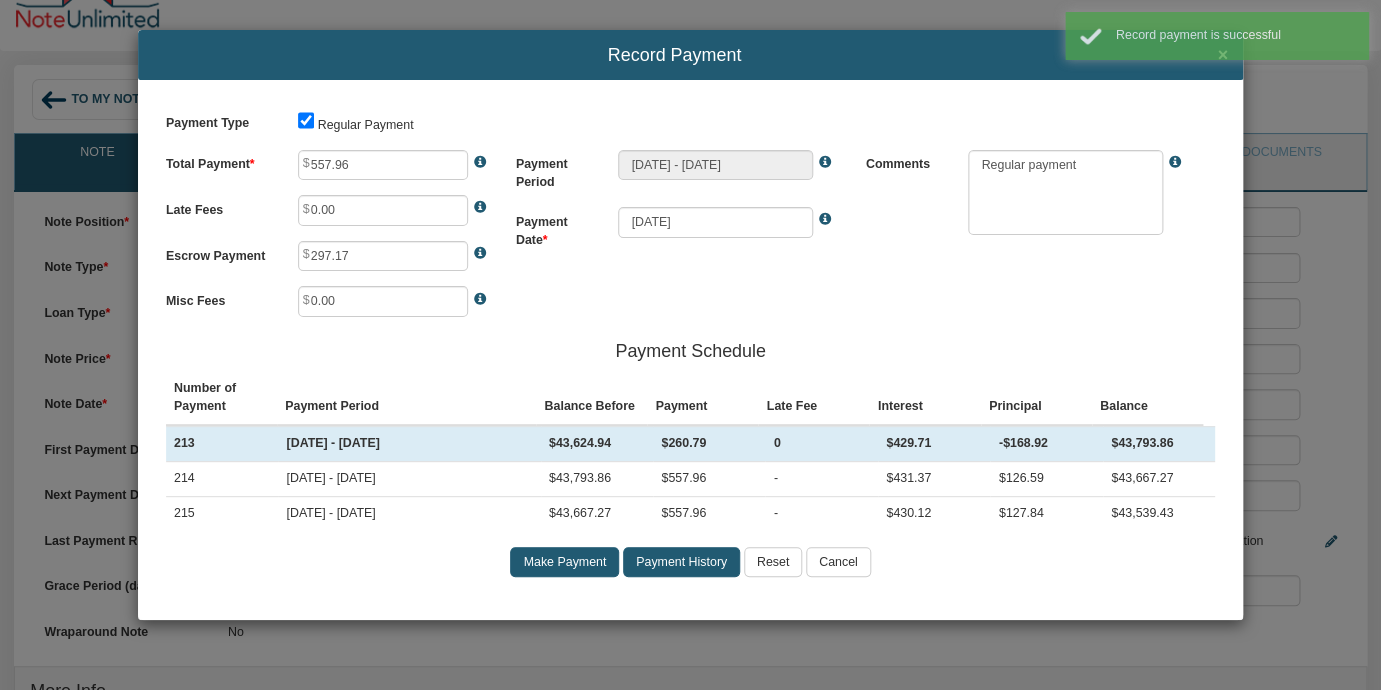 click on "Payment Type
Regular Payment
Total Payment
557.96
Late Fees
0.00
Escrow Payment
297.17
0" at bounding box center (690, 349) 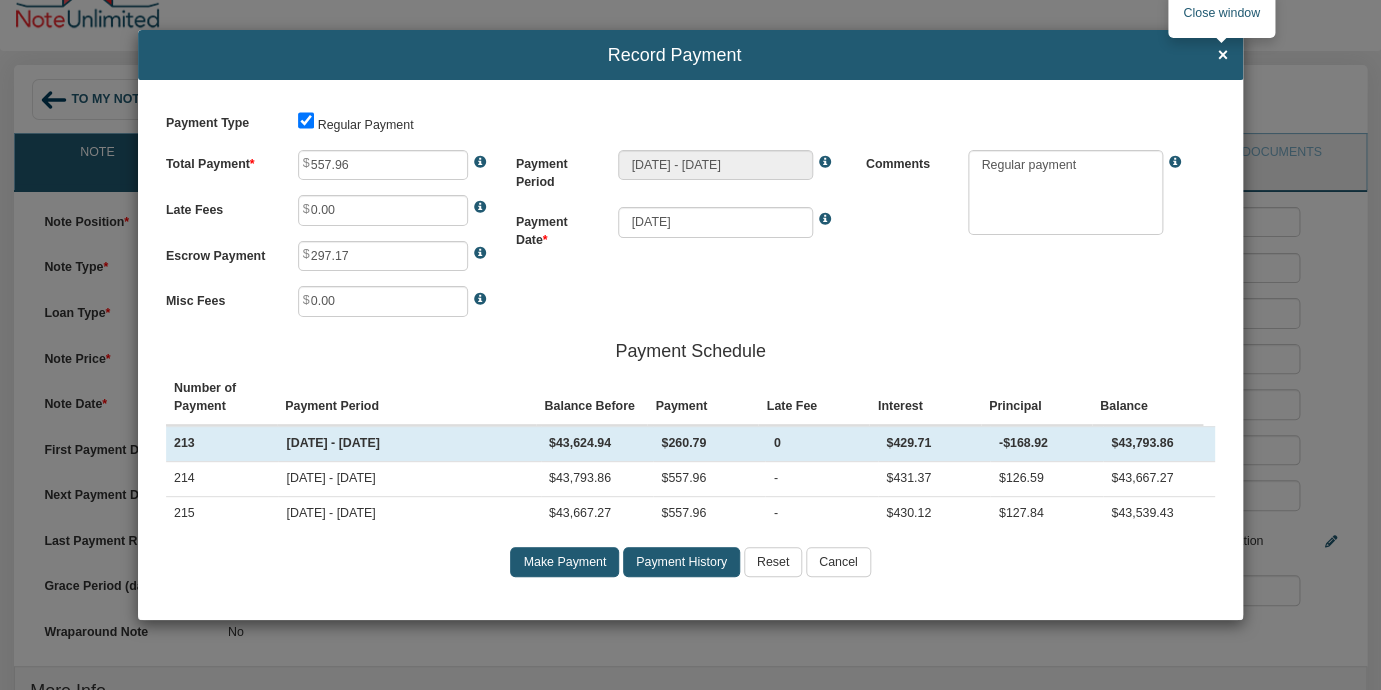 click on "×" at bounding box center (1222, 56) 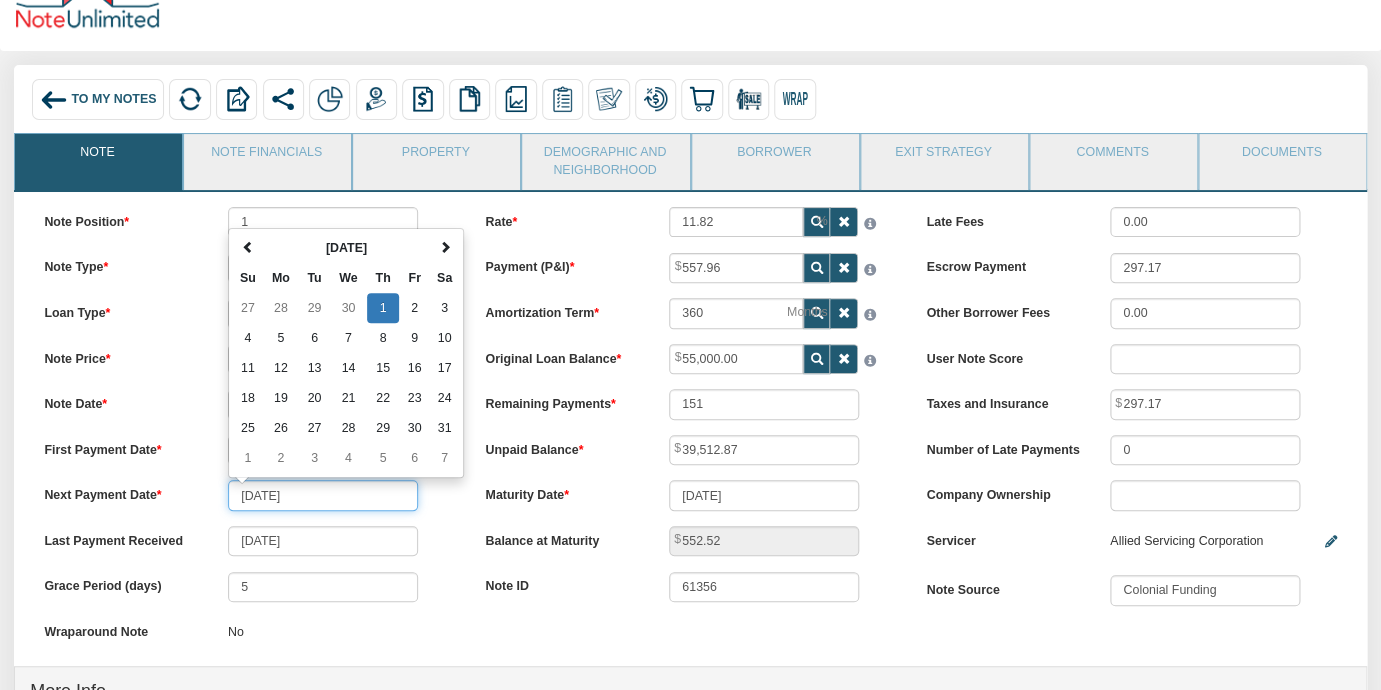 click on "[DATE]" at bounding box center [323, 495] 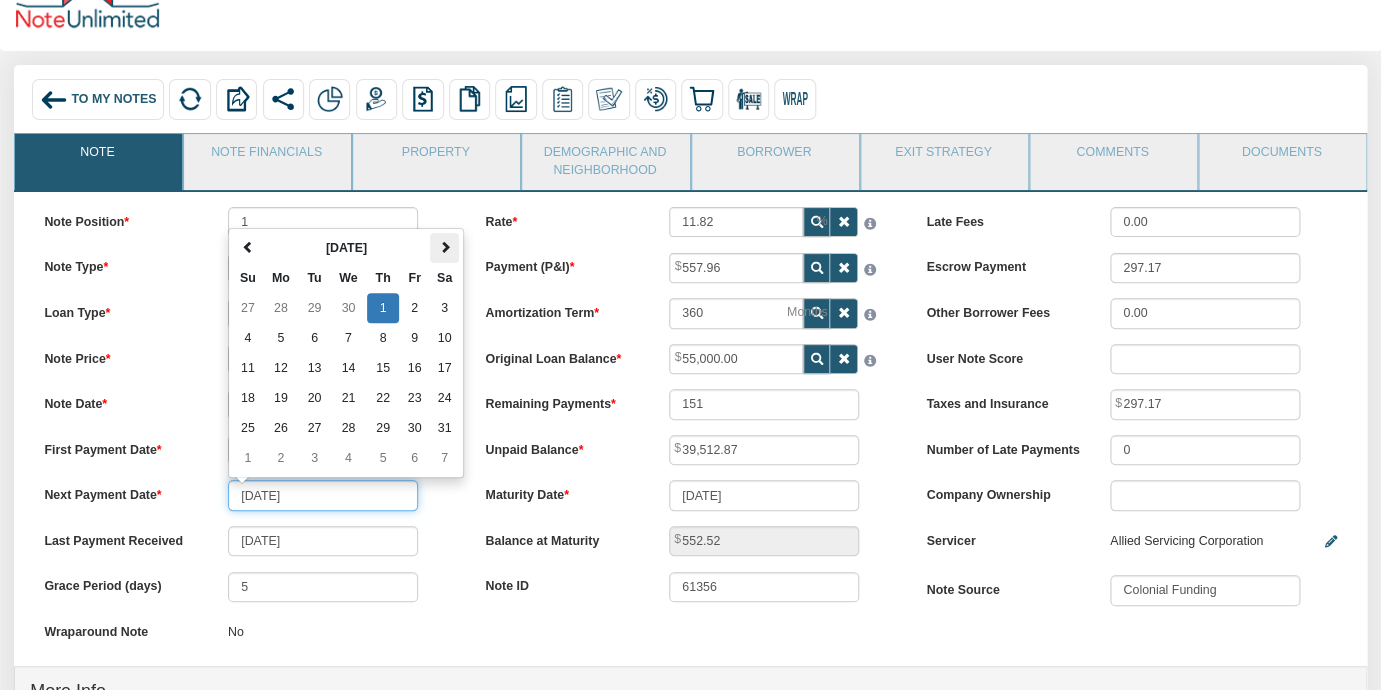 click at bounding box center (445, 247) 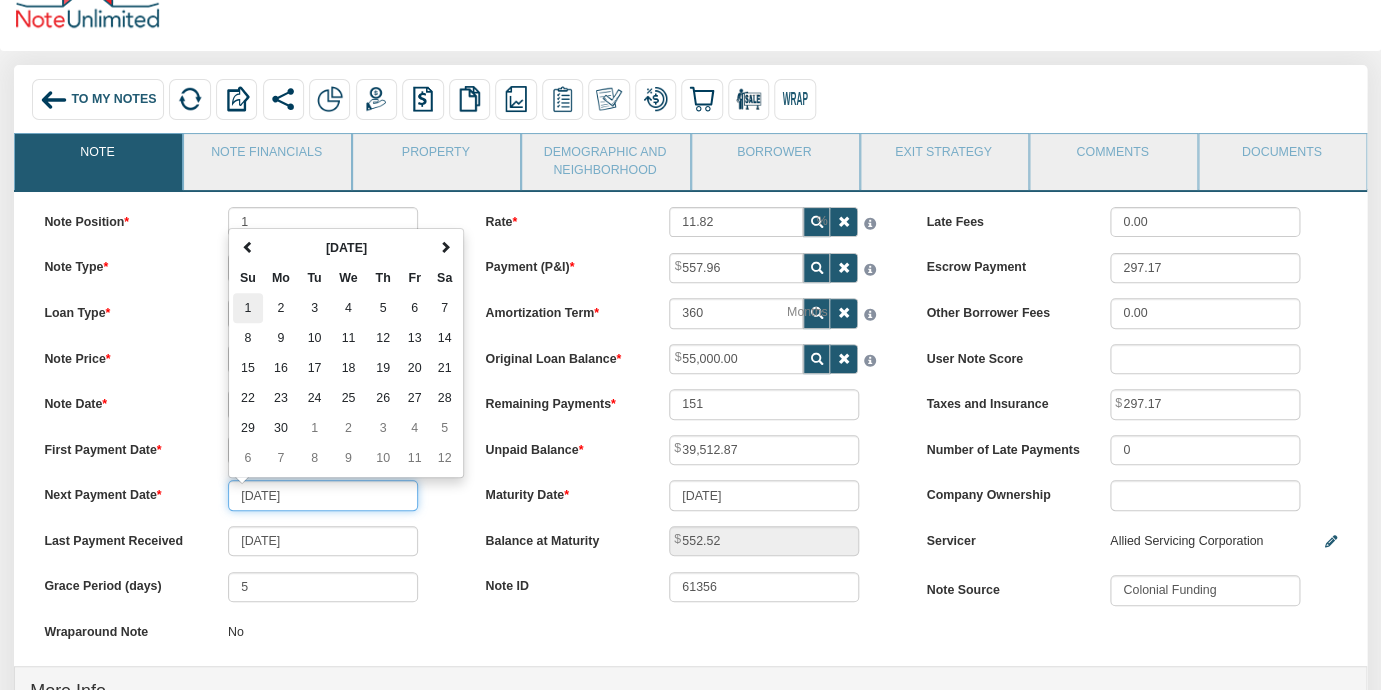 click on "1" at bounding box center [248, 308] 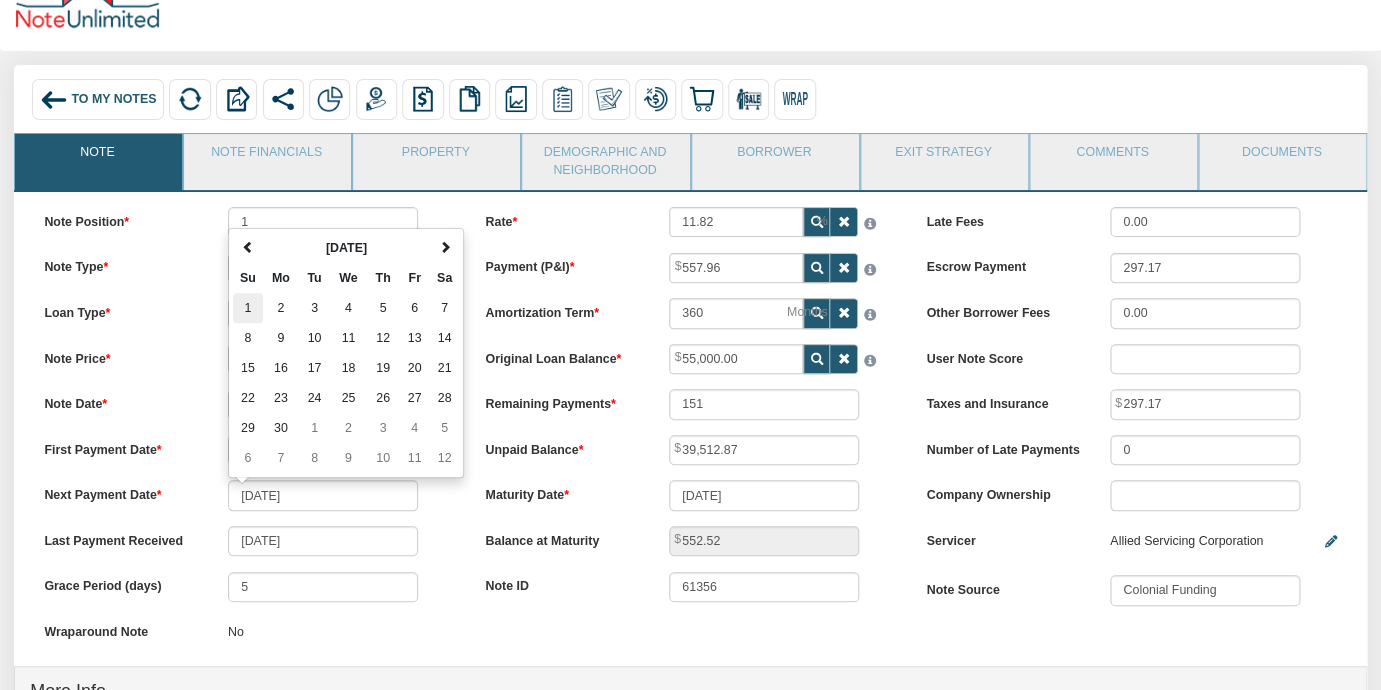type on "[DATE]" 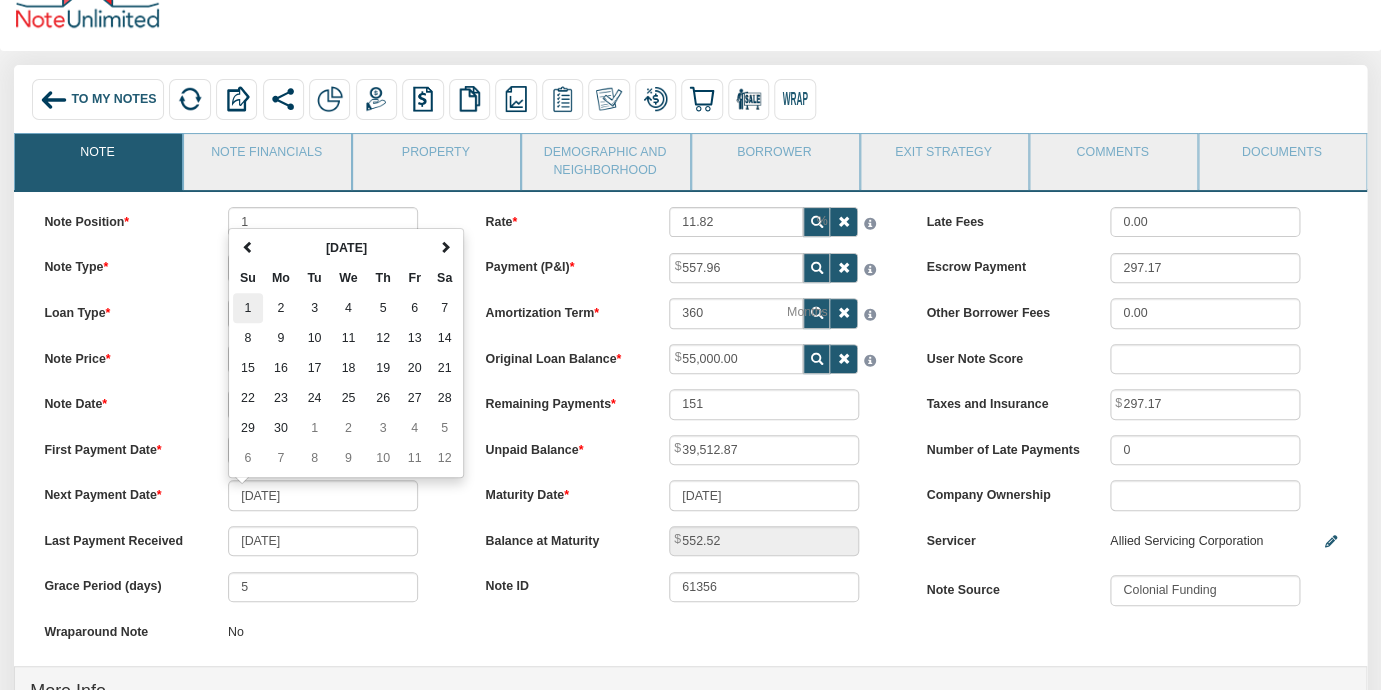 type on "150" 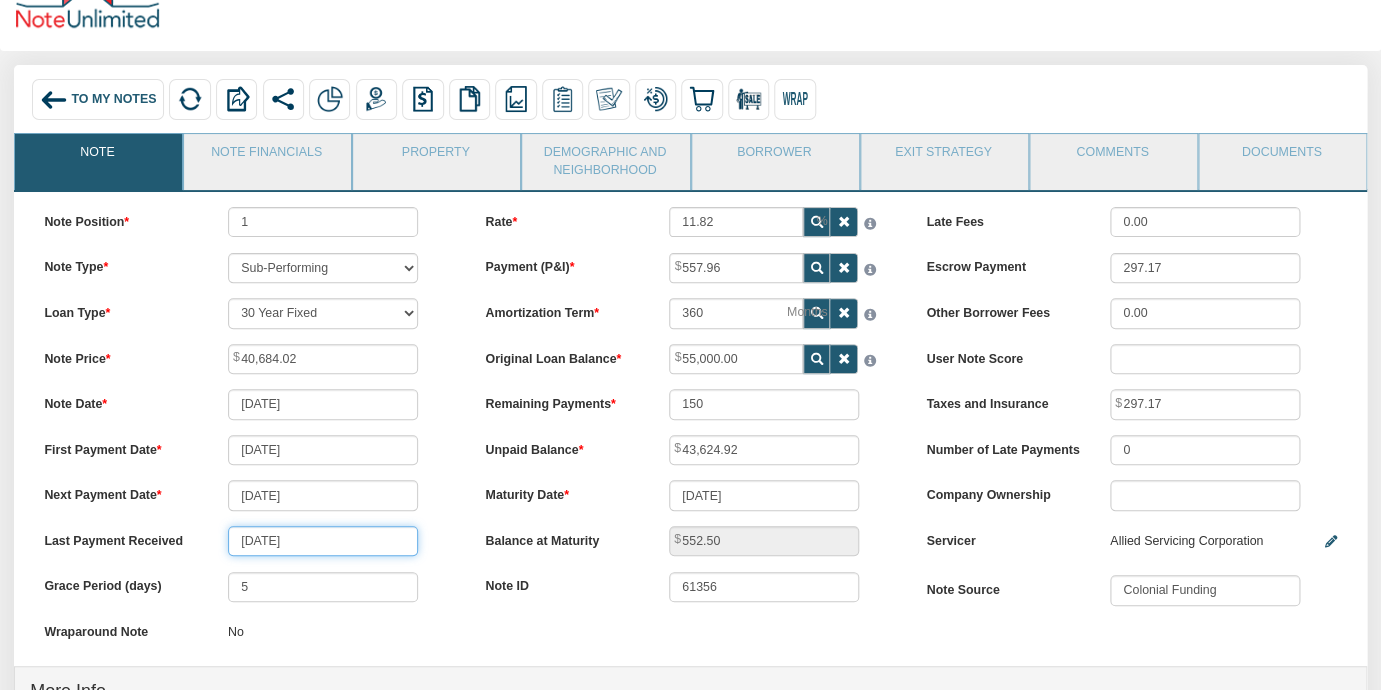 click on "[DATE]" at bounding box center (323, 541) 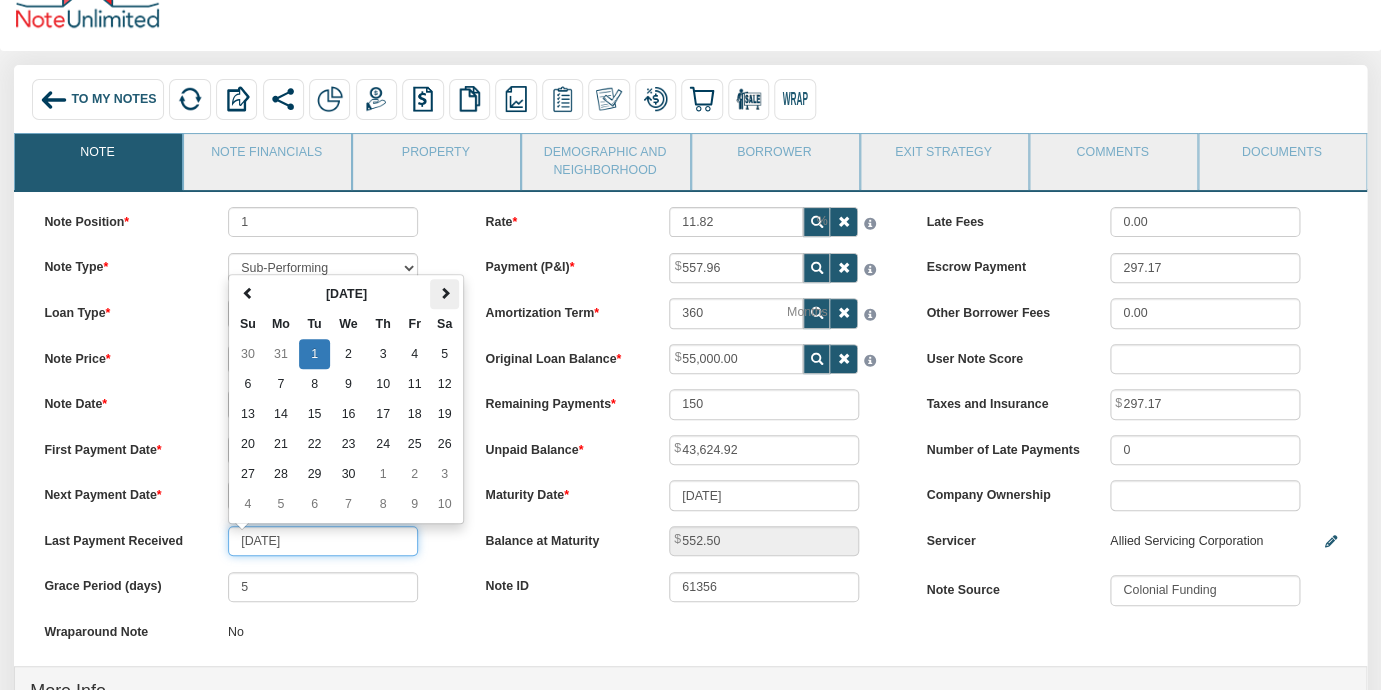 click at bounding box center (445, 293) 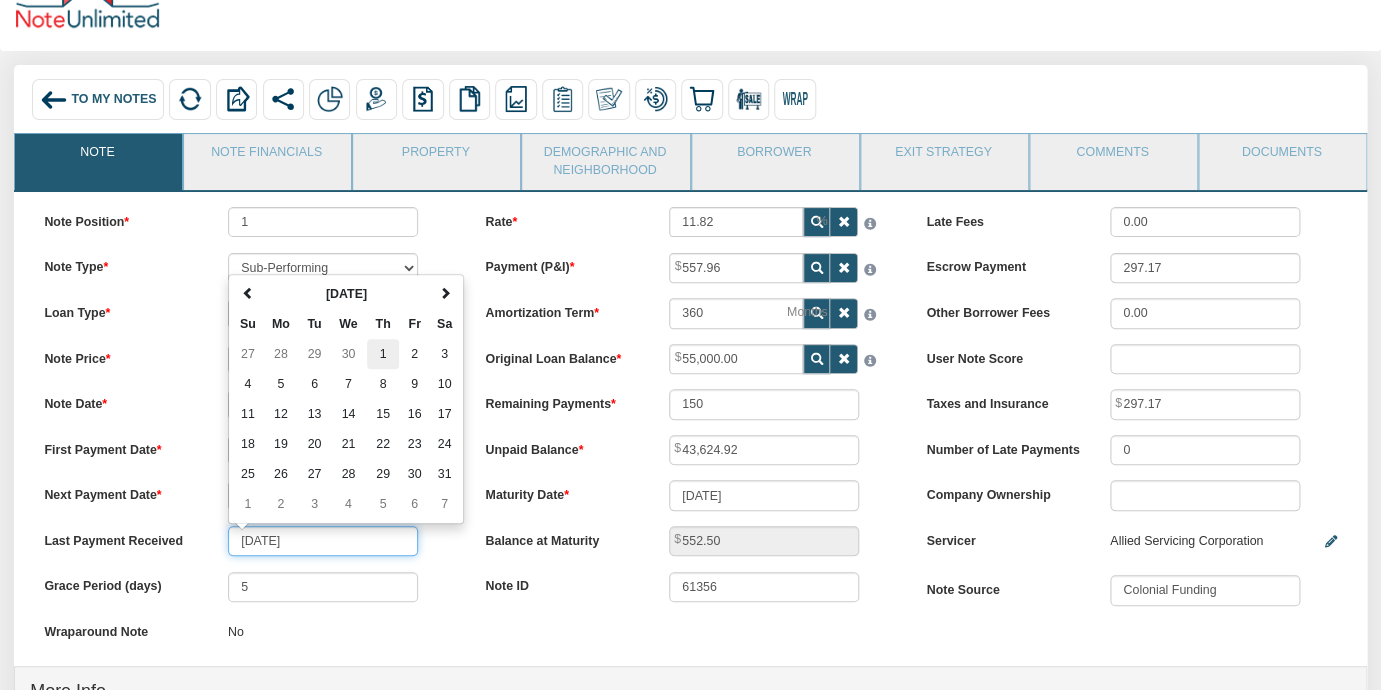 click on "1" at bounding box center (383, 354) 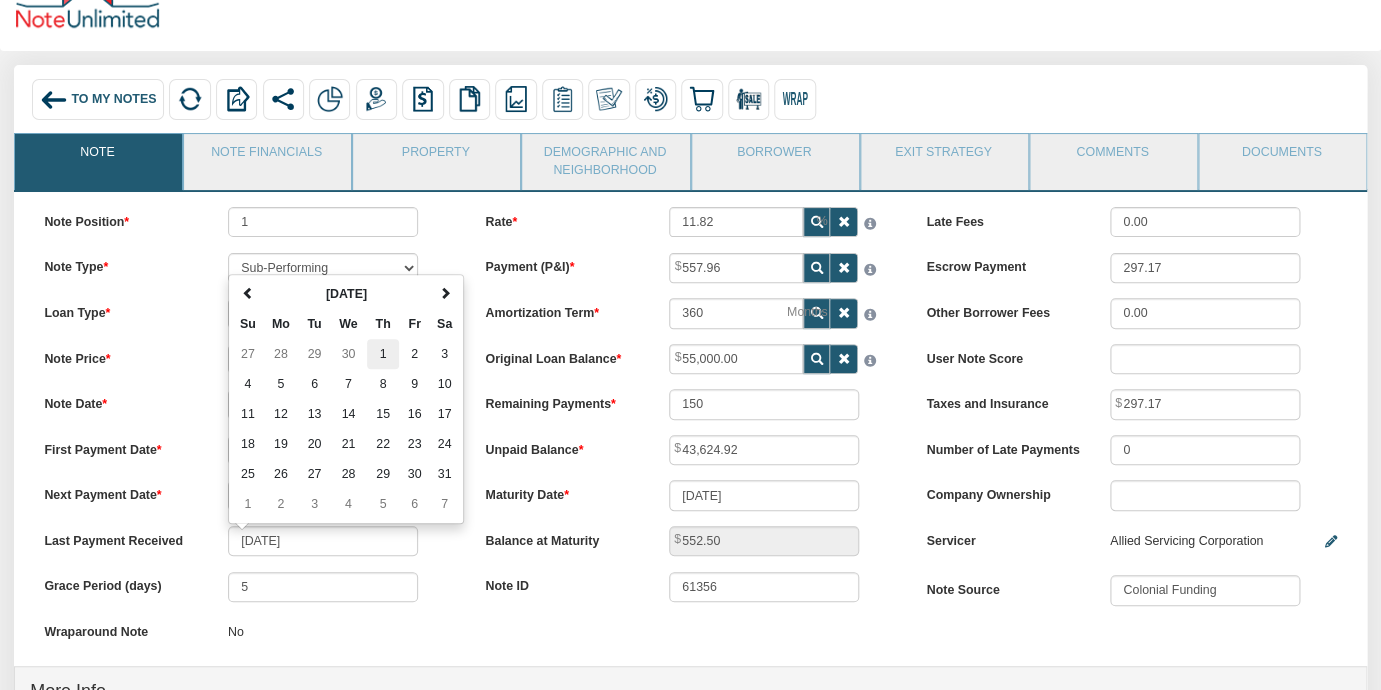 type on "[DATE]" 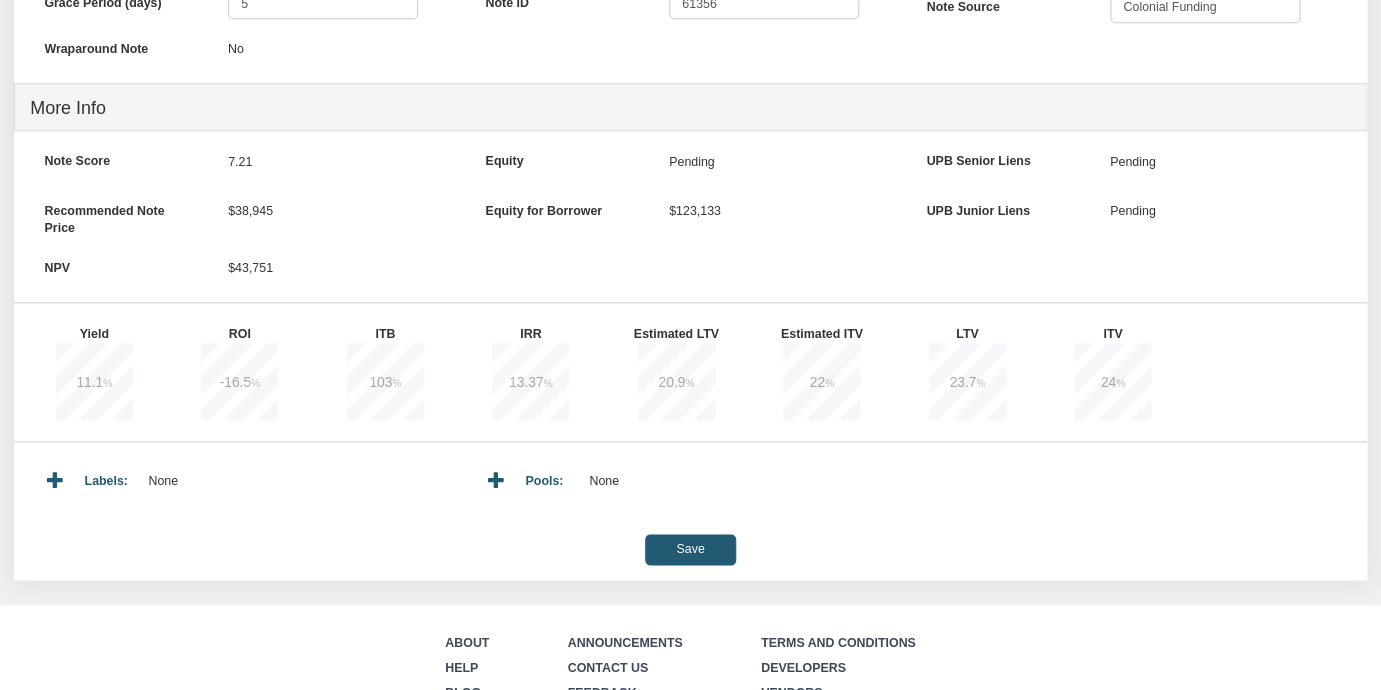 scroll, scrollTop: 661, scrollLeft: 0, axis: vertical 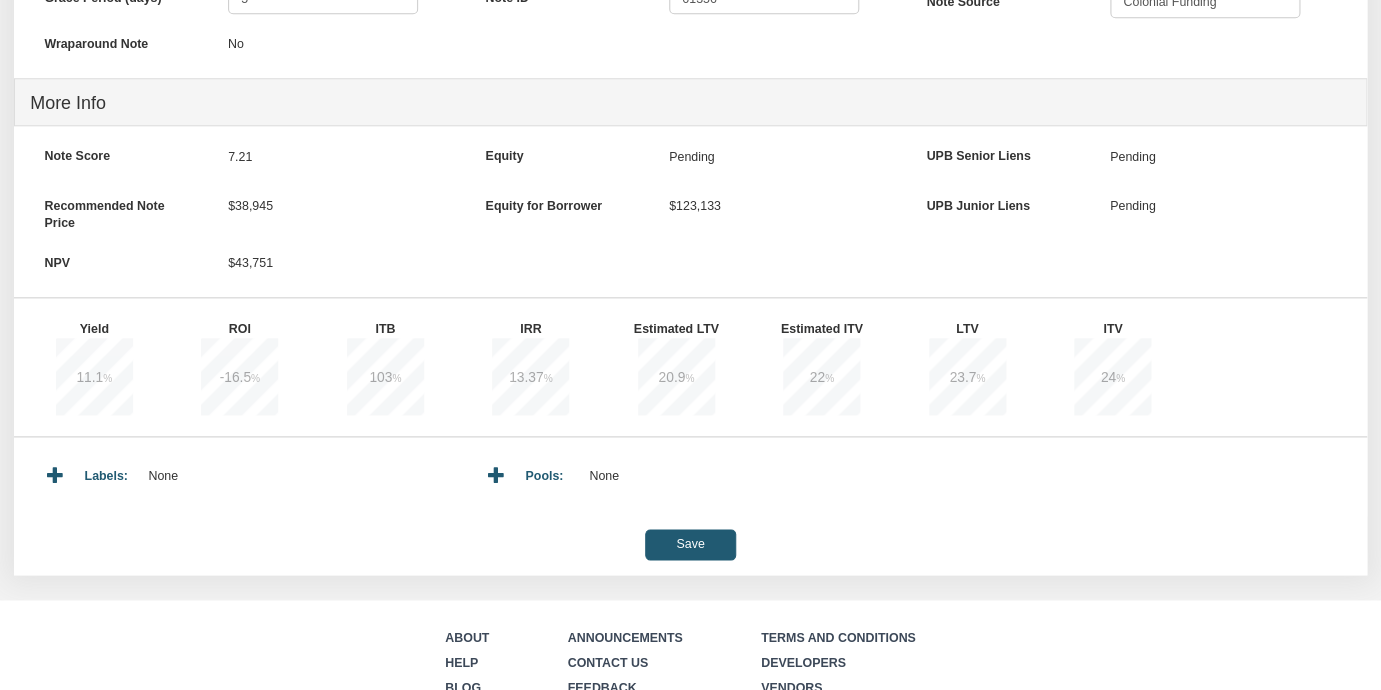 click on "Save" at bounding box center [690, 544] 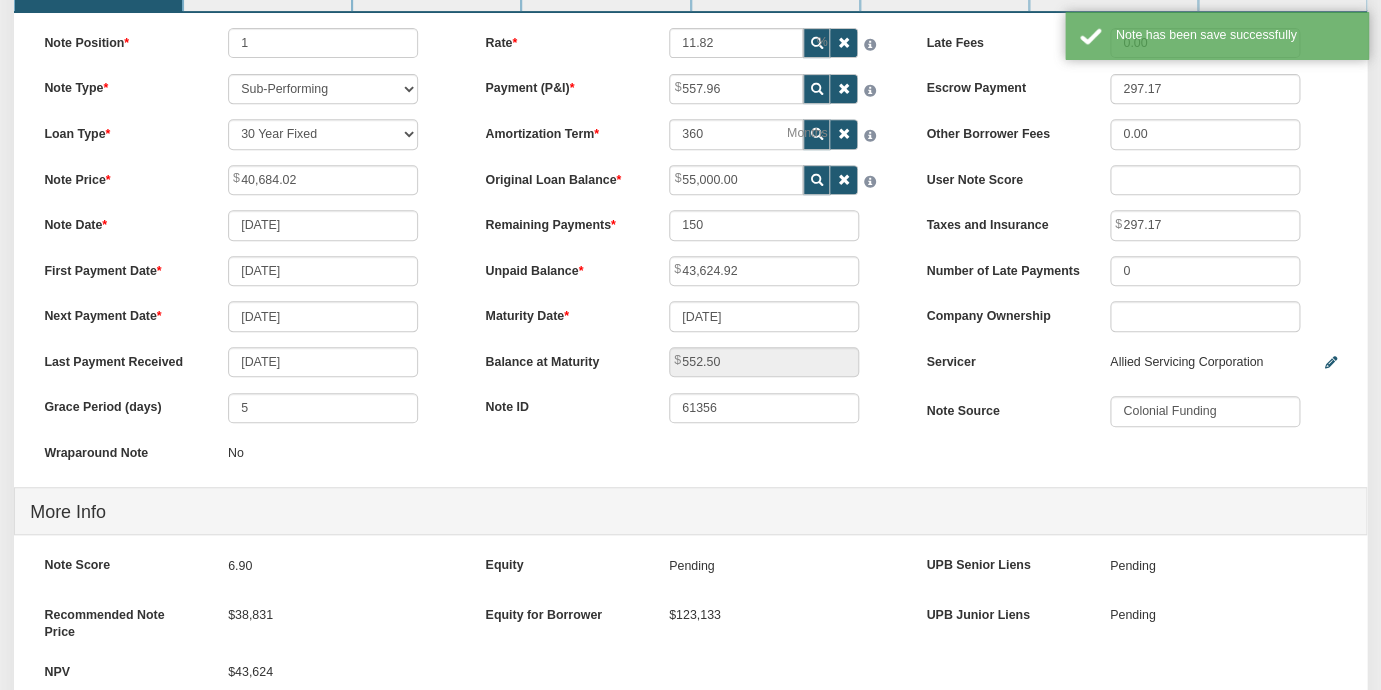 scroll, scrollTop: 249, scrollLeft: 0, axis: vertical 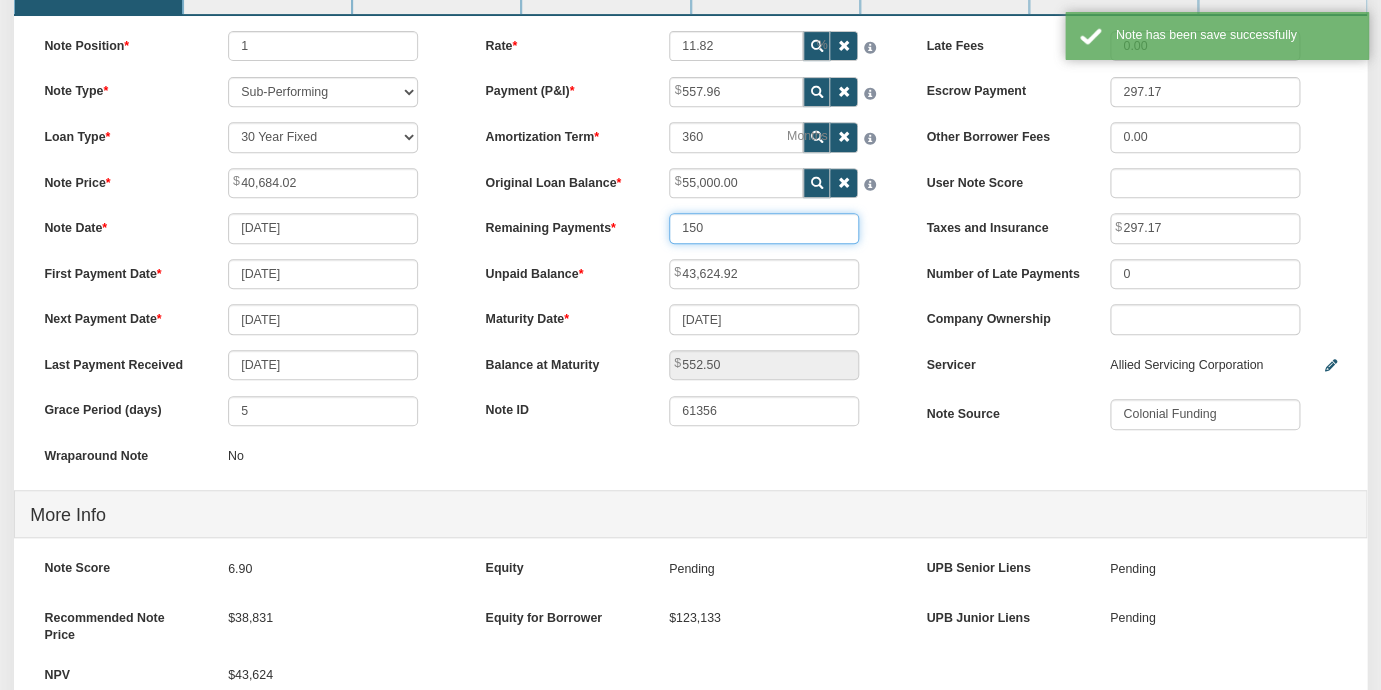 click on "150" at bounding box center (764, 228) 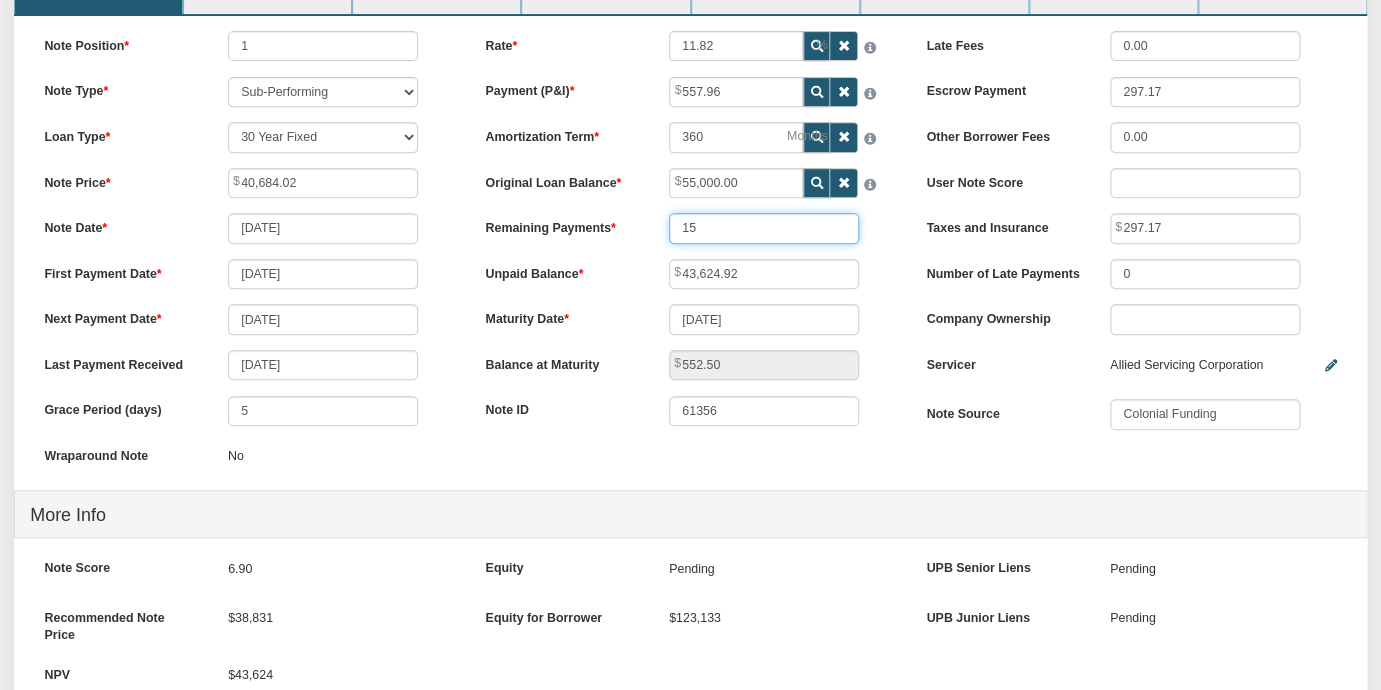 type on "1" 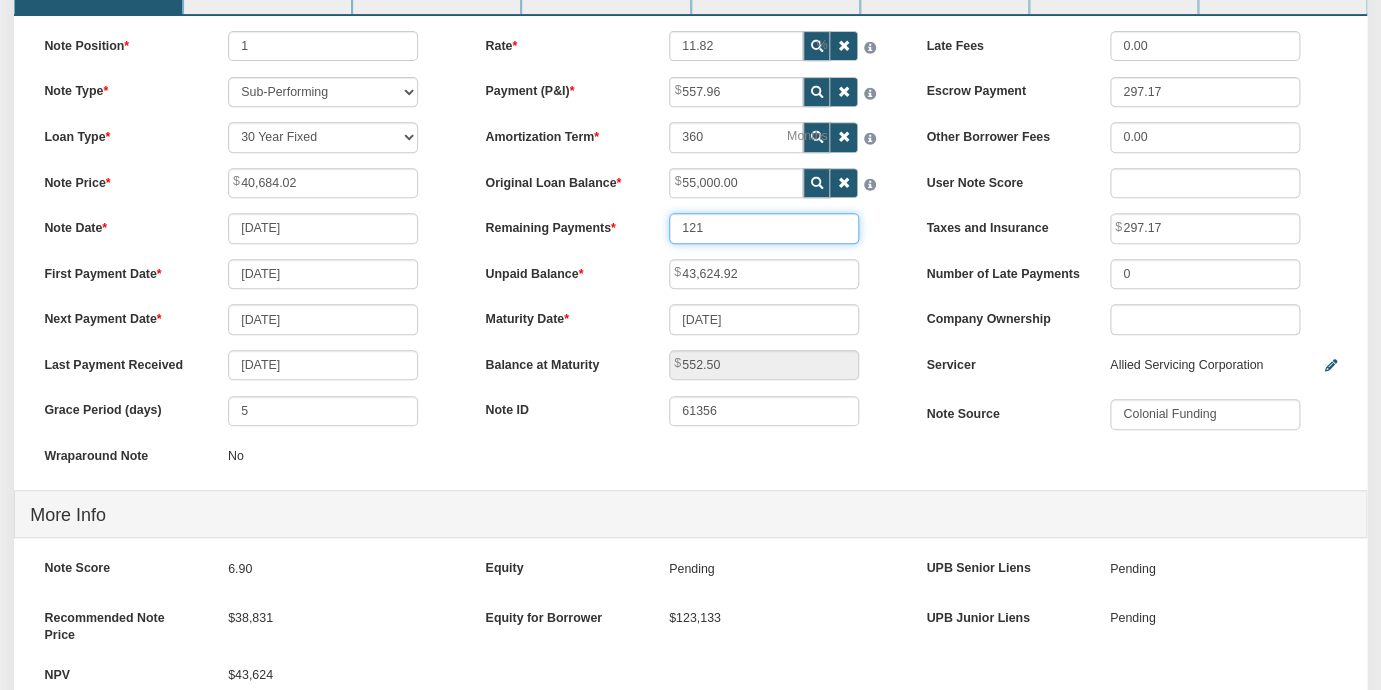 type on "121" 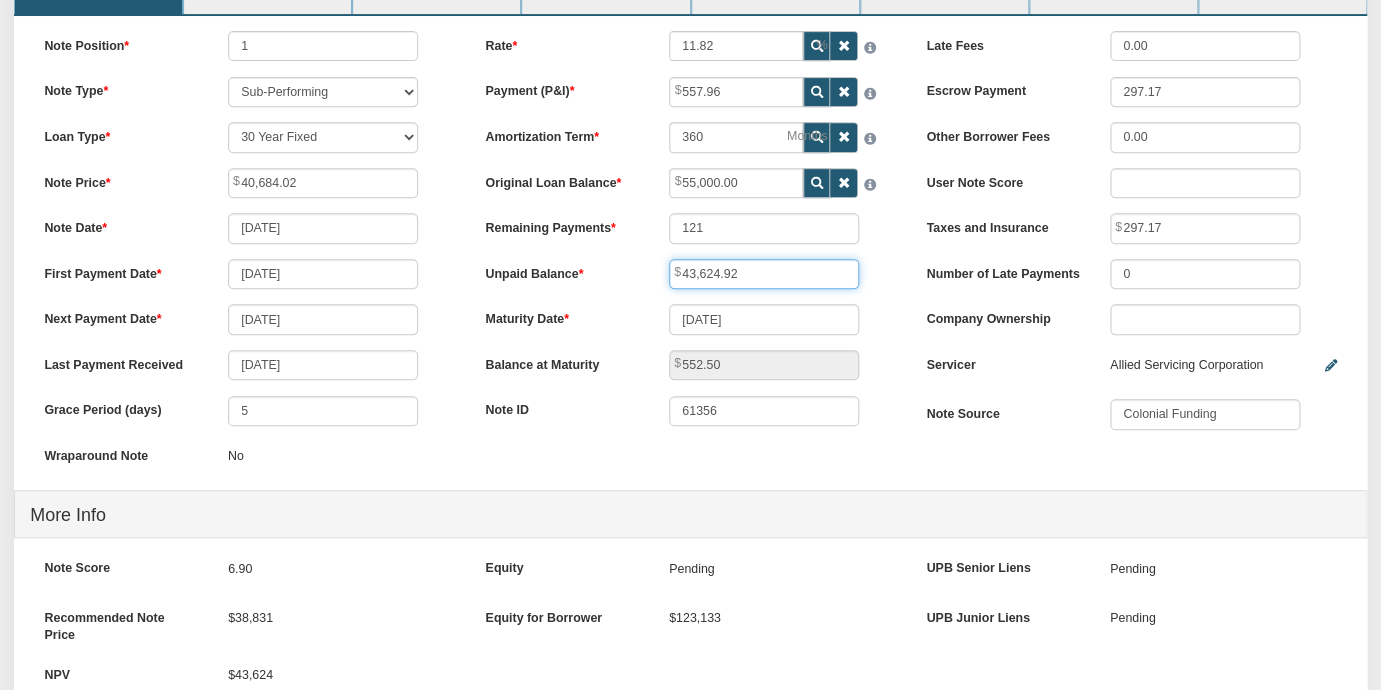 type on "39,344.11" 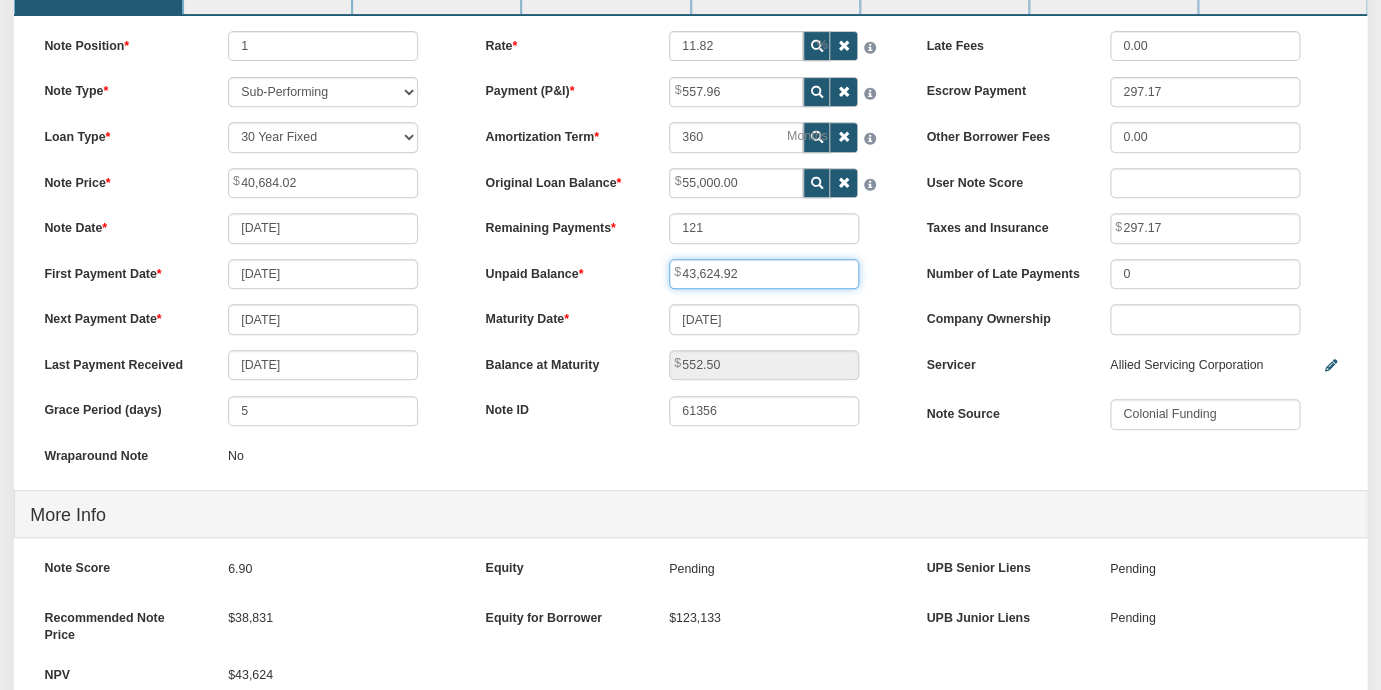type on "552.51" 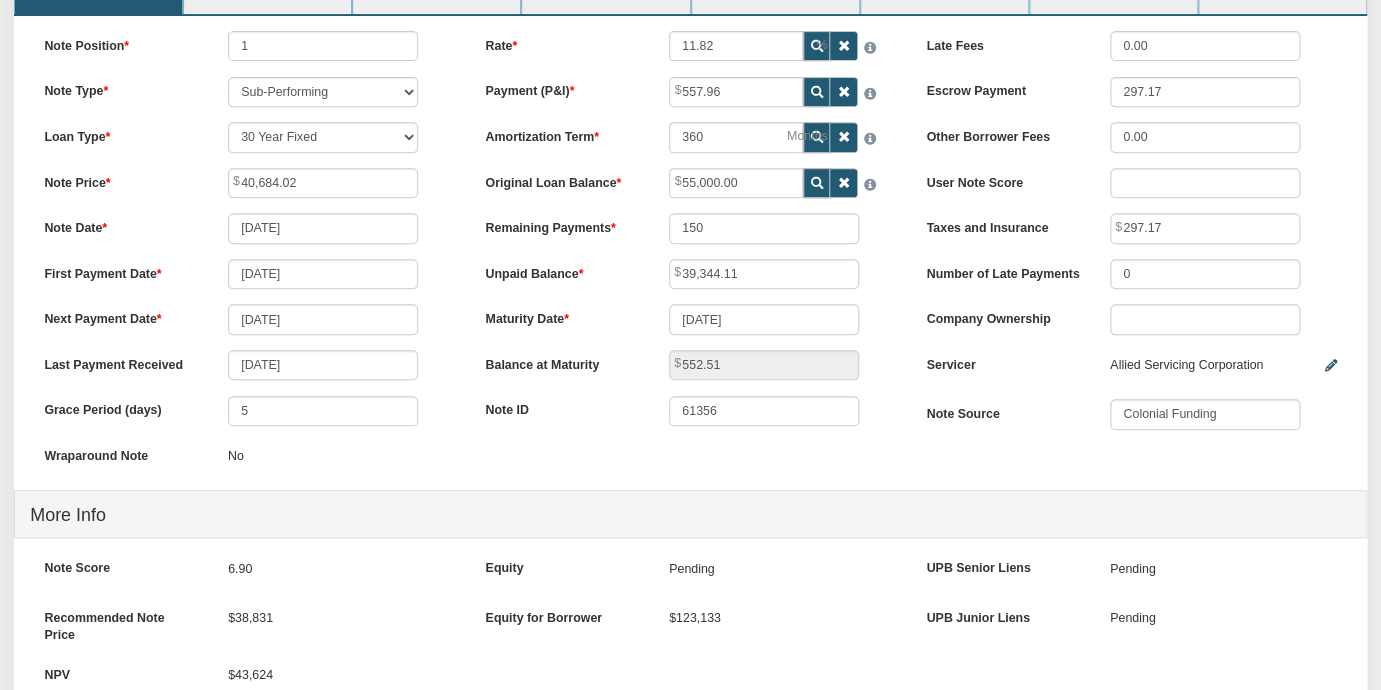 click on "Unpaid Balance
39,344.11" at bounding box center (690, 274) 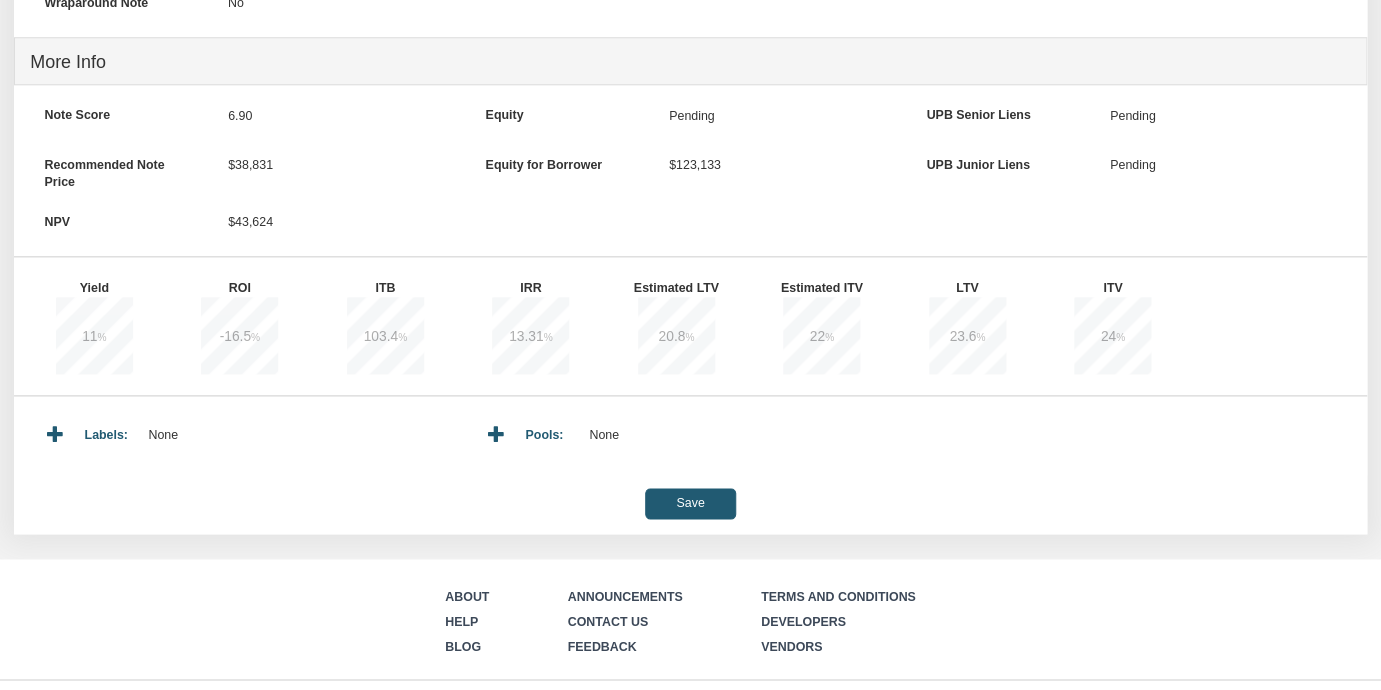 scroll, scrollTop: 762, scrollLeft: 0, axis: vertical 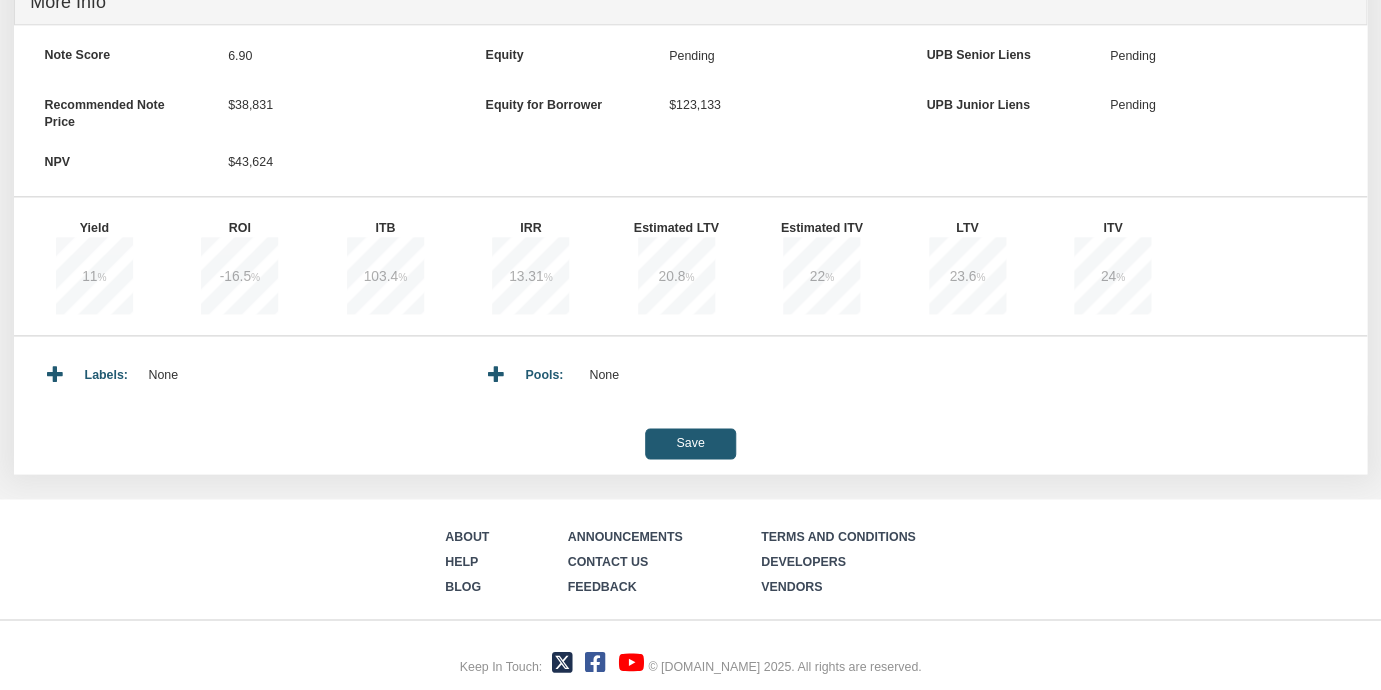 click on "Save" at bounding box center (690, 443) 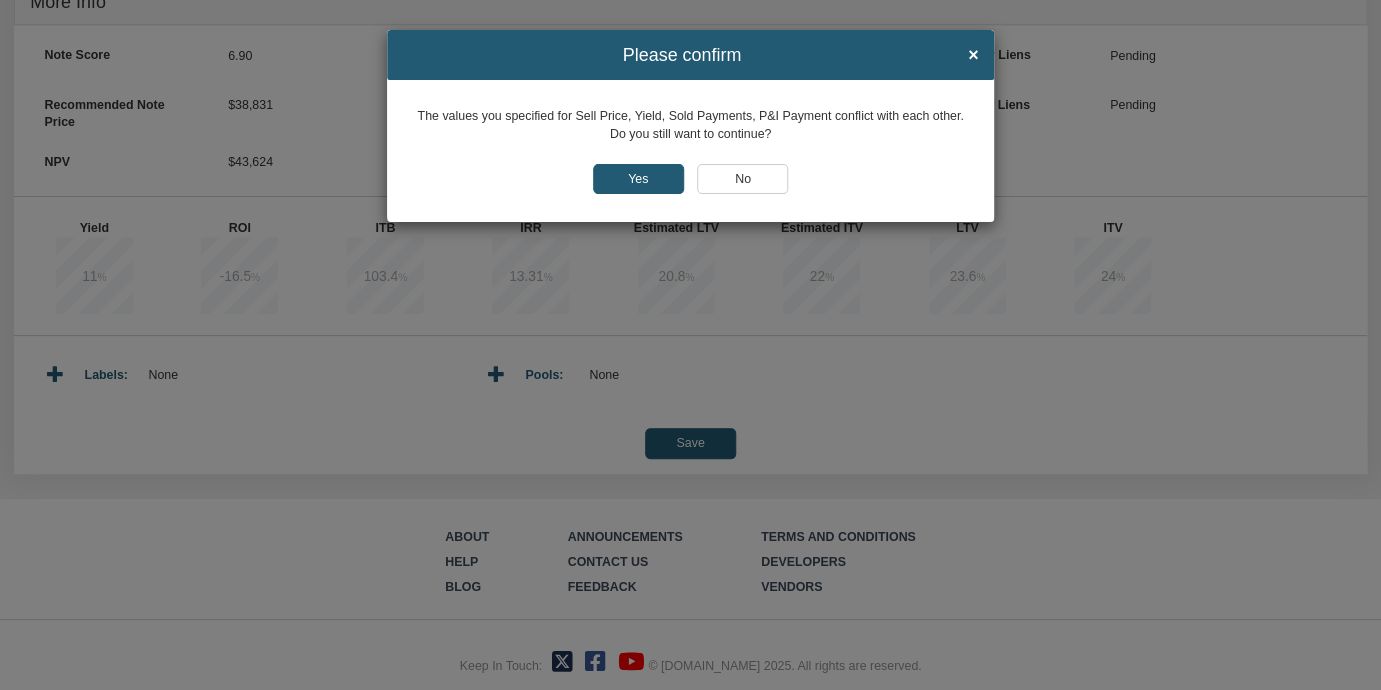 click on "Yes" at bounding box center [638, 179] 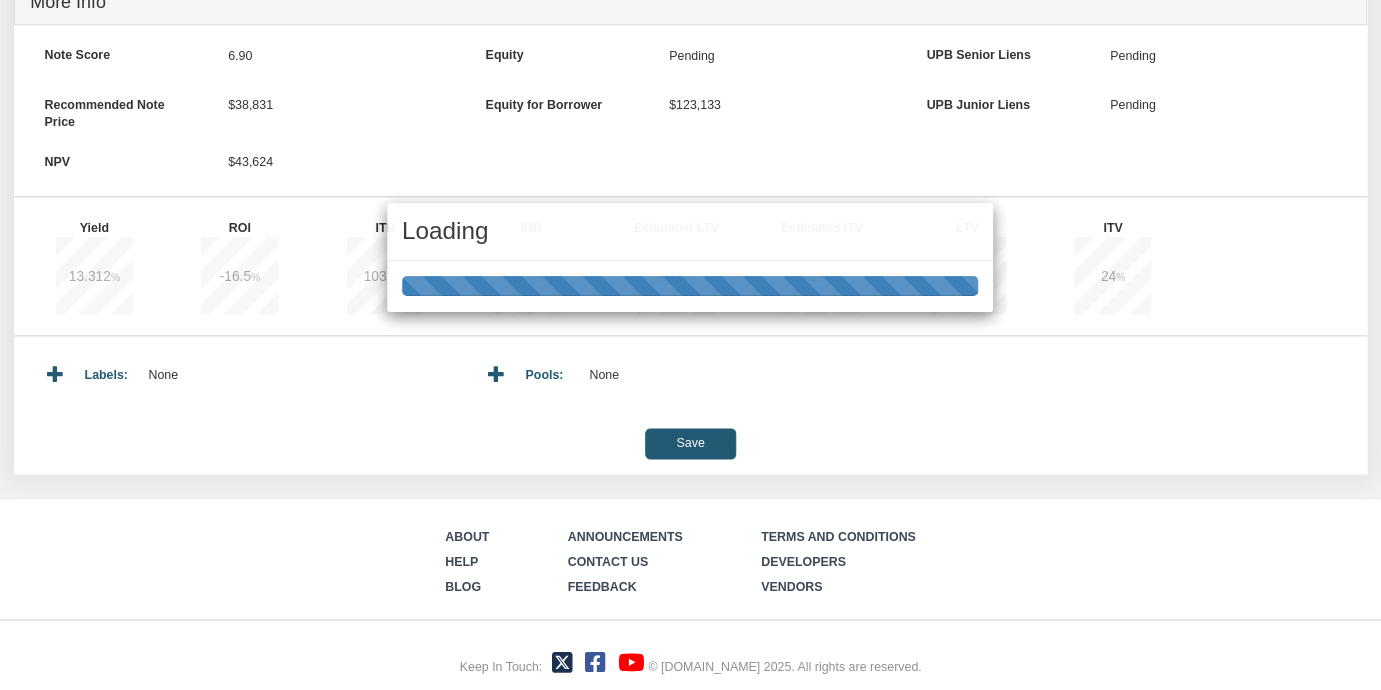 type on "121" 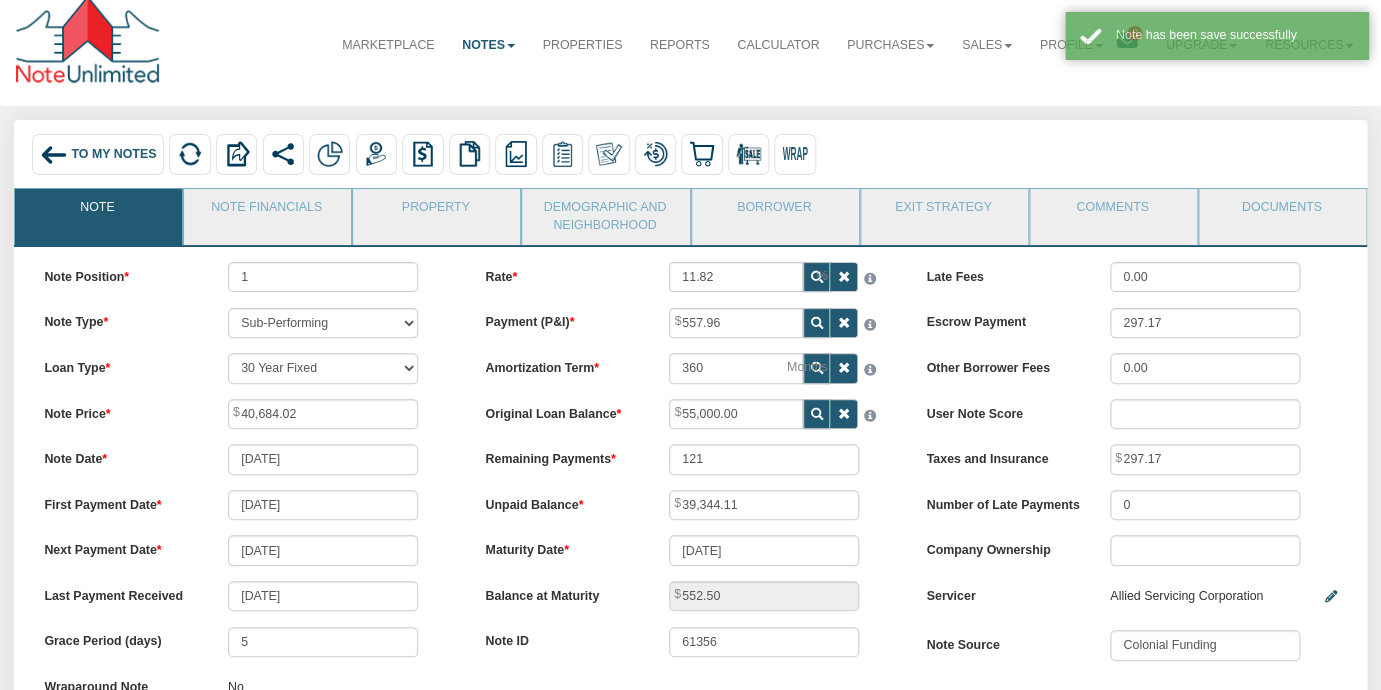 scroll, scrollTop: 11, scrollLeft: 0, axis: vertical 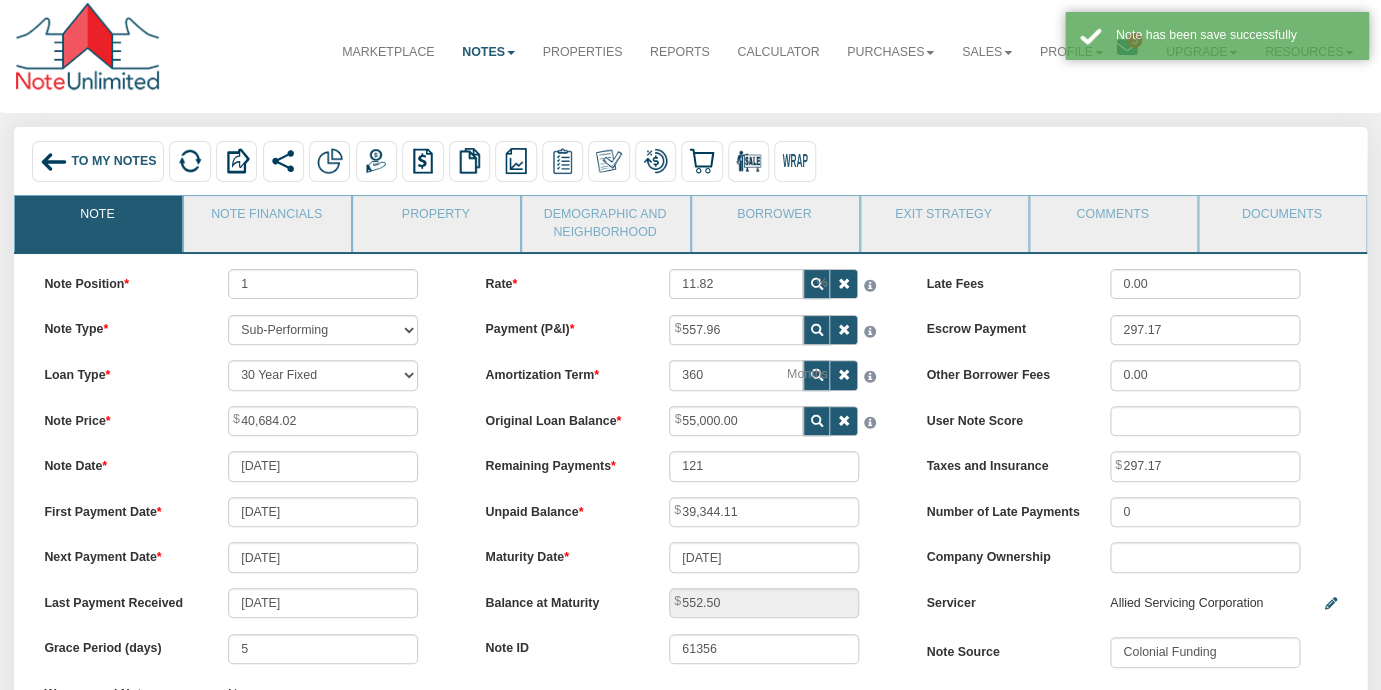 click on "Unpaid Balance
39,344.11" at bounding box center (690, 512) 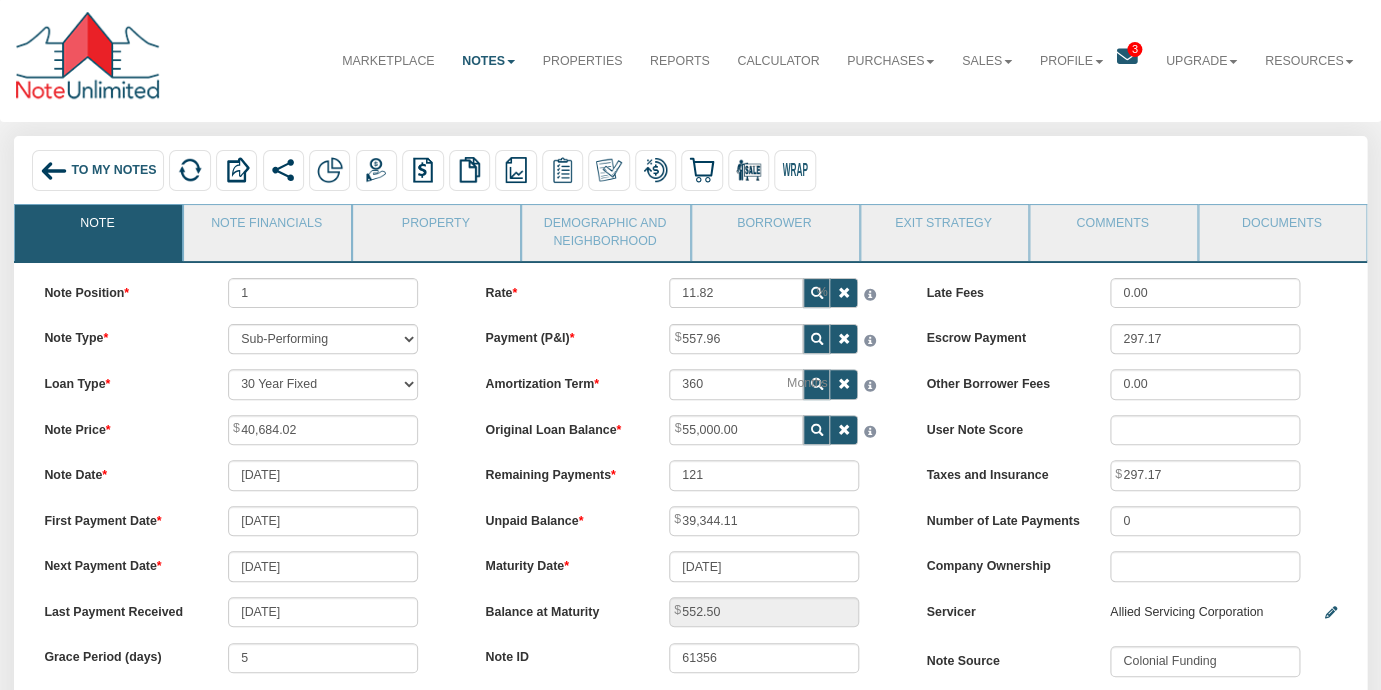 scroll, scrollTop: 0, scrollLeft: 0, axis: both 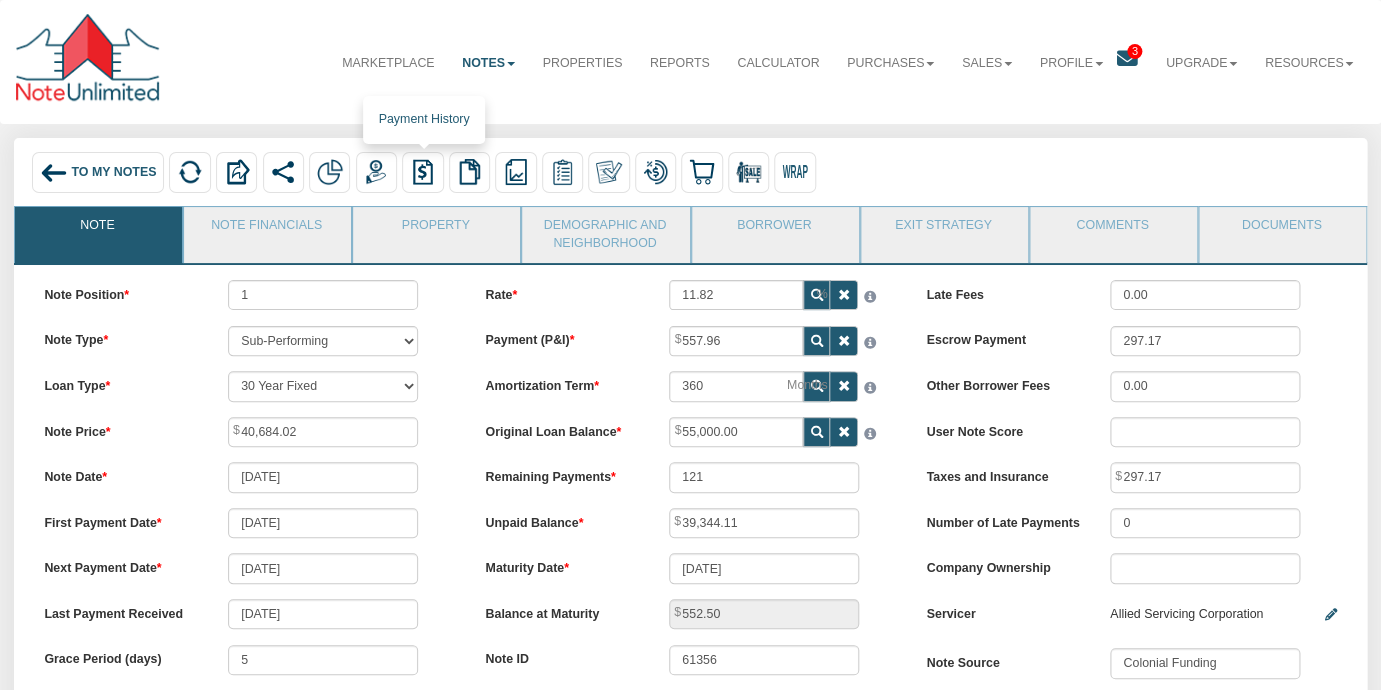 click at bounding box center [423, 172] 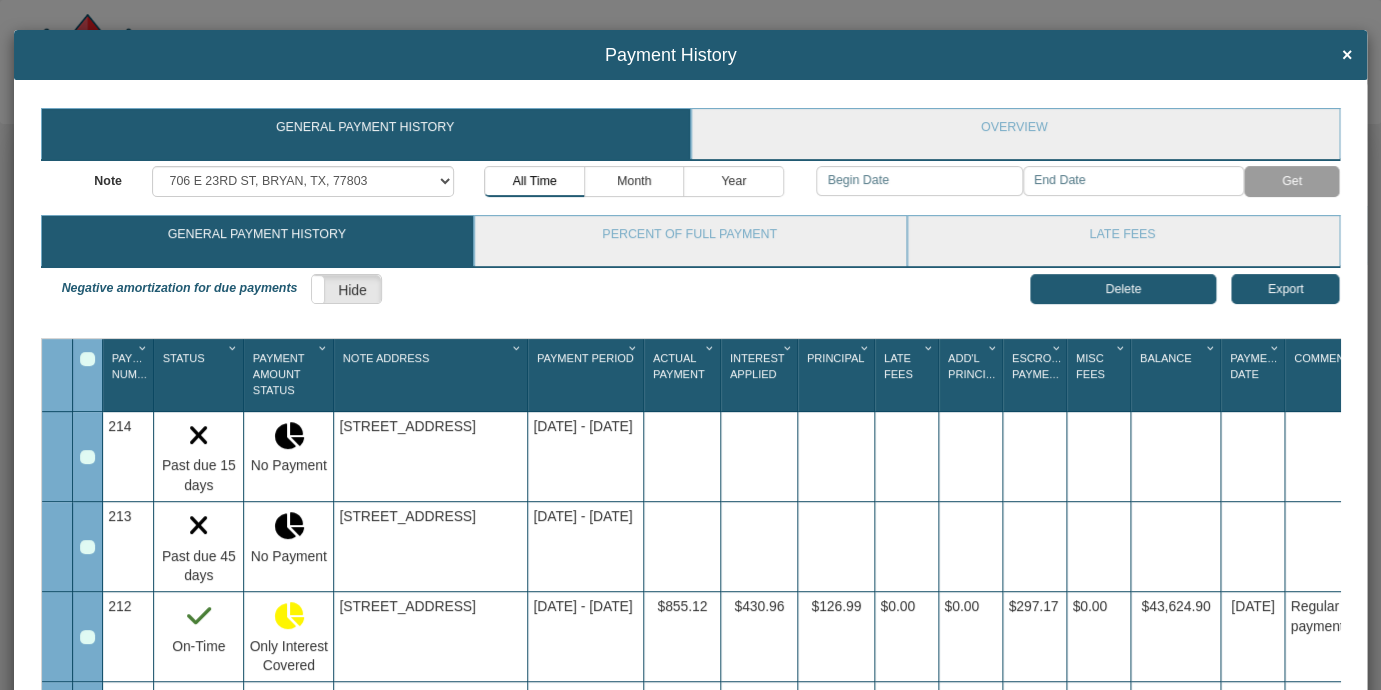 scroll, scrollTop: 72, scrollLeft: 0, axis: vertical 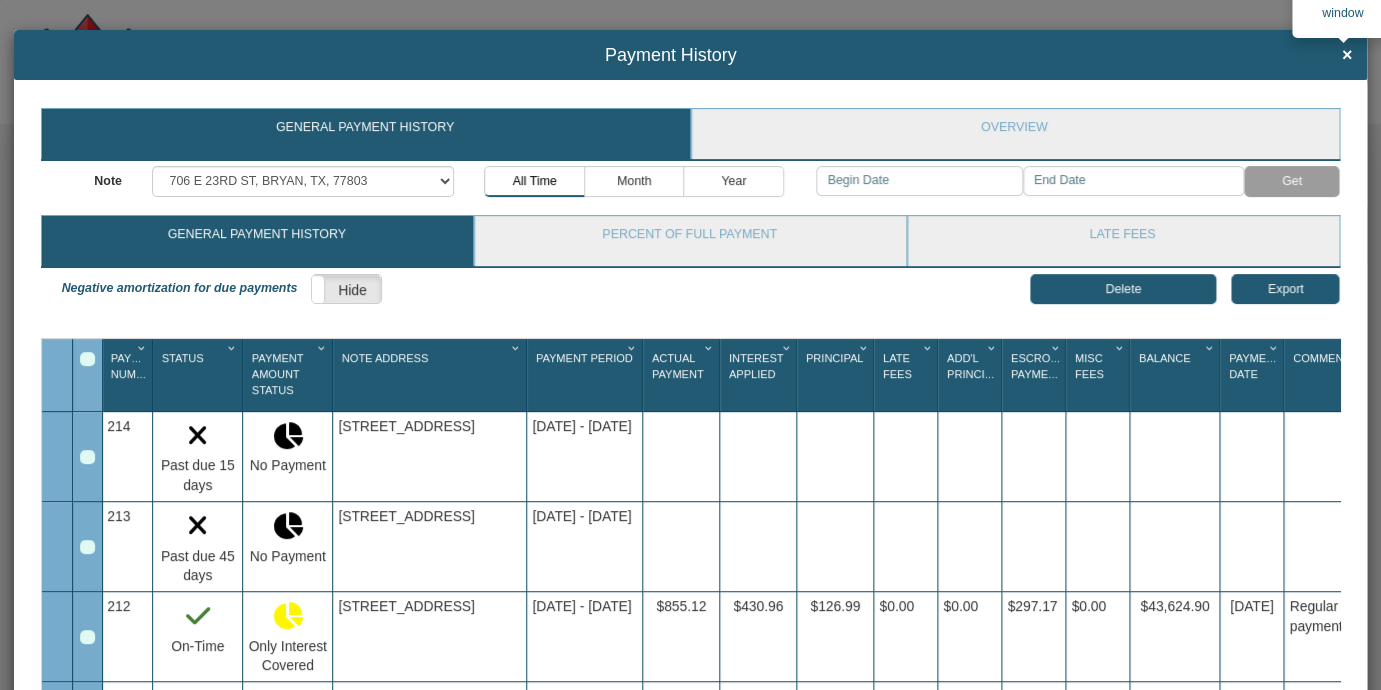 click on "×" at bounding box center [1347, 56] 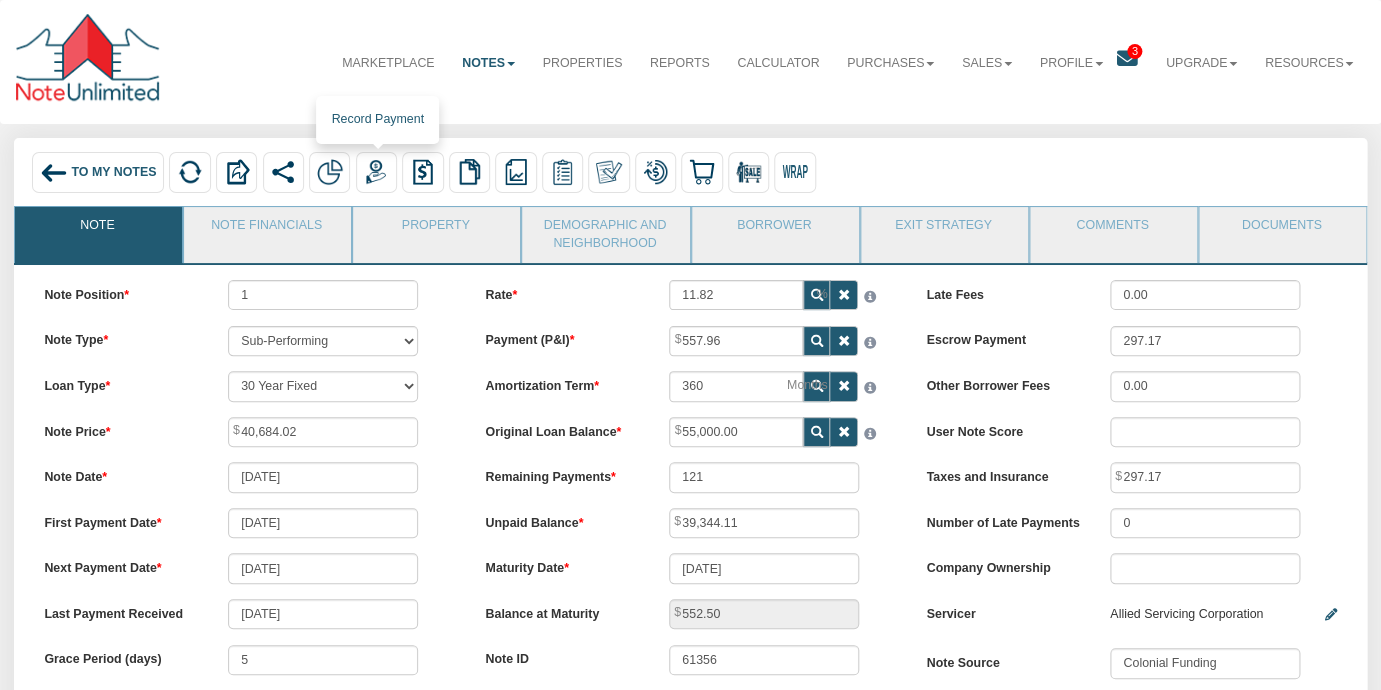 click at bounding box center [376, 172] 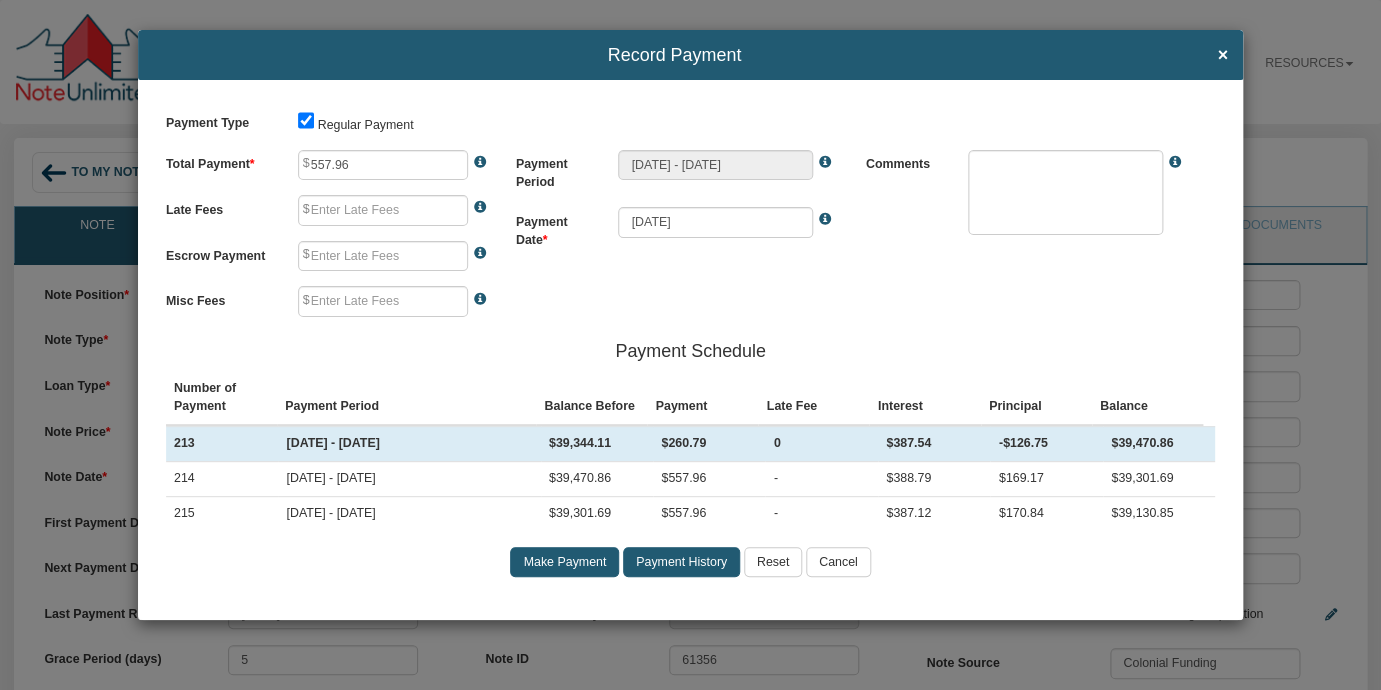 type on "0.00" 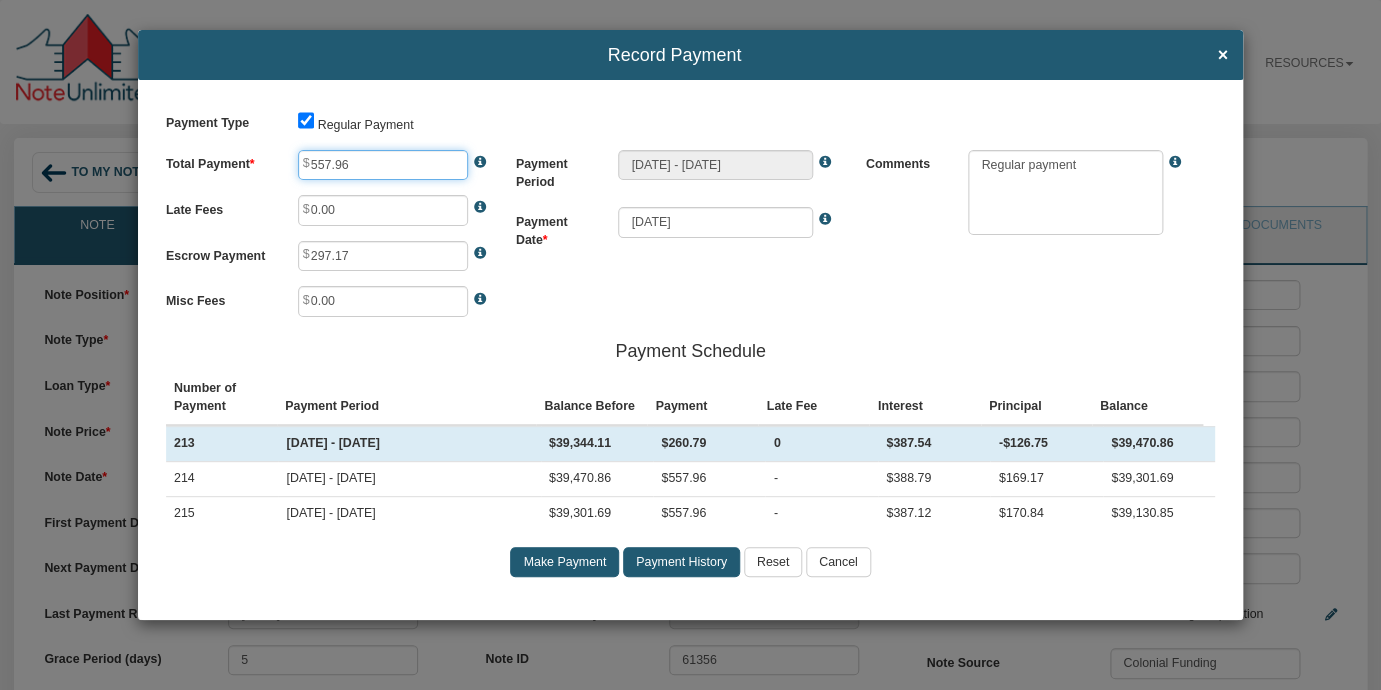 click on "557.96" at bounding box center (383, 165) 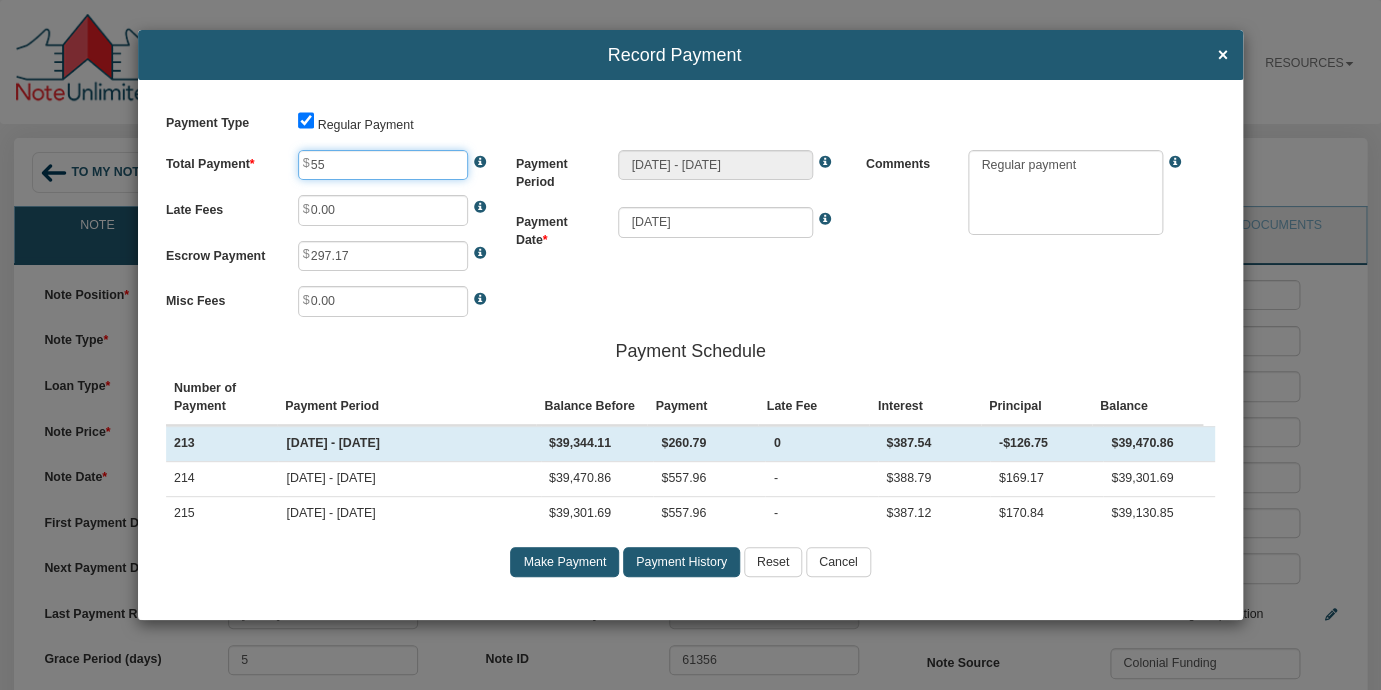 type on "5" 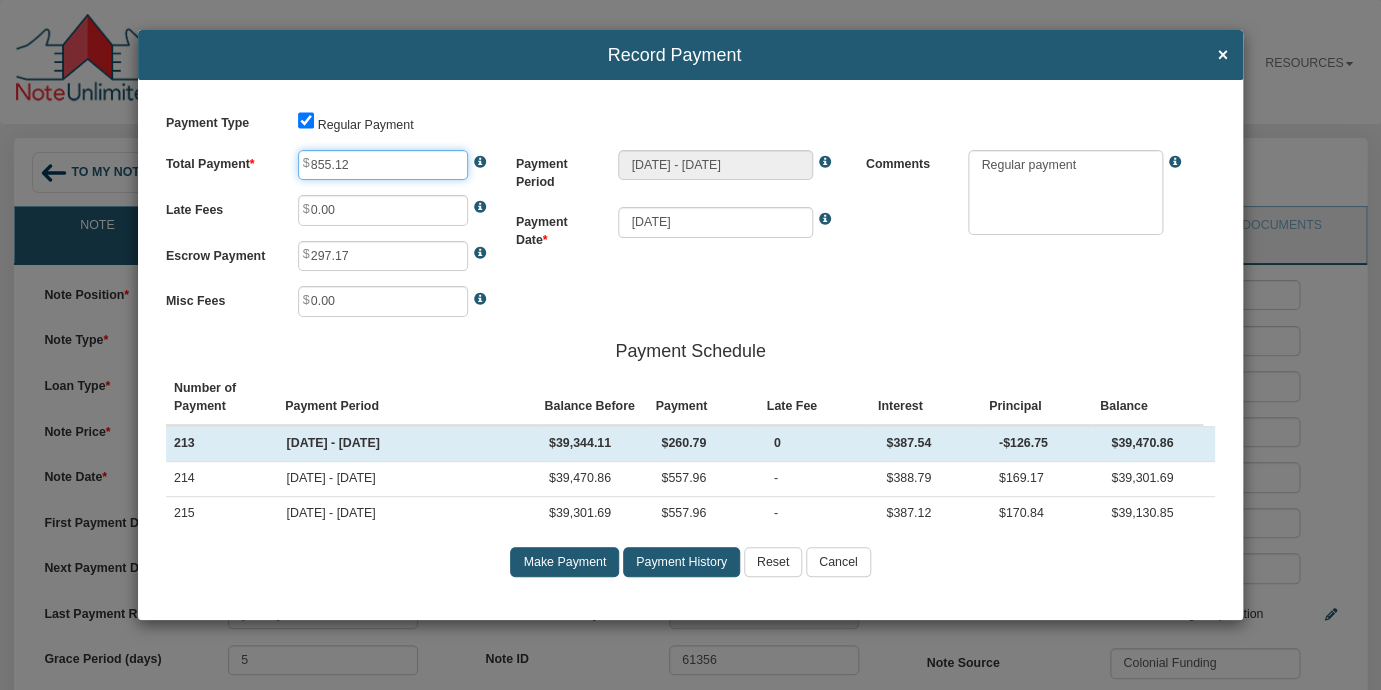 type on "855.12" 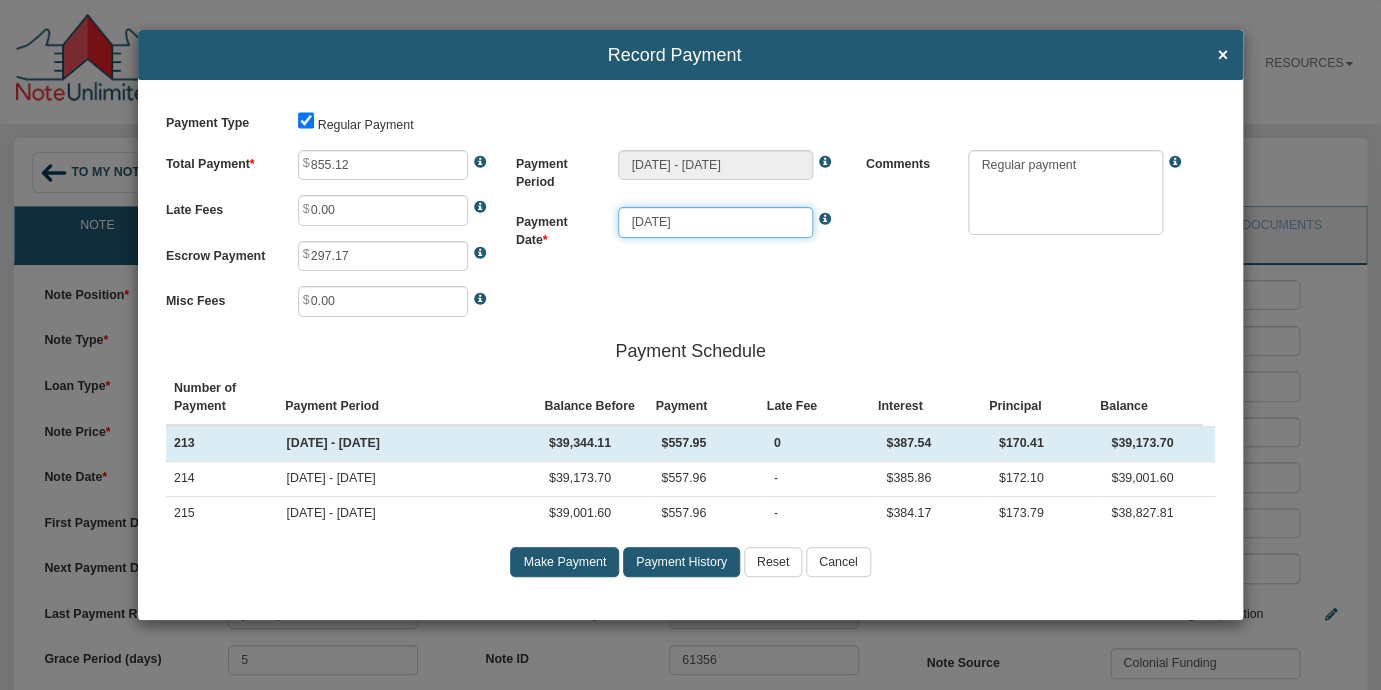 click on "[DATE]" at bounding box center (715, 222) 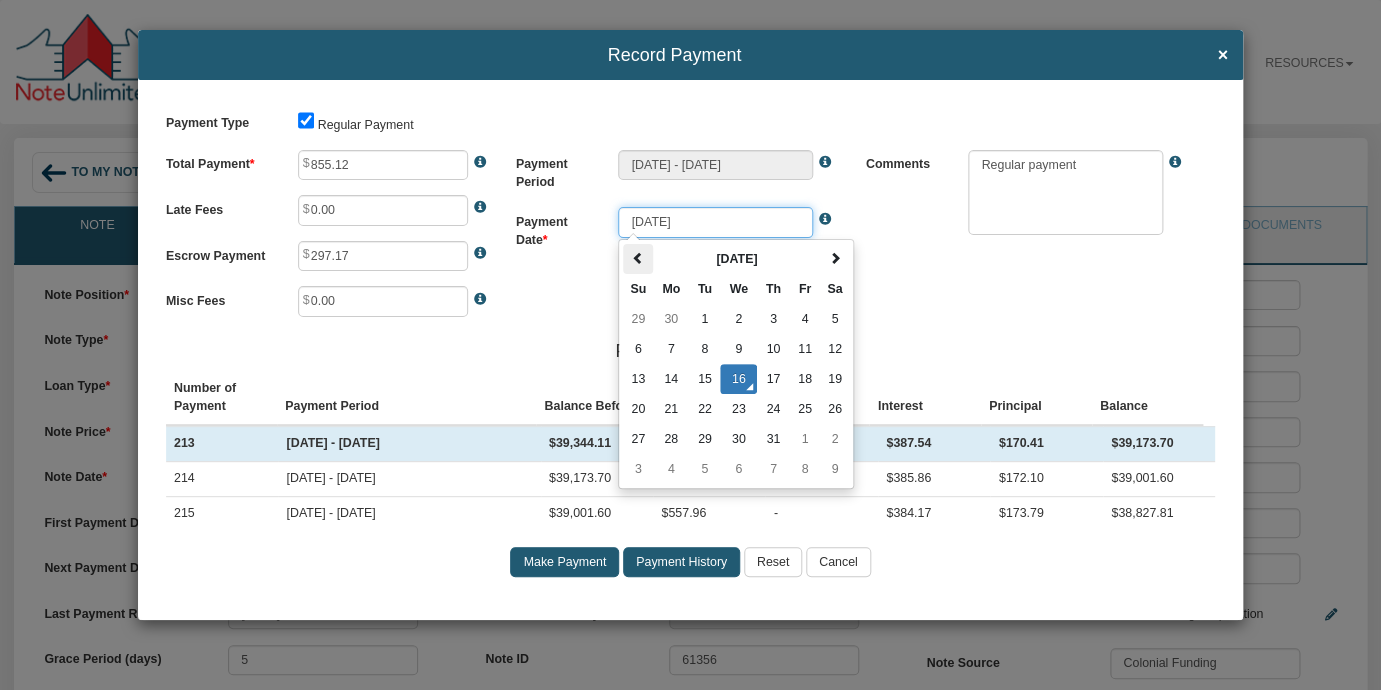 click at bounding box center (638, 258) 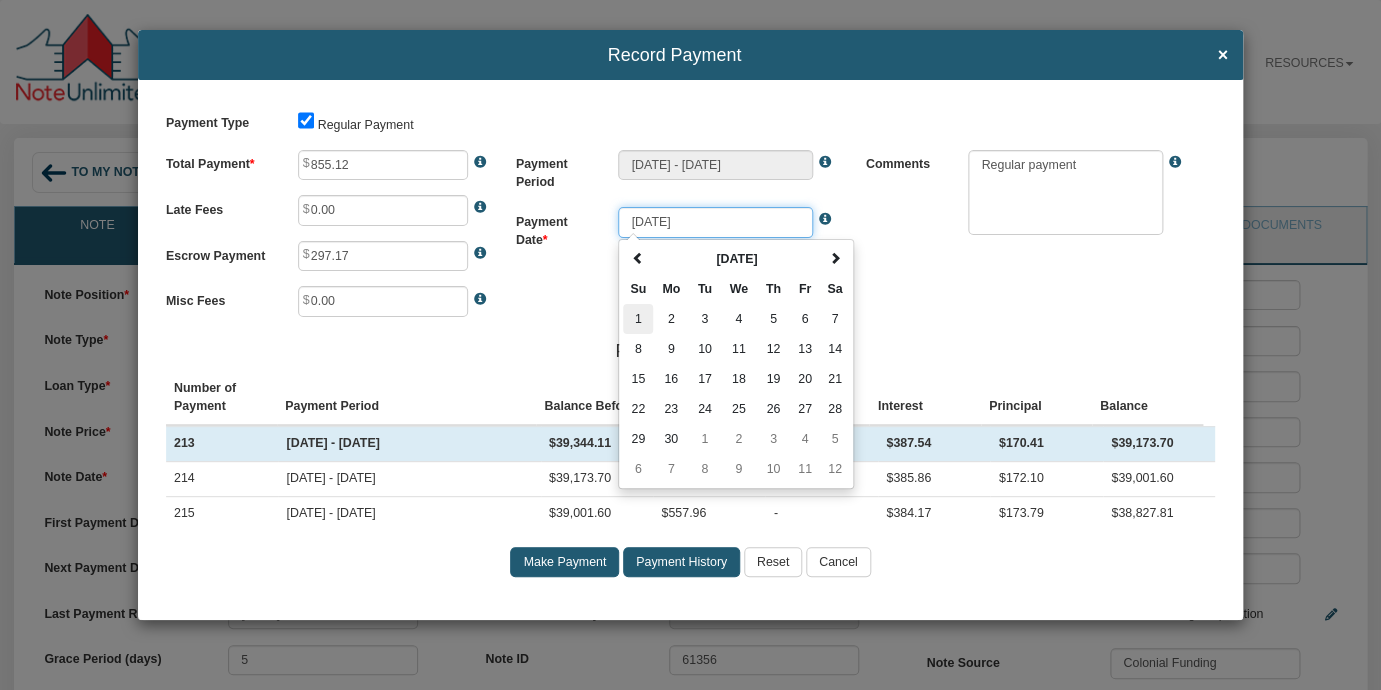 click on "1" at bounding box center [638, 319] 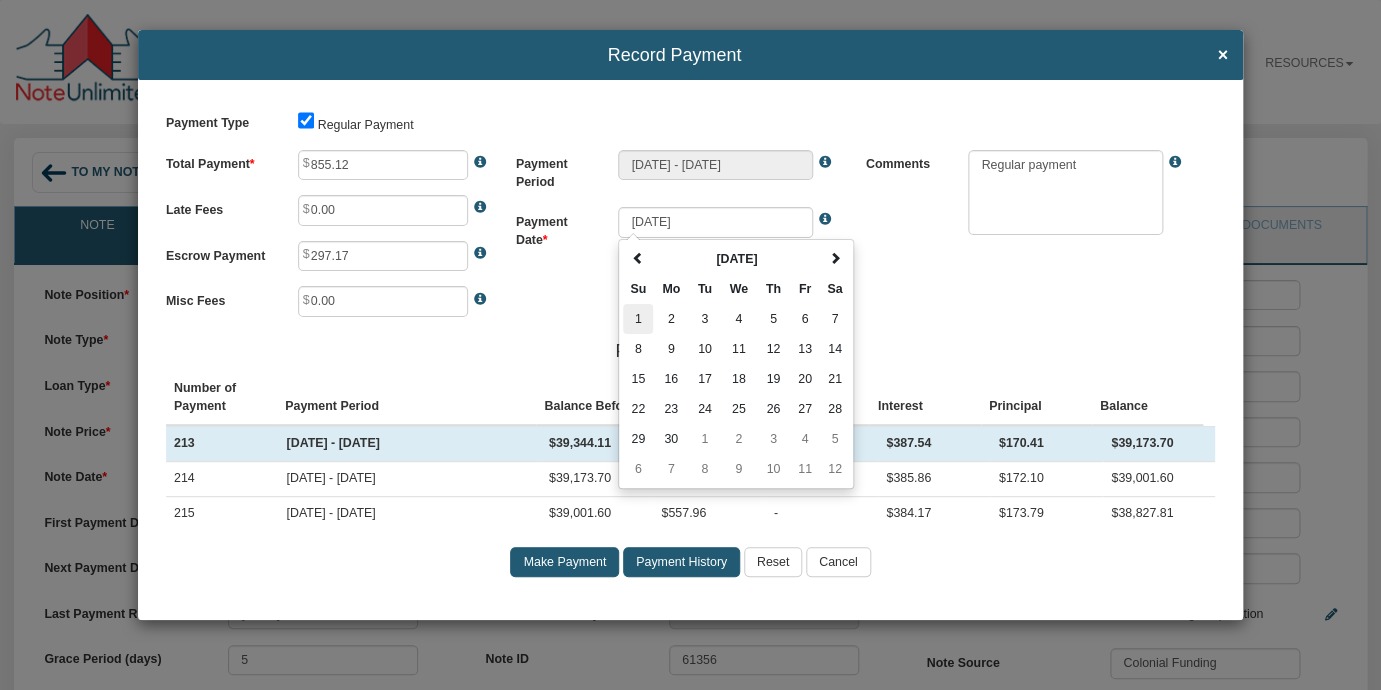 type on "[DATE]" 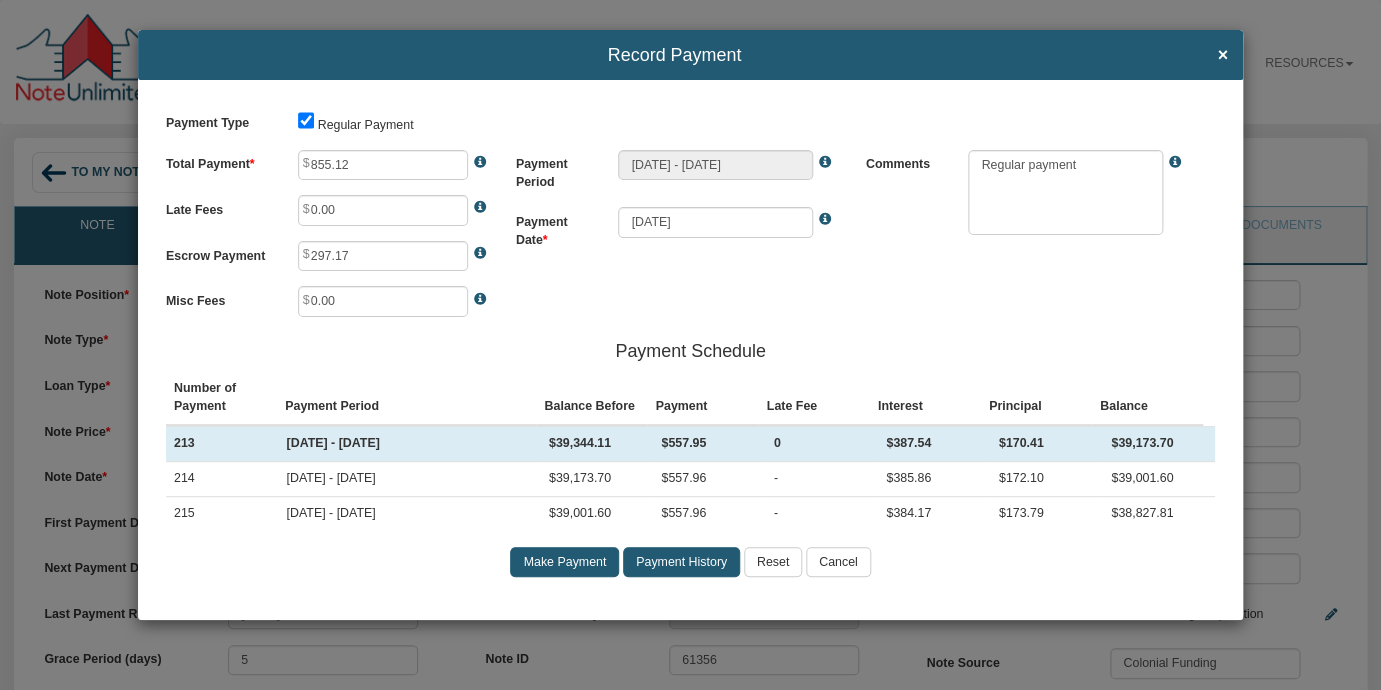 click on "Payment Period
[DATE] - [DATE]
Payment Date
[DATE]" at bounding box center (691, 215) 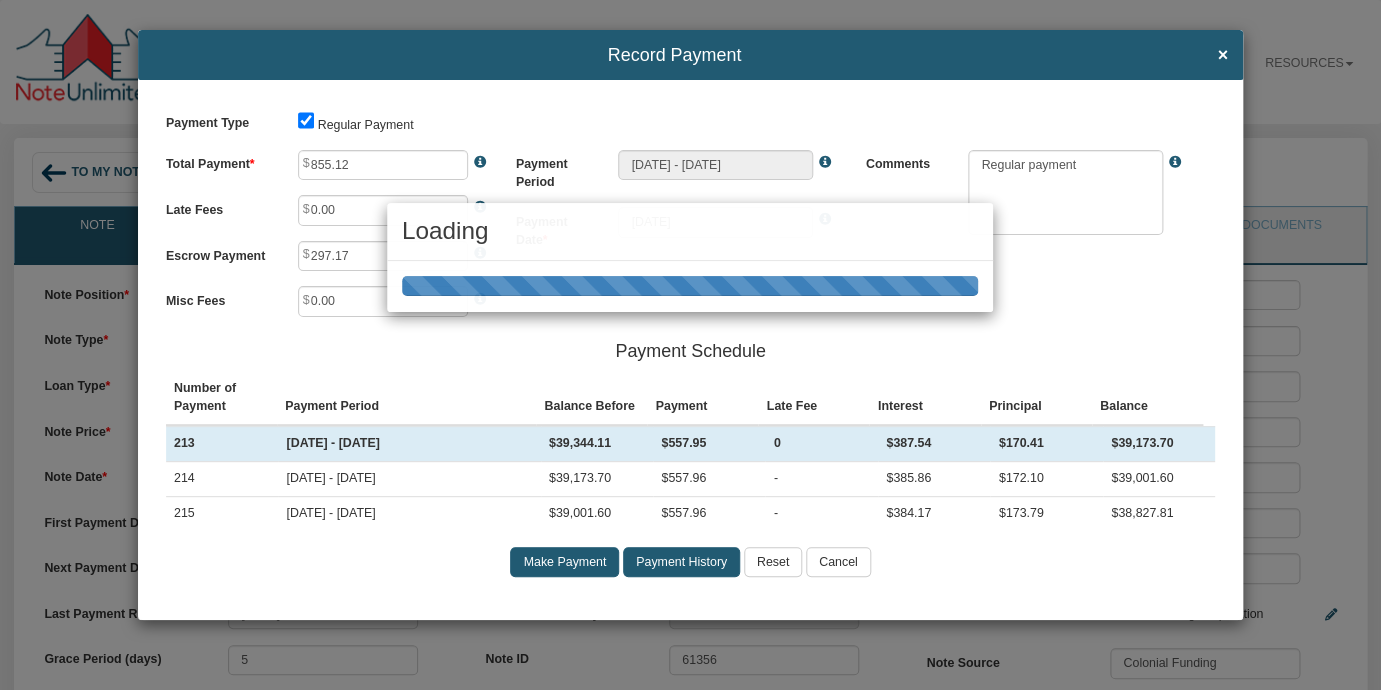 type on "[DATE] - [DATE]" 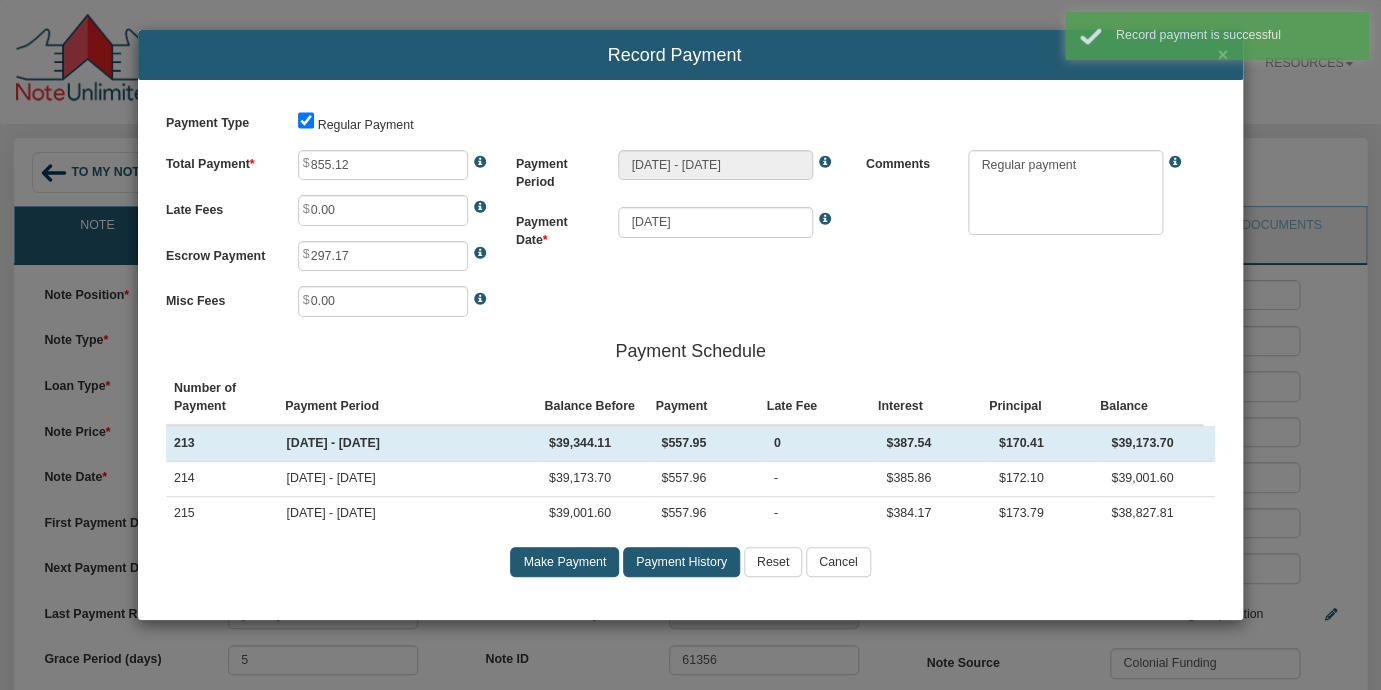 type on "557.96" 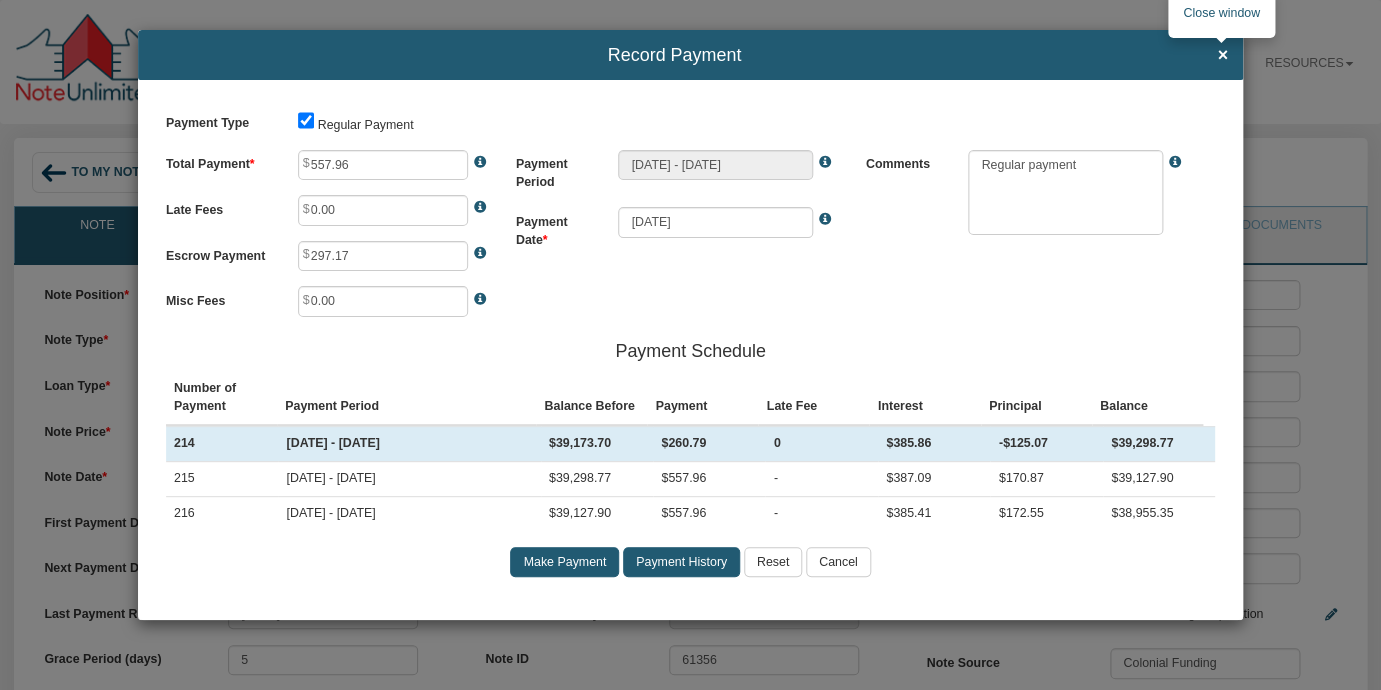 click on "×" at bounding box center [1222, 56] 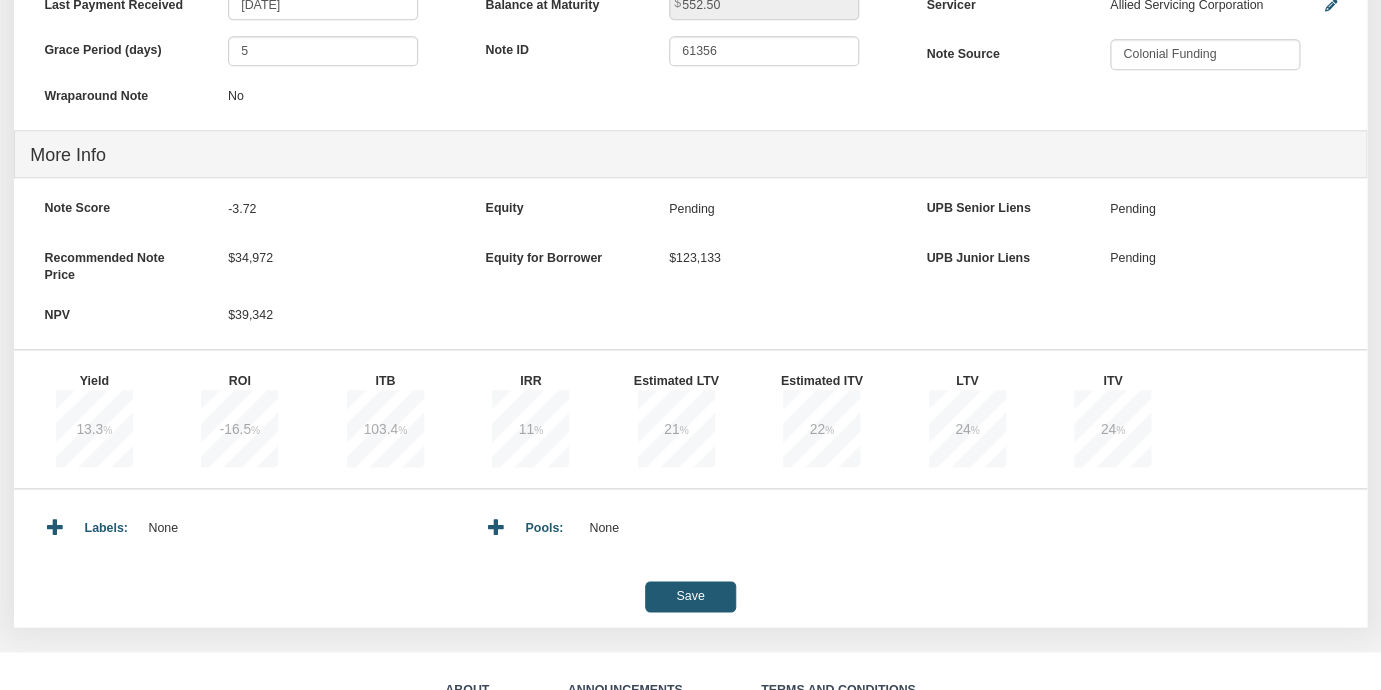 scroll, scrollTop: 762, scrollLeft: 0, axis: vertical 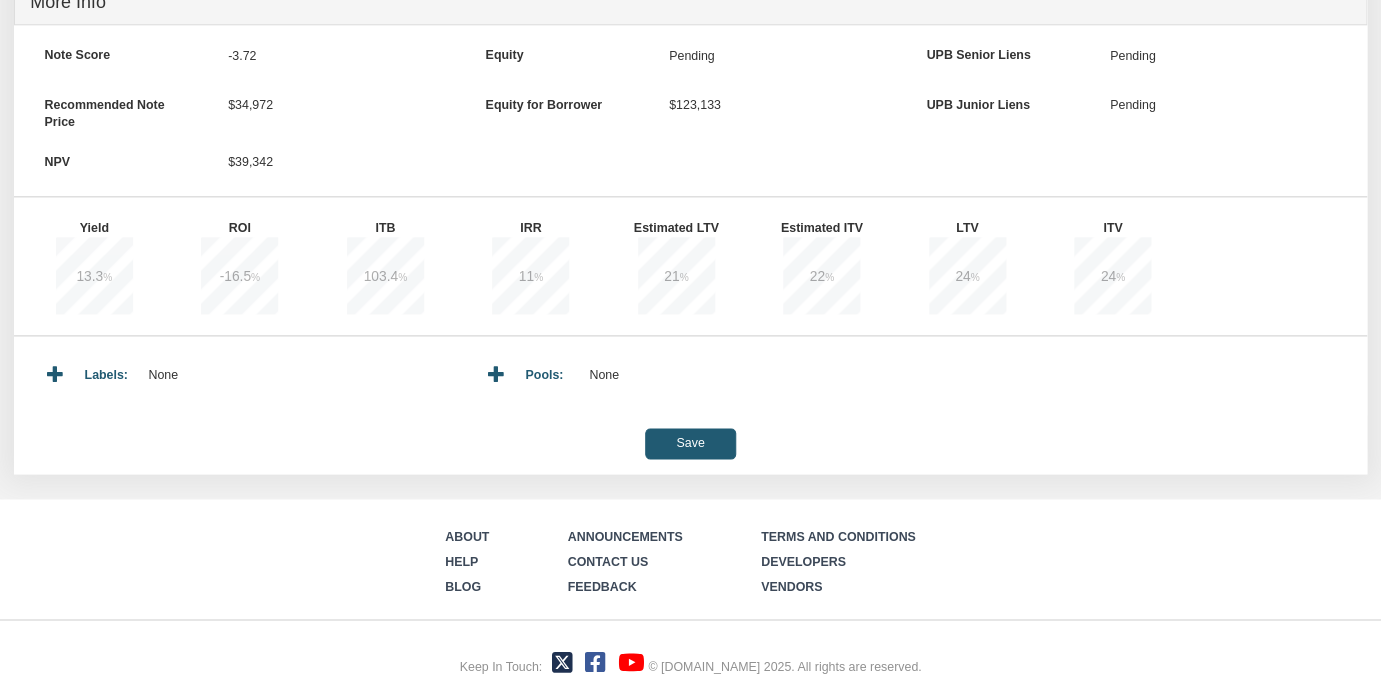 click on "Save" at bounding box center (690, 443) 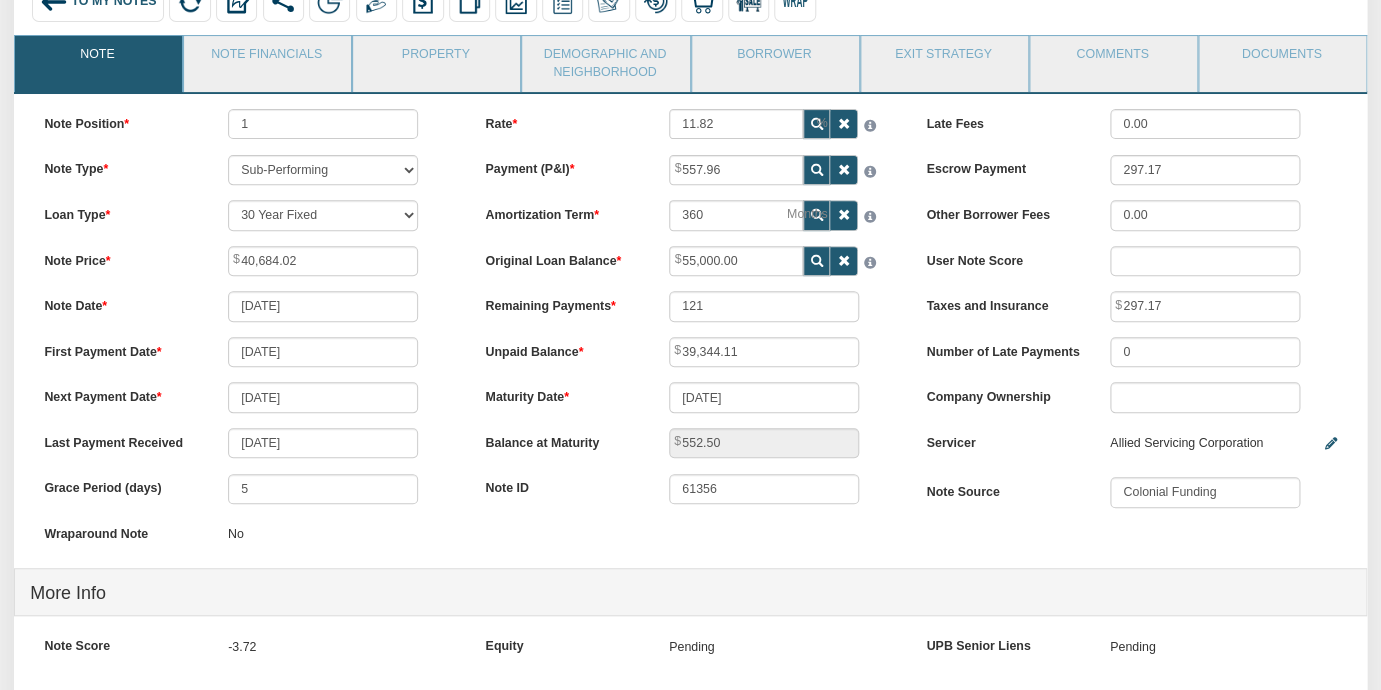scroll, scrollTop: 151, scrollLeft: 0, axis: vertical 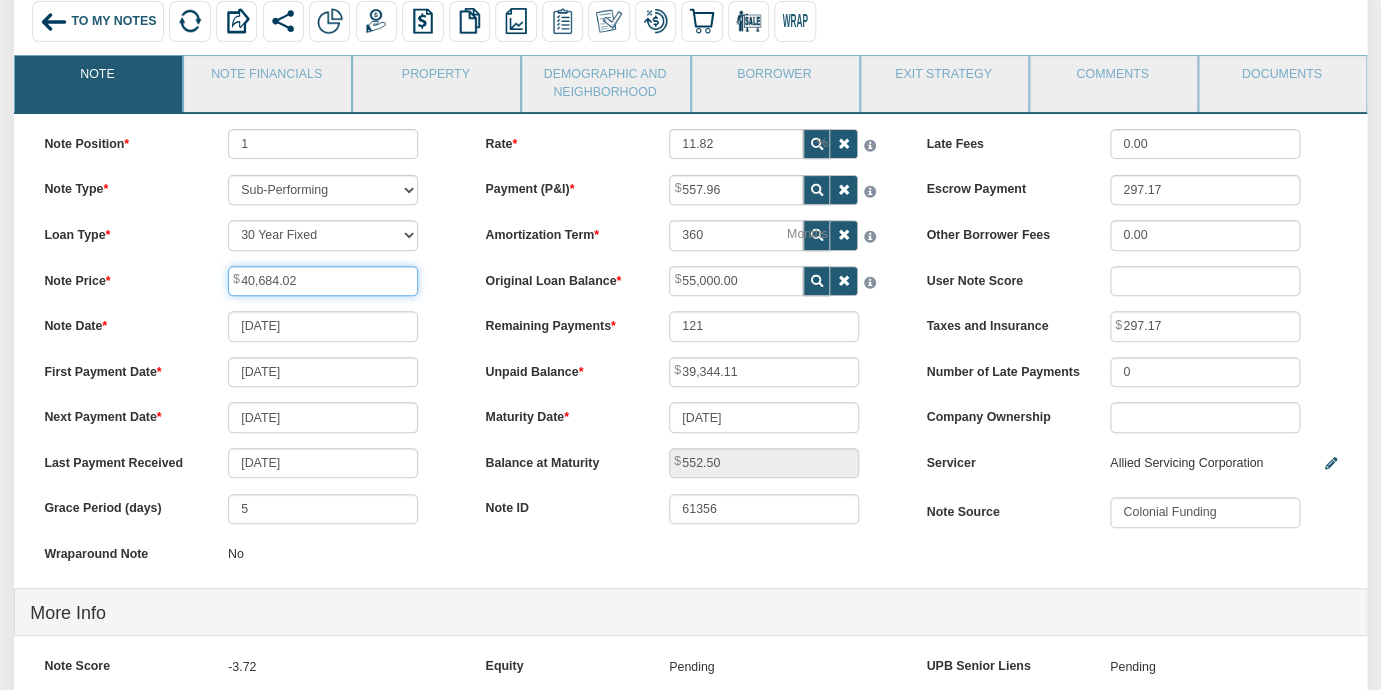click on "40,684.02" at bounding box center [323, 281] 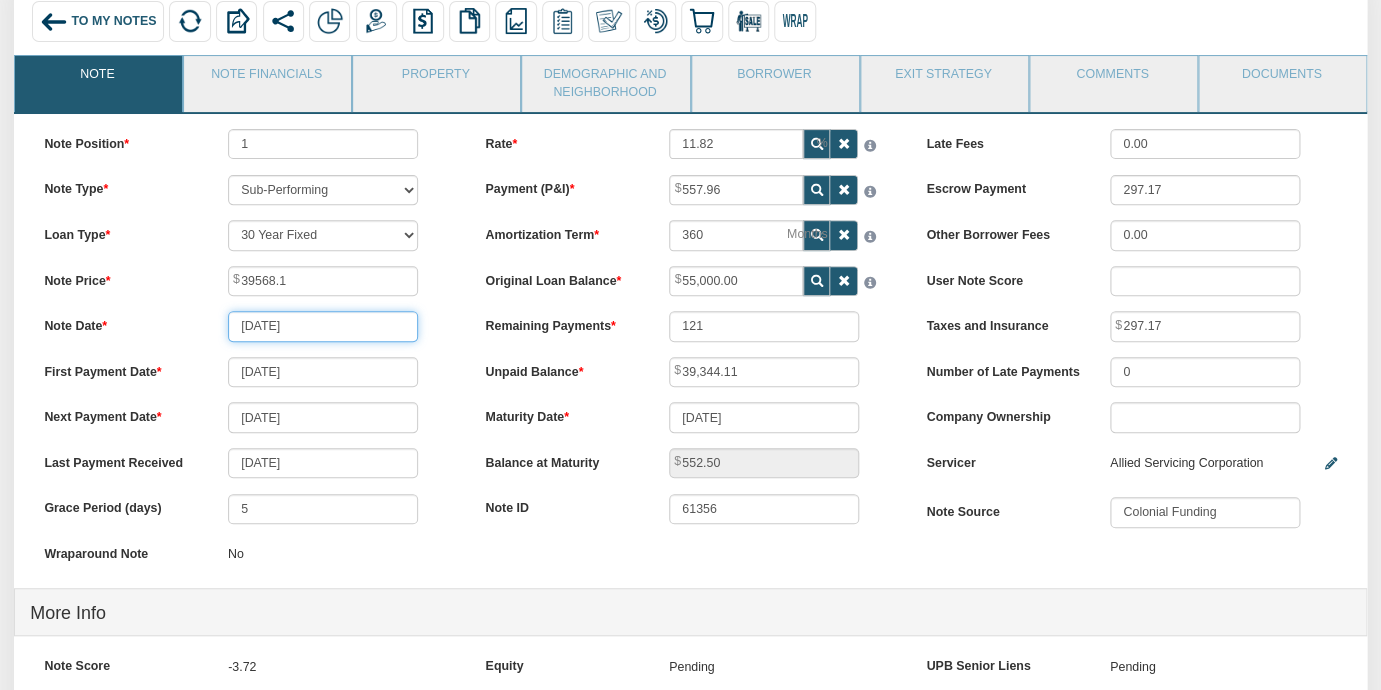 type on "39,568.10" 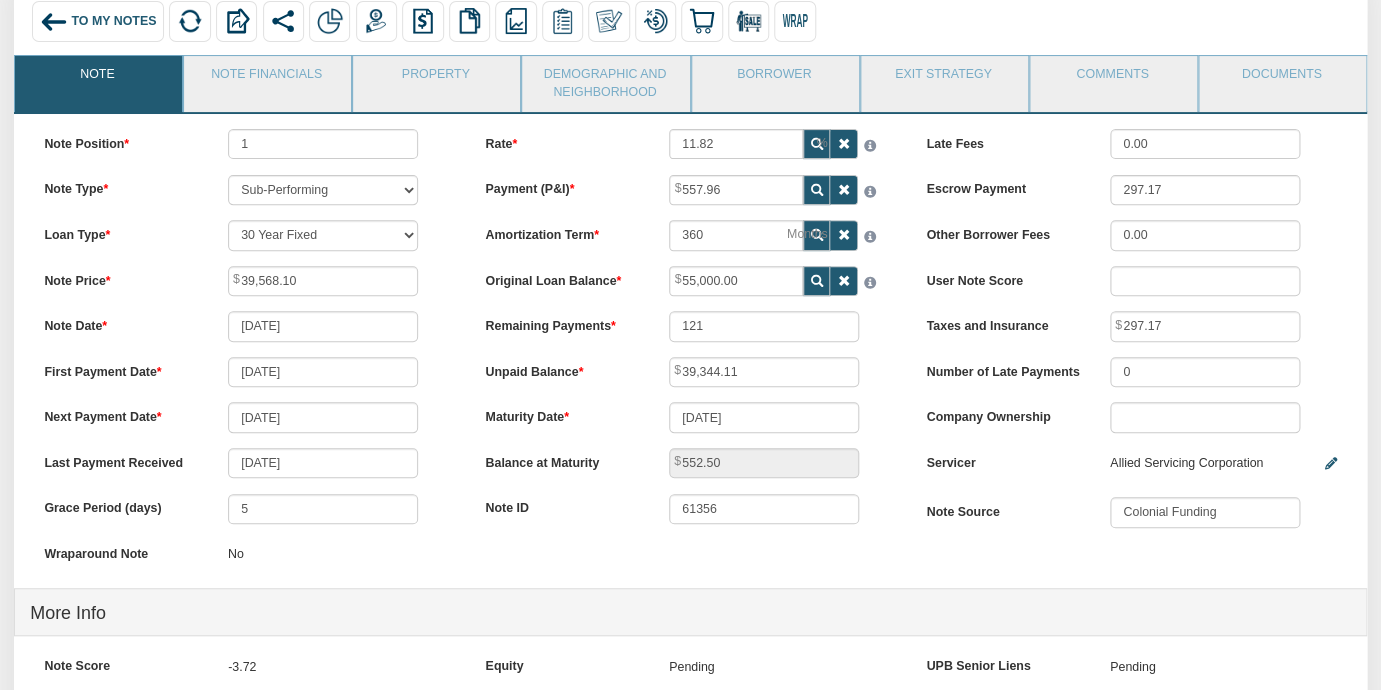 click on "Last Payment Received
[DATE]" at bounding box center (249, 463) 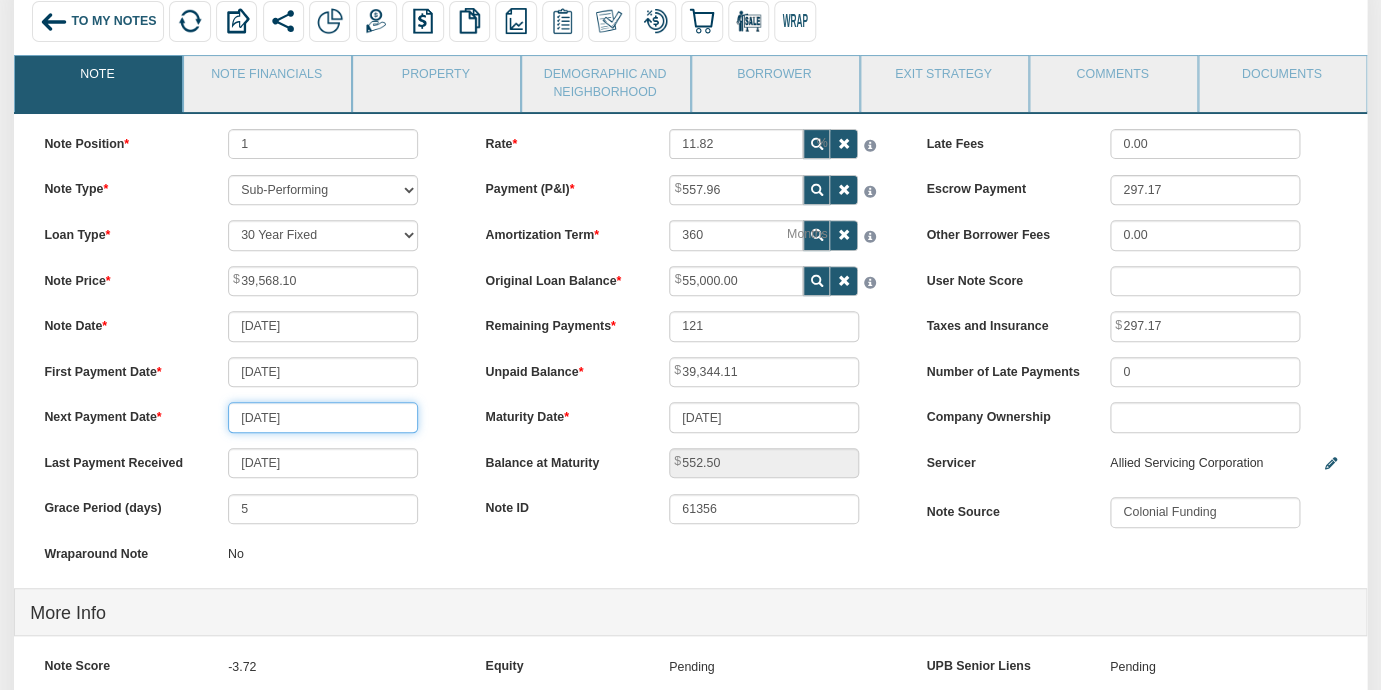 click on "[DATE]" at bounding box center [323, 417] 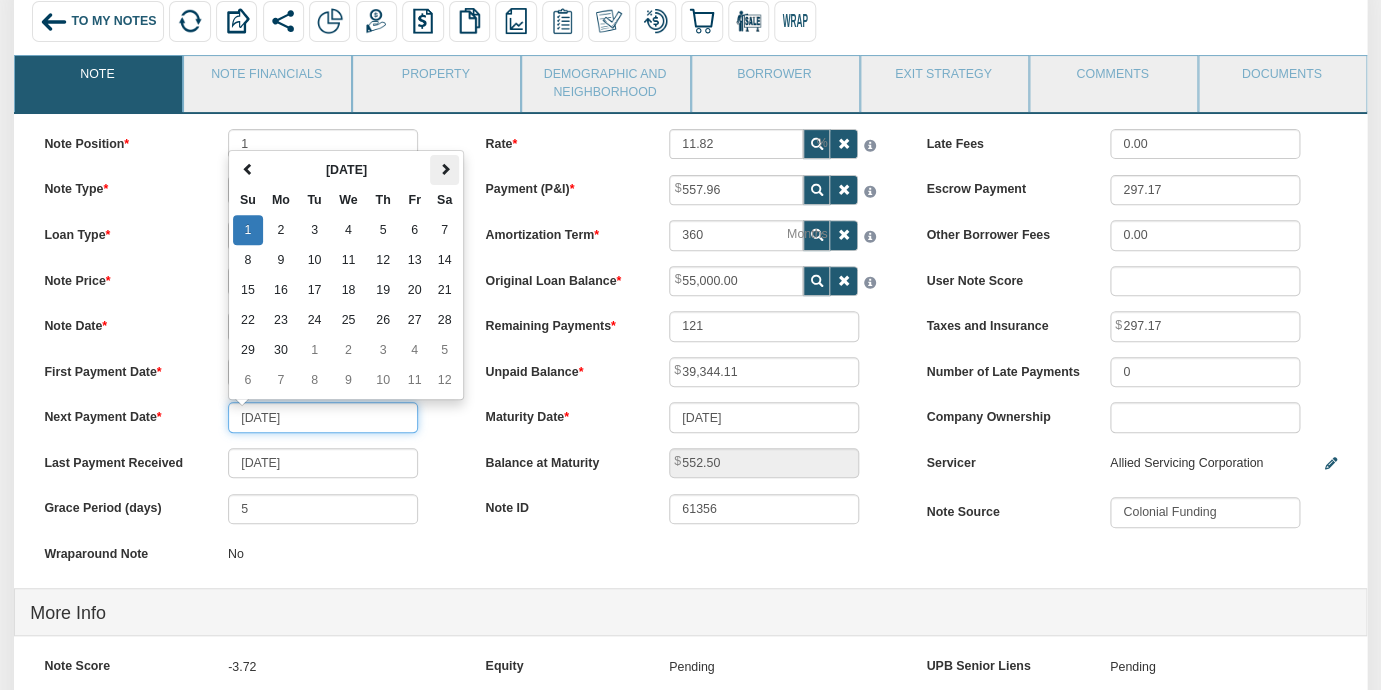 click at bounding box center [445, 169] 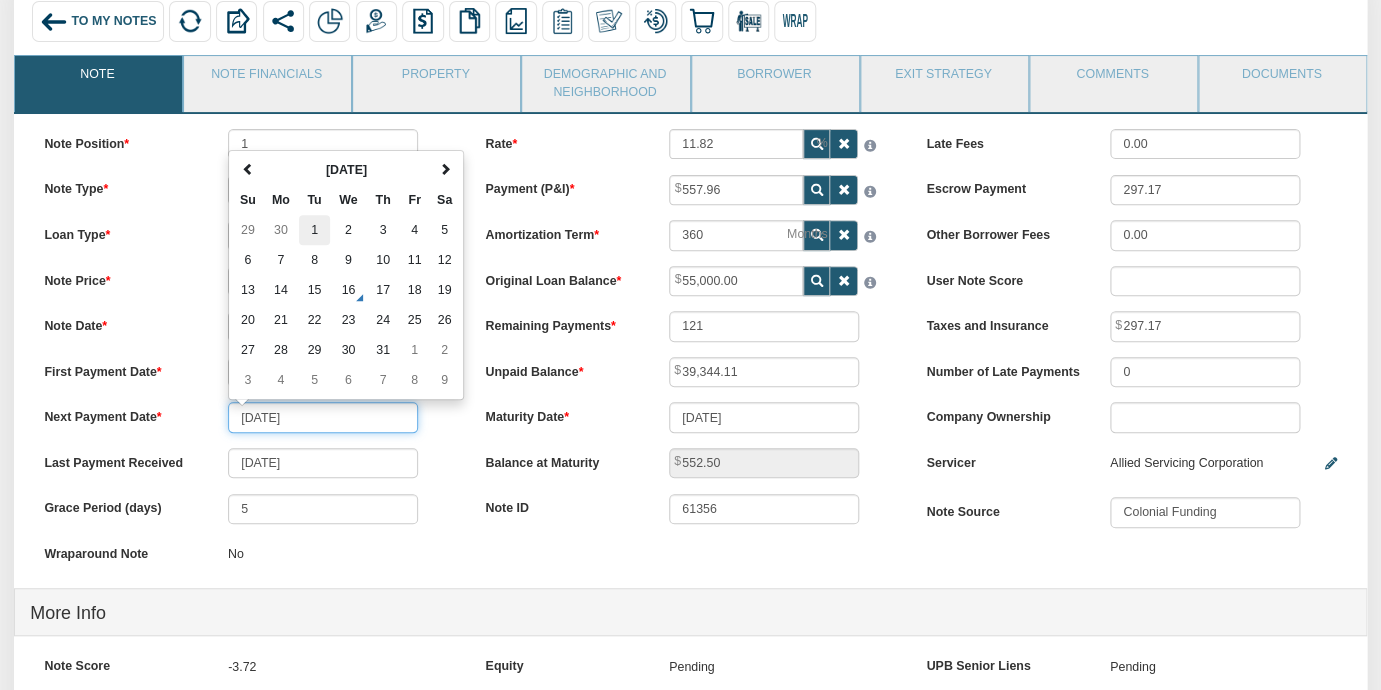 click on "1" at bounding box center (314, 230) 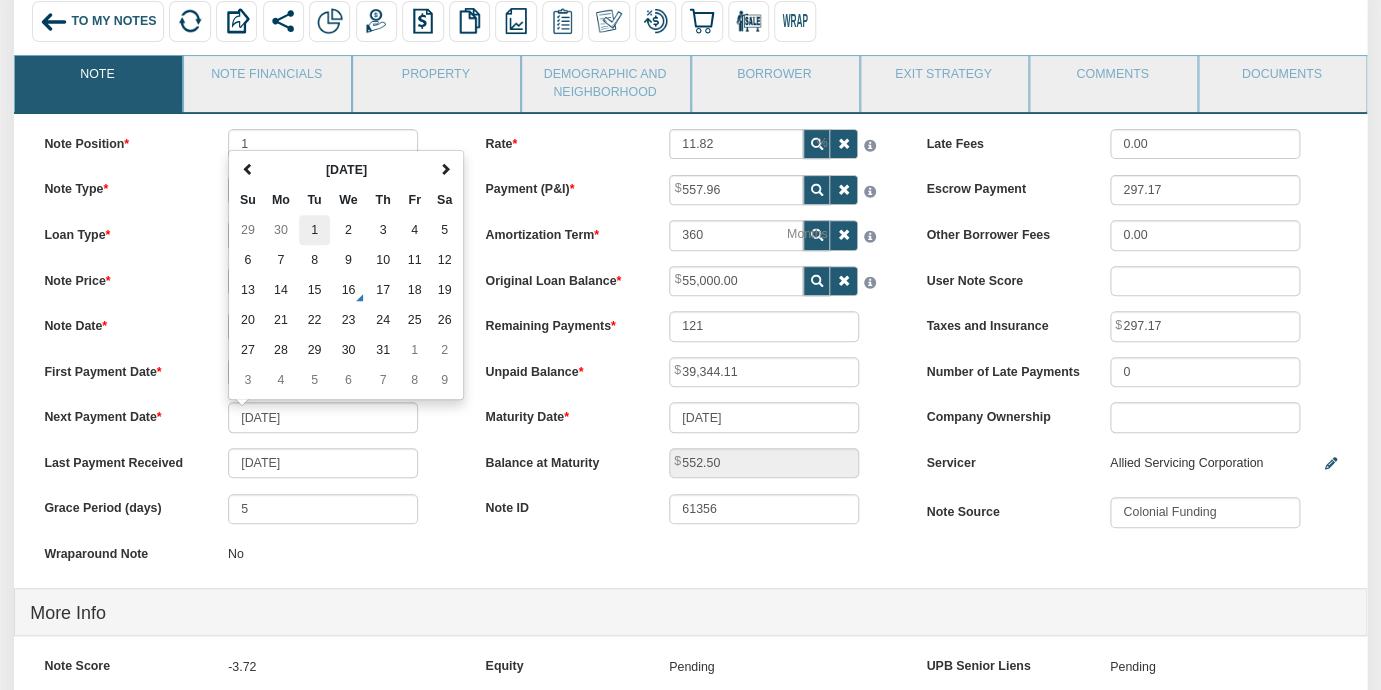 type on "[DATE]" 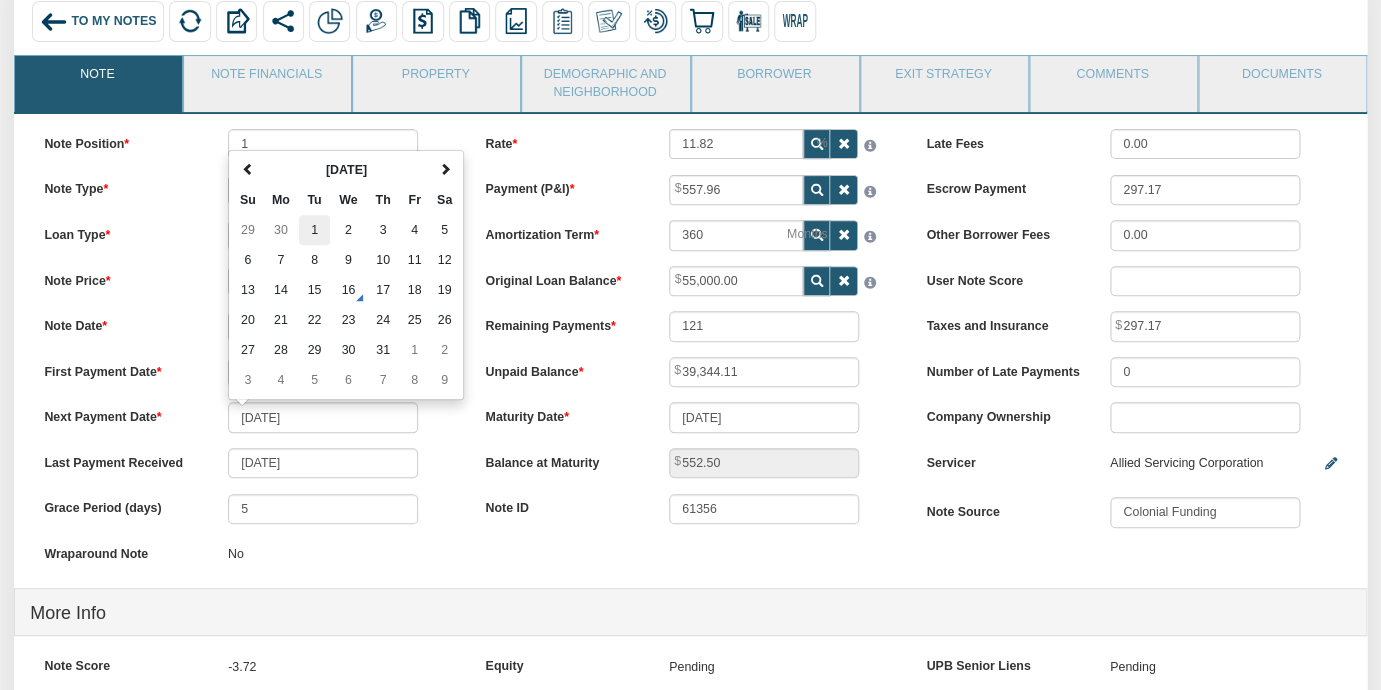type on "149" 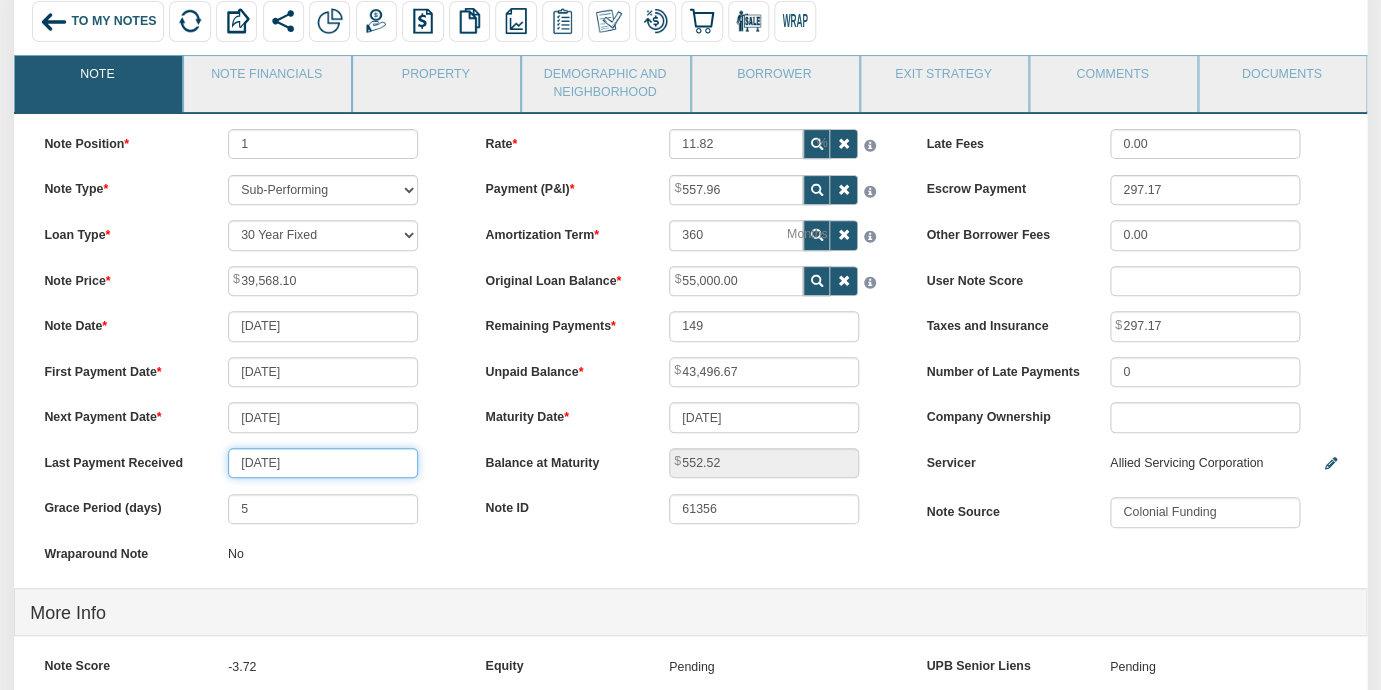 click on "[DATE]" at bounding box center (323, 463) 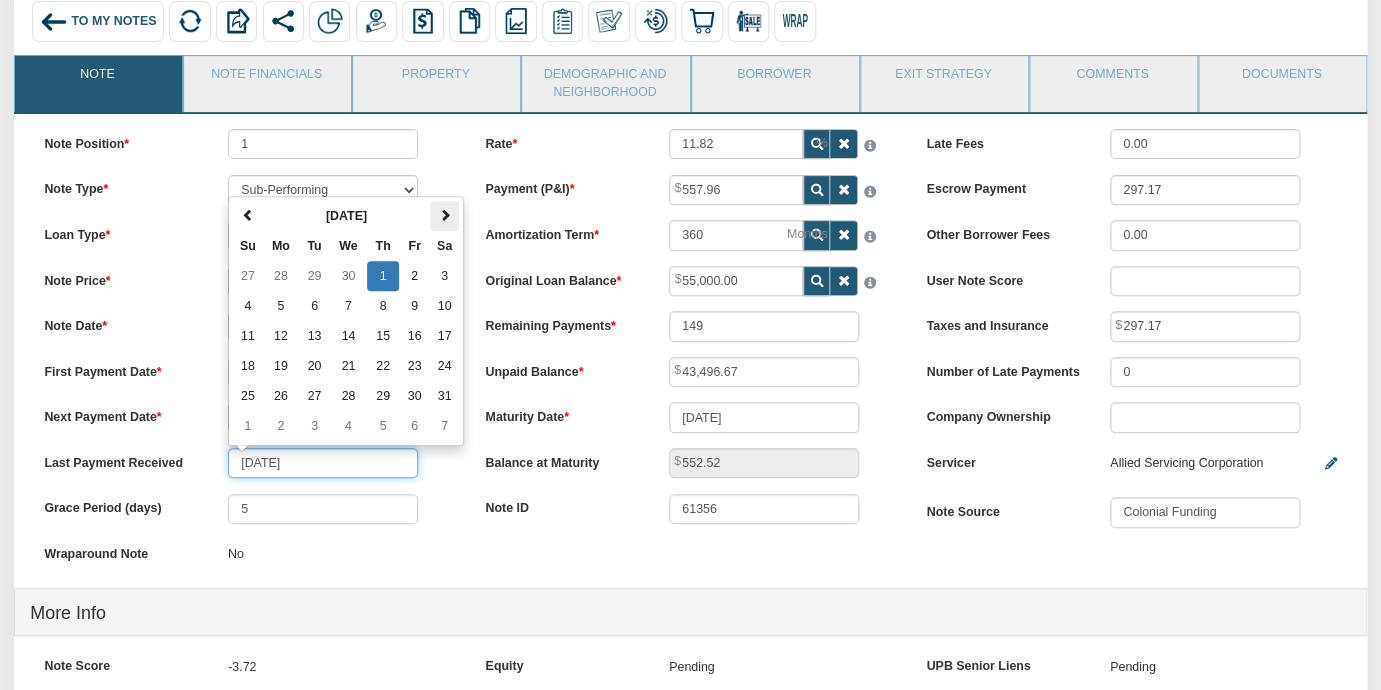 click at bounding box center [445, 215] 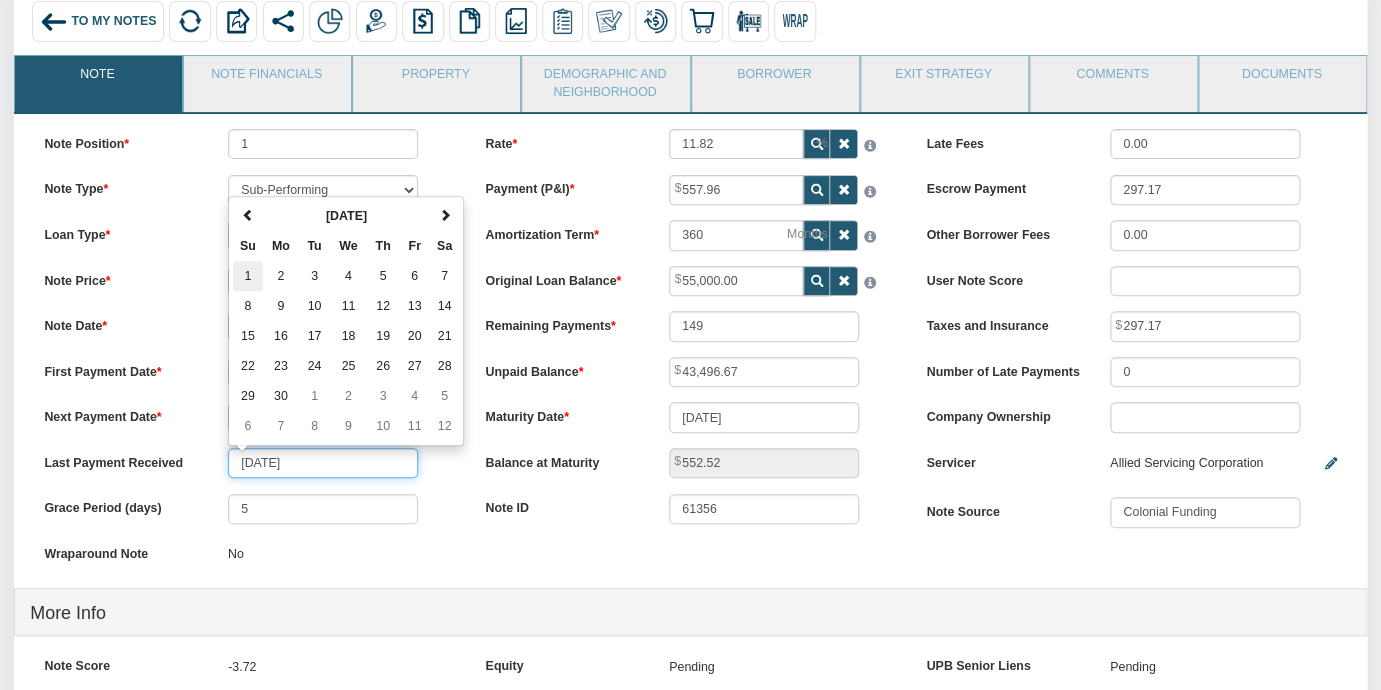 click on "1" at bounding box center [248, 276] 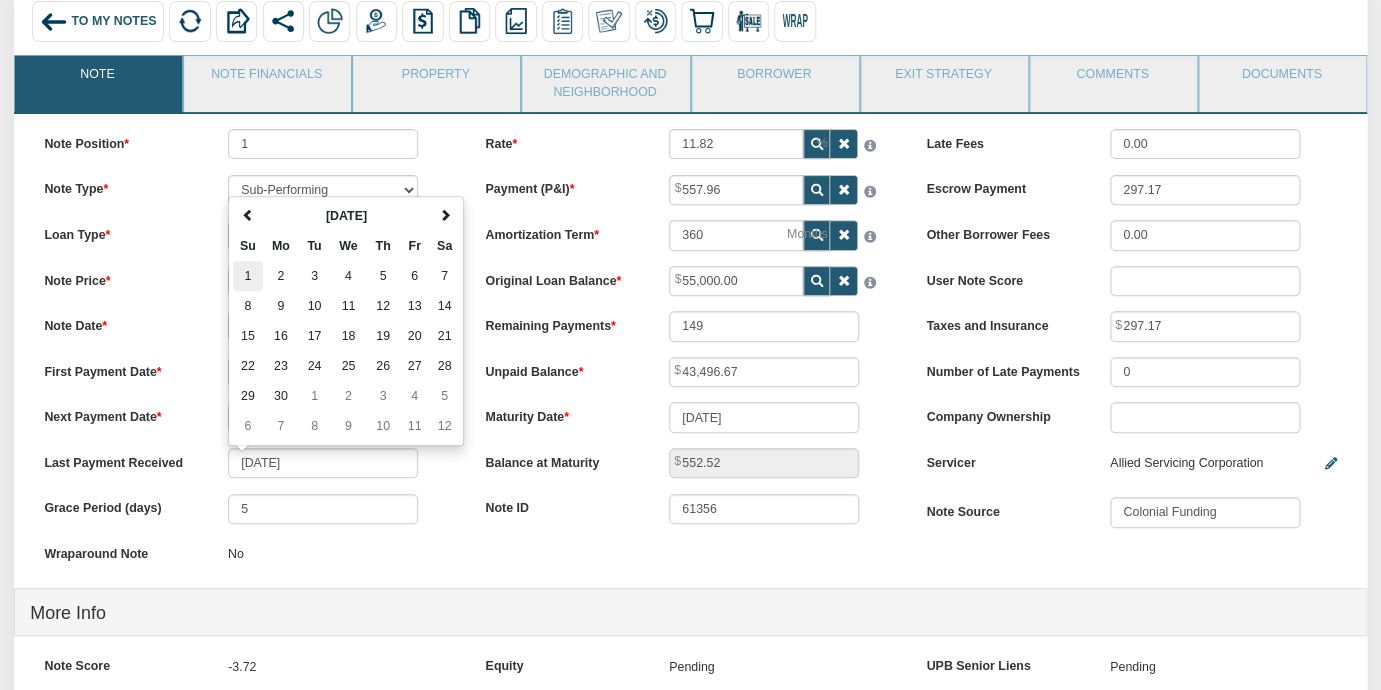 type on "[DATE]" 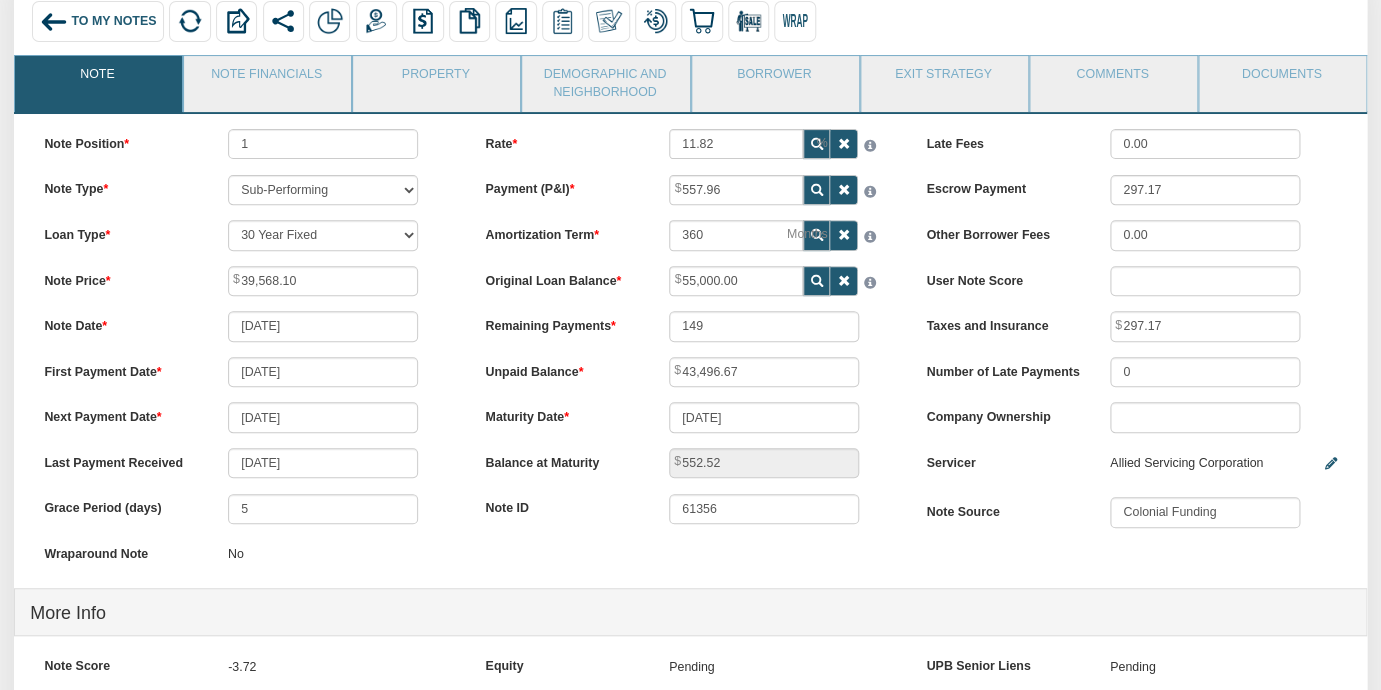click on "Note Position
1
Note Type
Performing Forthcoming Non-Performing REO Sub-Performing Unknown
Loan Type
30 Year Fixed 15 Year Fixed 20 Year Fixed 40 Year Fixed 5 years balloon loan with 30 years amortization 7 years balloon loan with 30 years amortization Cash payment No loan Custom Fixed Custom loan with balloon
Note Price
39,568.10
Note Date
[DATE]
5 No" at bounding box center [249, 358] 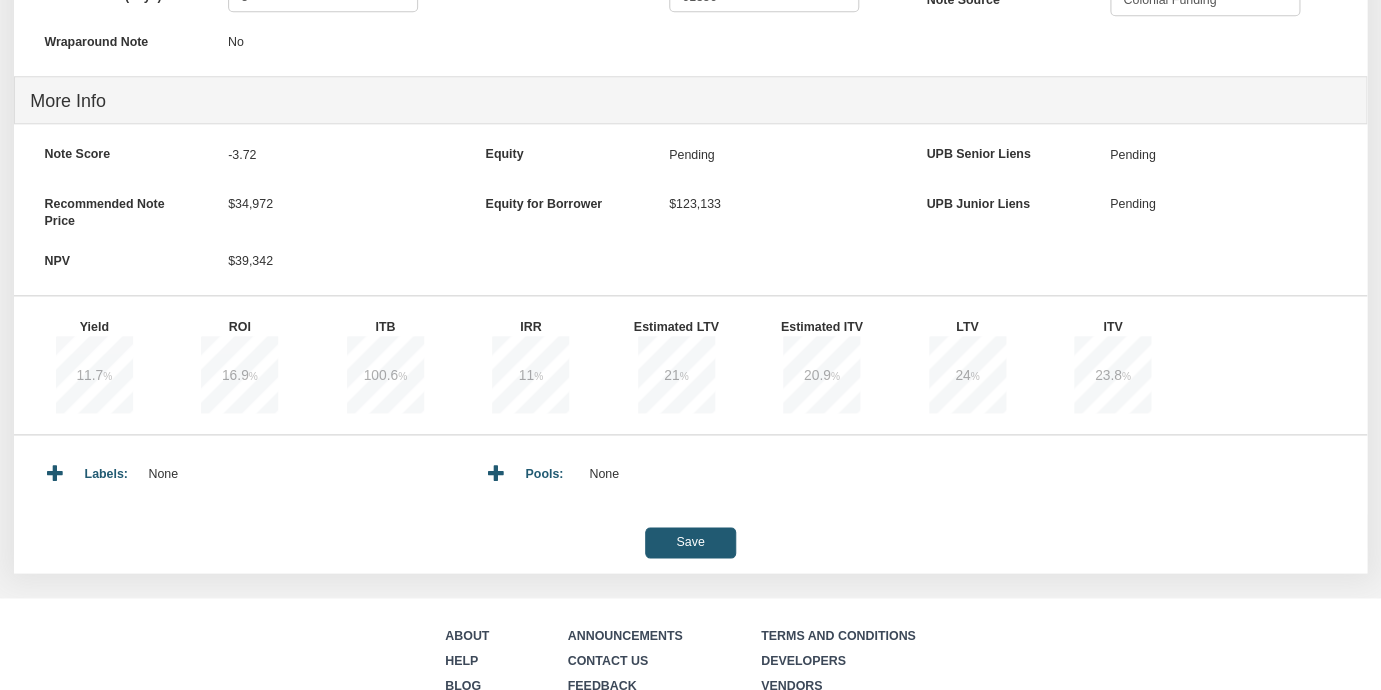scroll, scrollTop: 716, scrollLeft: 0, axis: vertical 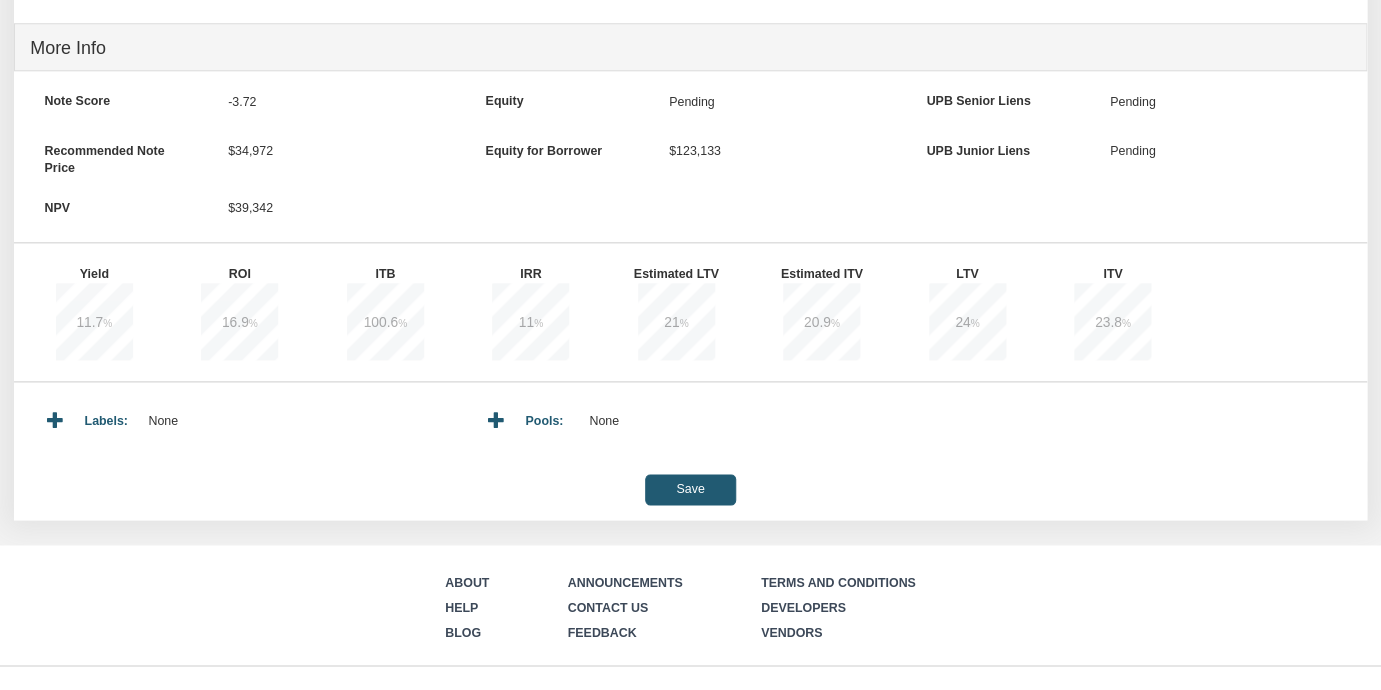 click on "Save" at bounding box center [690, 489] 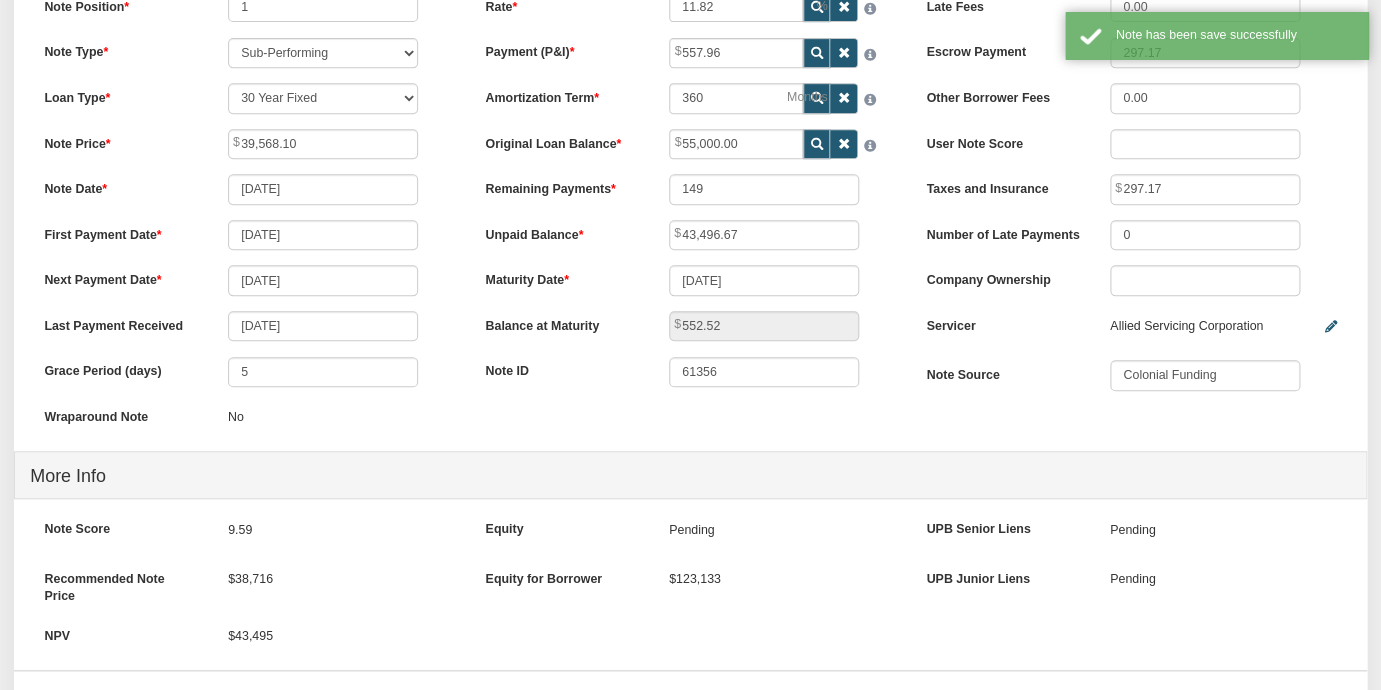 scroll, scrollTop: 268, scrollLeft: 0, axis: vertical 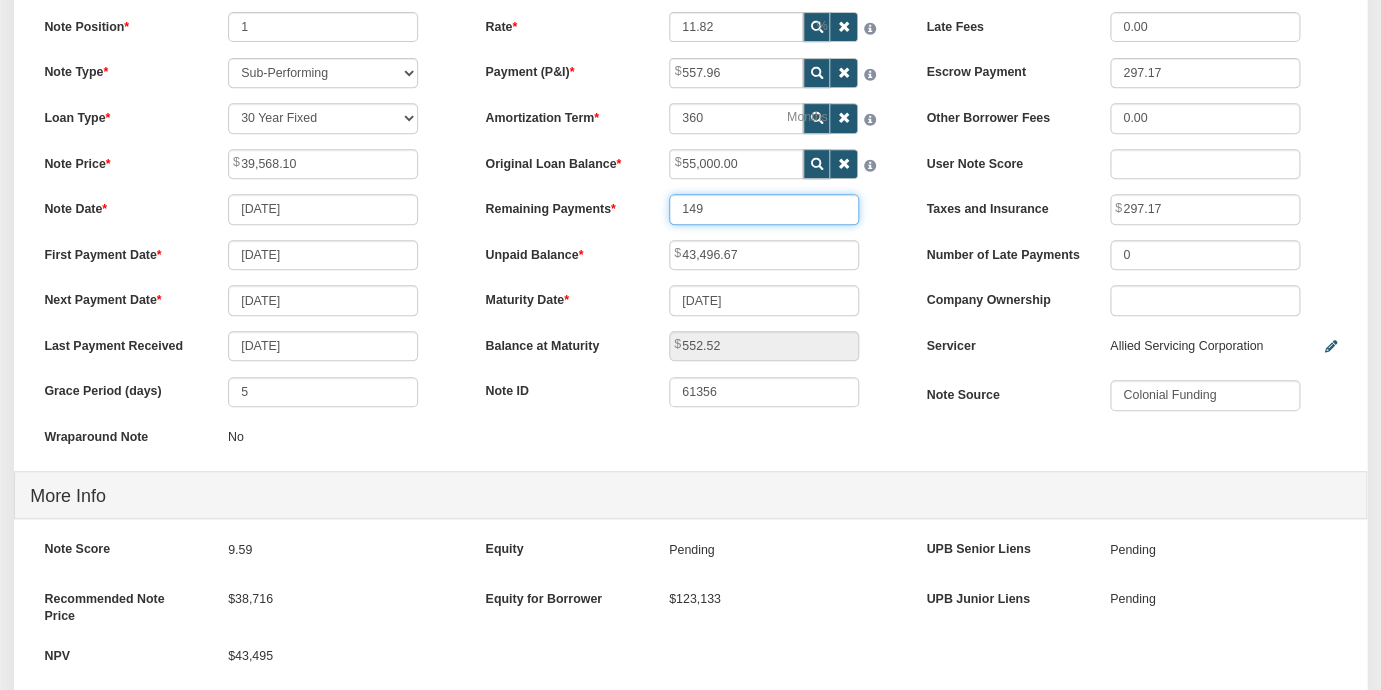 click on "149" at bounding box center [764, 209] 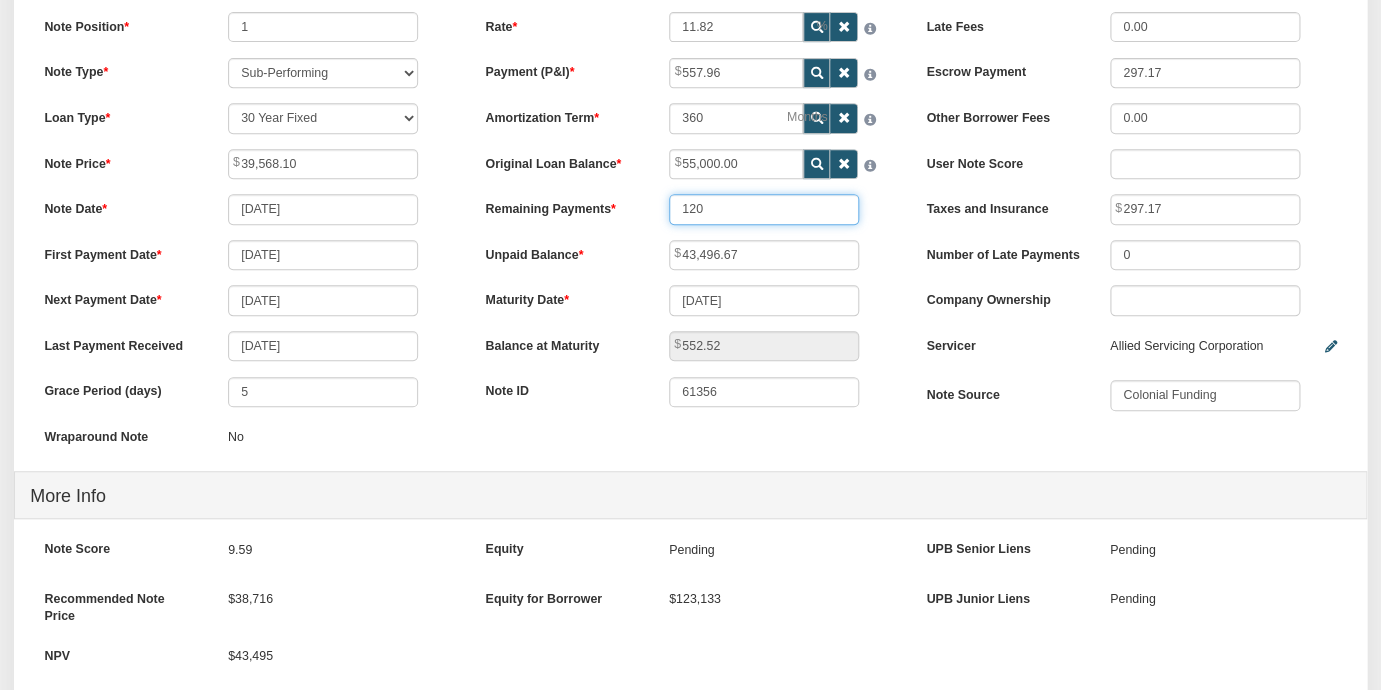 type on "120" 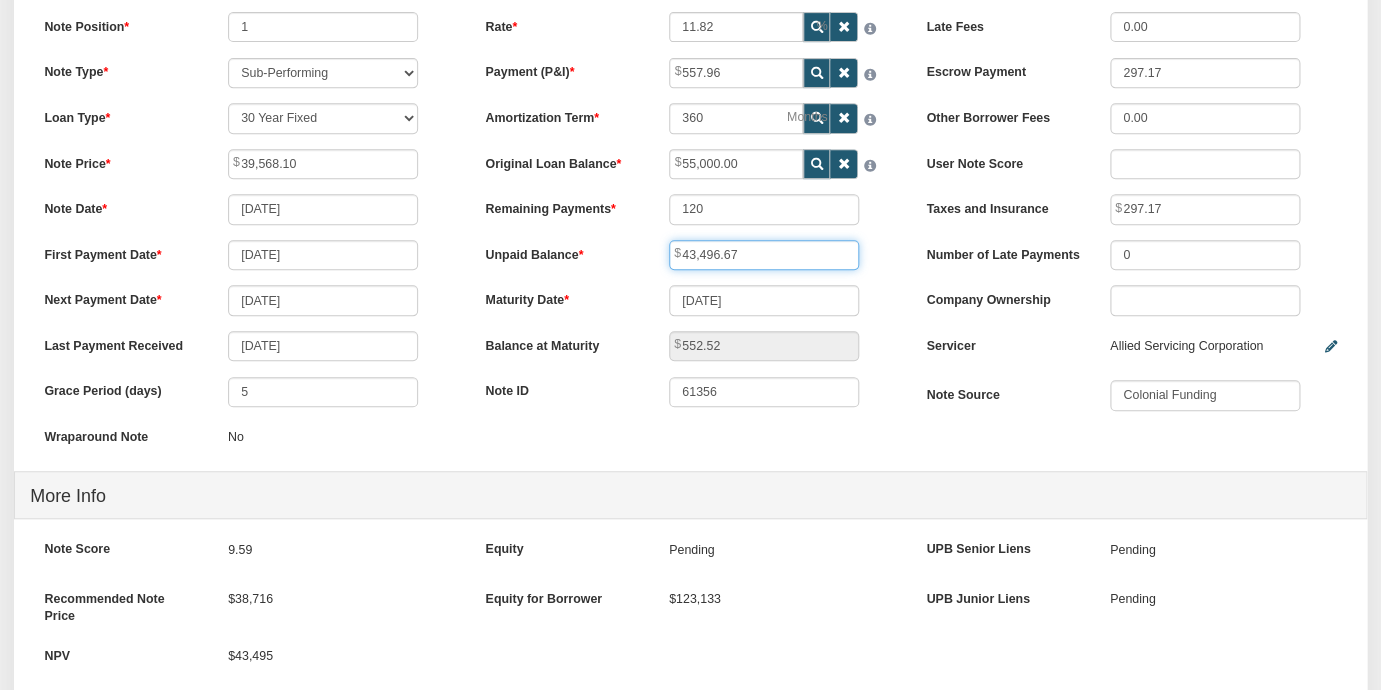 type on "39,173.69" 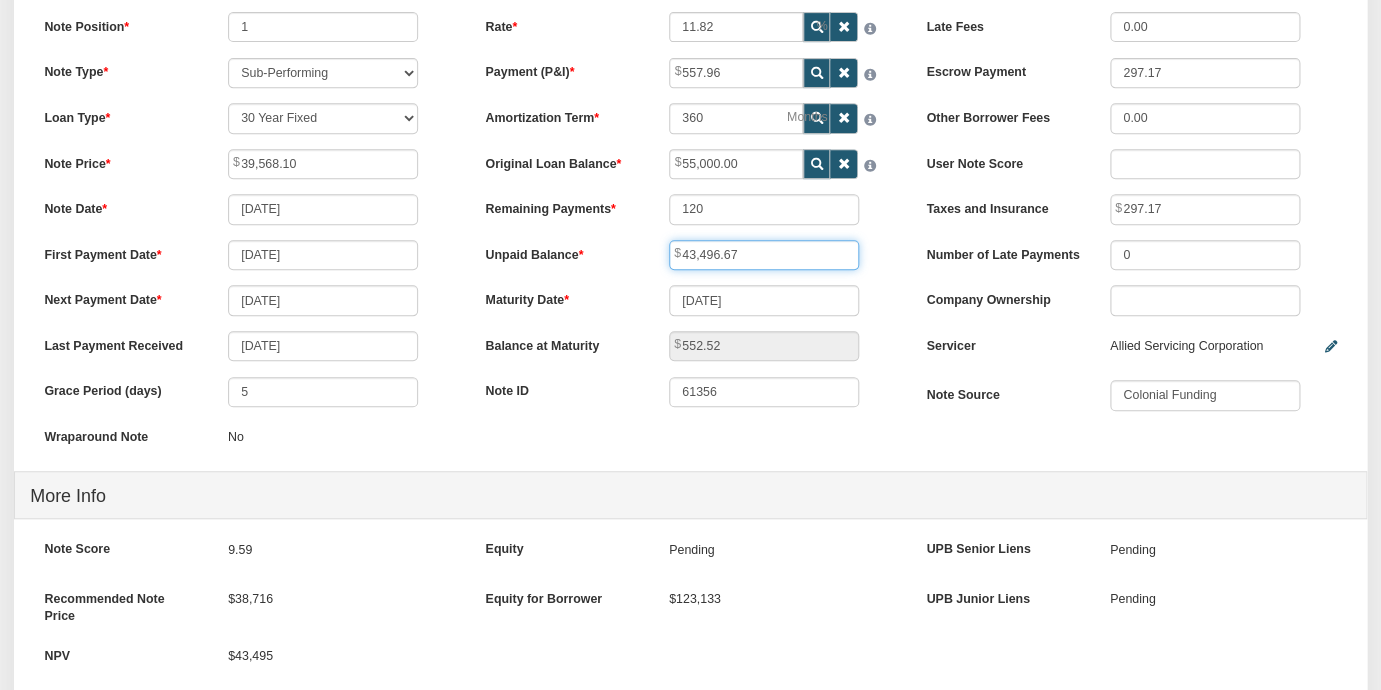 type on "552.51" 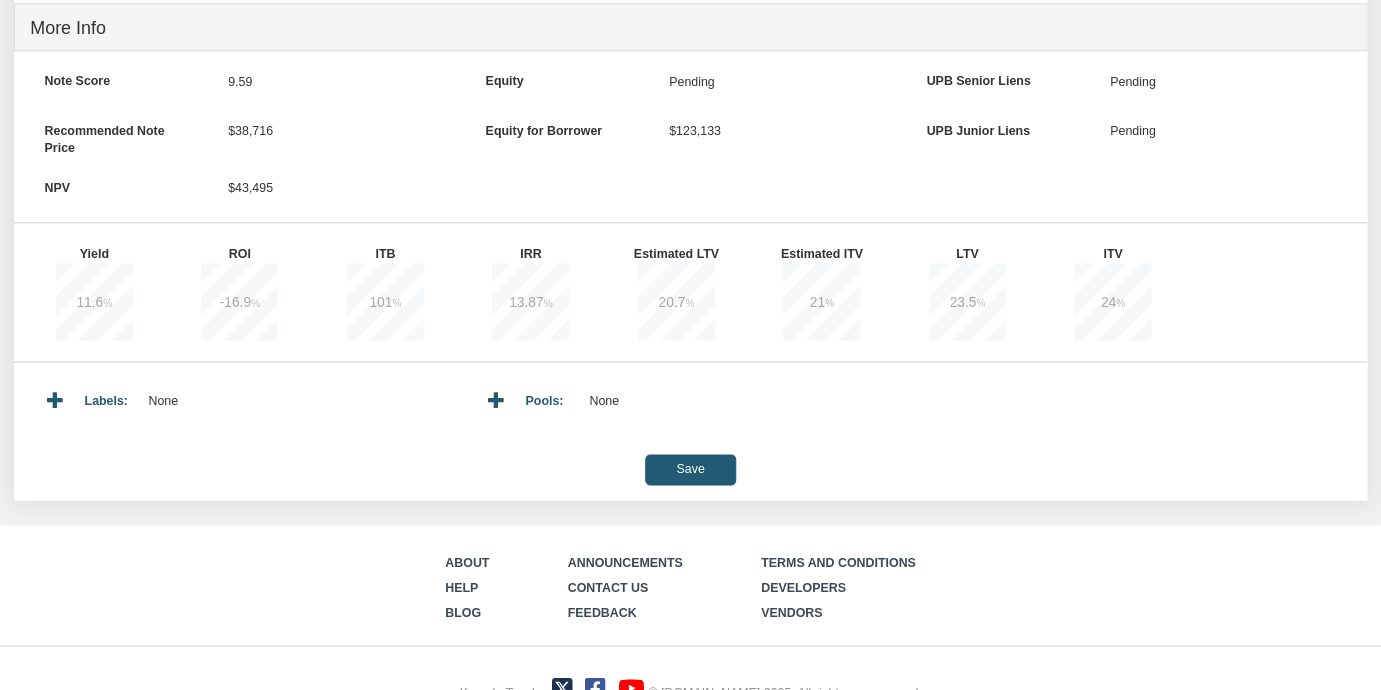 scroll, scrollTop: 762, scrollLeft: 0, axis: vertical 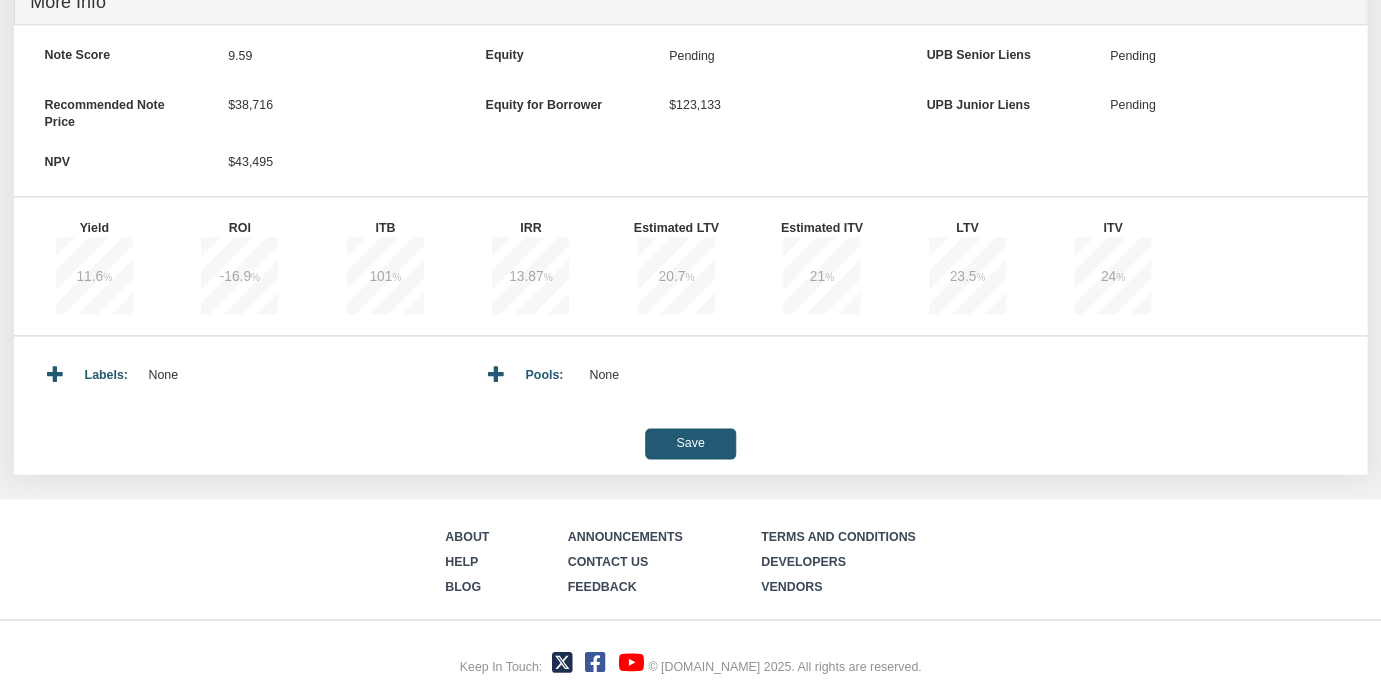 click on "Save" at bounding box center (690, 443) 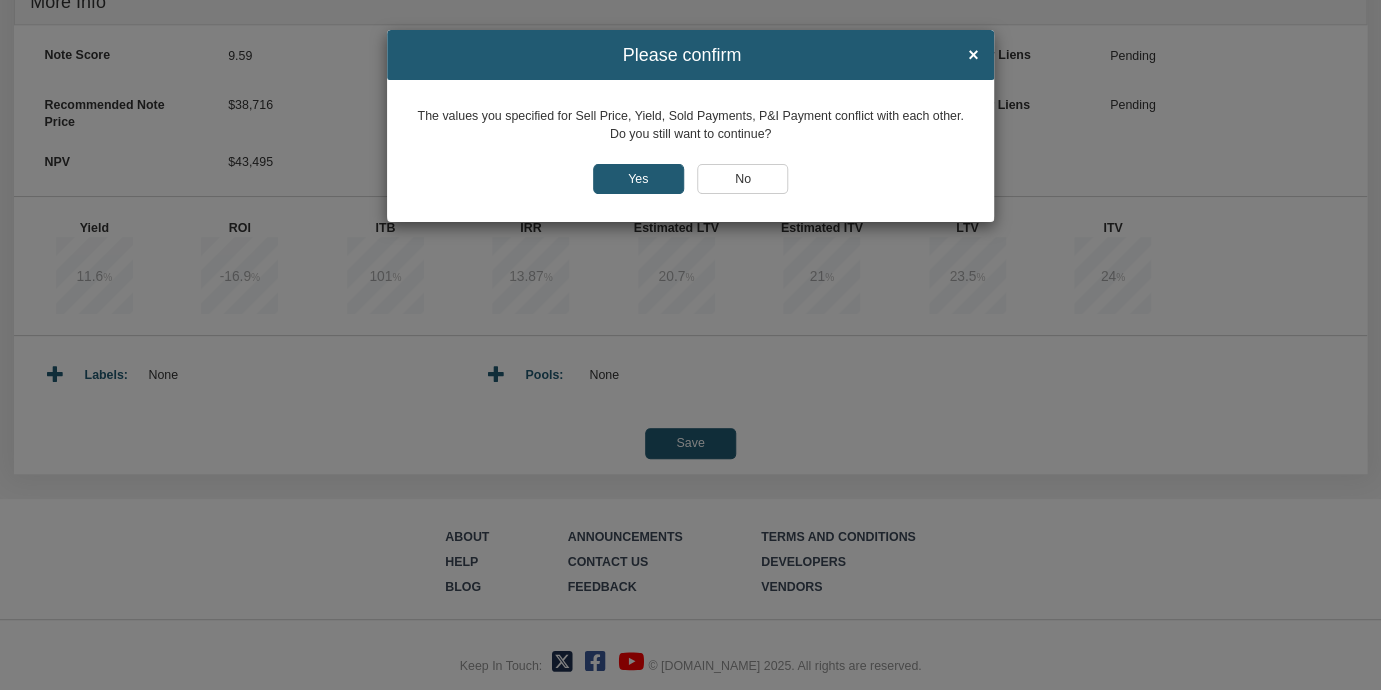 click on "Yes" at bounding box center [638, 179] 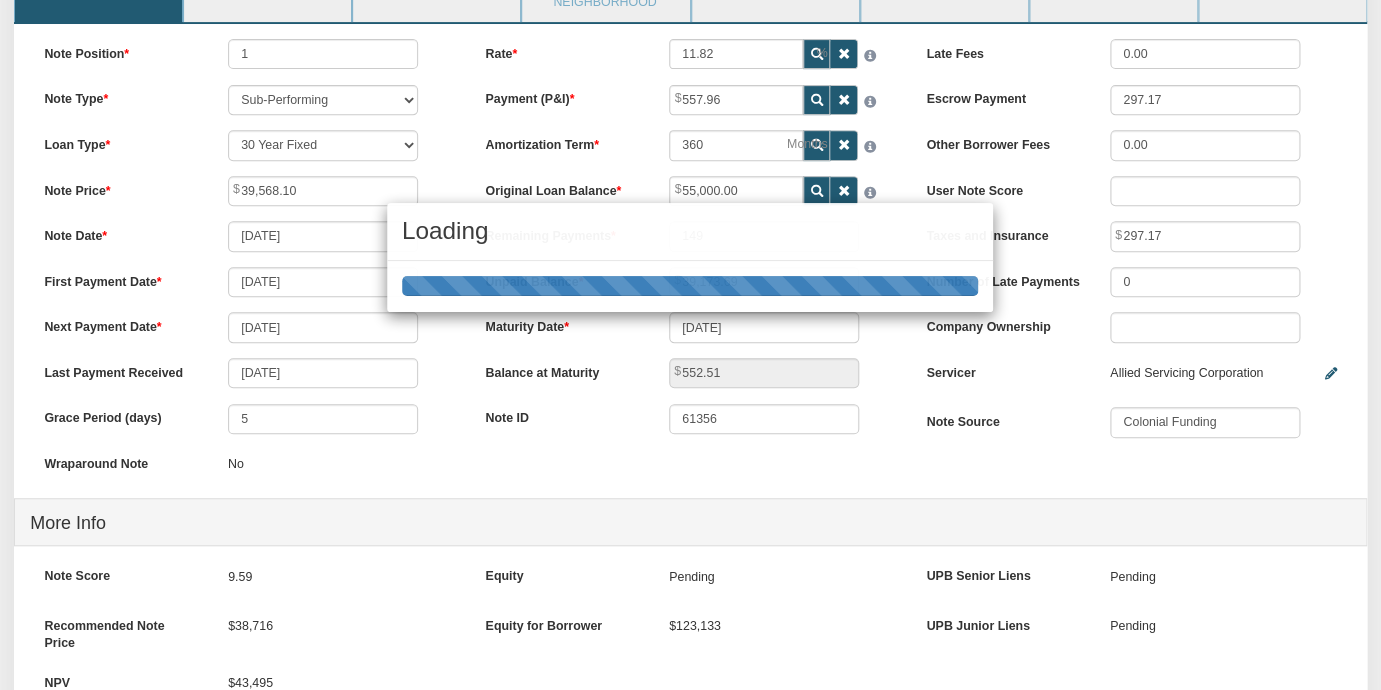 type on "120" 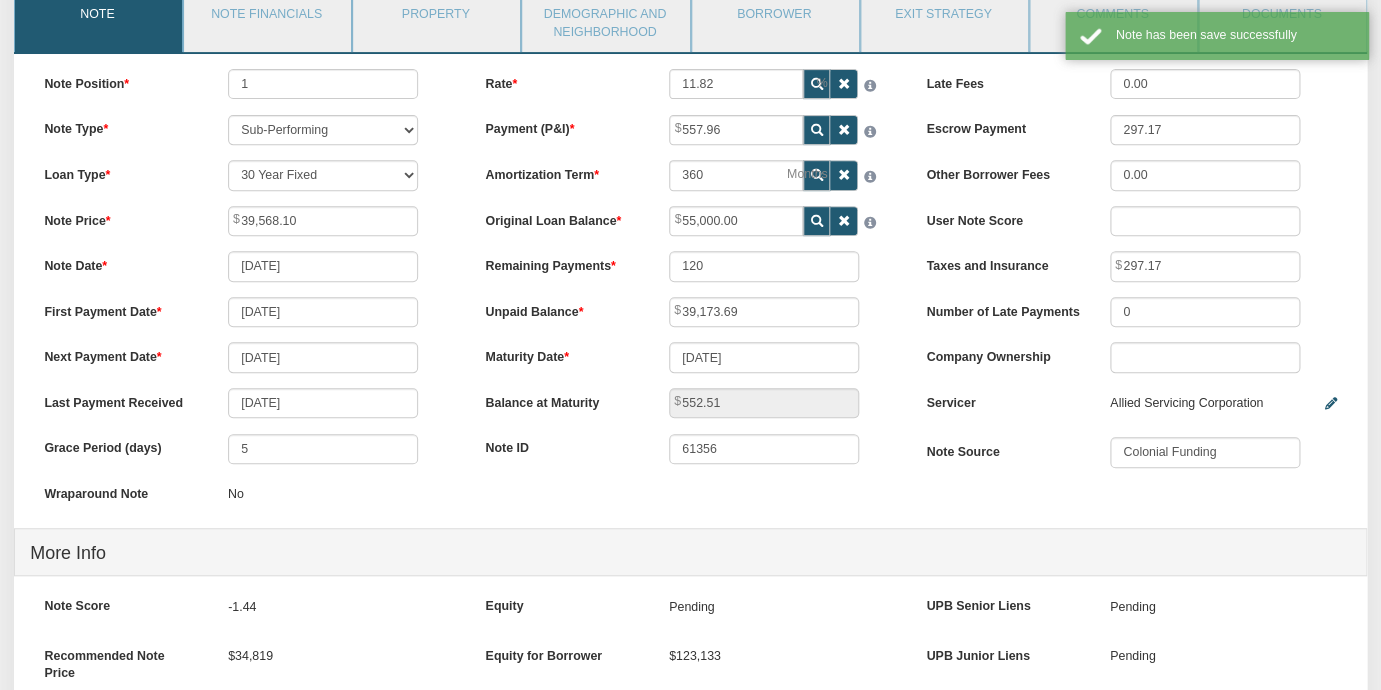 scroll, scrollTop: 210, scrollLeft: 0, axis: vertical 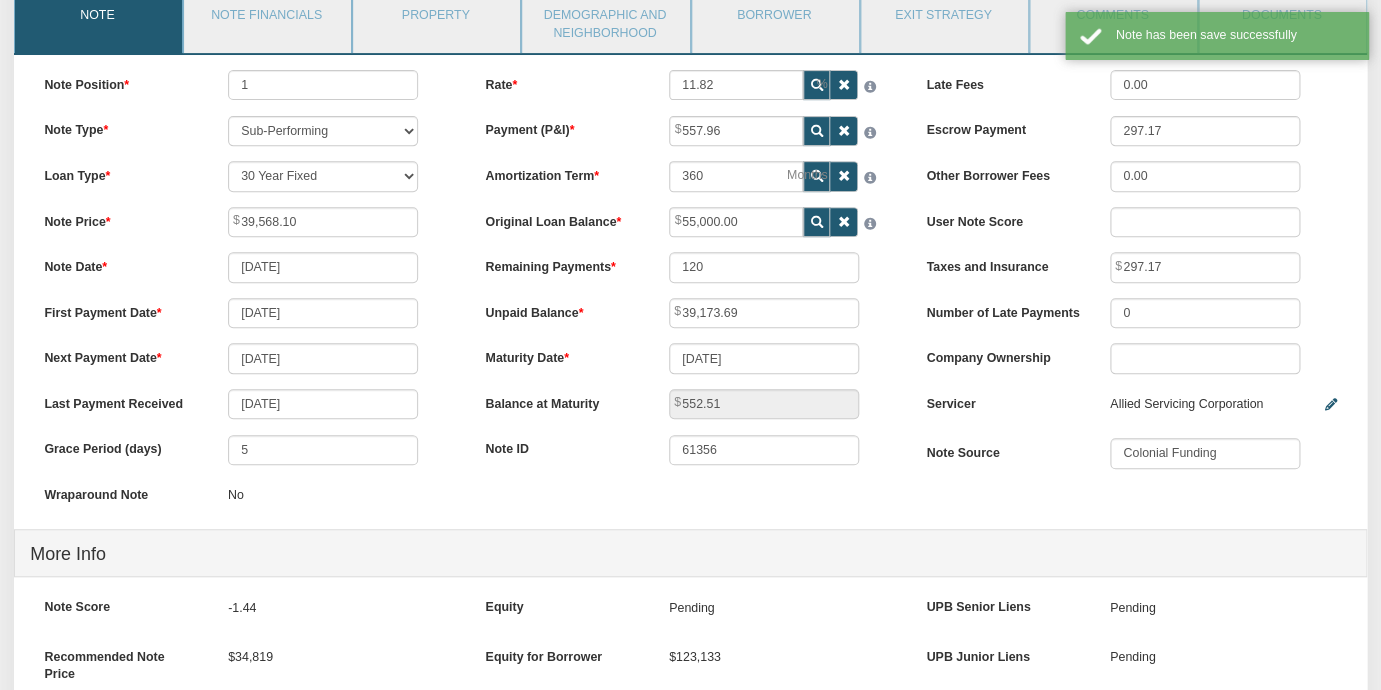 click on "Note Position
1
Note Type
Performing Forthcoming Non-Performing REO Sub-Performing Unknown
Loan Type
30 Year Fixed 15 Year Fixed 20 Year Fixed 40 Year Fixed 5 years balloon loan with 30 years amortization 7 years balloon loan with 30 years amortization Cash payment No loan Custom Fixed Custom loan with balloon
Note Price
39,568.10
Note Date
[DATE]
5 No" at bounding box center (249, 299) 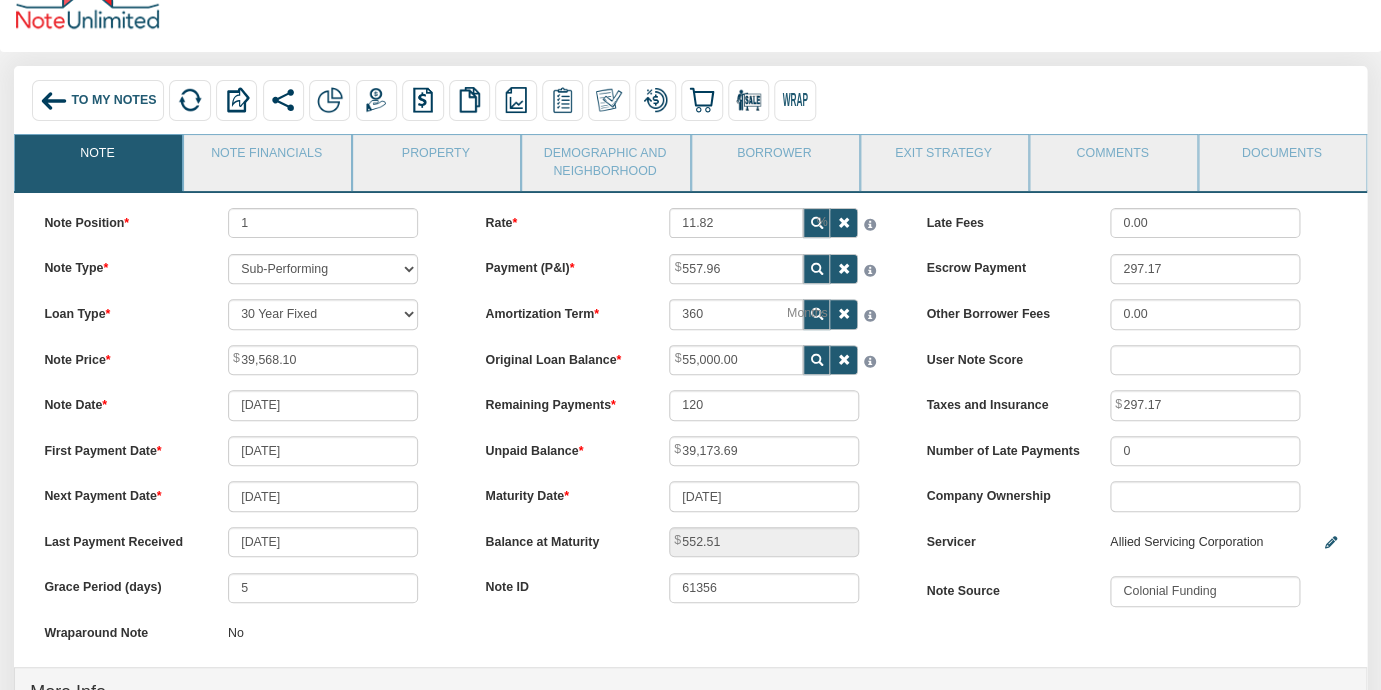 scroll, scrollTop: 0, scrollLeft: 0, axis: both 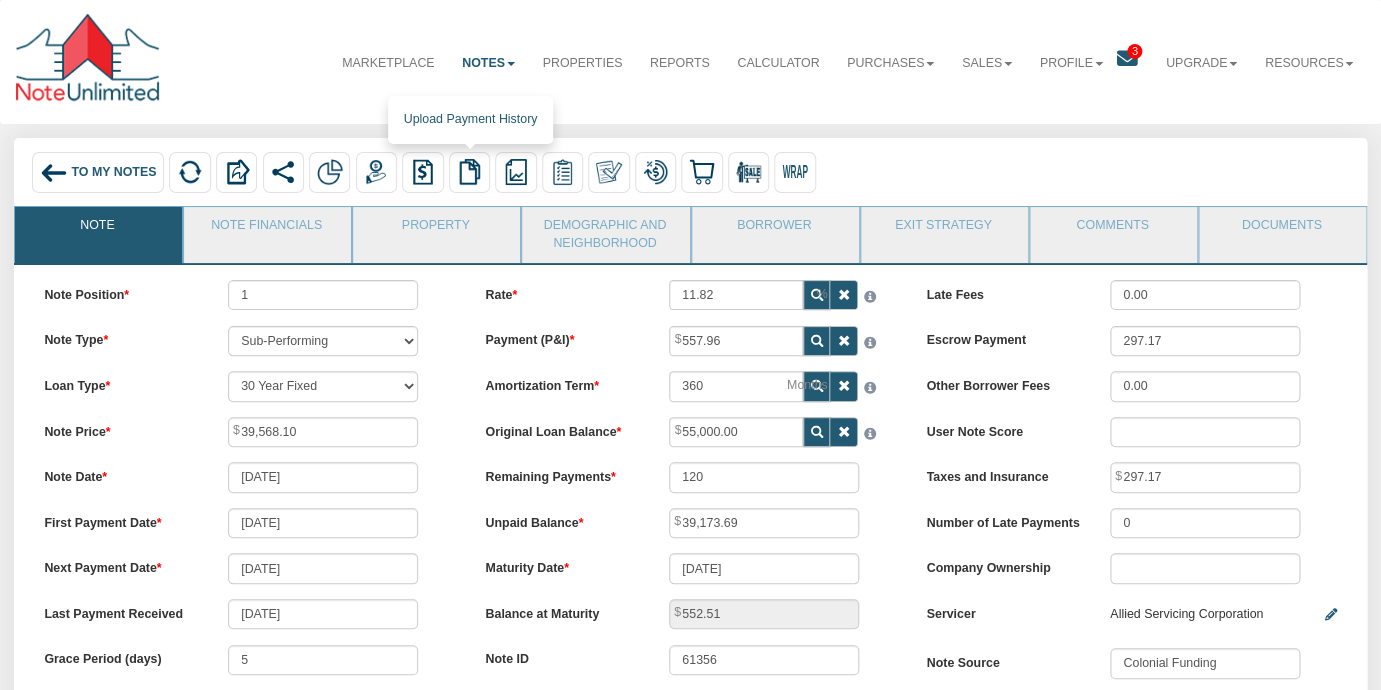 click at bounding box center [470, 172] 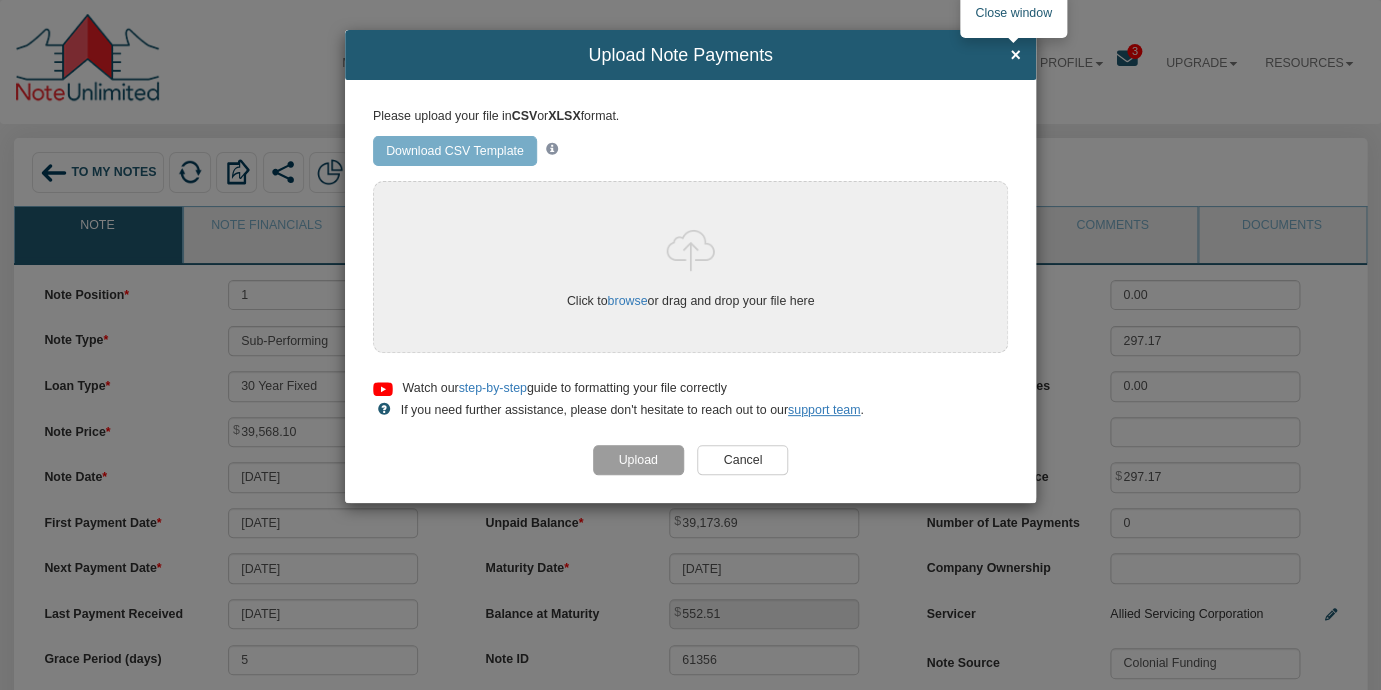 click on "×" at bounding box center (1015, 56) 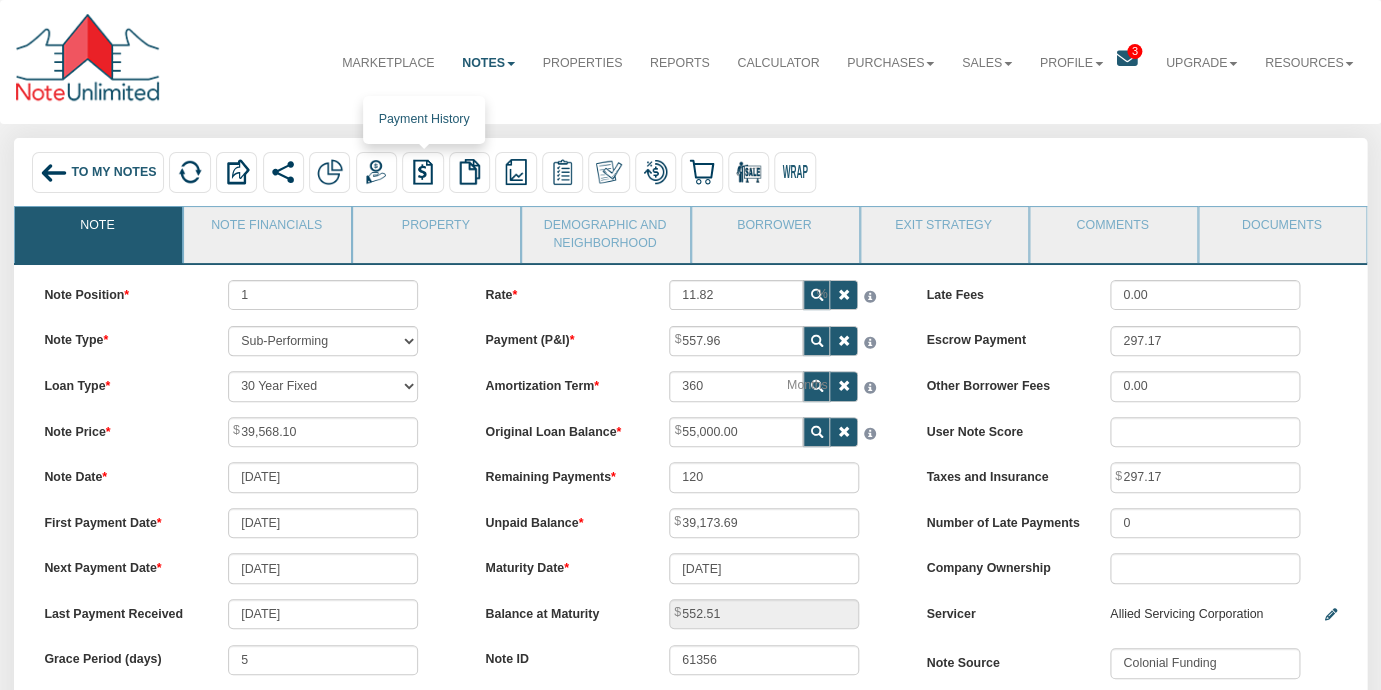 click at bounding box center (423, 172) 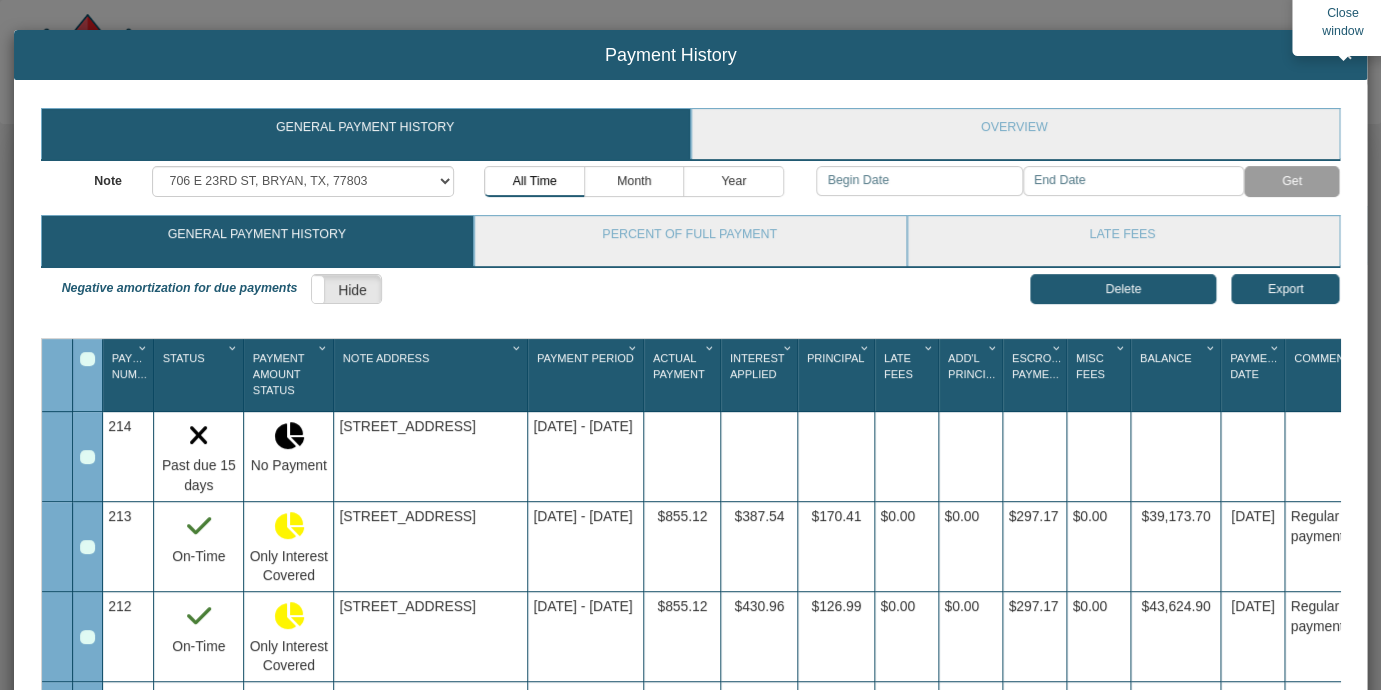 click on "×" at bounding box center (1347, 56) 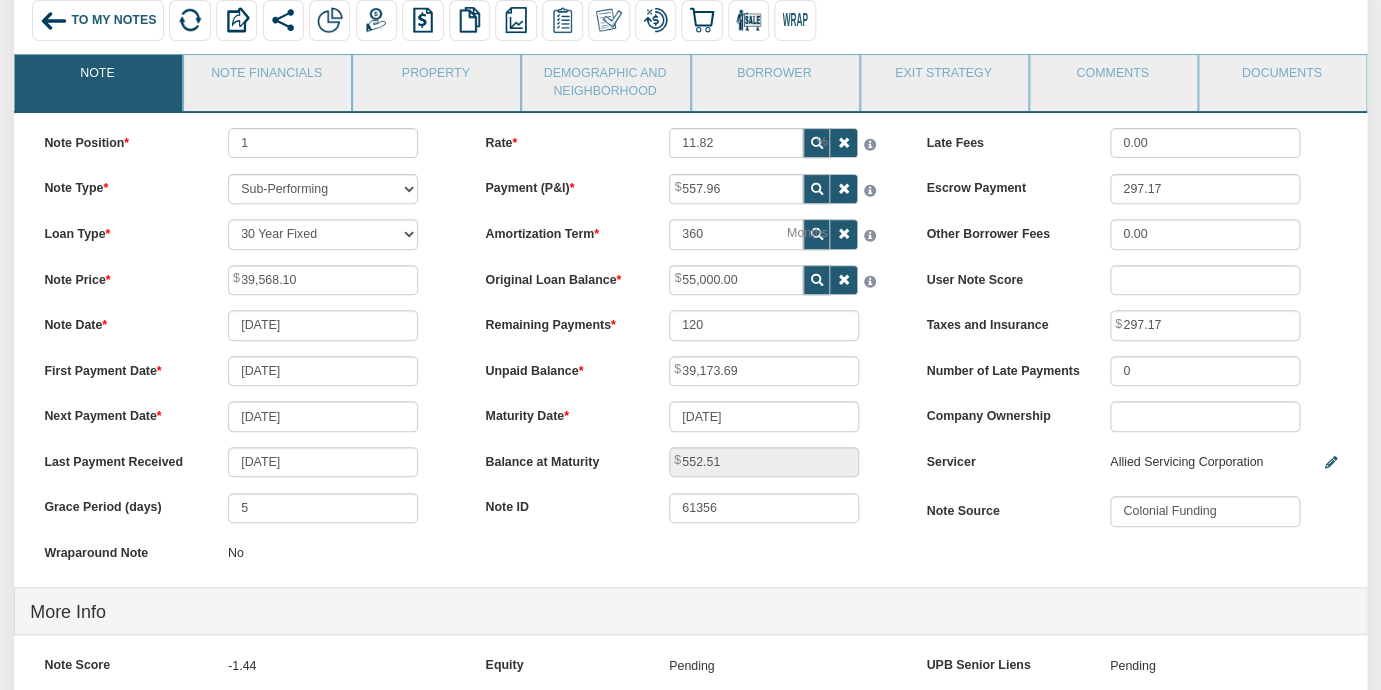scroll, scrollTop: 174, scrollLeft: 0, axis: vertical 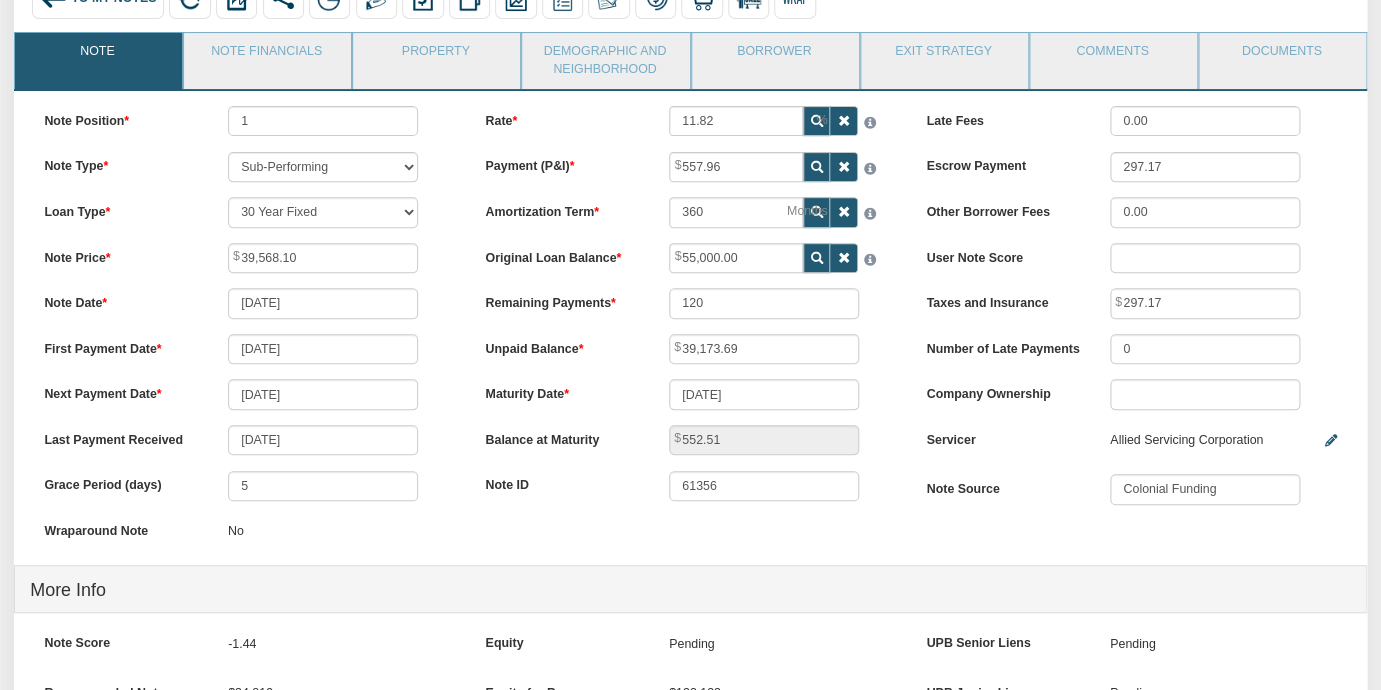 click on "First Payment Date
[DATE]" at bounding box center (249, 349) 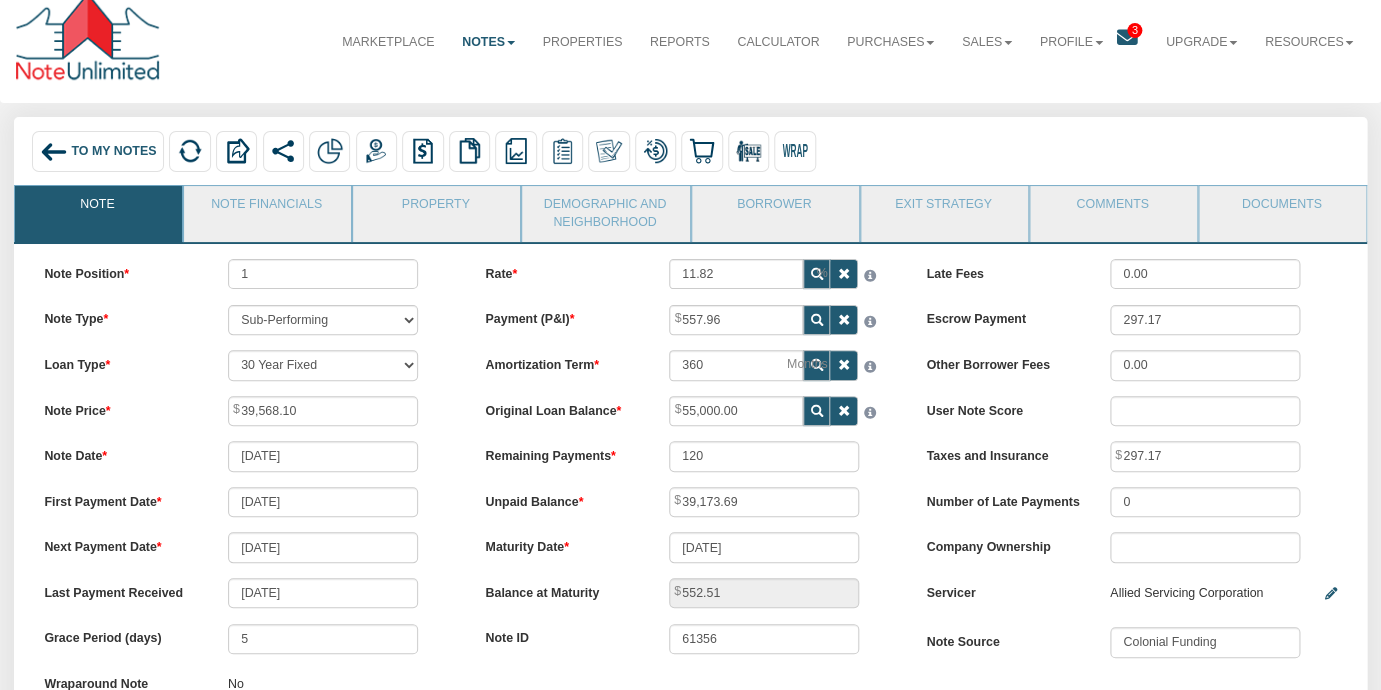 scroll, scrollTop: 18, scrollLeft: 0, axis: vertical 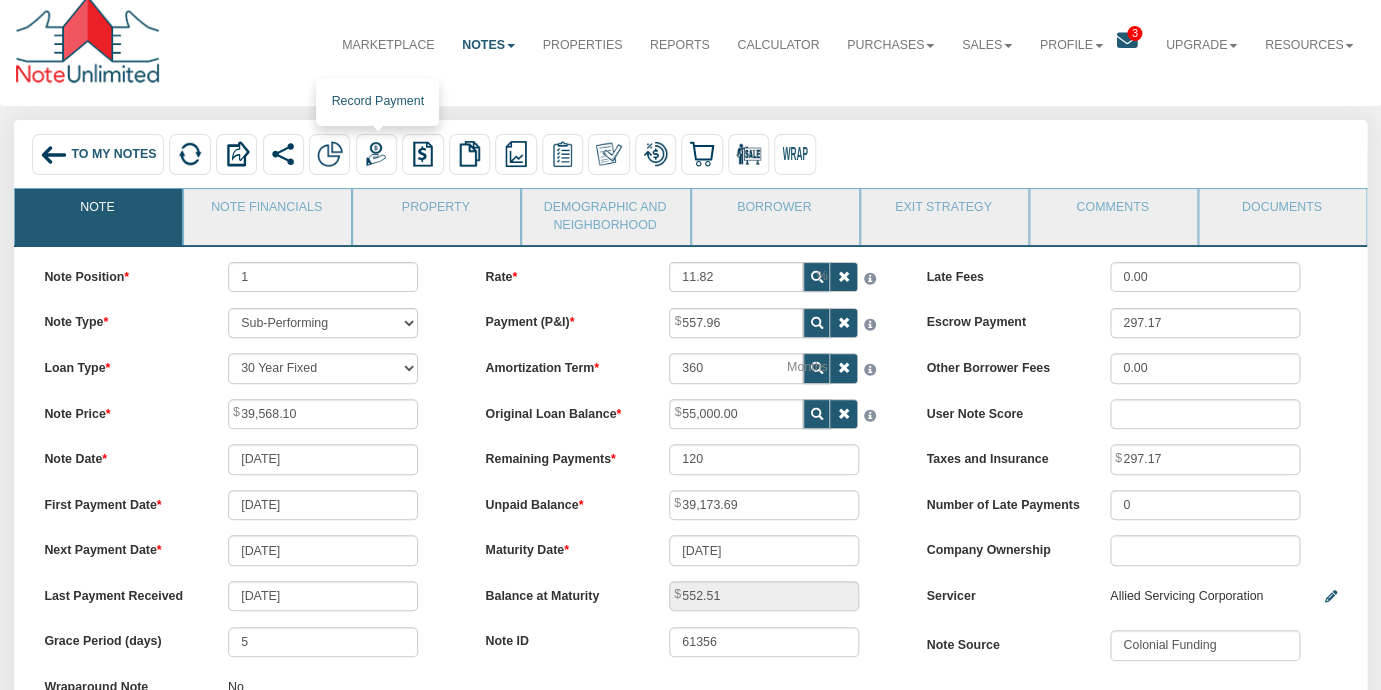 click at bounding box center [376, 154] 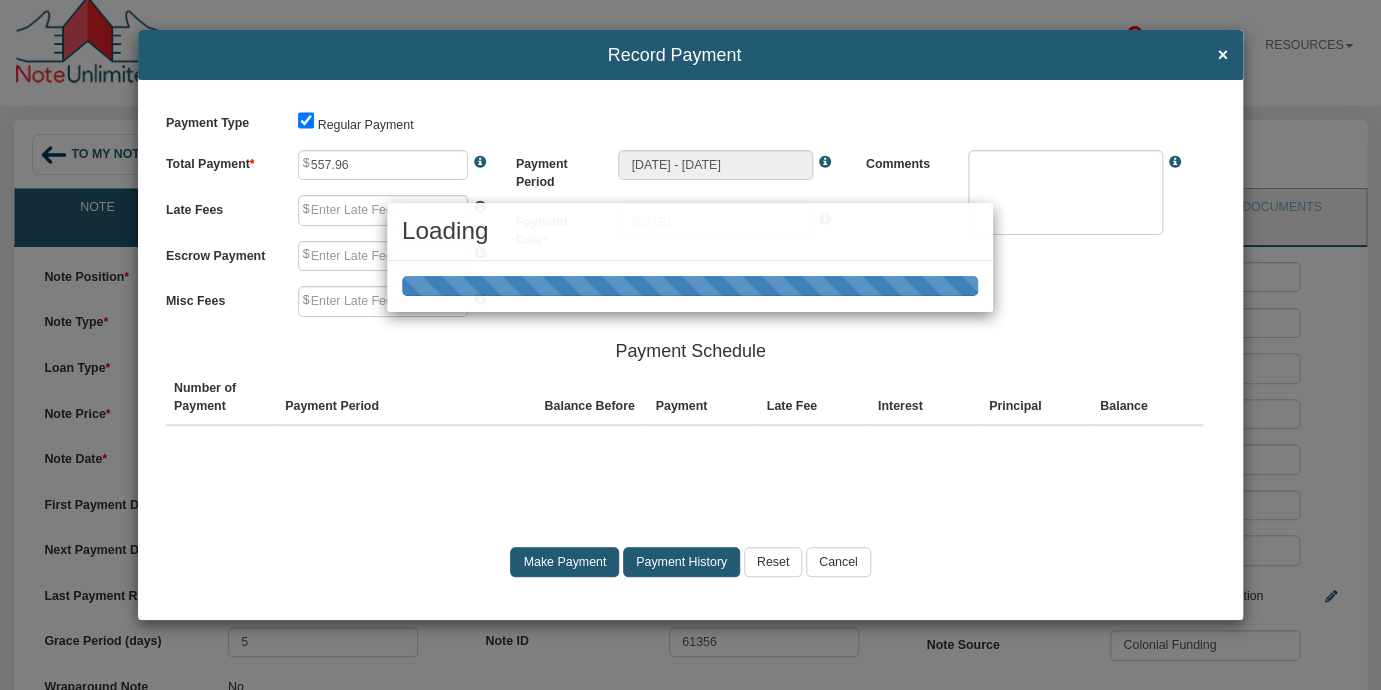 type on "0.00" 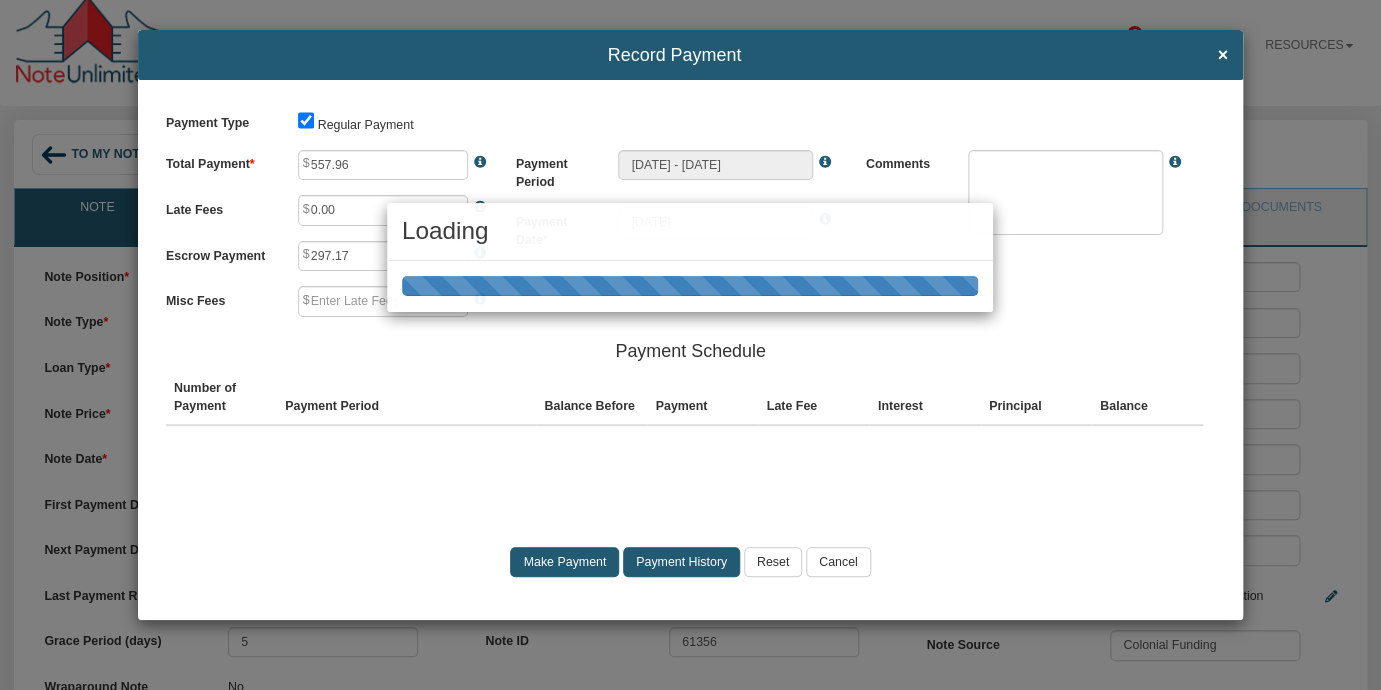 type on "0.00" 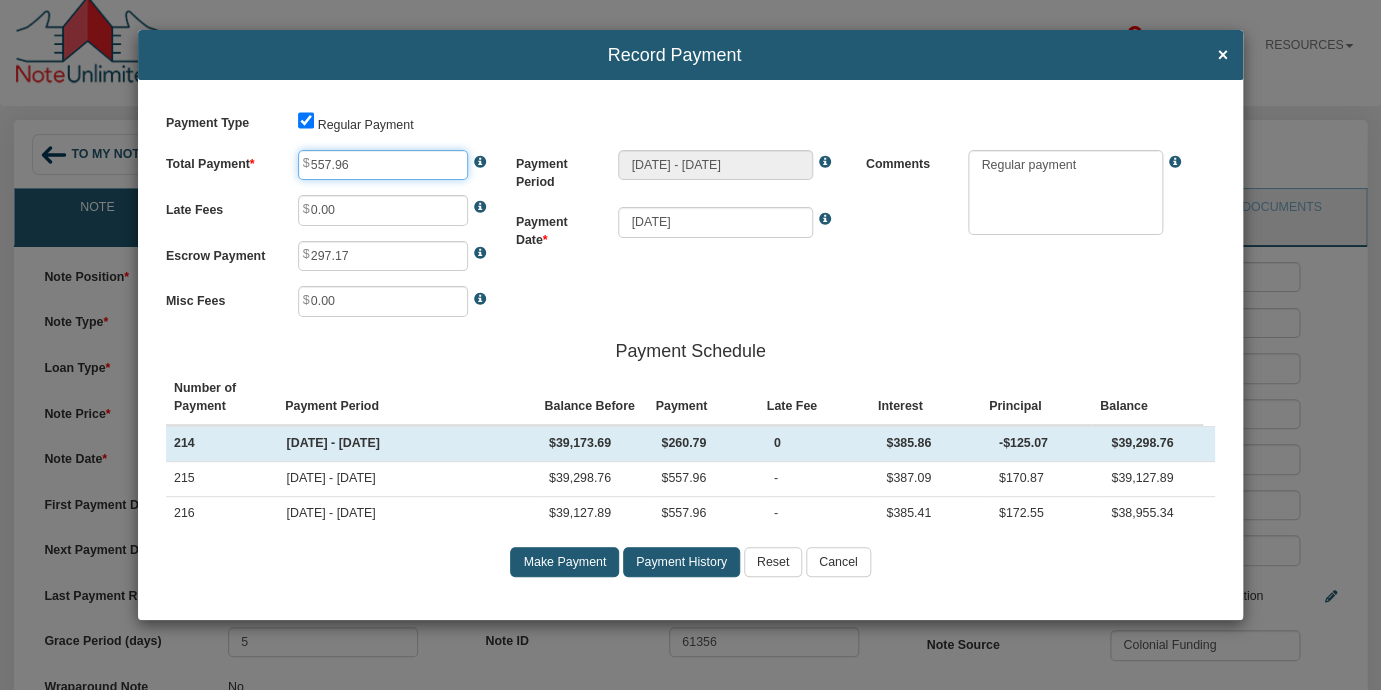 click on "557.96" at bounding box center [383, 165] 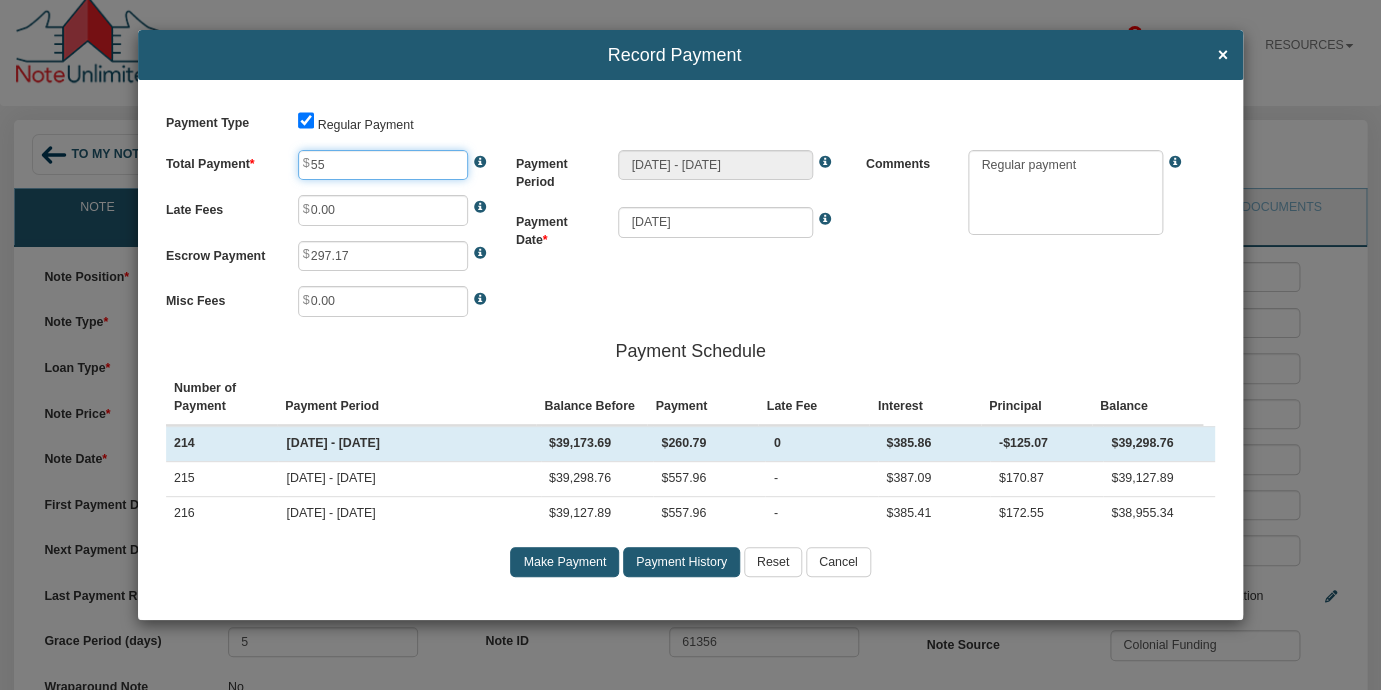 type on "5" 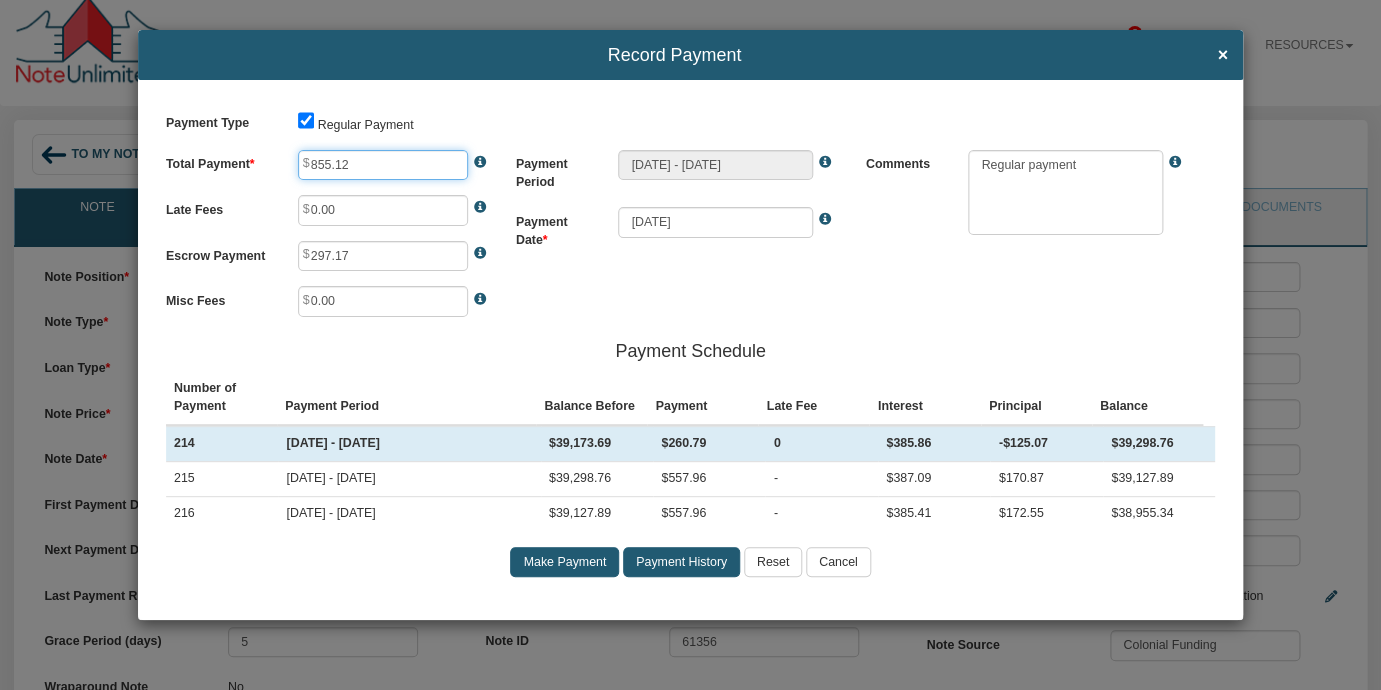 type on "855.12" 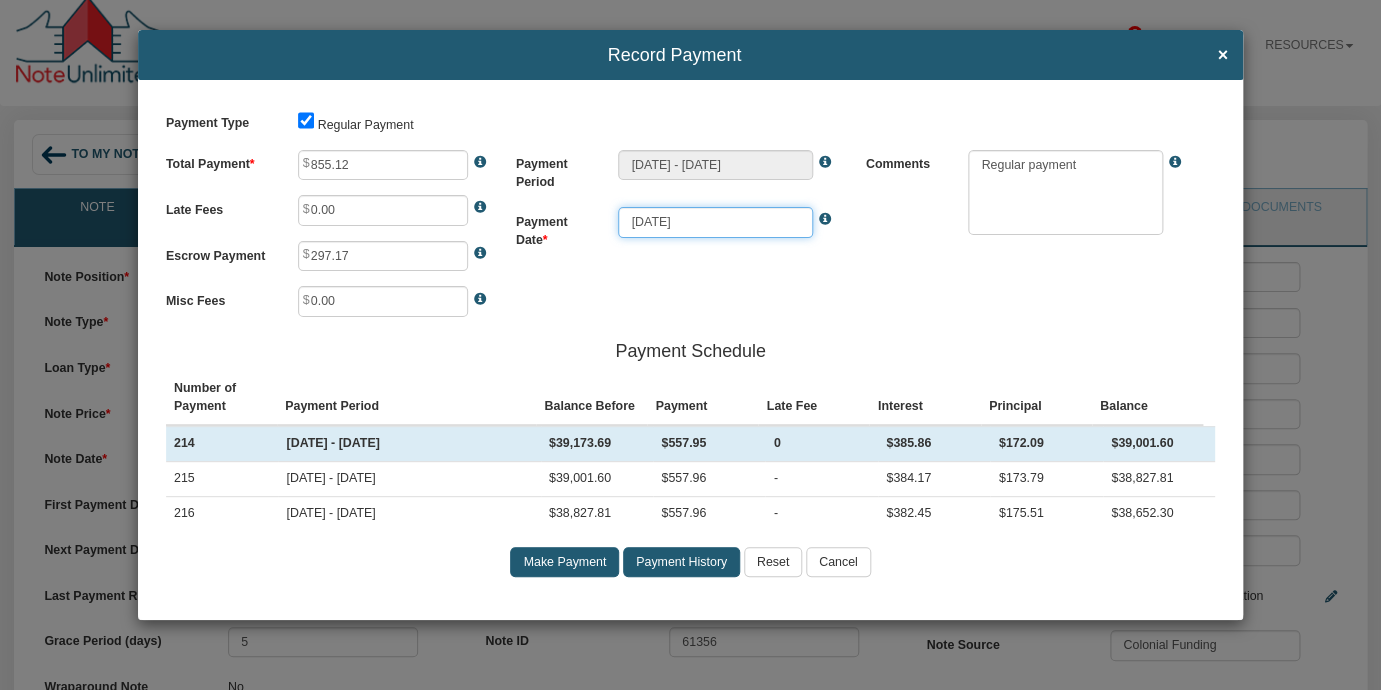 click on "[DATE]" at bounding box center (715, 222) 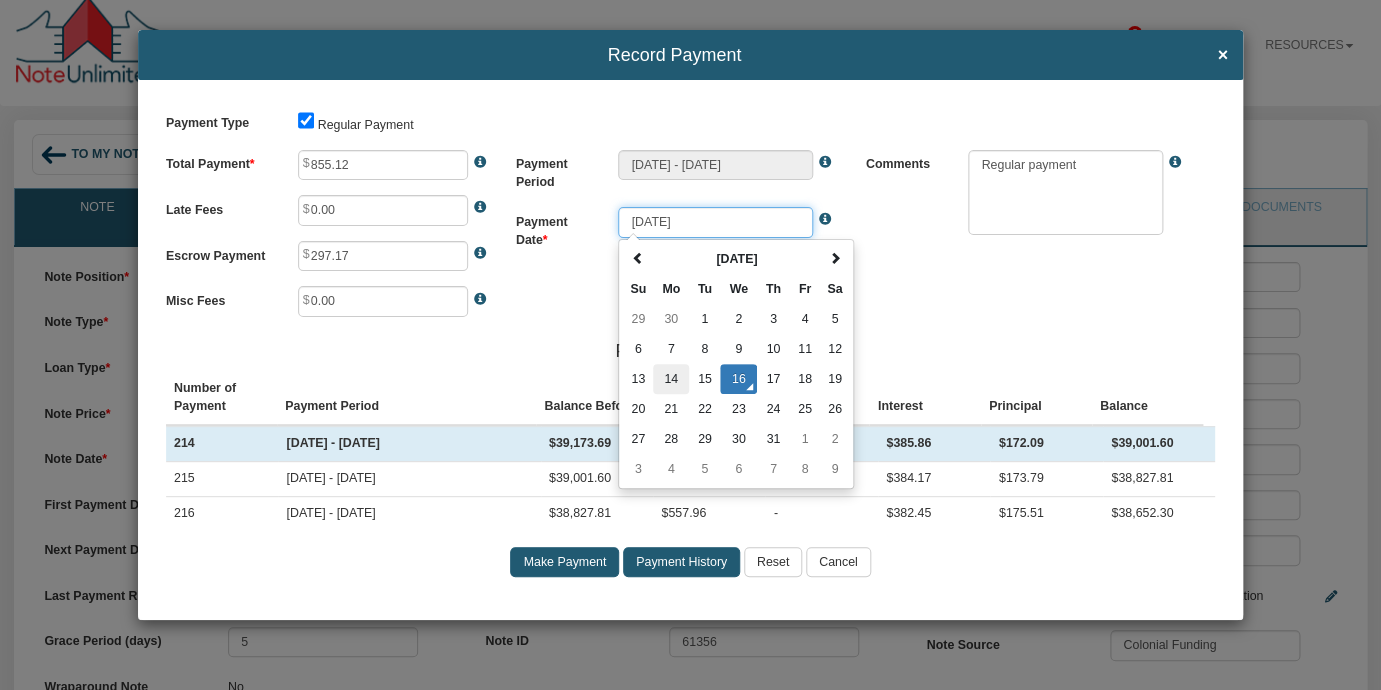 click on "14" at bounding box center [671, 379] 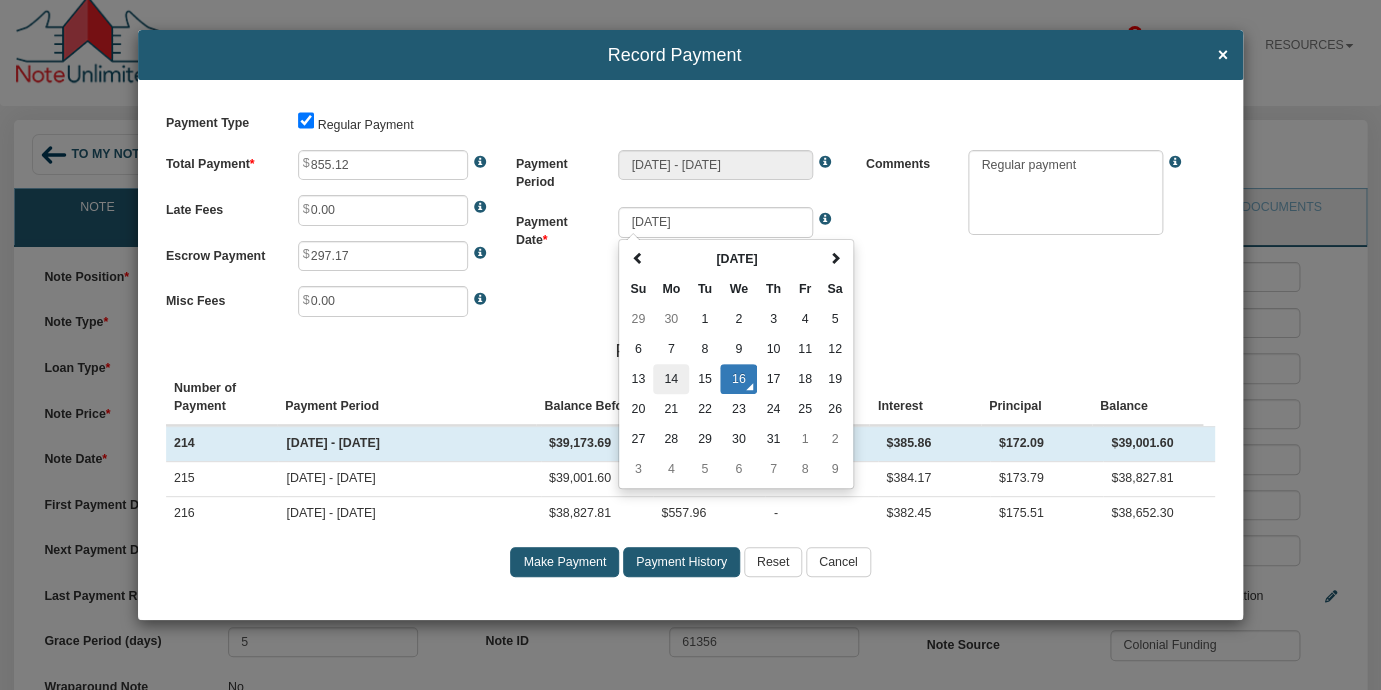 type on "[DATE]" 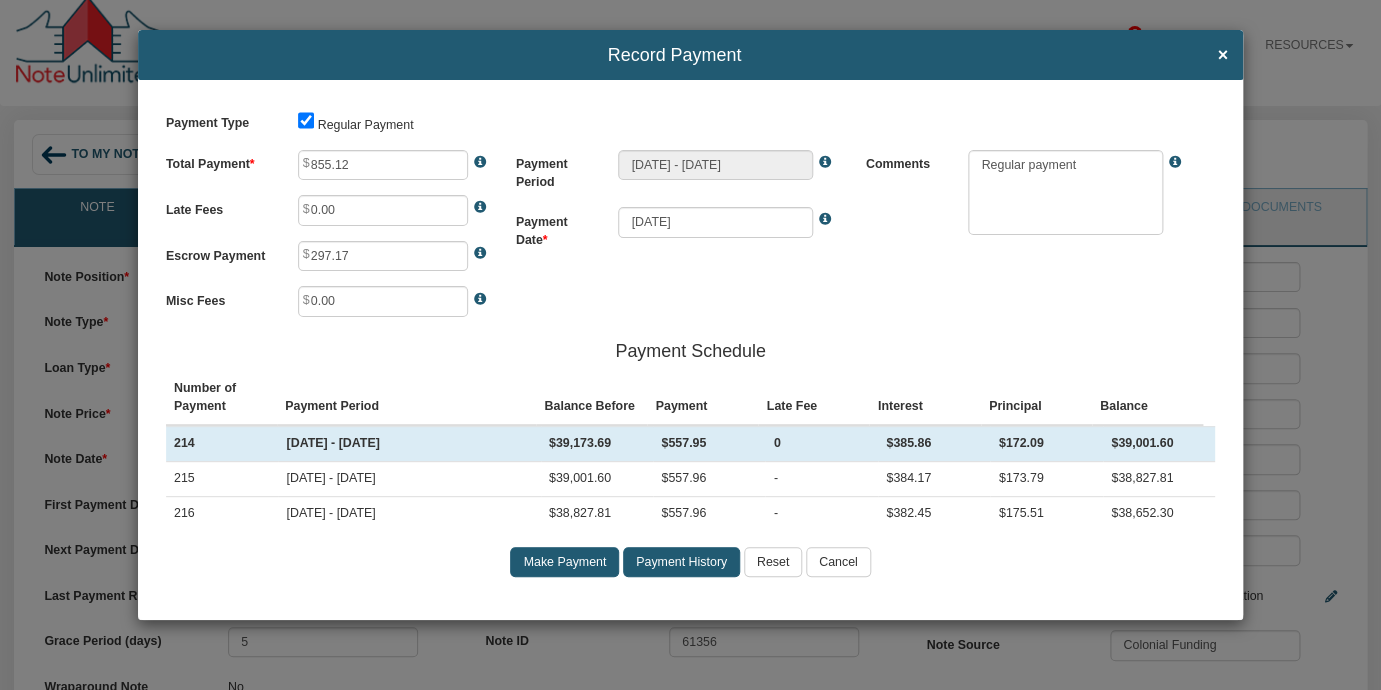 click on "Payment Type
Regular Payment
Total Payment
855.12
Late Fees
0.00
Escrow Payment
297.17
0" at bounding box center (690, 349) 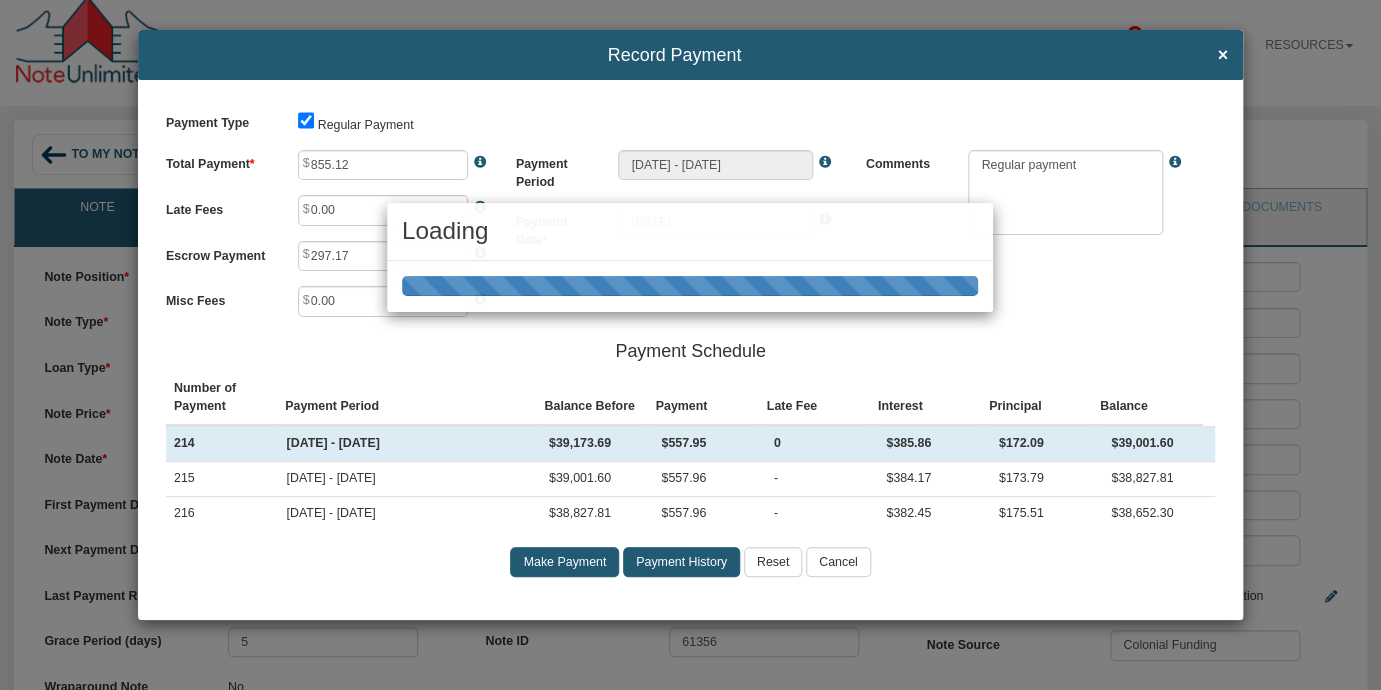 type on "[DATE] - [DATE]" 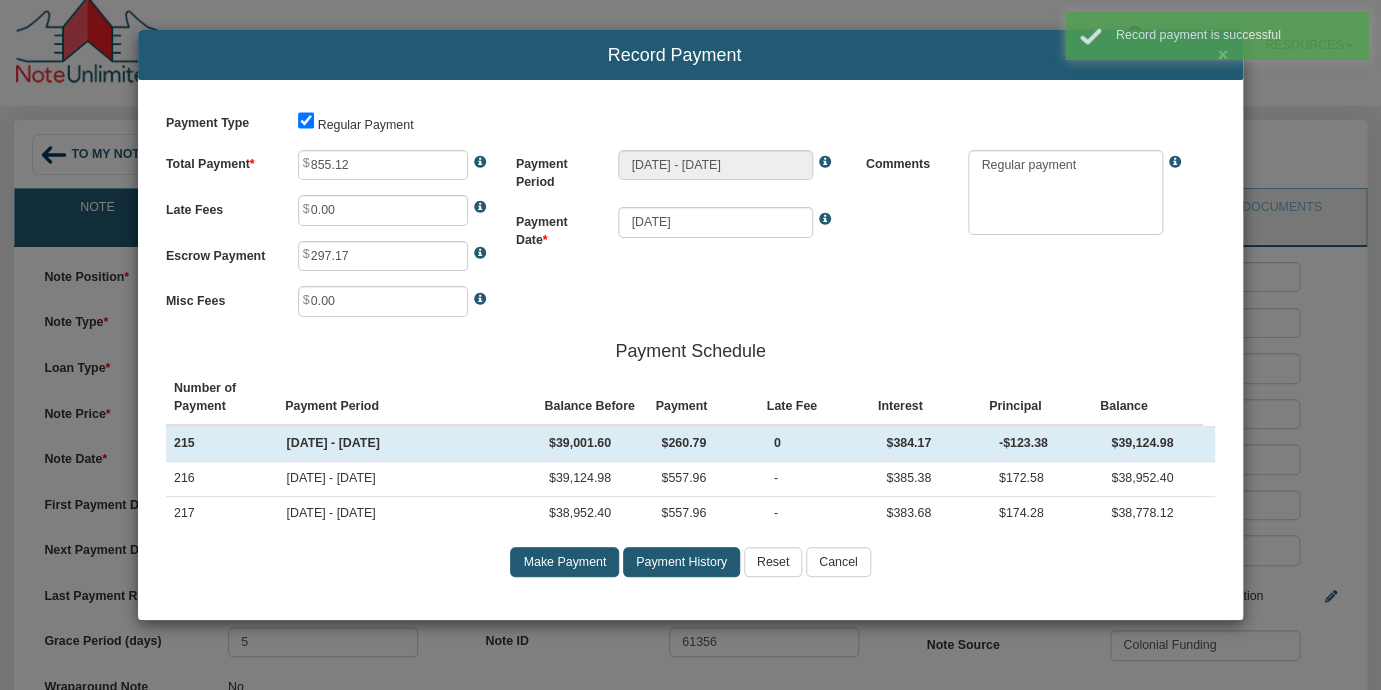type on "557.96" 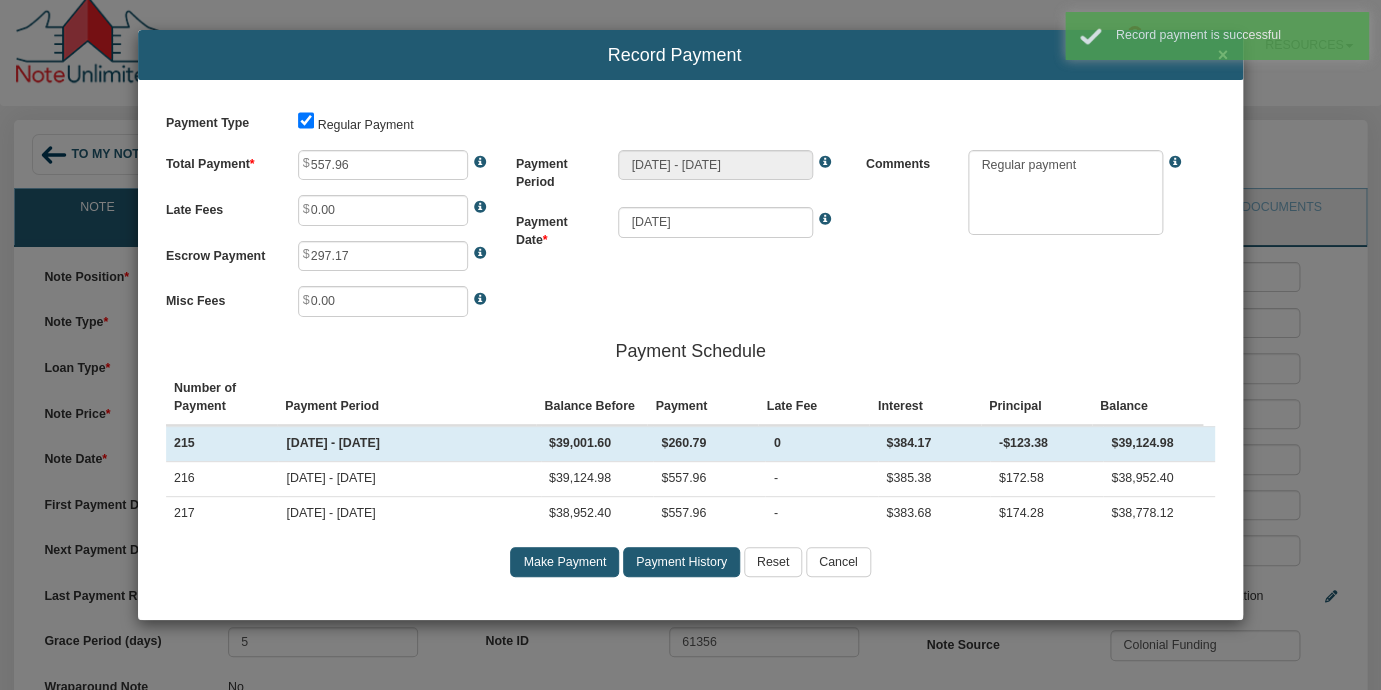 click on "Payment Type
Regular Payment
Total Payment
557.96
Late Fees
0.00
Escrow Payment
297.17
0" at bounding box center (690, 349) 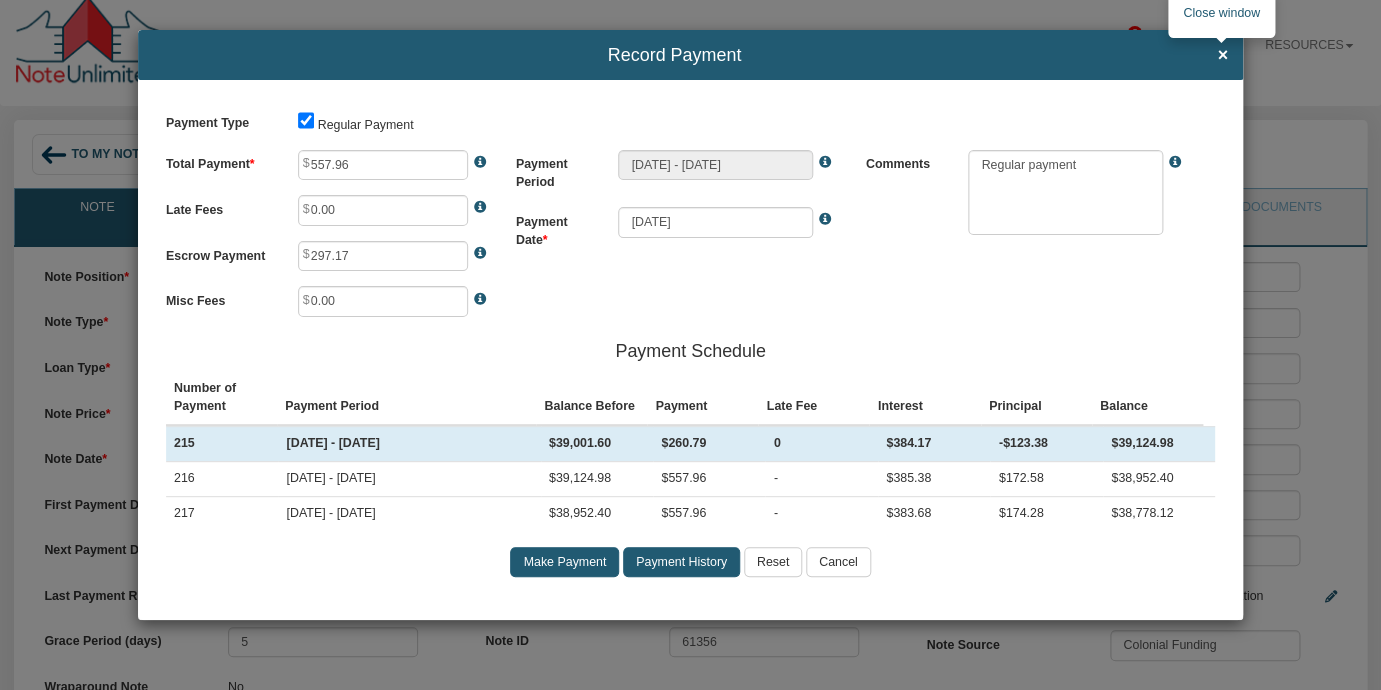 click on "×" at bounding box center [1222, 56] 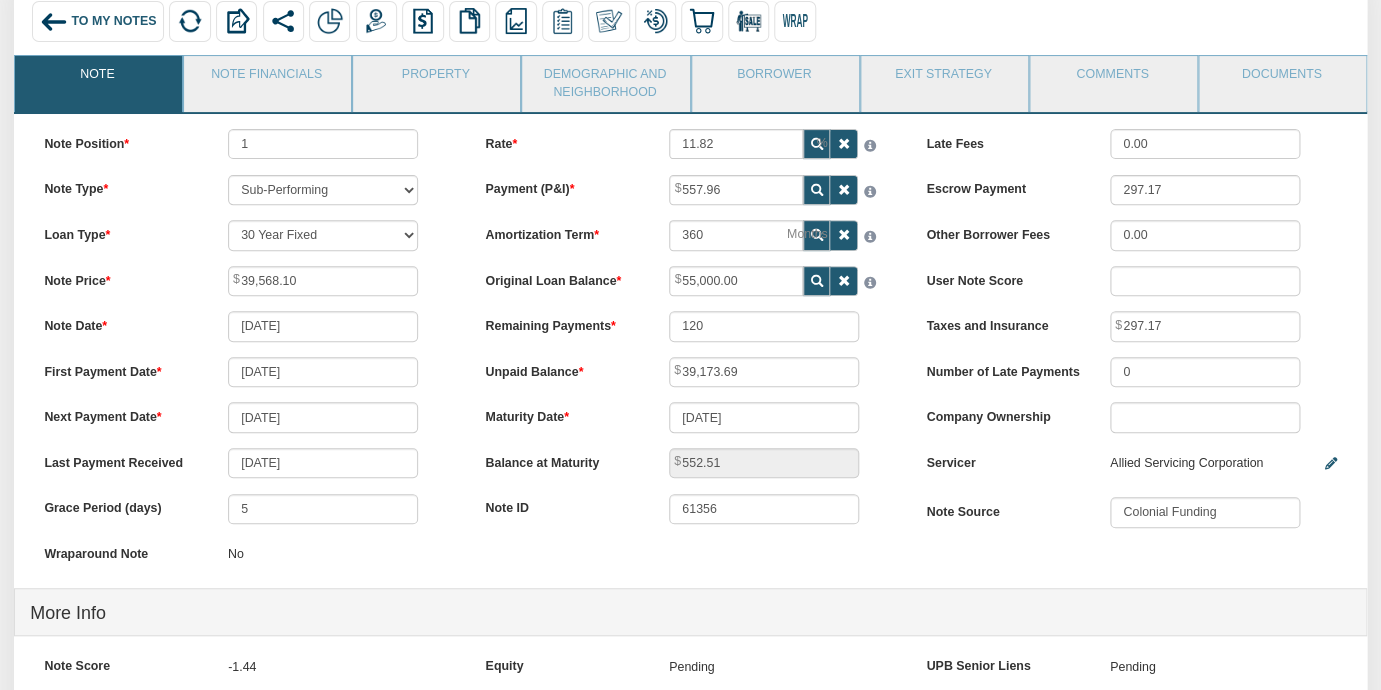 scroll, scrollTop: 154, scrollLeft: 0, axis: vertical 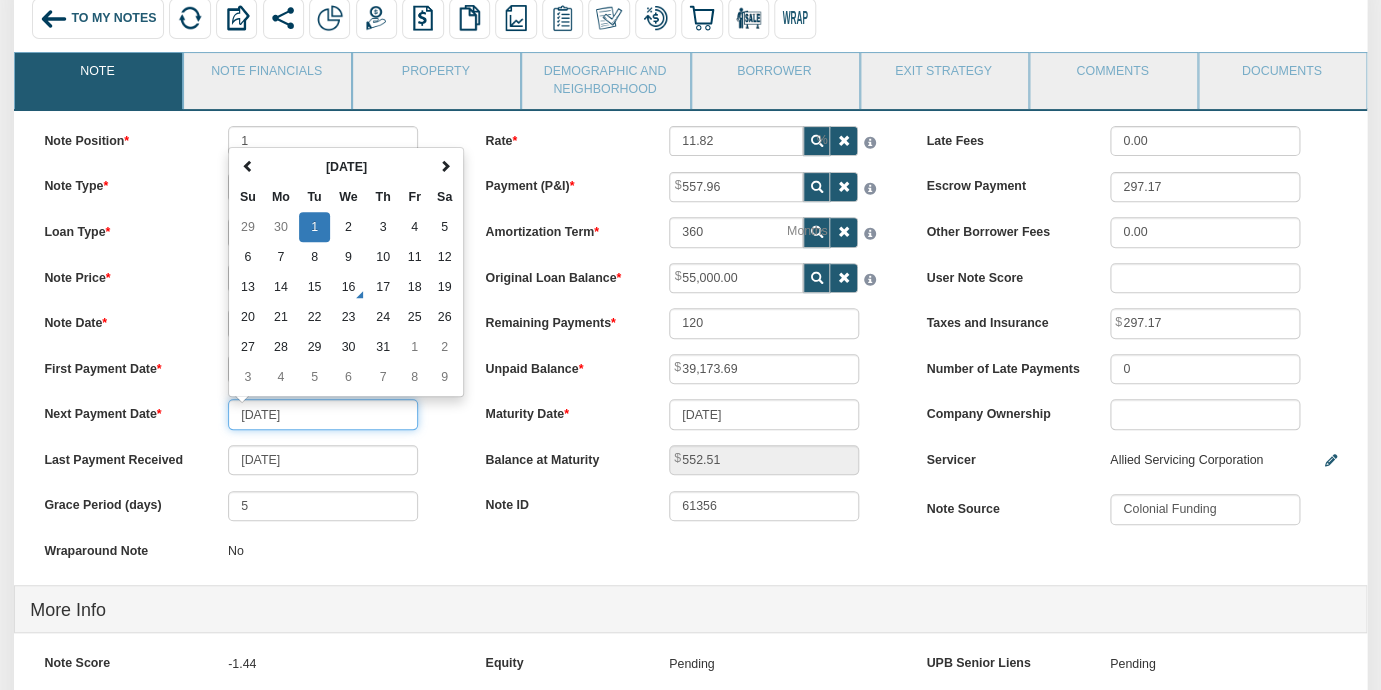 click on "[DATE]" at bounding box center [323, 414] 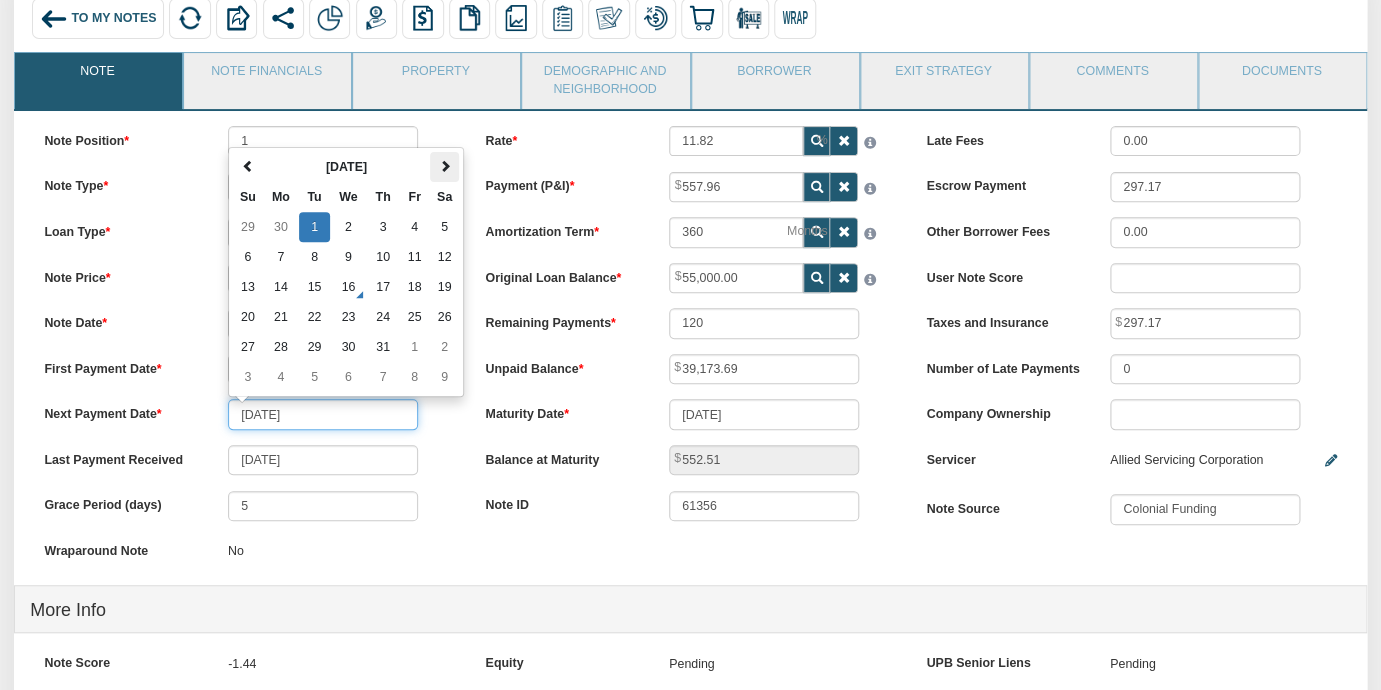 click at bounding box center [445, 166] 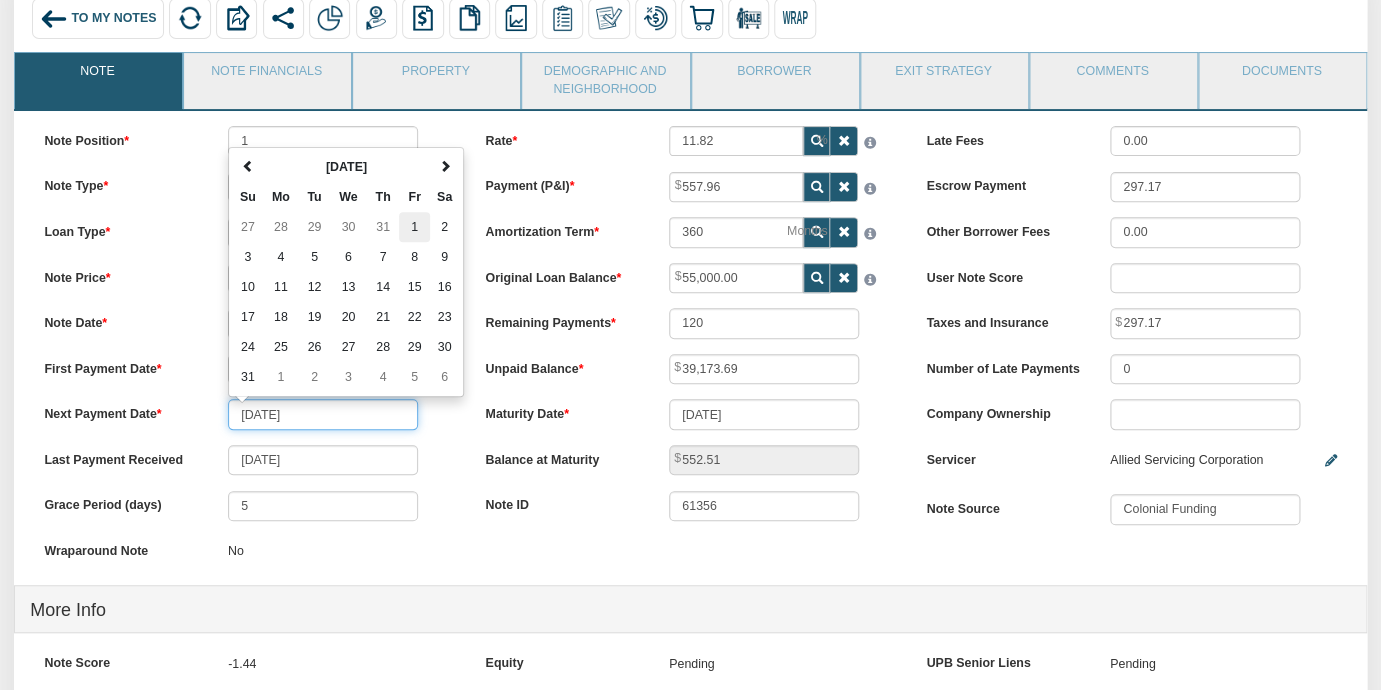 click on "1" at bounding box center [414, 227] 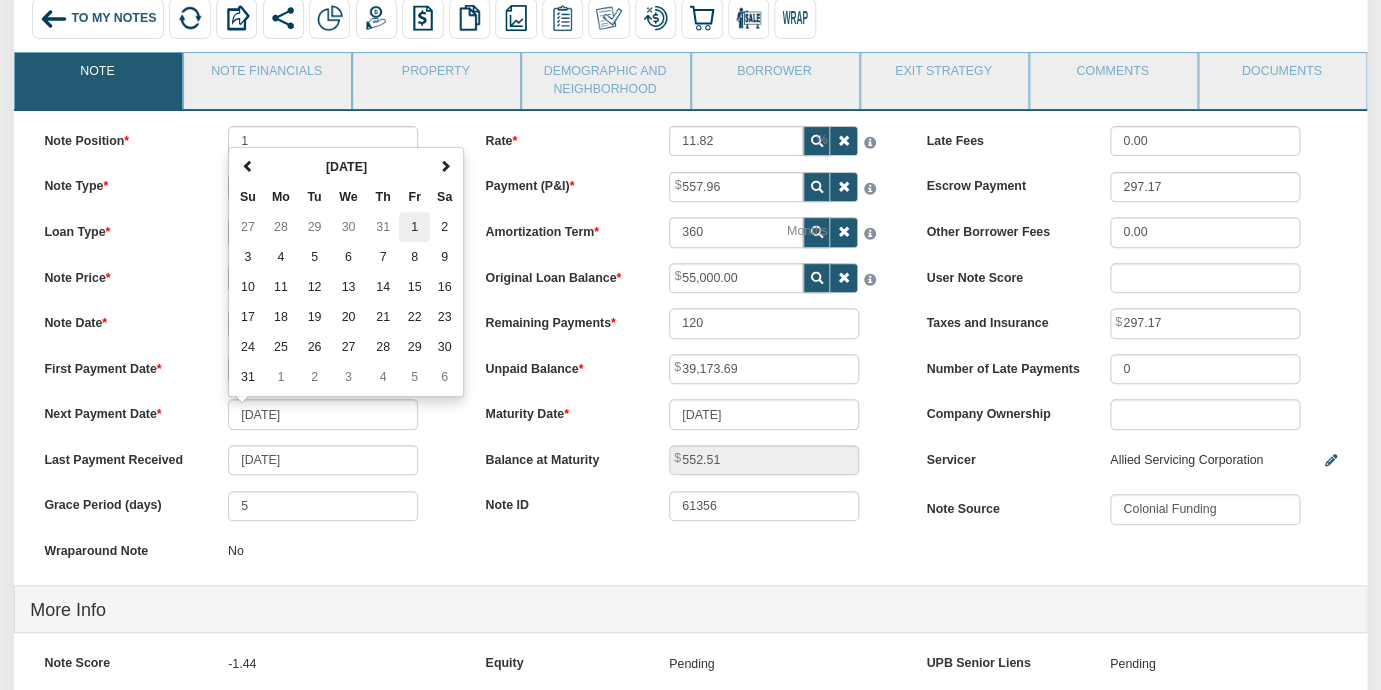 type on "[DATE]" 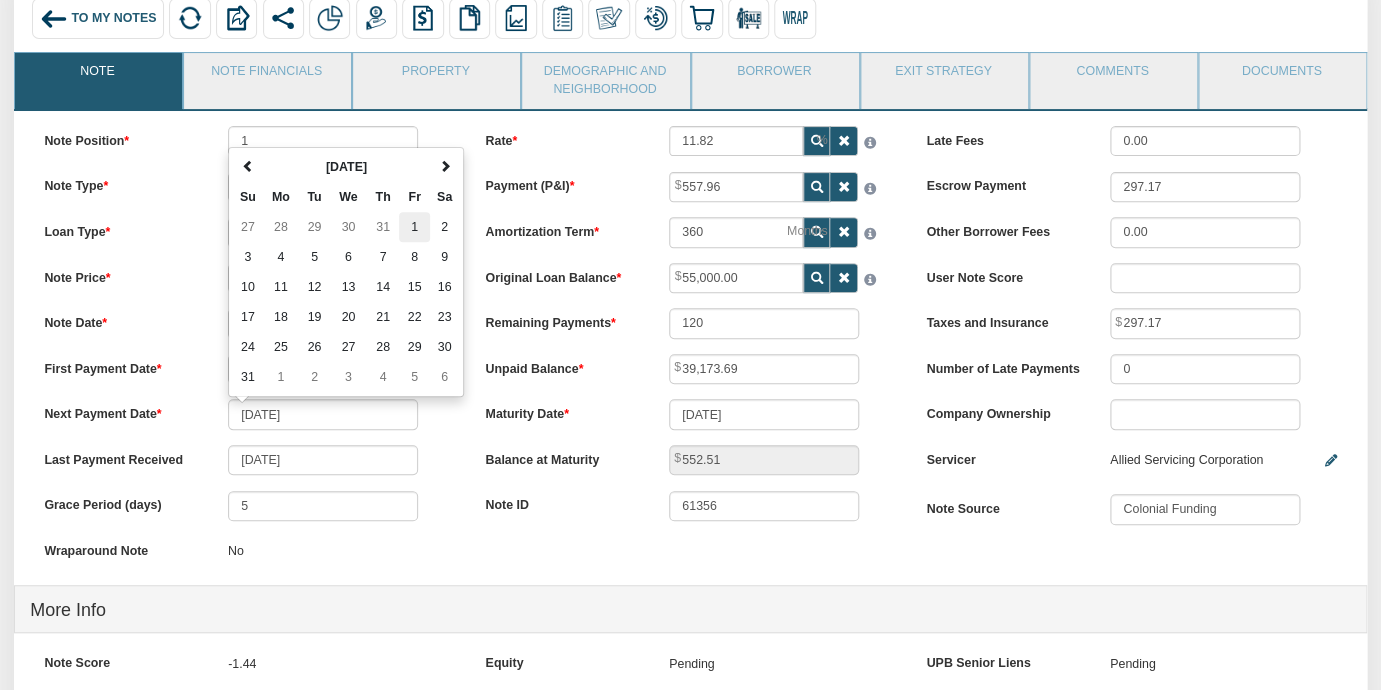 type on "148" 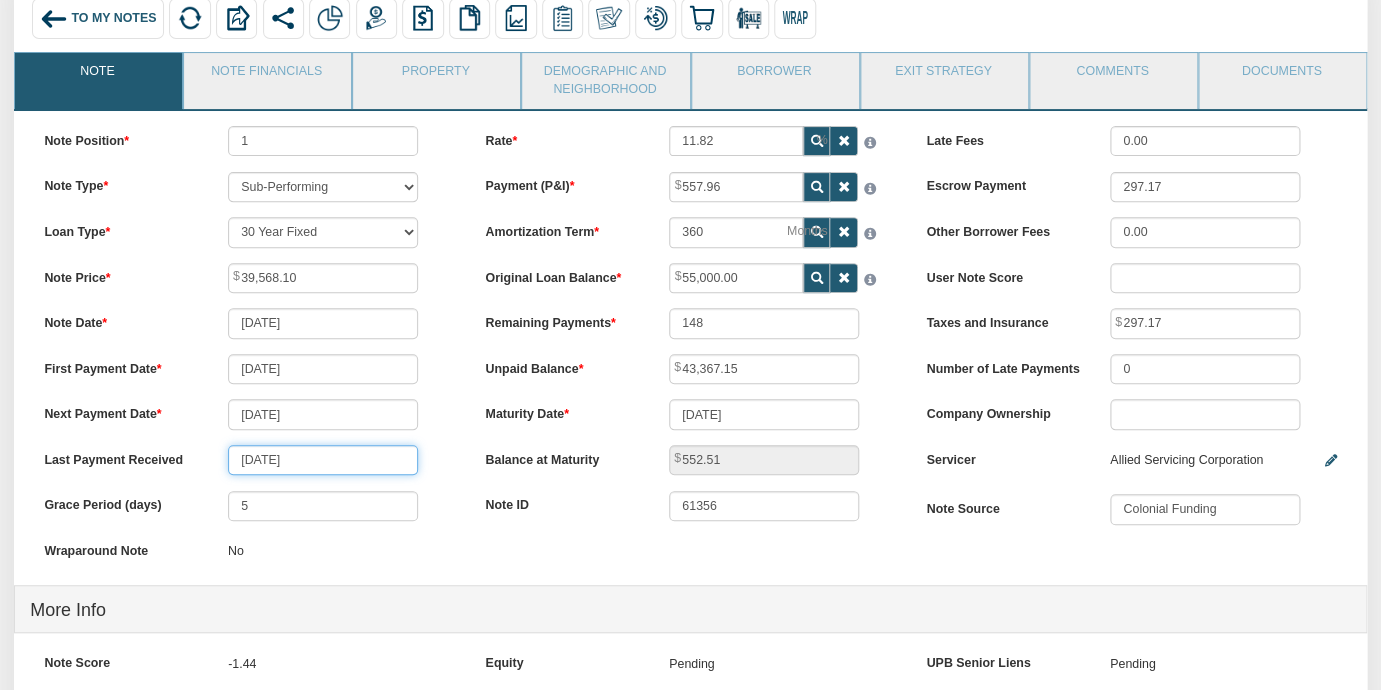 click on "[DATE]" at bounding box center (323, 460) 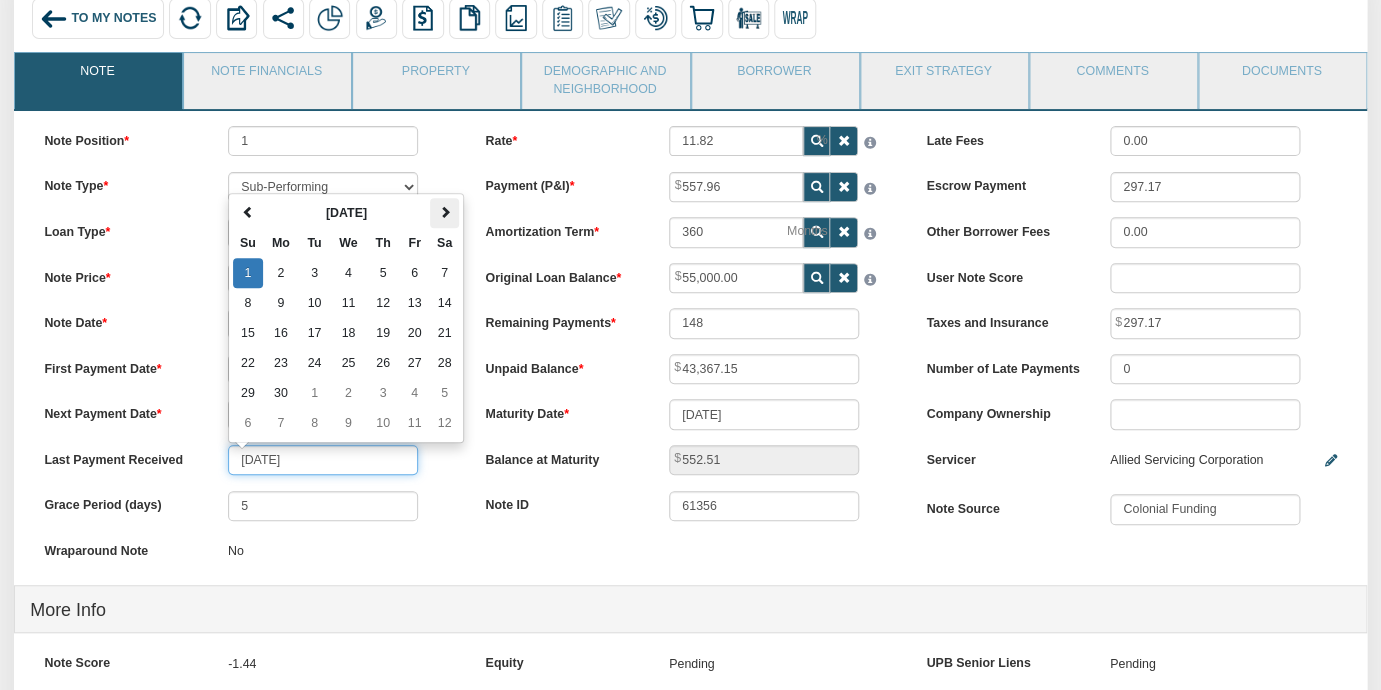 click at bounding box center [445, 212] 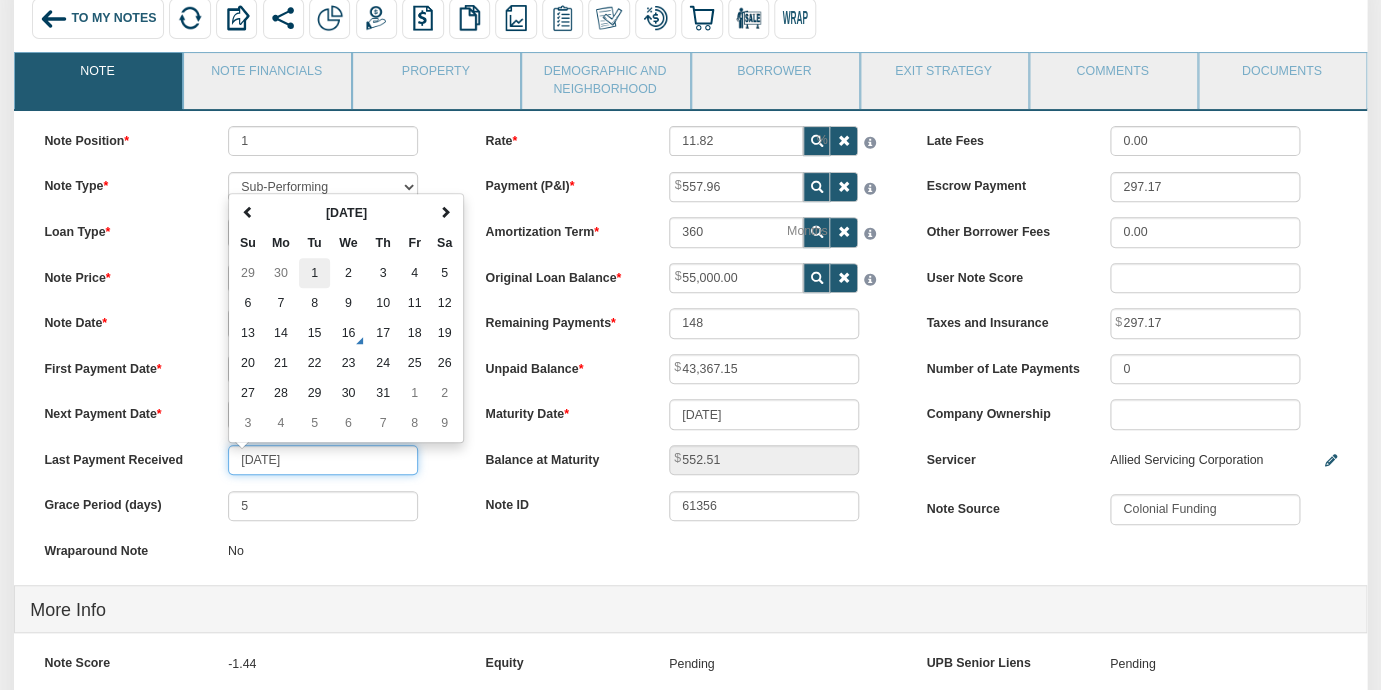 click on "1" at bounding box center [314, 273] 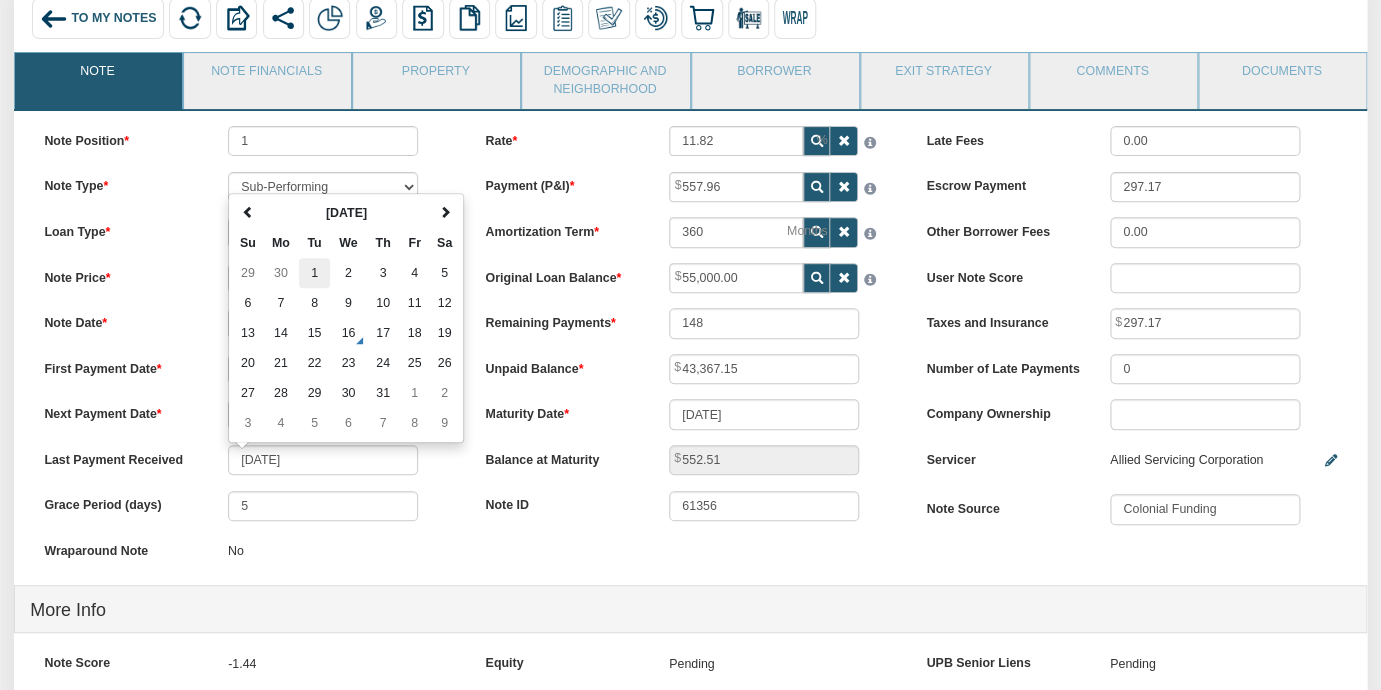 type on "[DATE]" 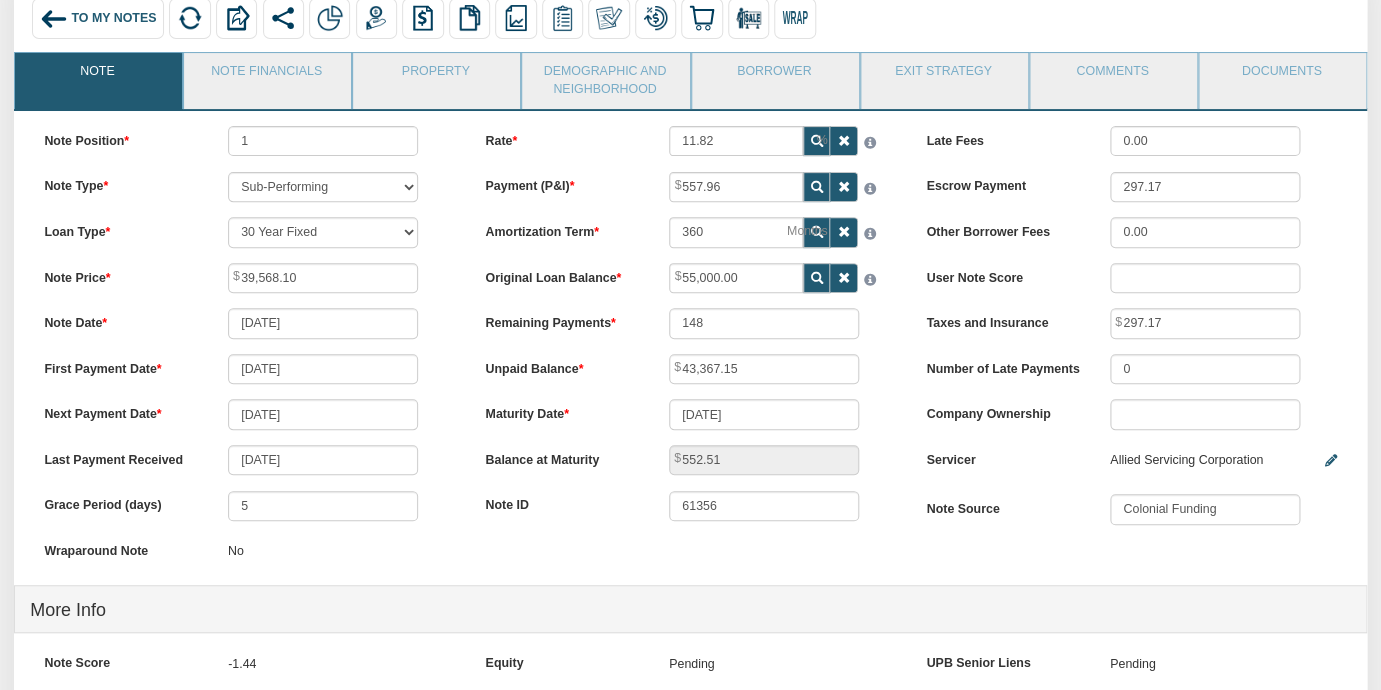 click on "Note Date
[DATE]" at bounding box center (249, 323) 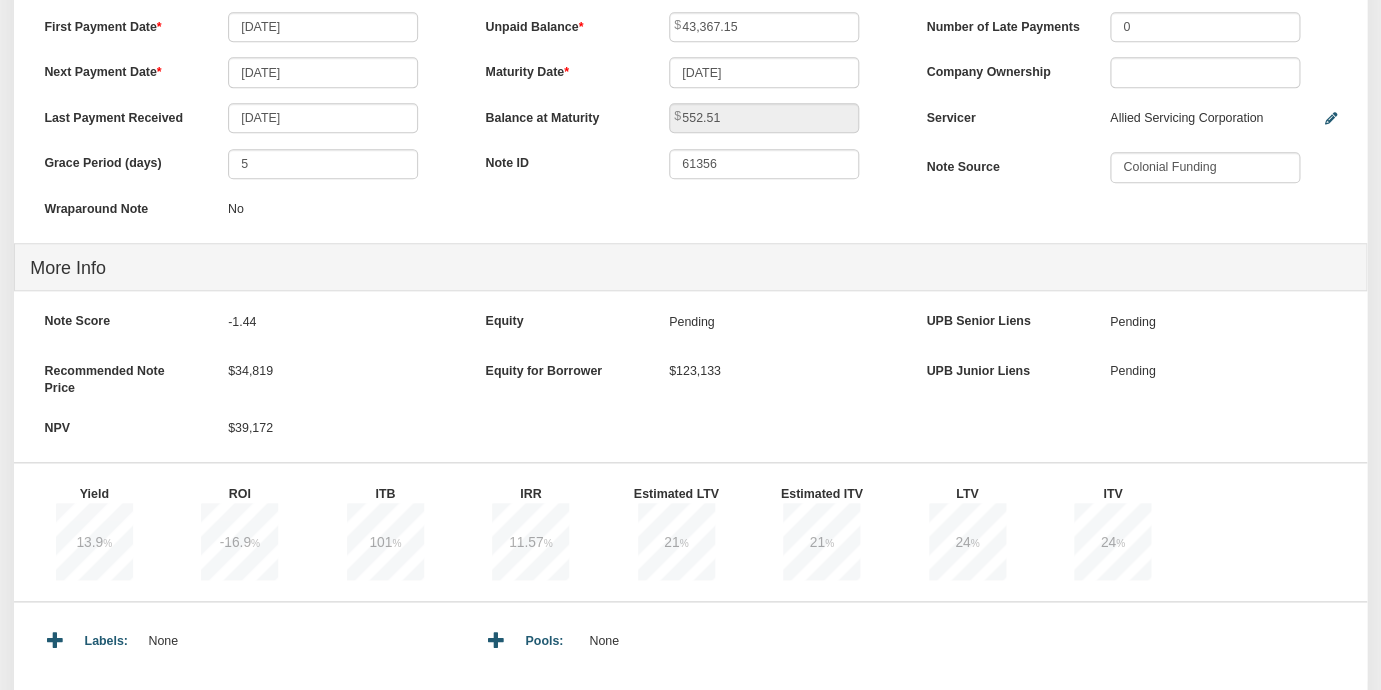 scroll, scrollTop: 762, scrollLeft: 0, axis: vertical 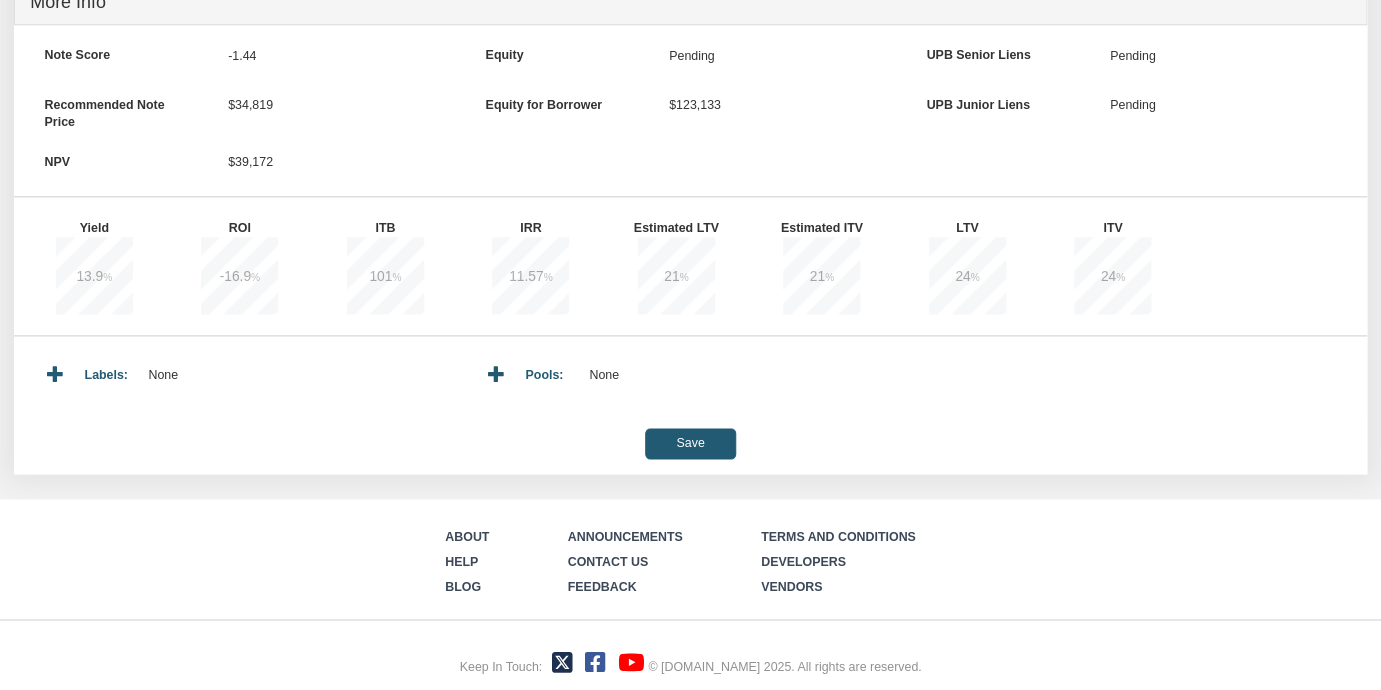 click on "Save" at bounding box center (690, 443) 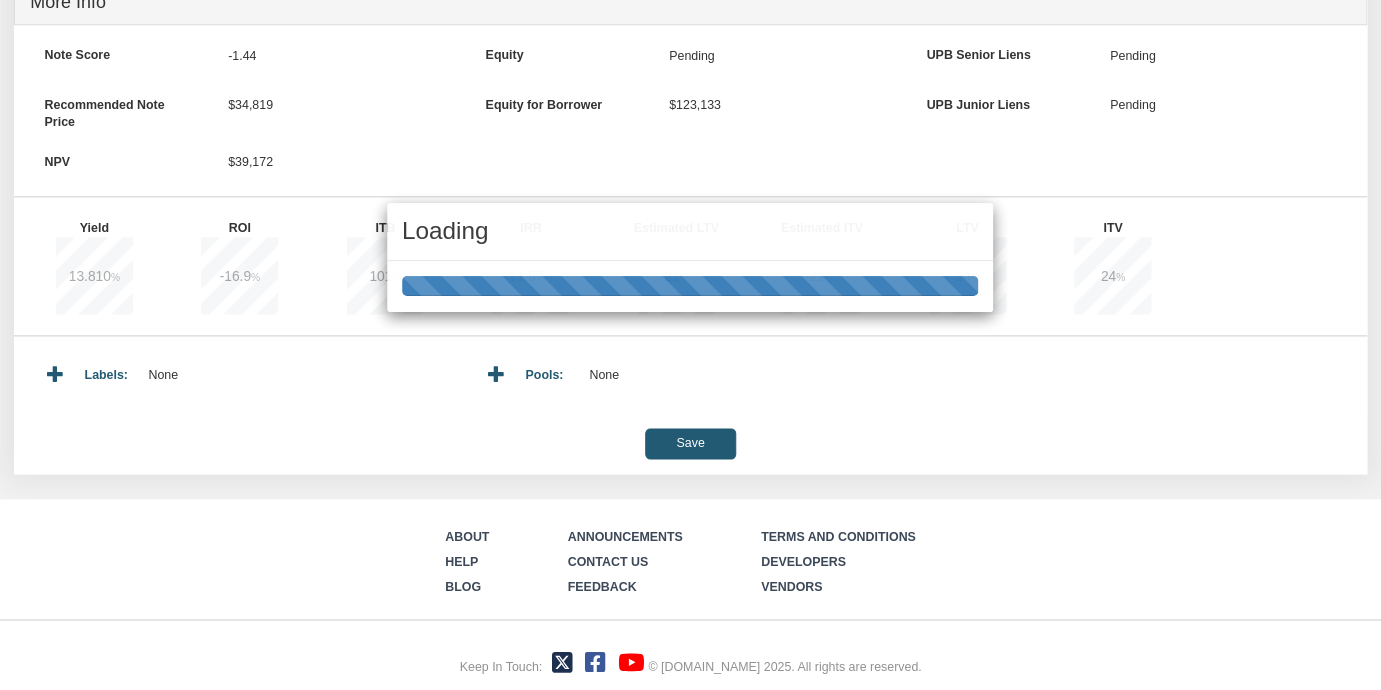 type on "552.49" 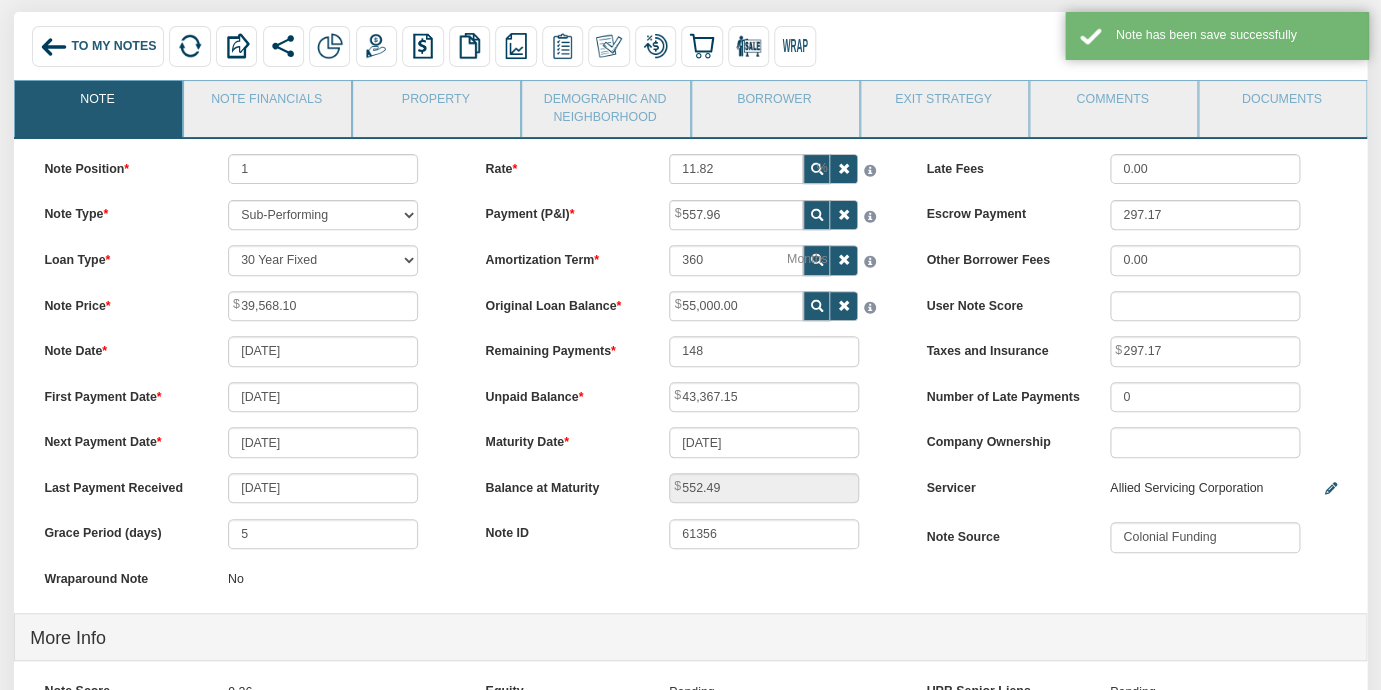scroll, scrollTop: 128, scrollLeft: 0, axis: vertical 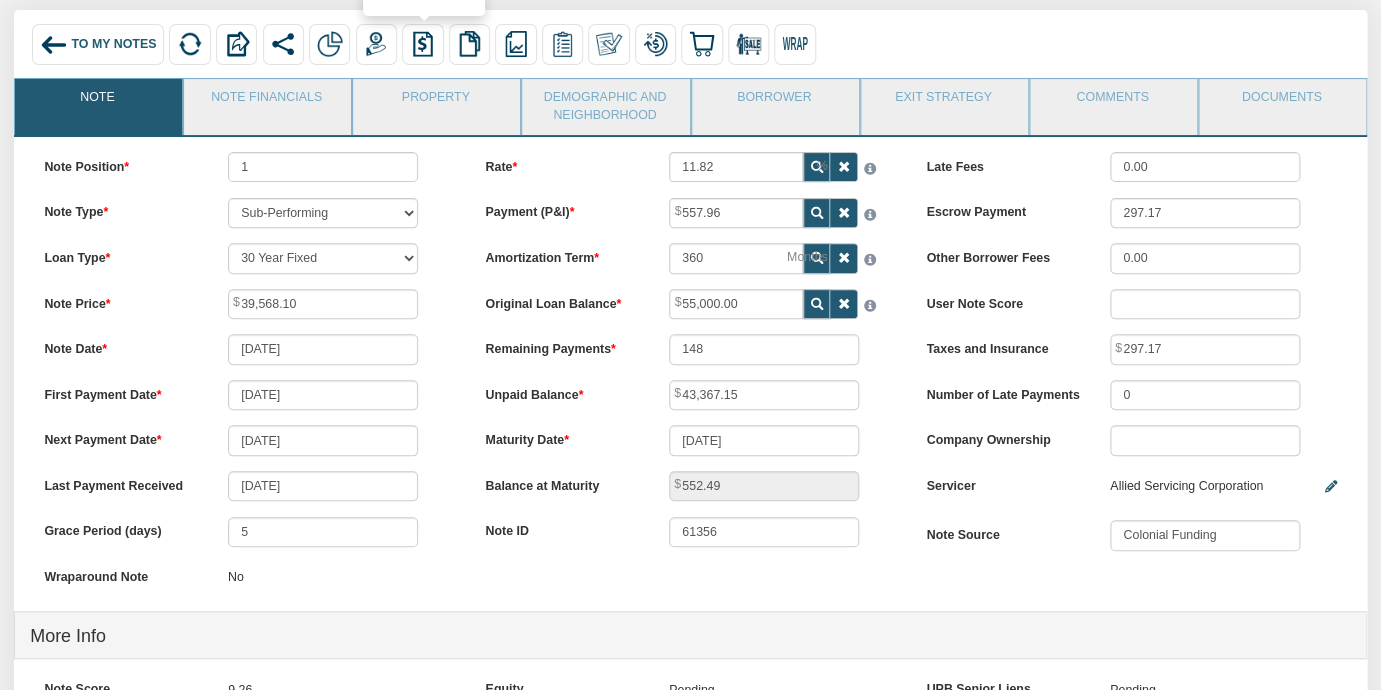 click at bounding box center (423, 44) 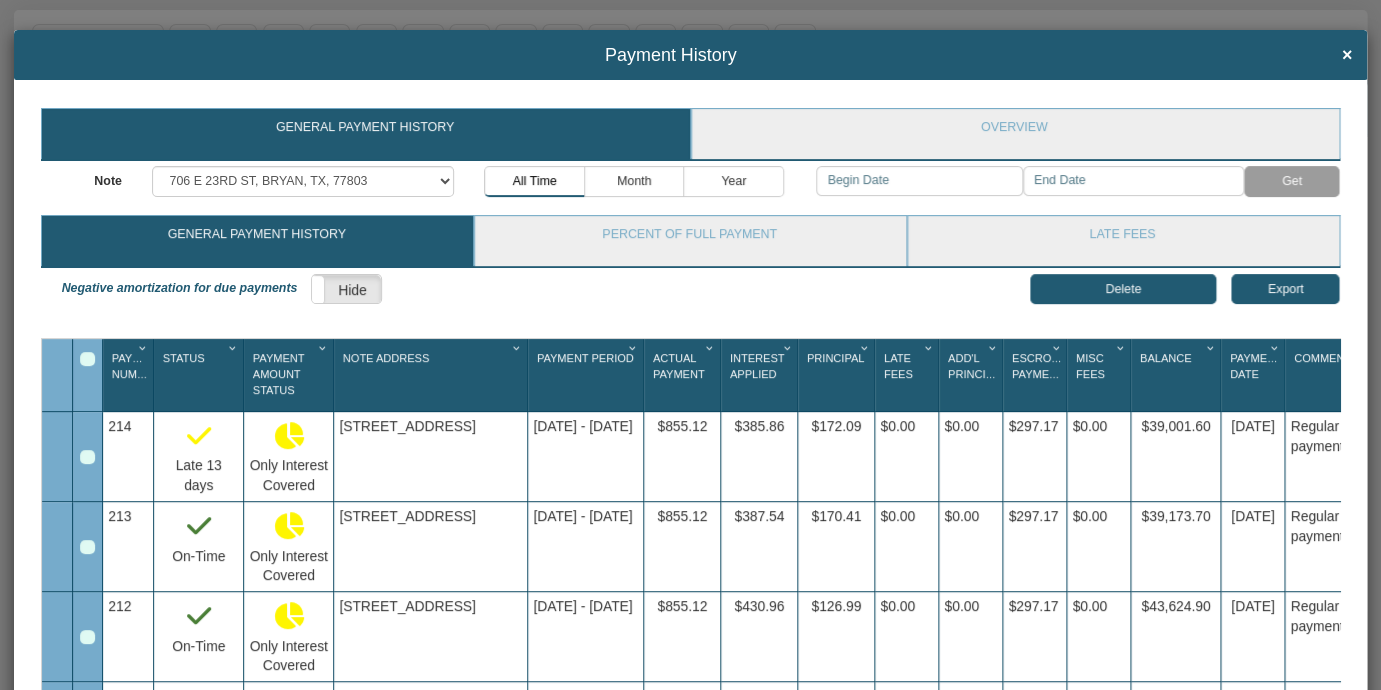 scroll, scrollTop: 54, scrollLeft: 0, axis: vertical 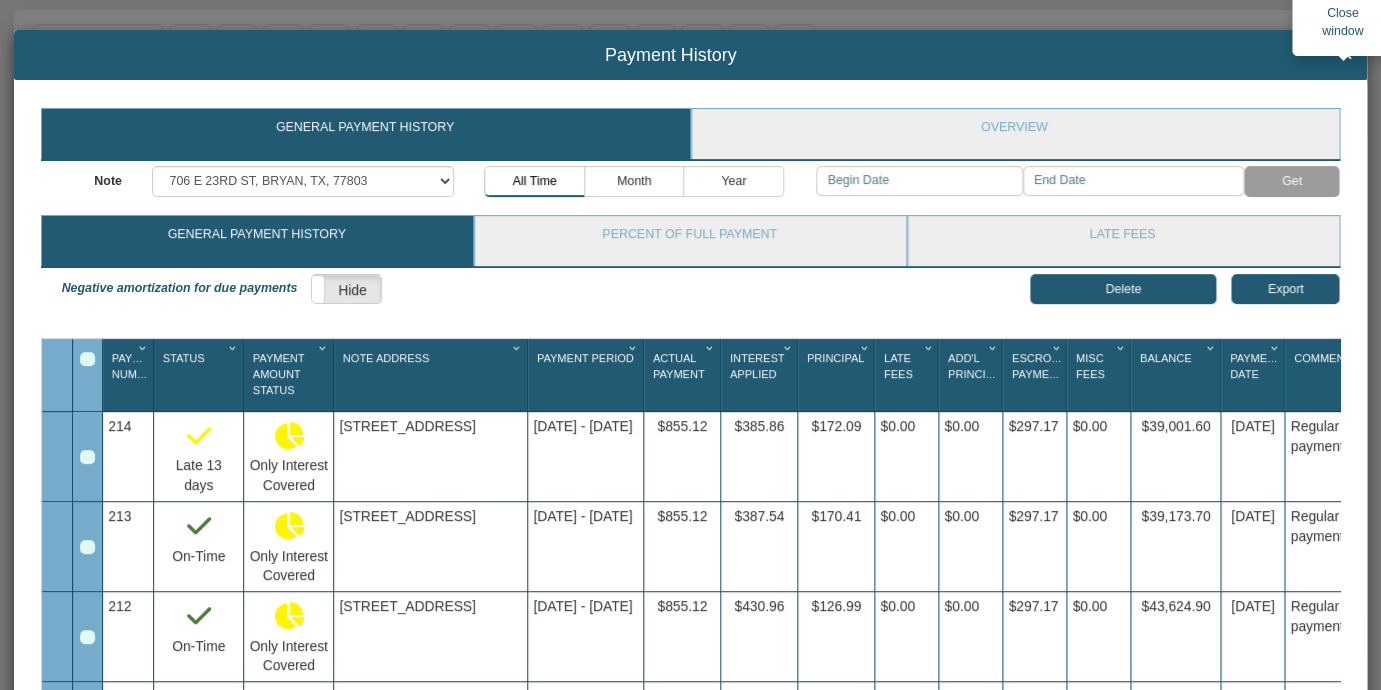 click on "×" at bounding box center [1347, 56] 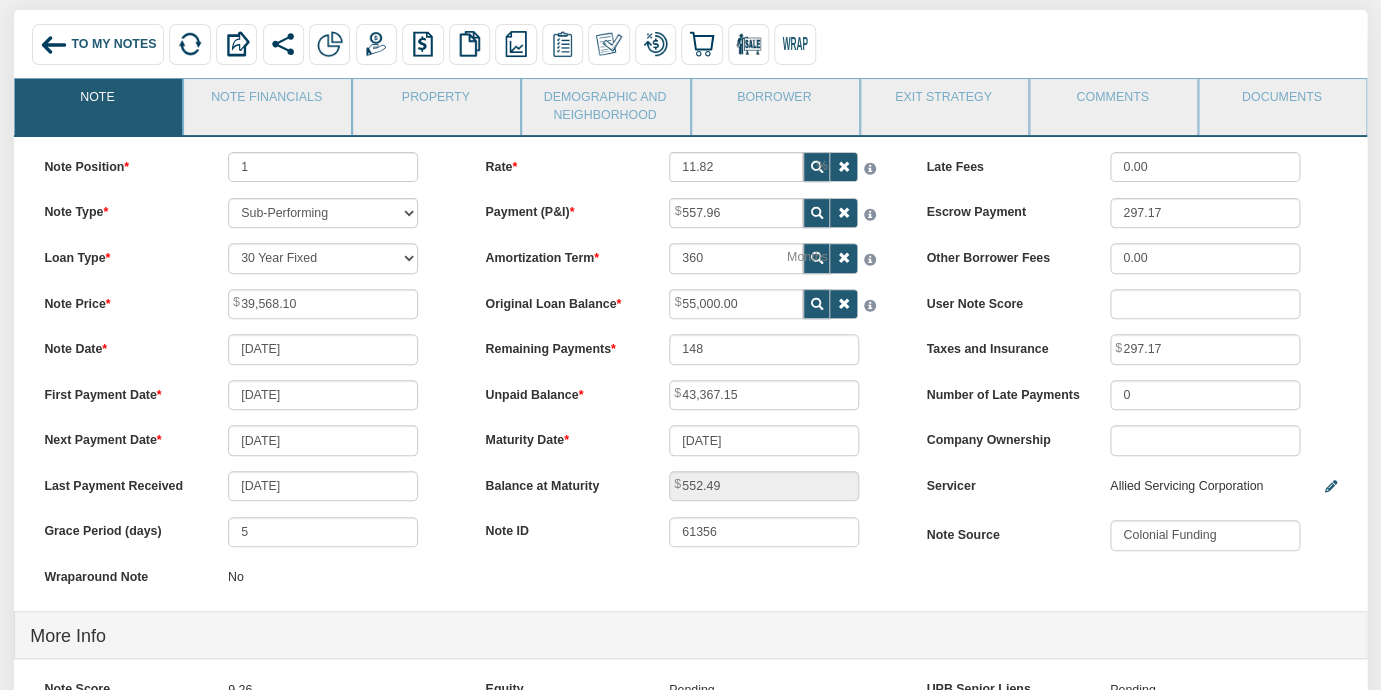 click on "Note Date
[DATE]" at bounding box center [249, 349] 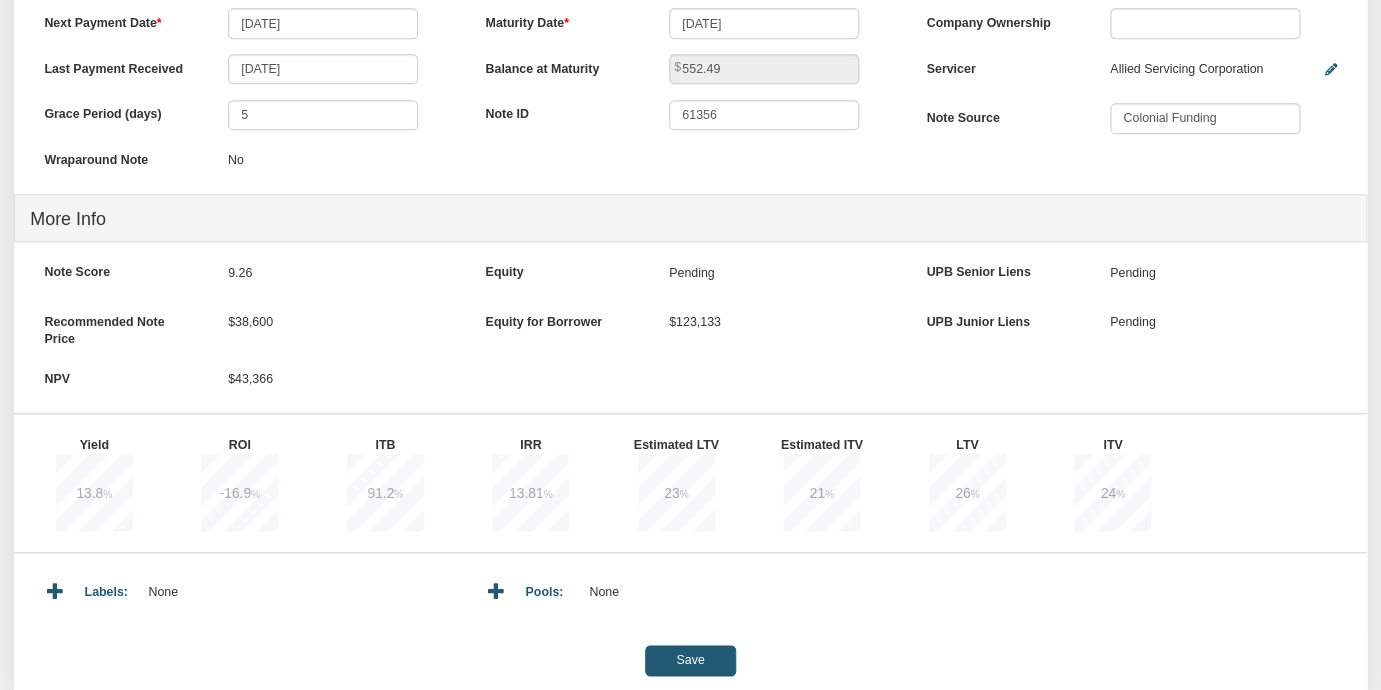 scroll, scrollTop: 762, scrollLeft: 0, axis: vertical 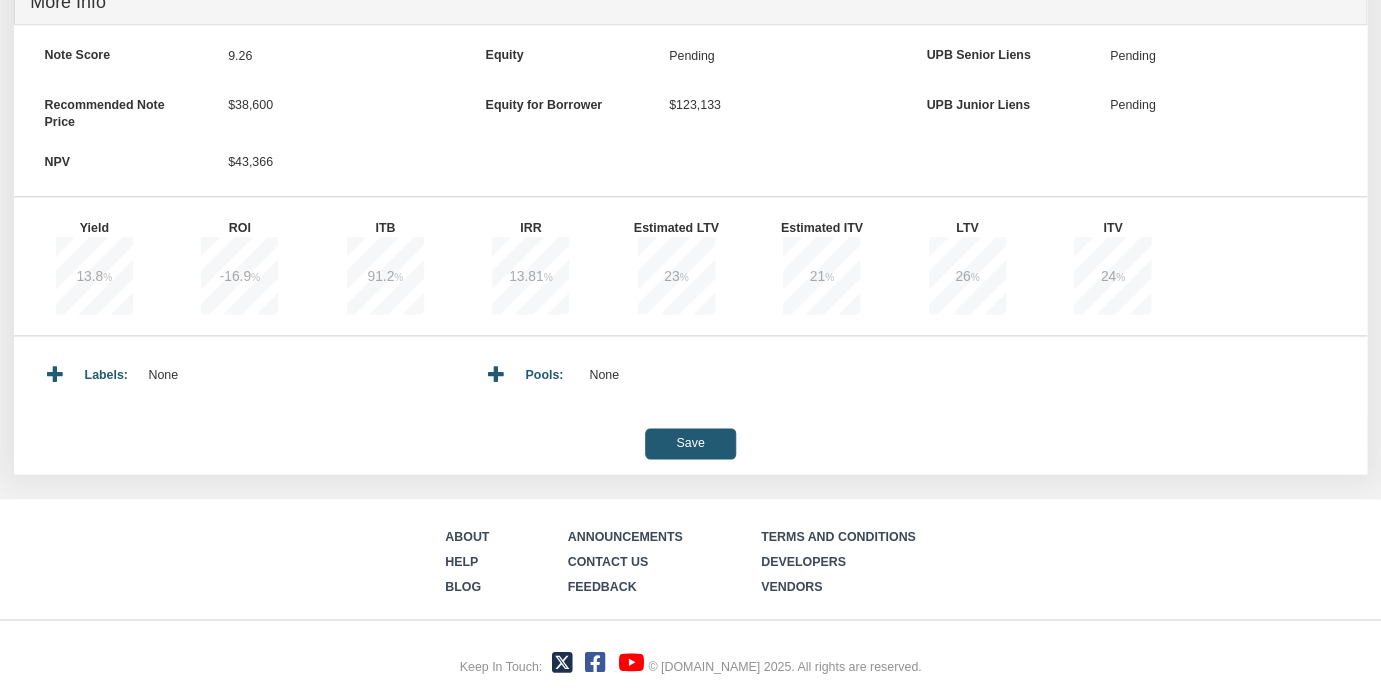 click on "Save" at bounding box center (690, 443) 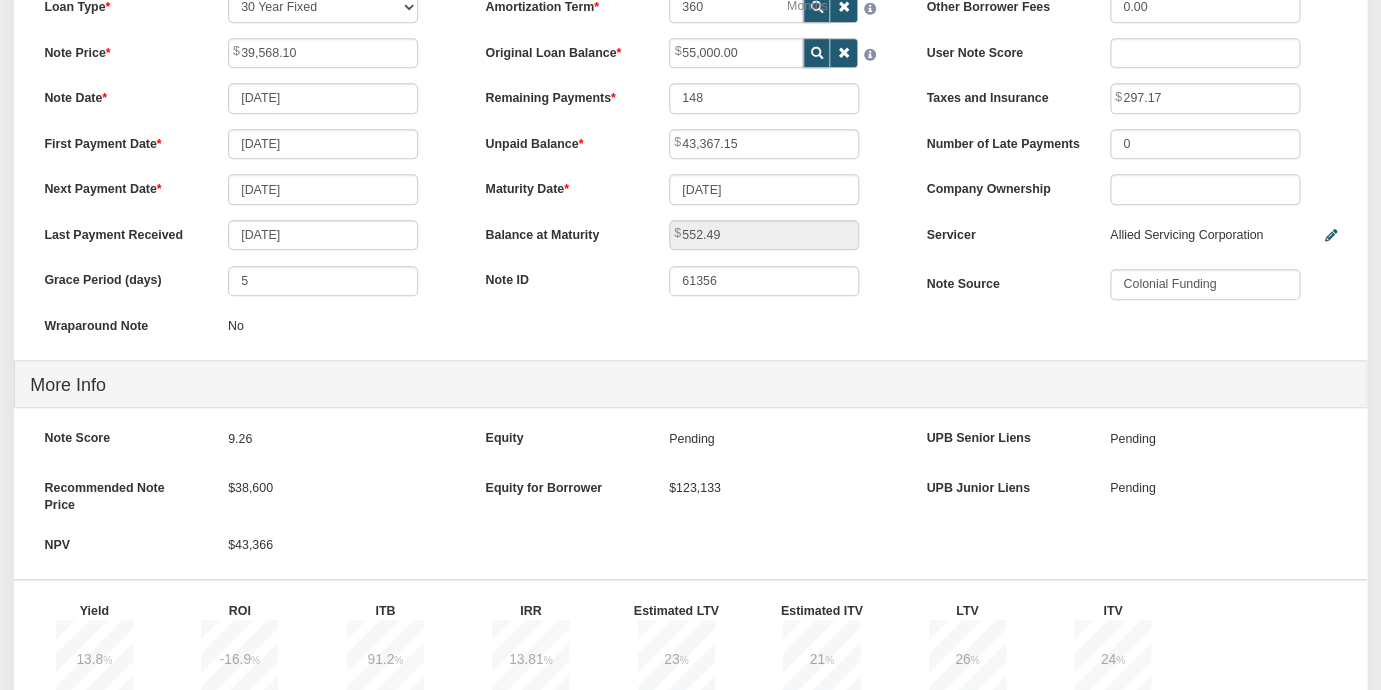scroll, scrollTop: 0, scrollLeft: 0, axis: both 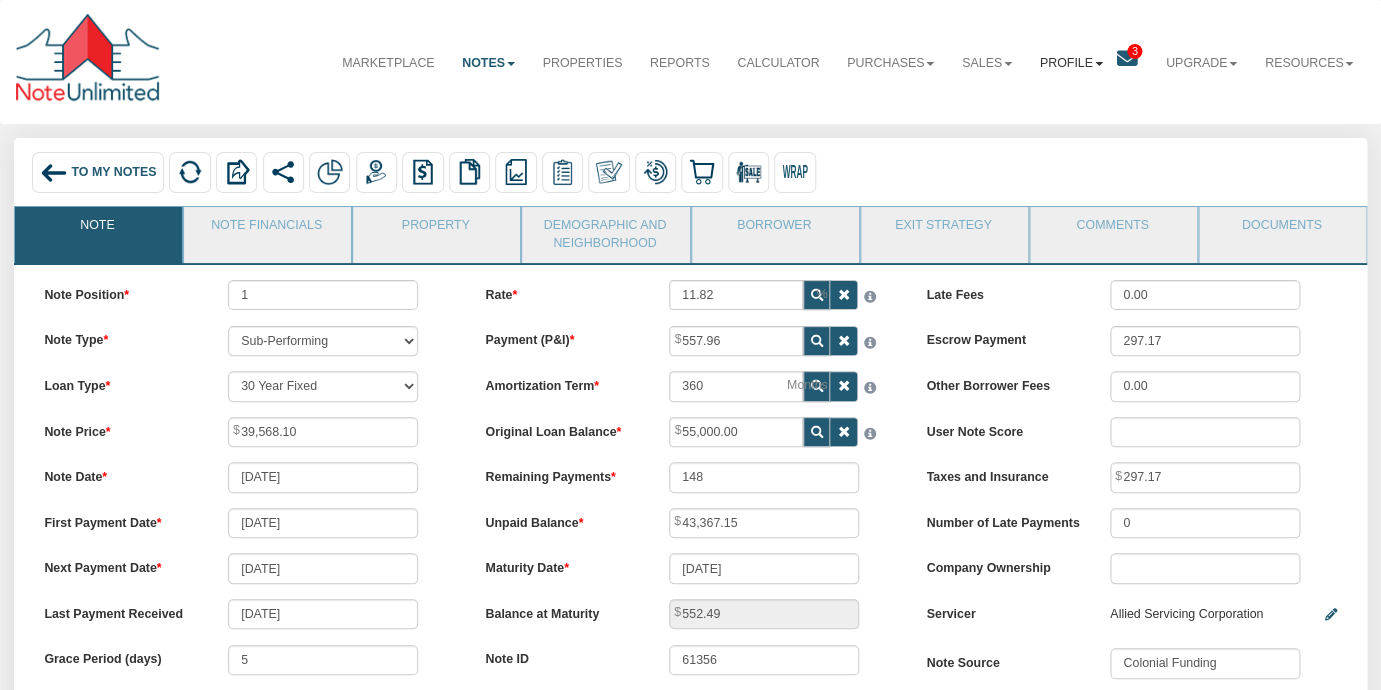 click on "Profile" at bounding box center [1071, 63] 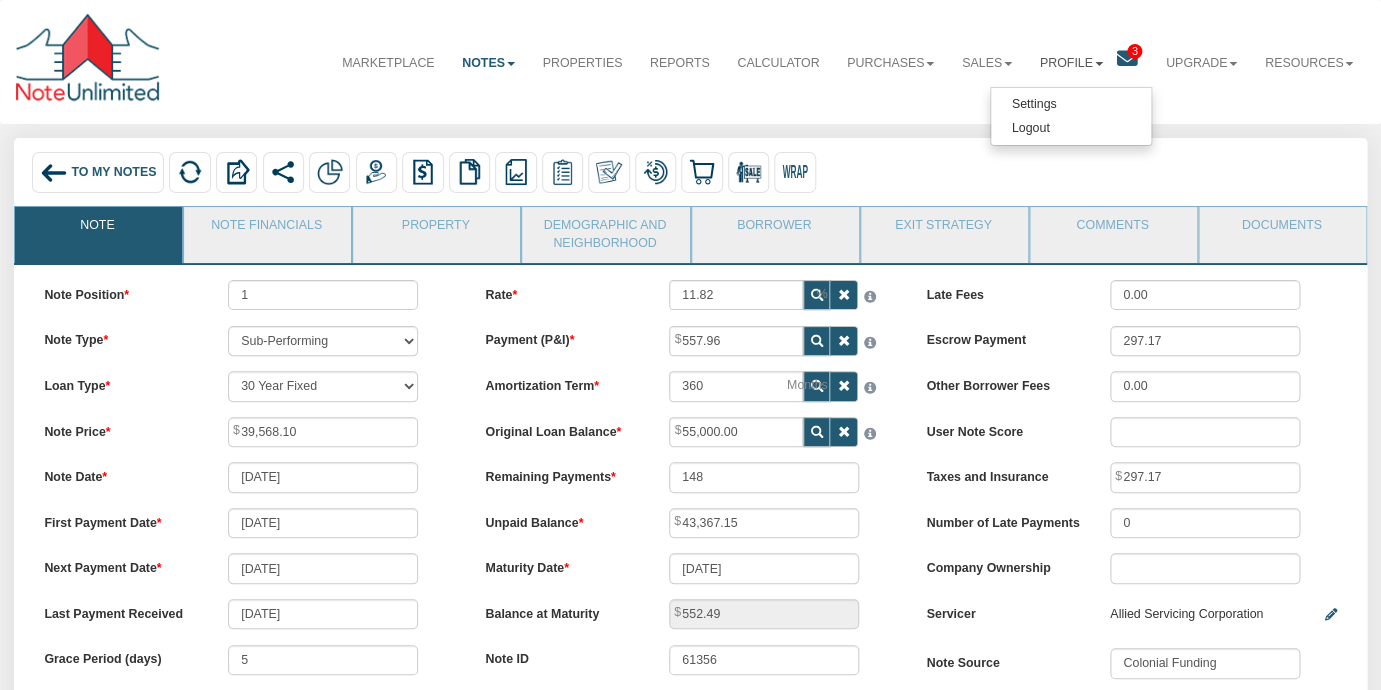 click at bounding box center (1127, 59) 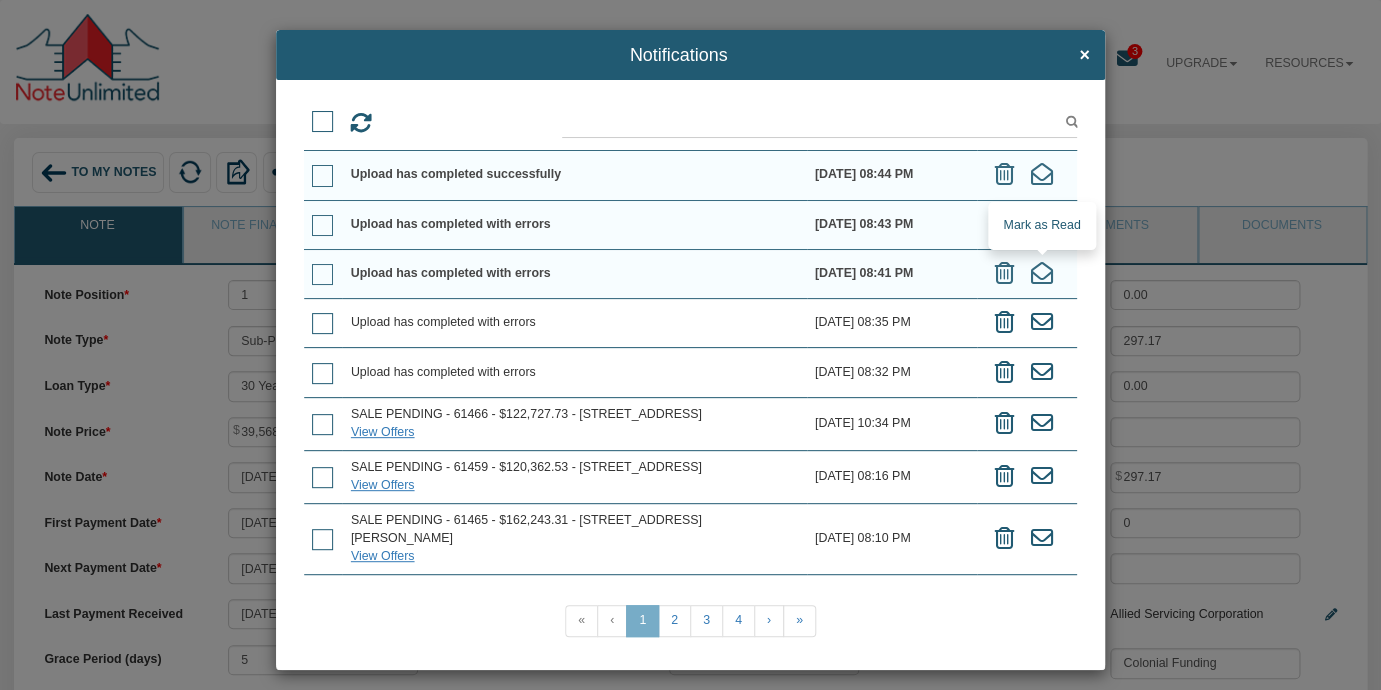 click at bounding box center [1042, 273] 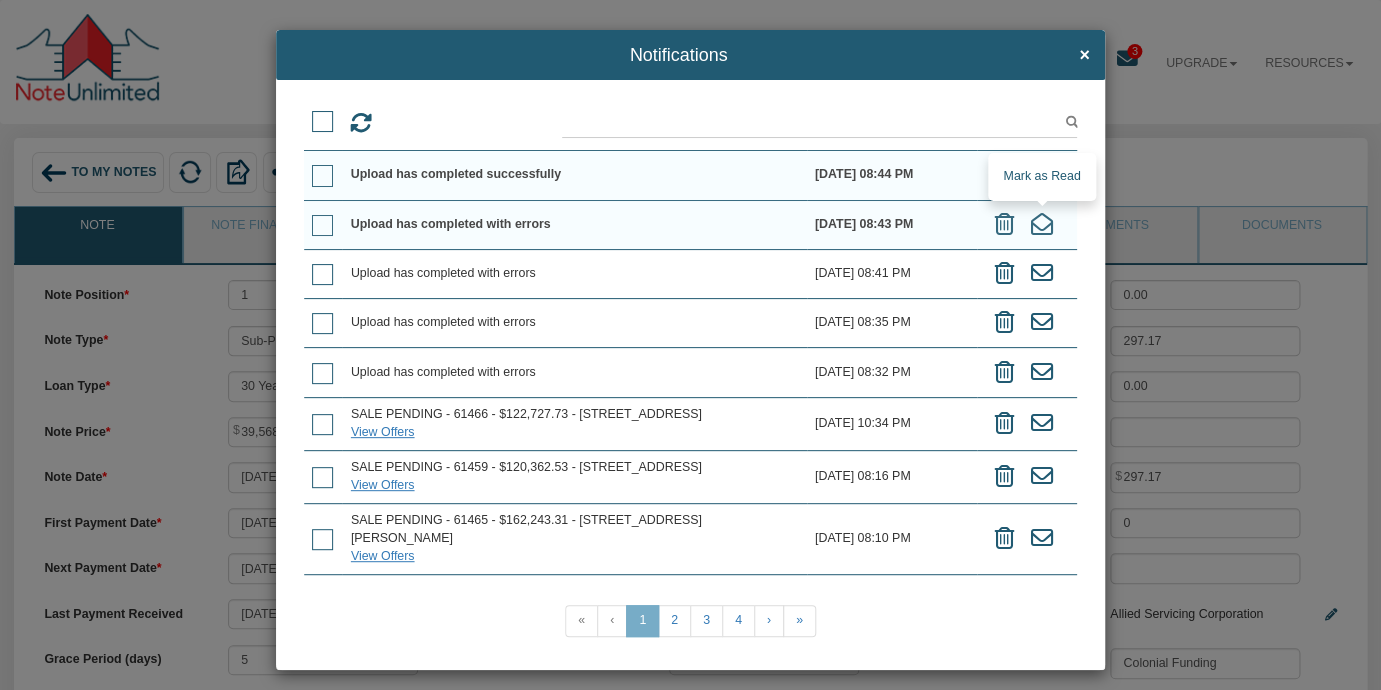 click at bounding box center [1042, 225] 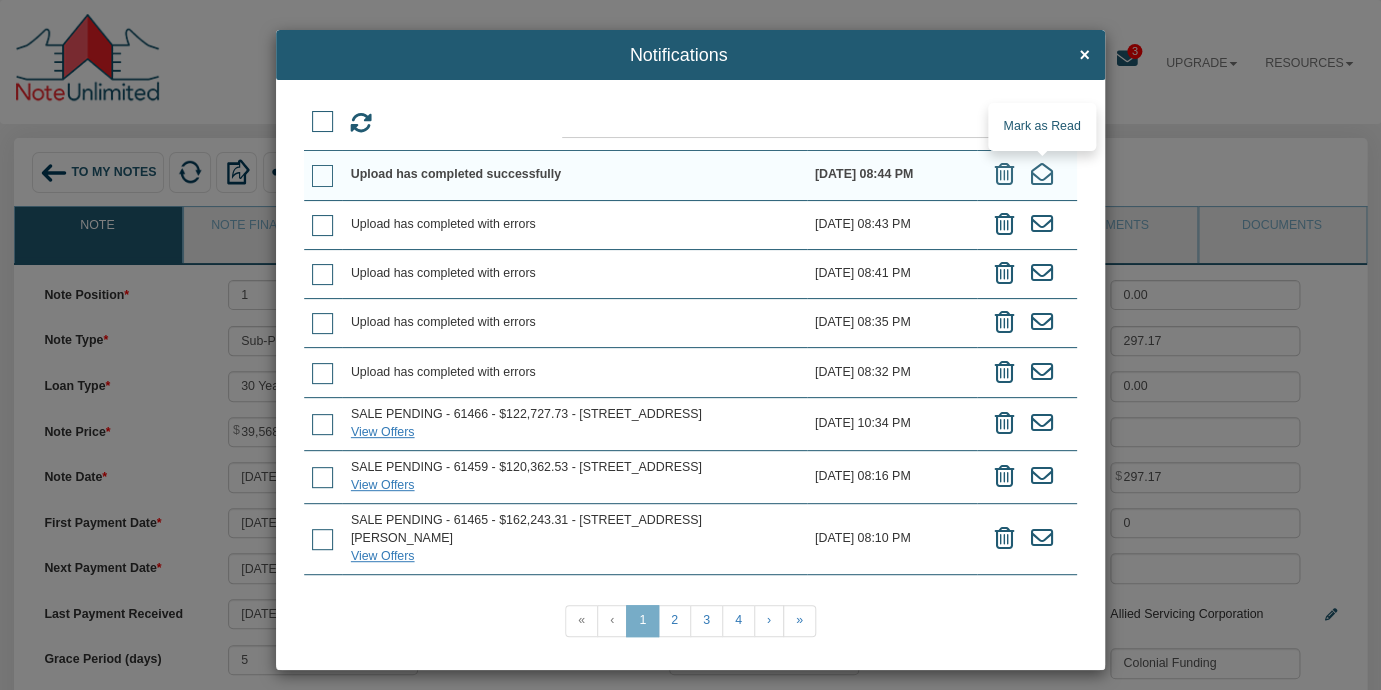 click at bounding box center [1042, 174] 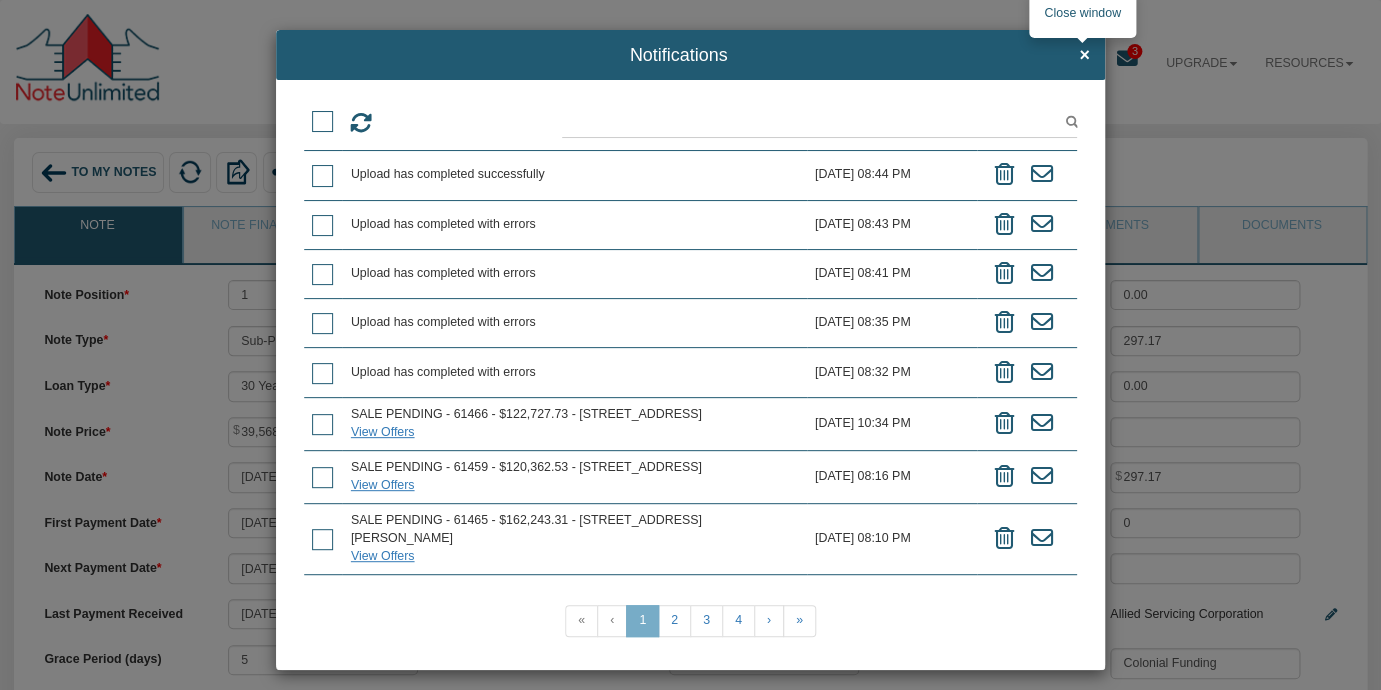 click on "×" at bounding box center [1084, 56] 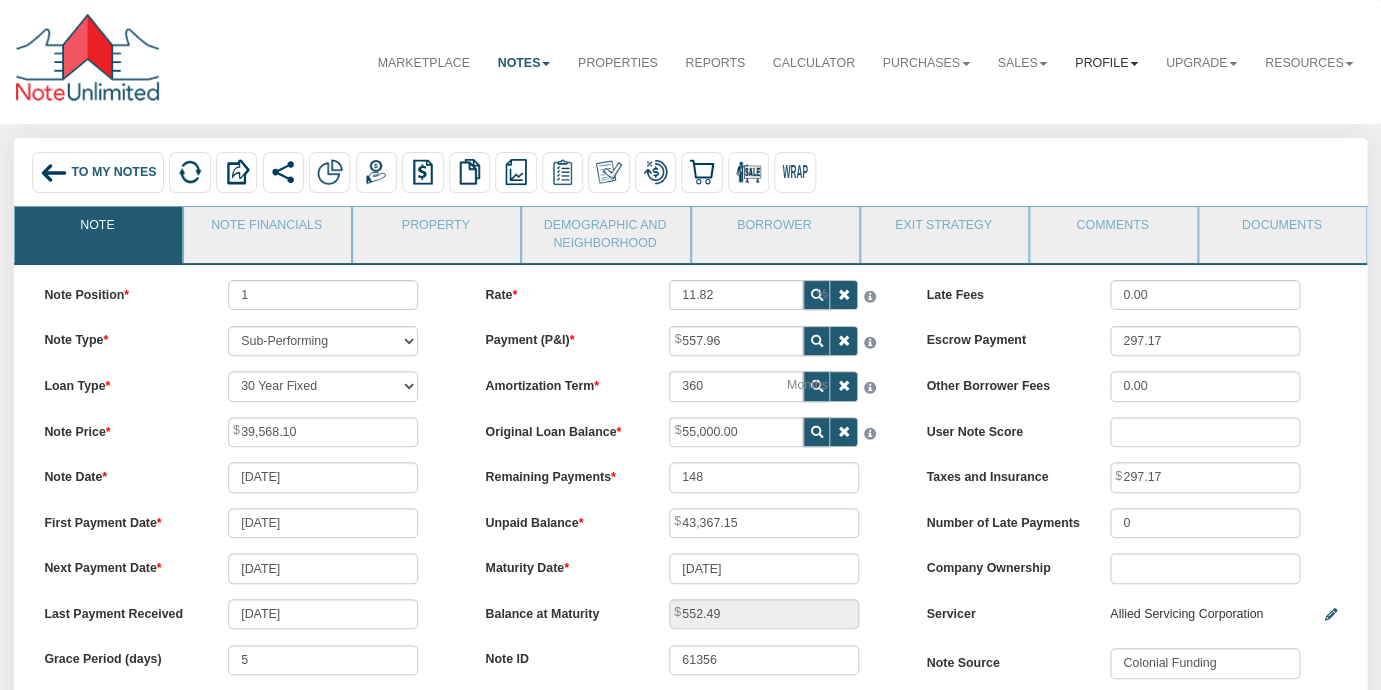 click on "Profile" at bounding box center (1106, 63) 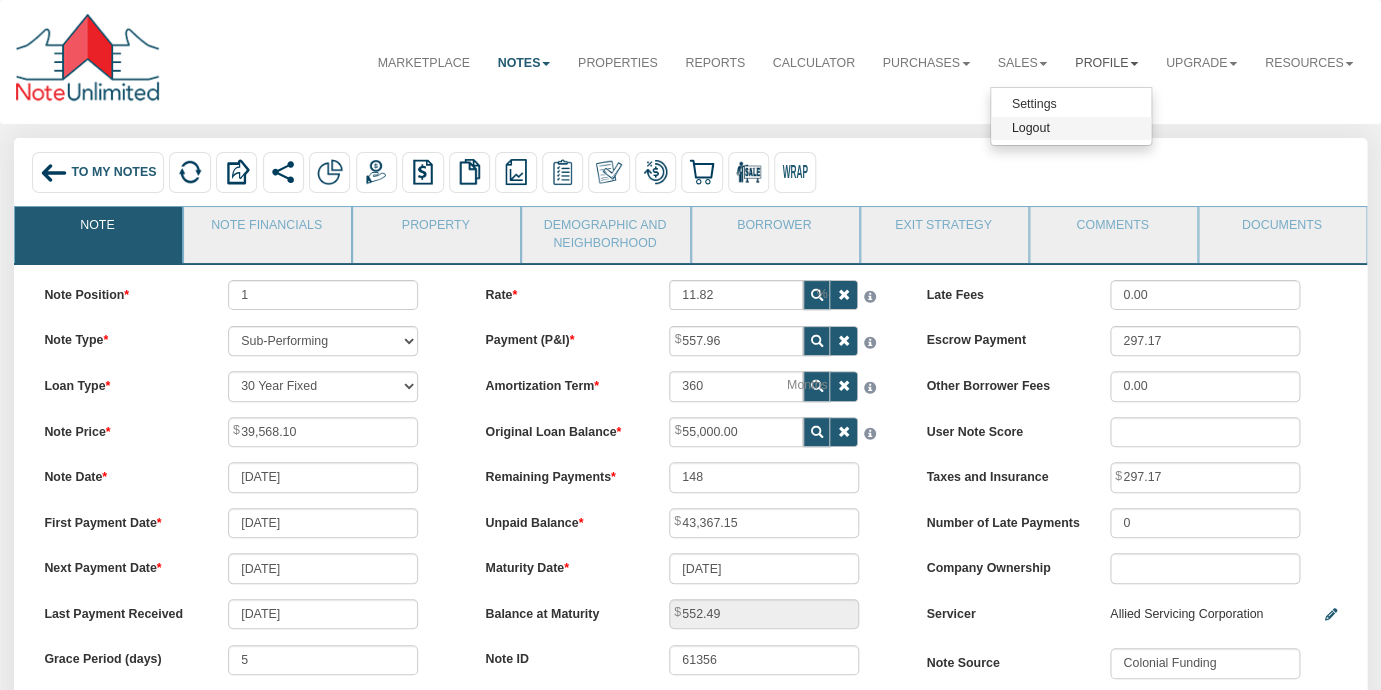 click on "Logout" at bounding box center (1071, 129) 